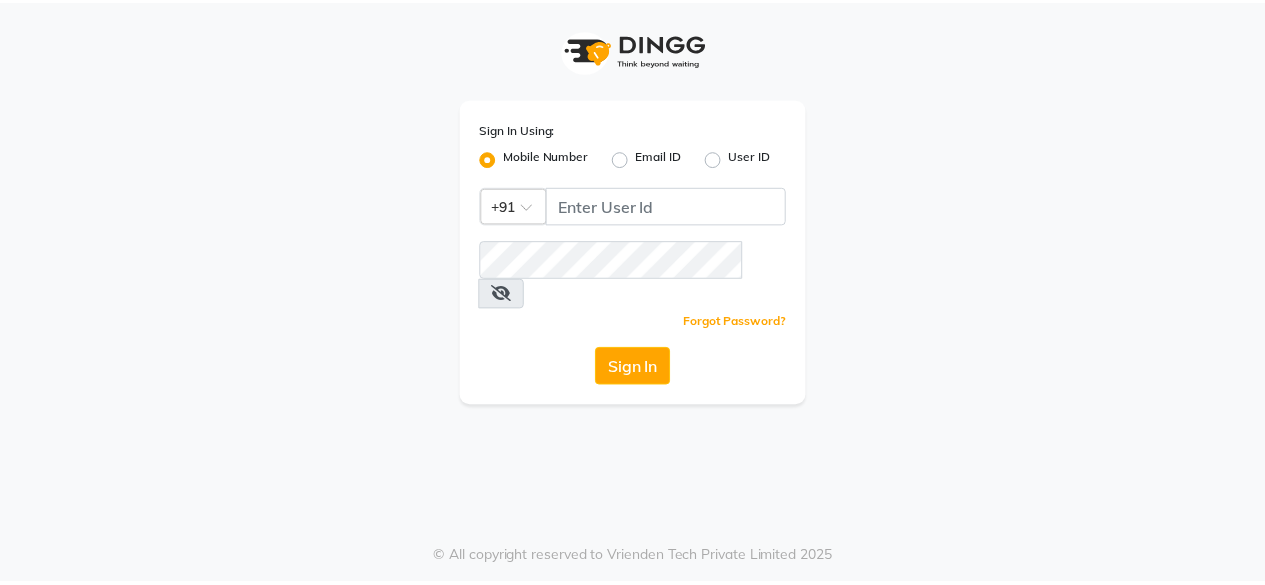 scroll, scrollTop: 0, scrollLeft: 0, axis: both 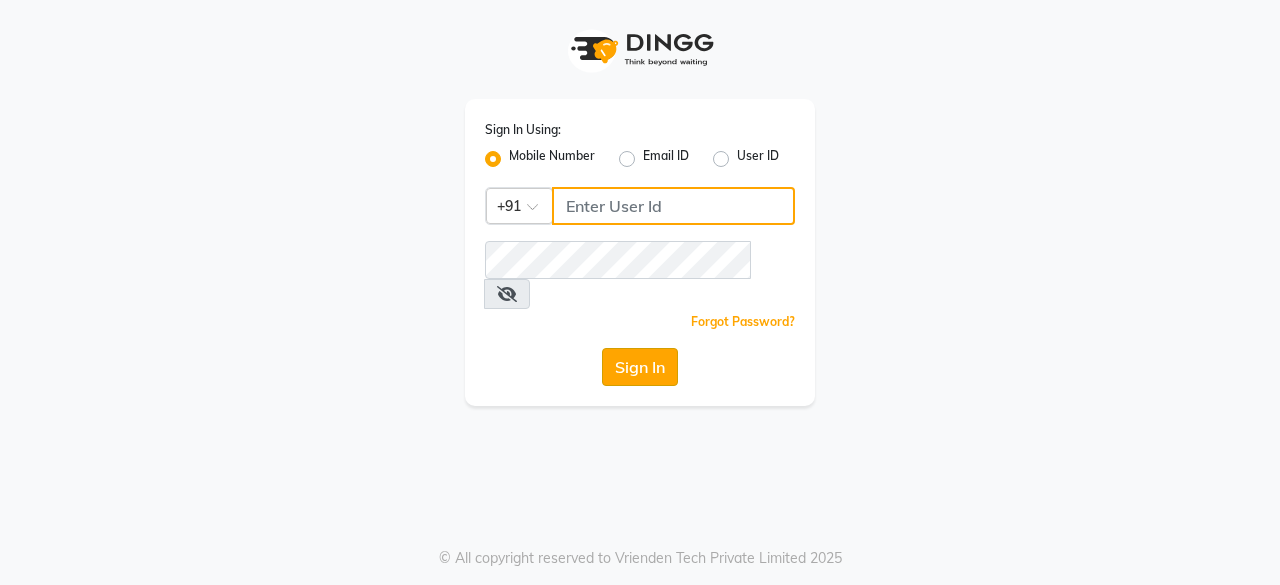 type on "[PHONE]" 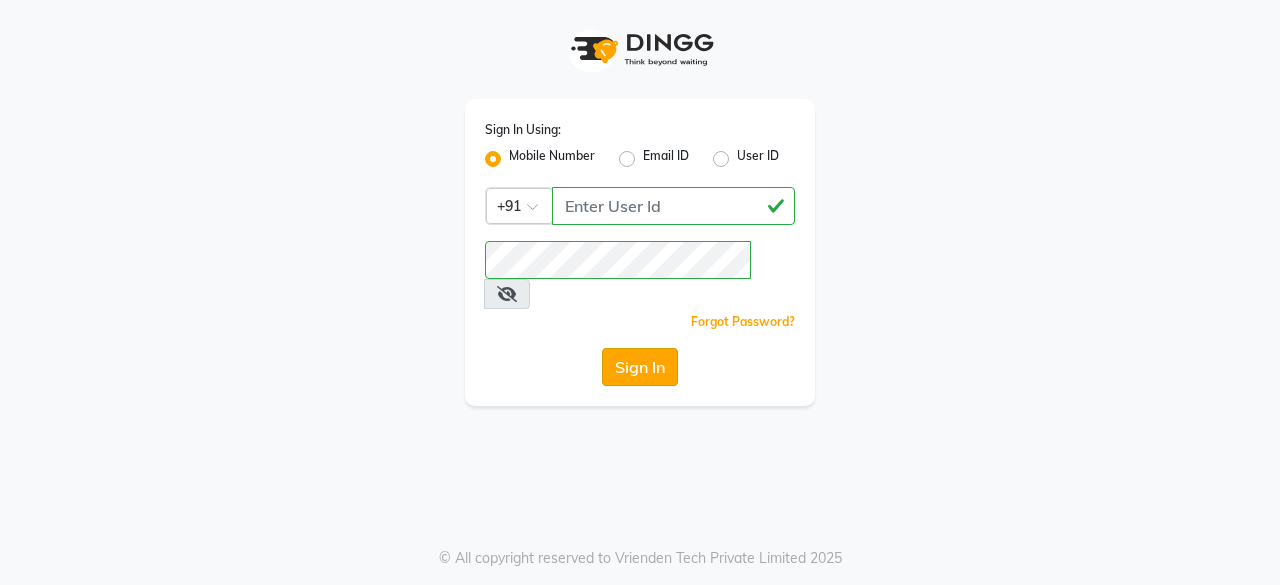 click on "Sign In" 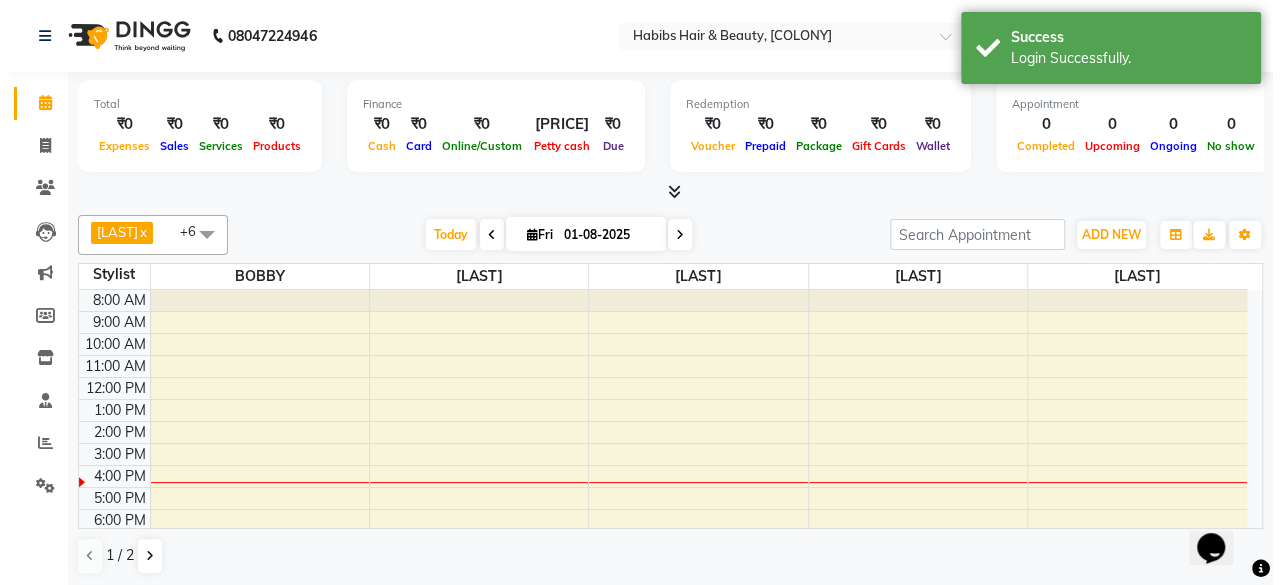scroll, scrollTop: 0, scrollLeft: 0, axis: both 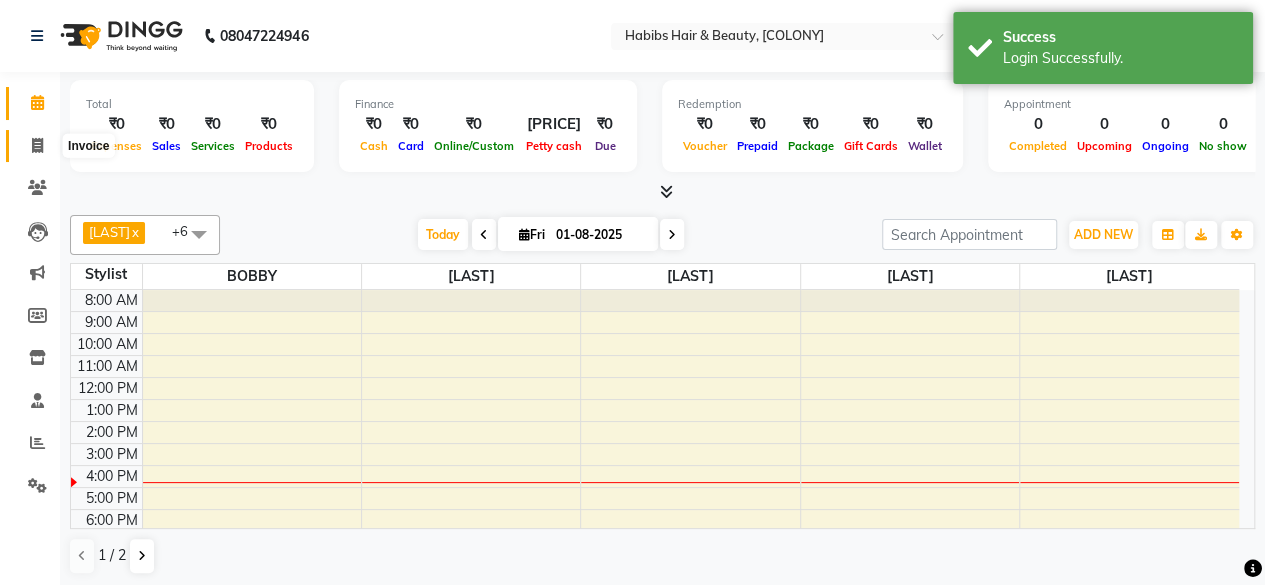 click 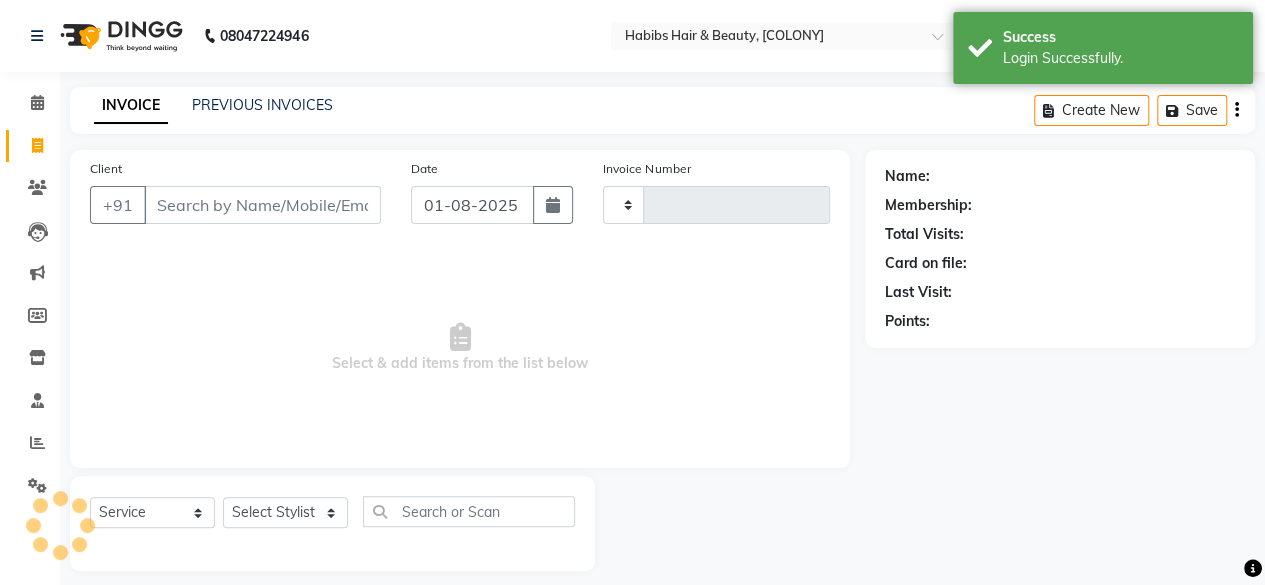type on "0548" 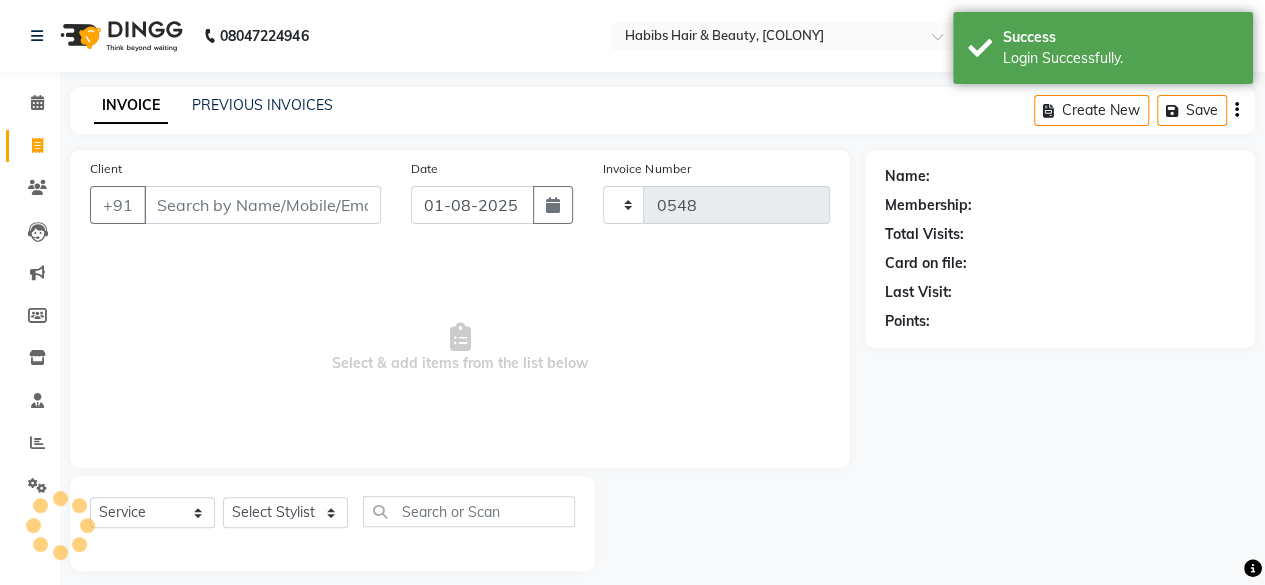 select on "7148" 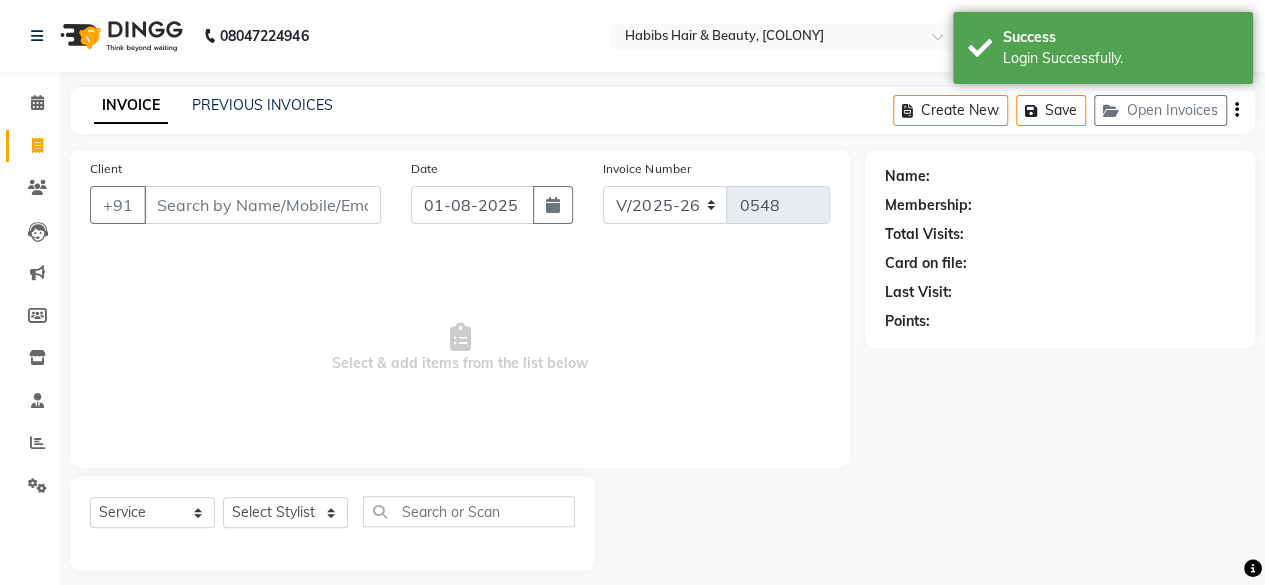 click on "Client" at bounding box center [262, 205] 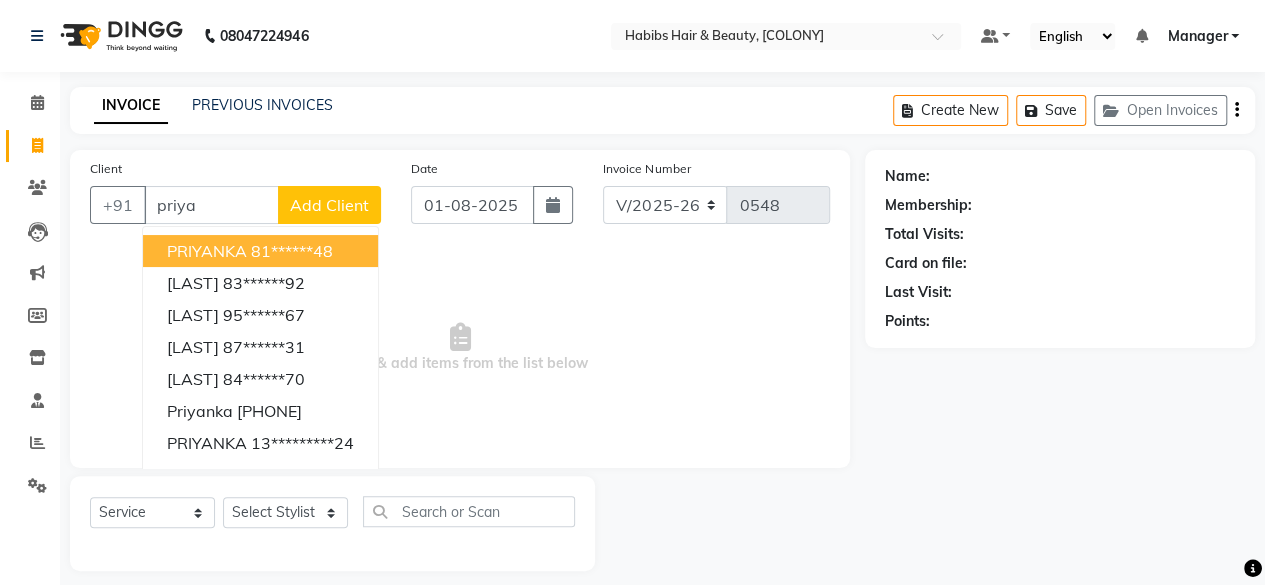 type on "priya" 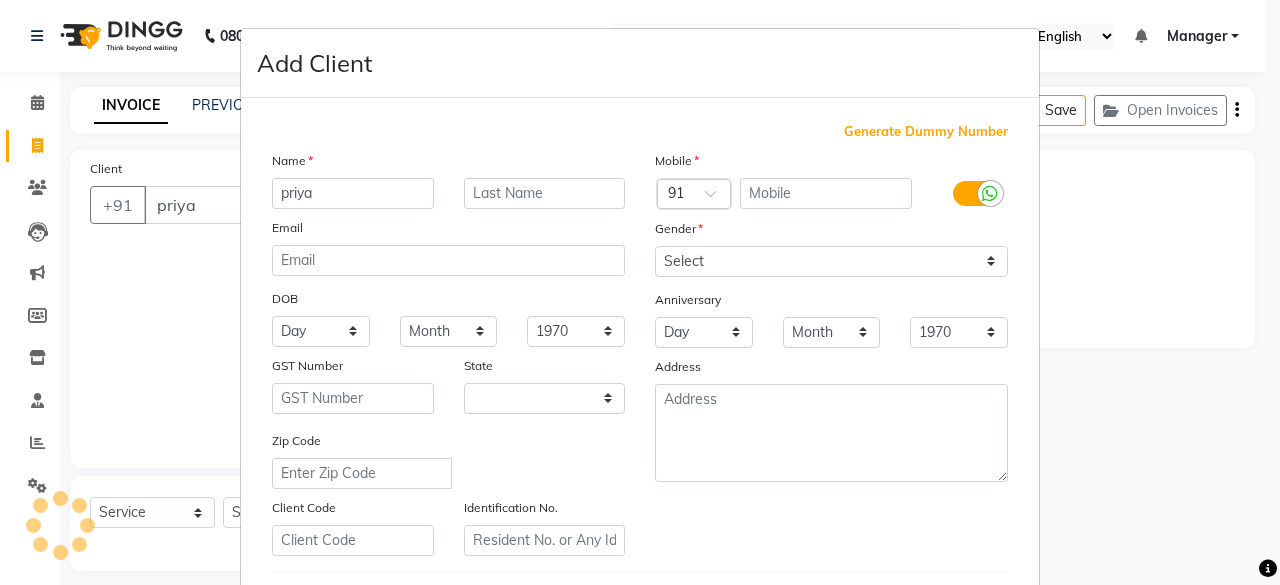 select on "22" 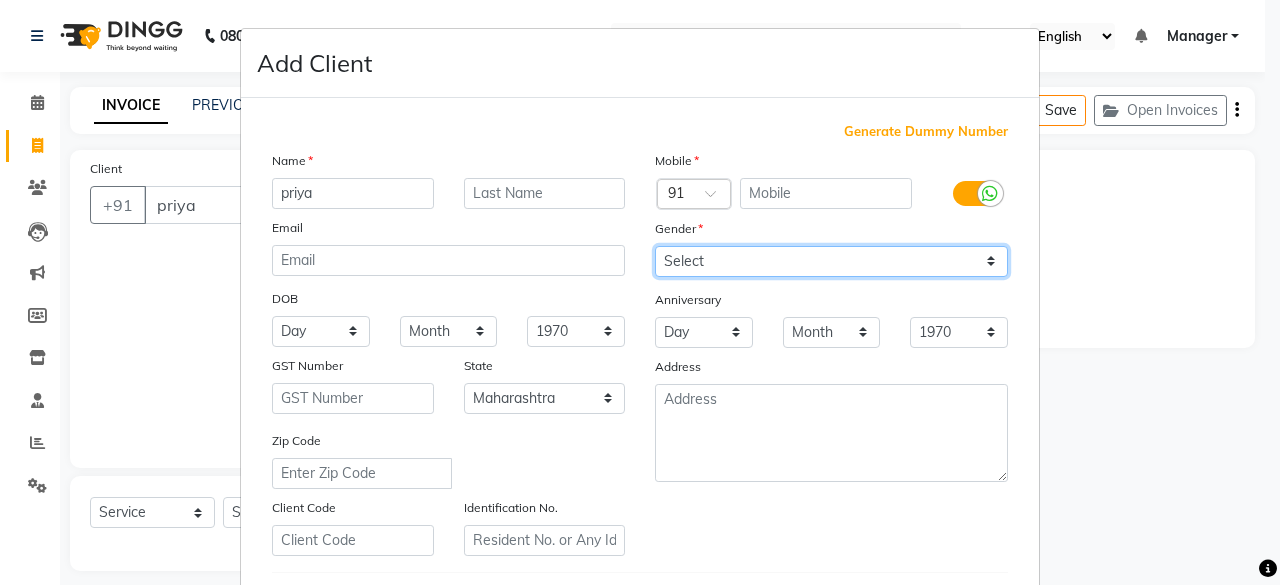 click on "Select Male Female Other Prefer Not To Say" at bounding box center [831, 261] 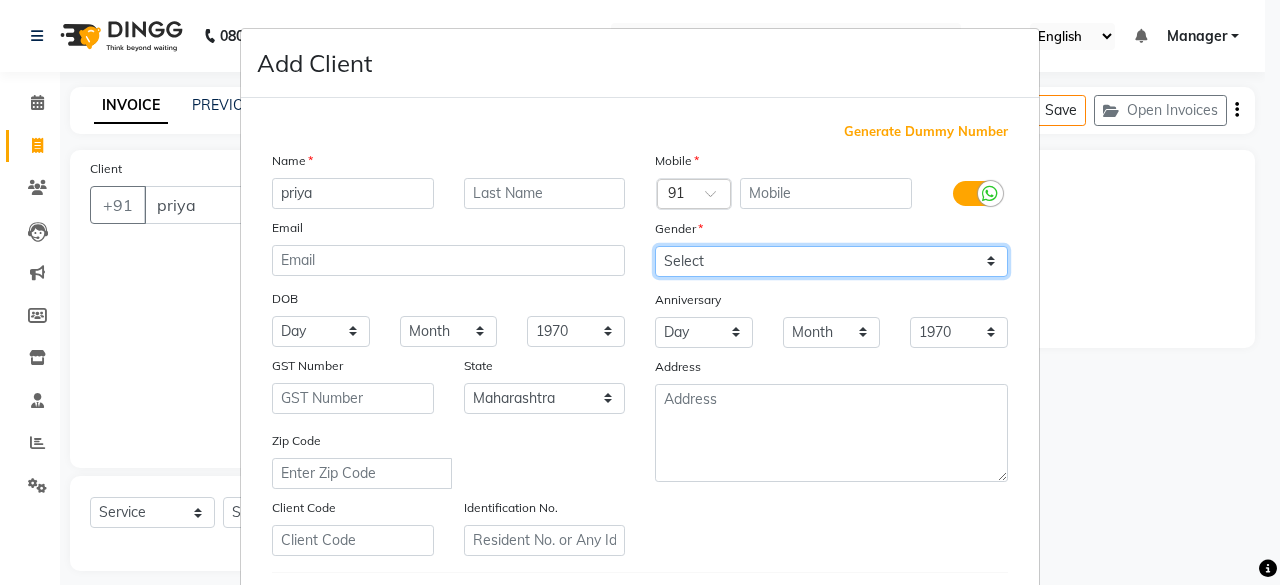 select on "female" 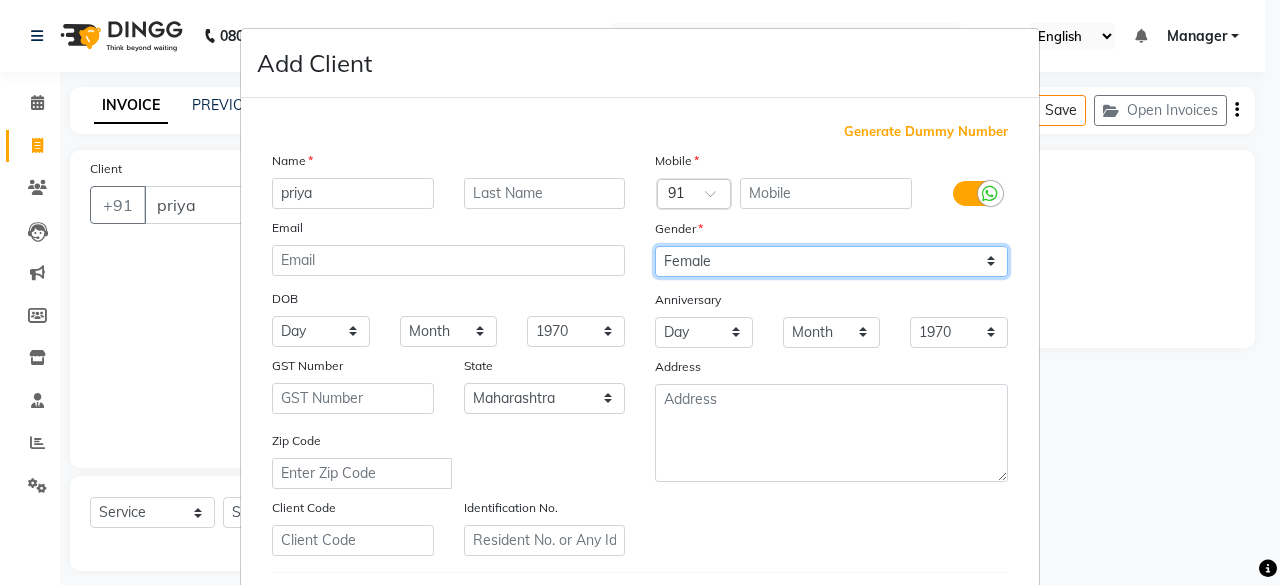 click on "Select Male Female Other Prefer Not To Say" at bounding box center [831, 261] 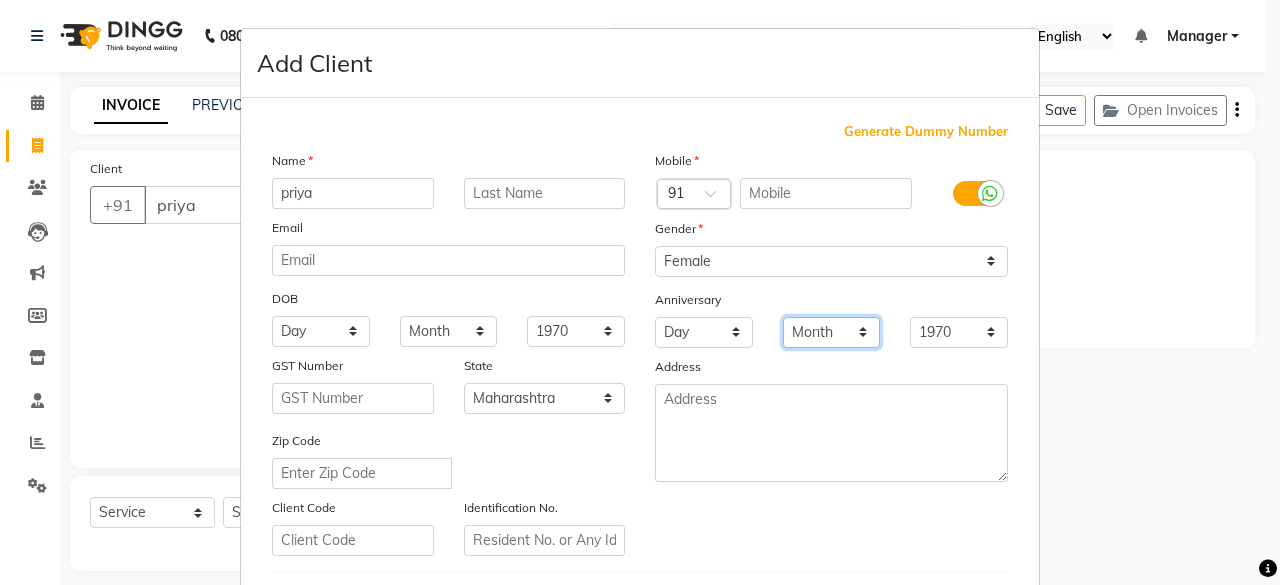 click on "Month January February March April May June July August September October November December" at bounding box center (832, 332) 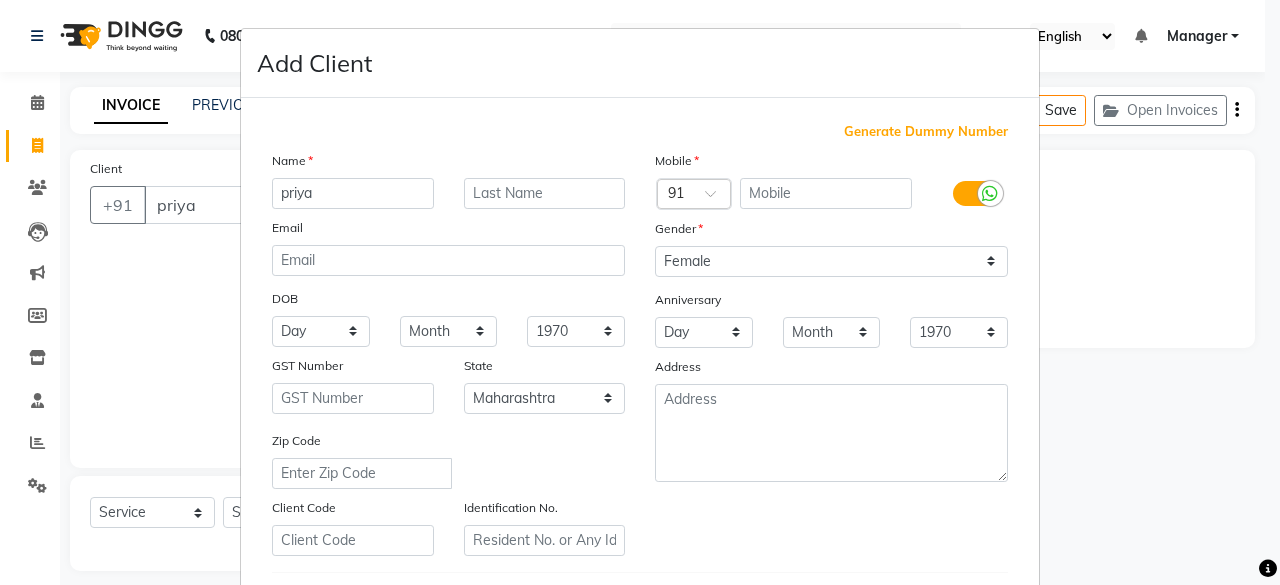click on "Email" at bounding box center (448, 231) 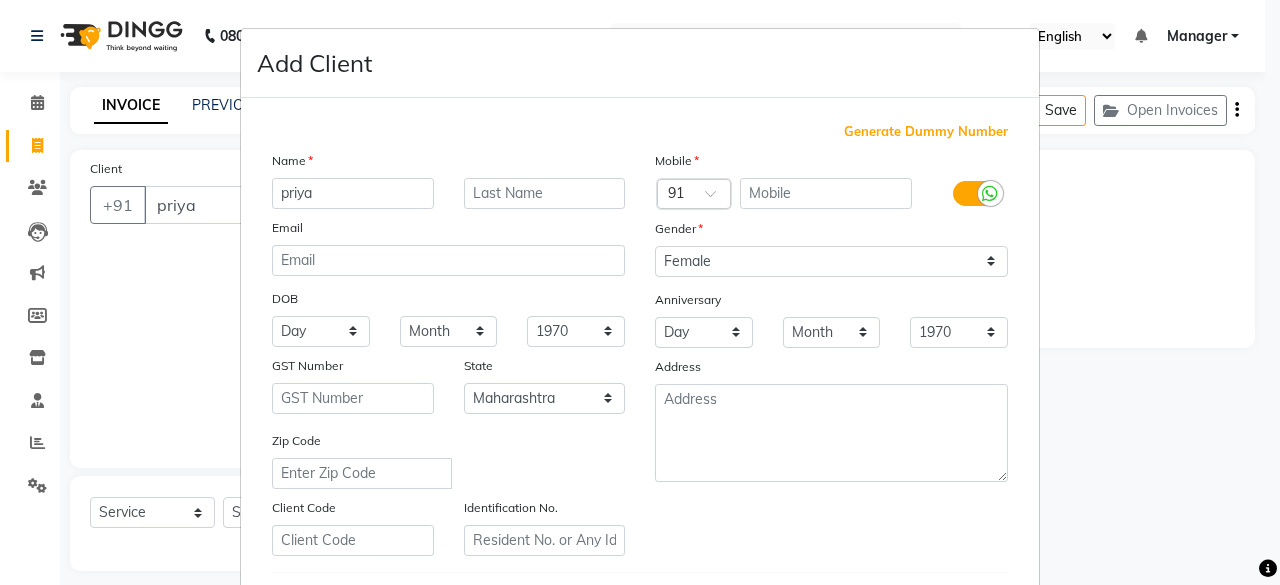 click on "Generate Dummy Number" at bounding box center (926, 132) 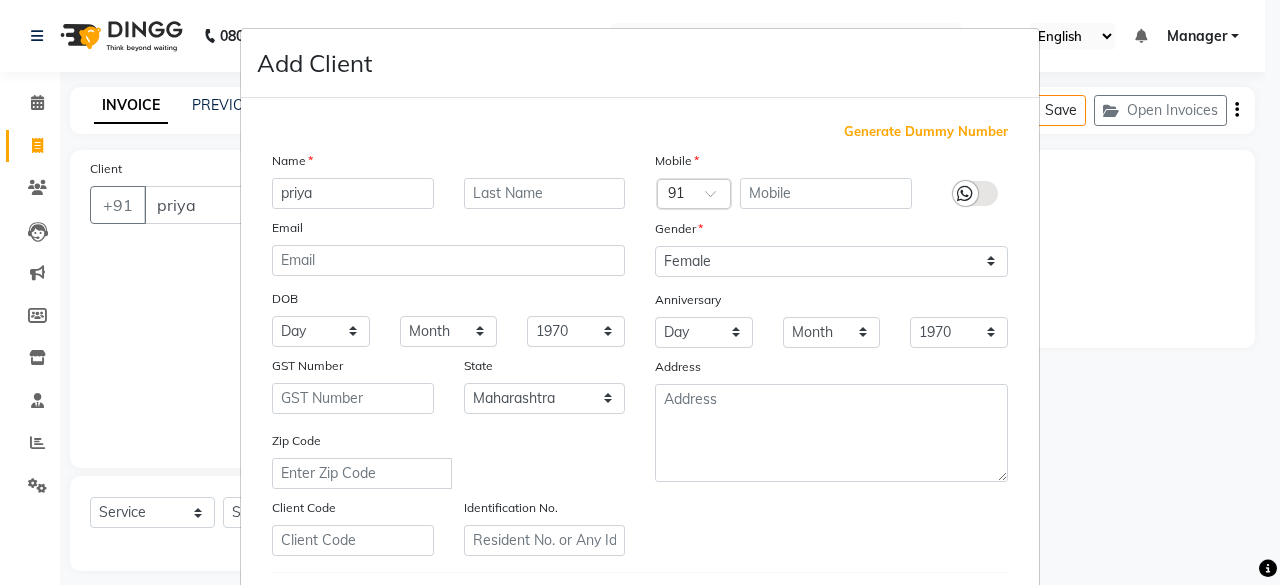type on "1315400000123" 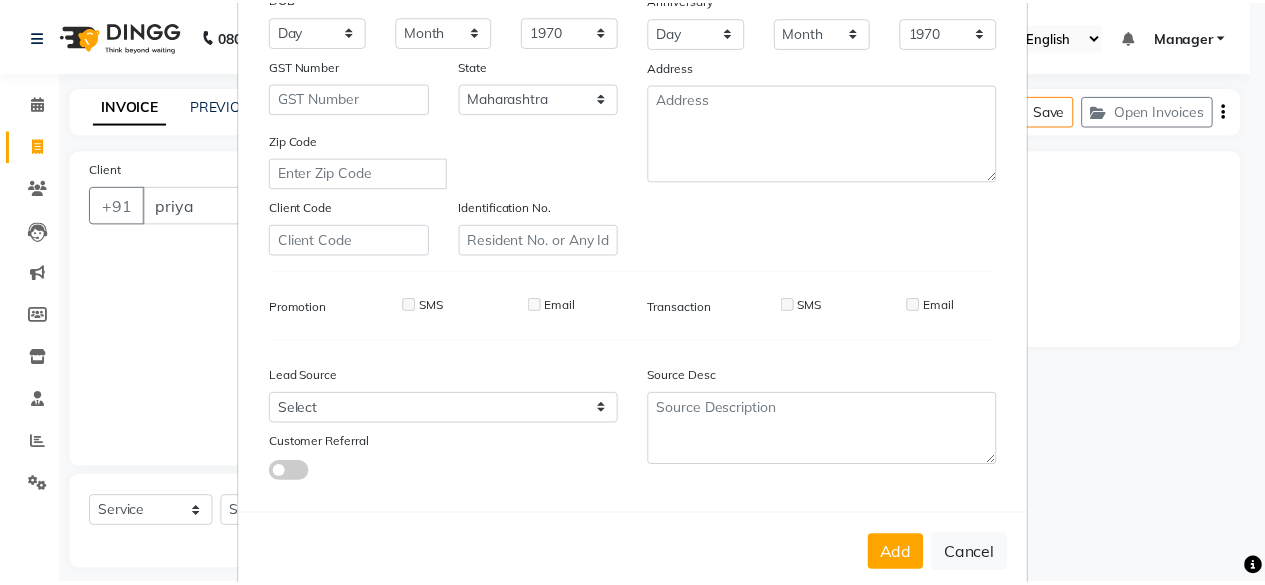 scroll, scrollTop: 334, scrollLeft: 0, axis: vertical 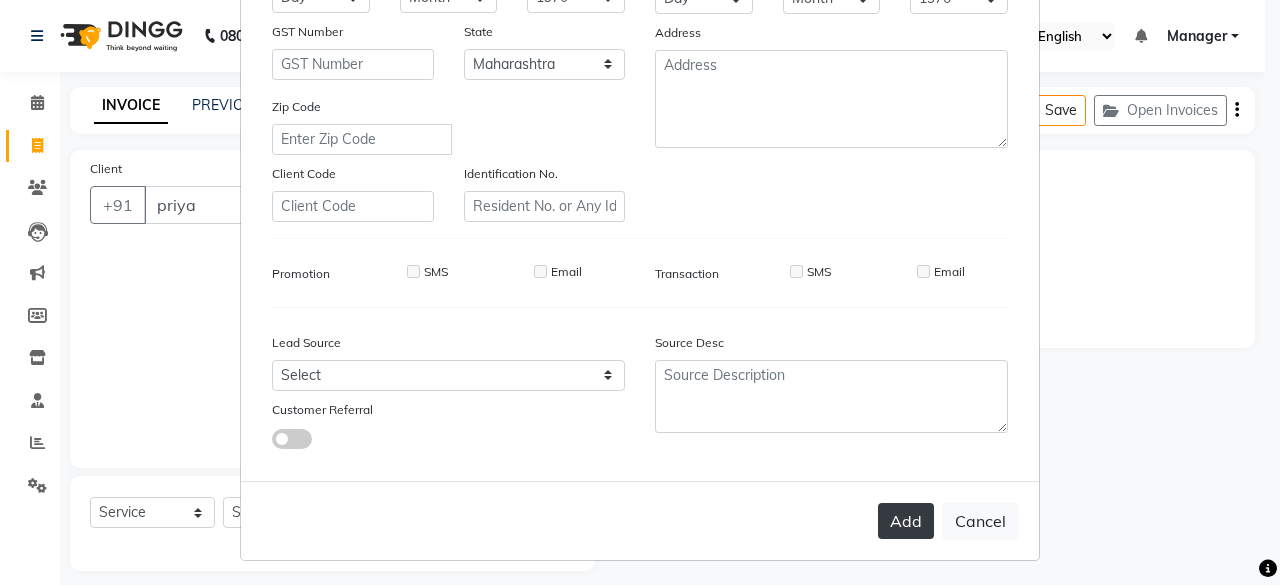 click on "Add" at bounding box center (906, 521) 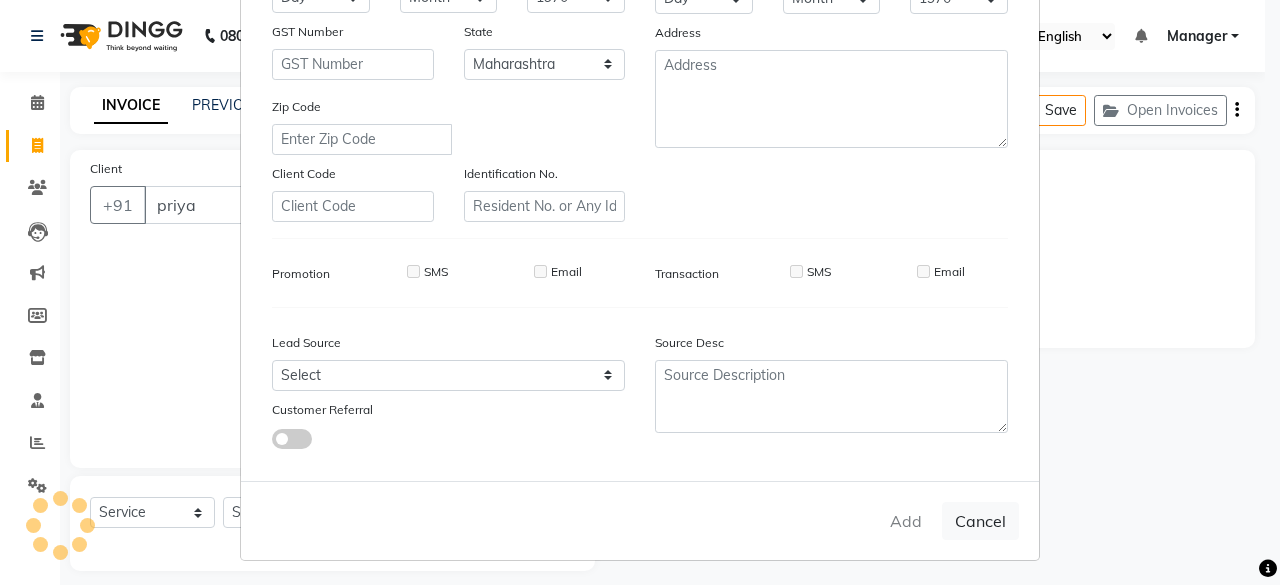 type on "13*********23" 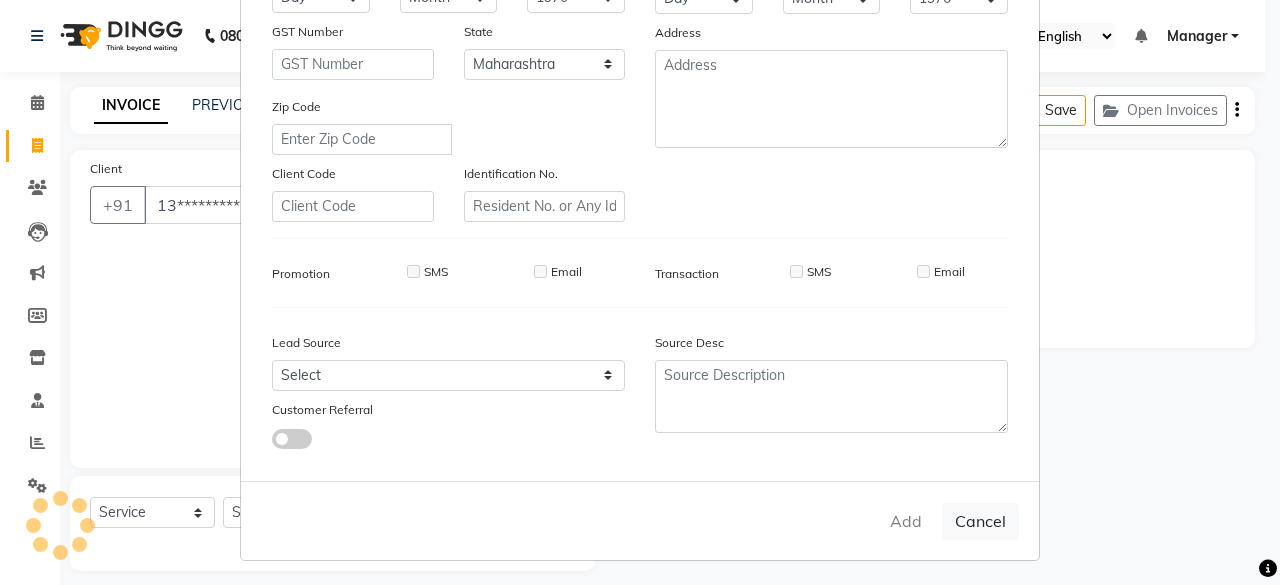 select 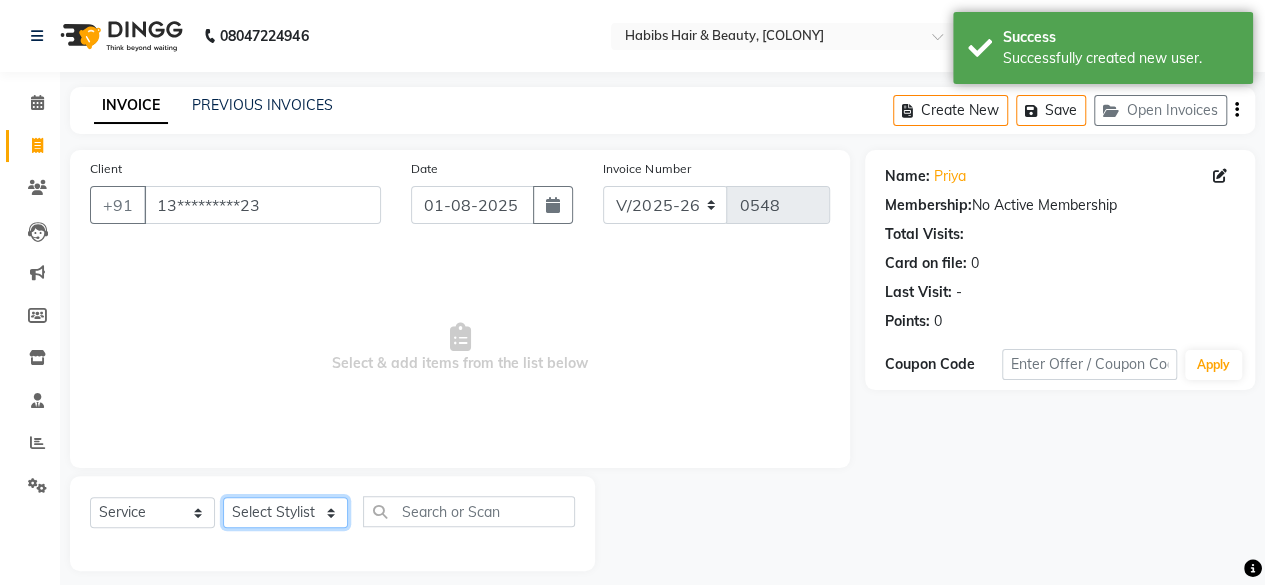 click on "Select Stylist [FIRST] [LAST] [FIRST] [LAST] [FIRST] [LAST] Manager [FIRST] [LAST] [FIRST] [LAST]" 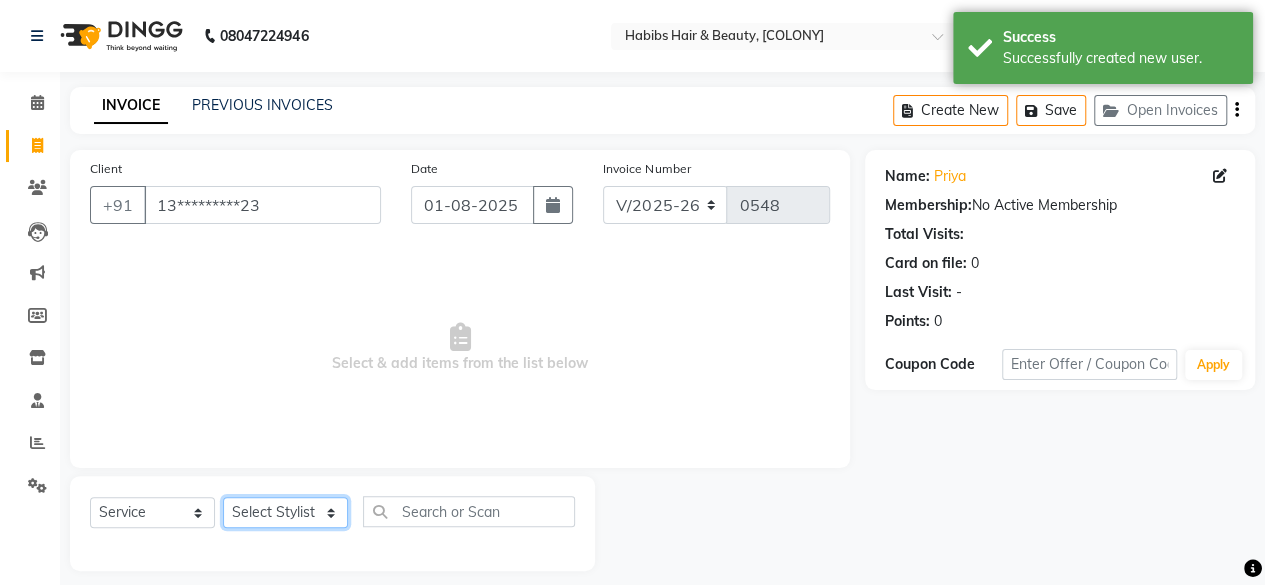 select on "59966" 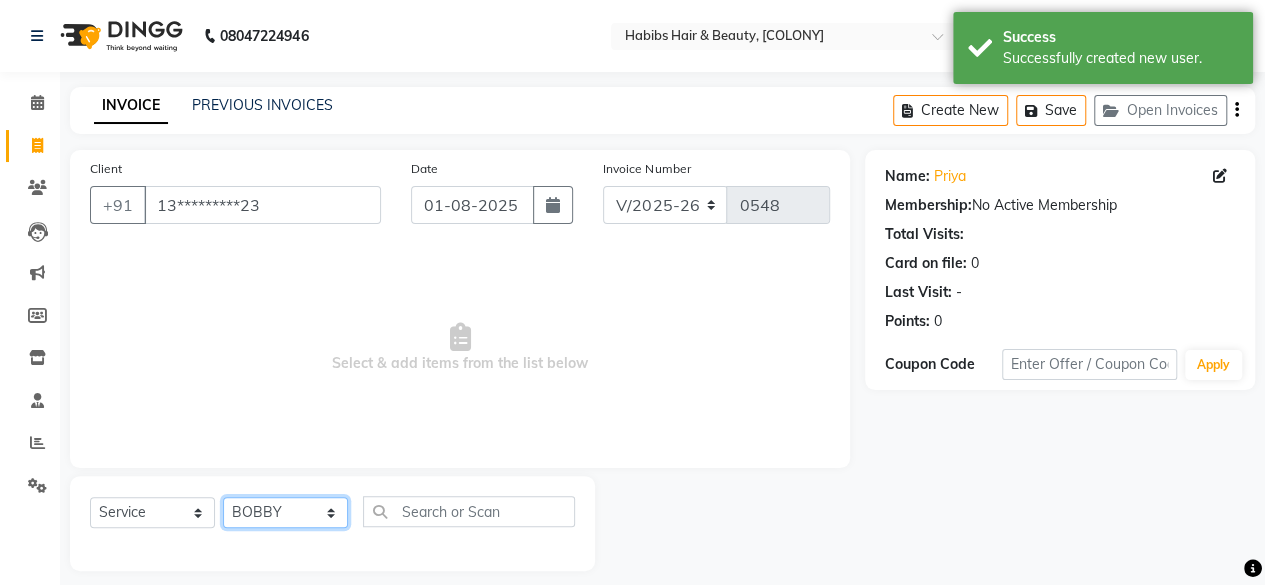 click on "Select Stylist [FIRST] [LAST] [FIRST] [LAST] [FIRST] [LAST] Manager [FIRST] [LAST] [FIRST] [LAST]" 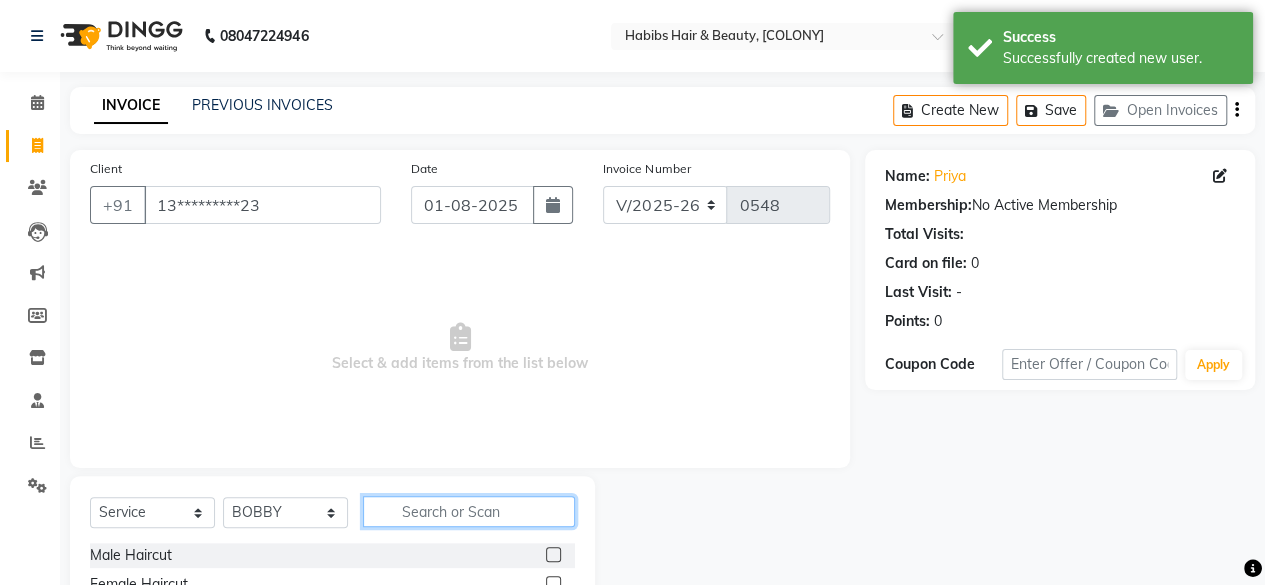 click 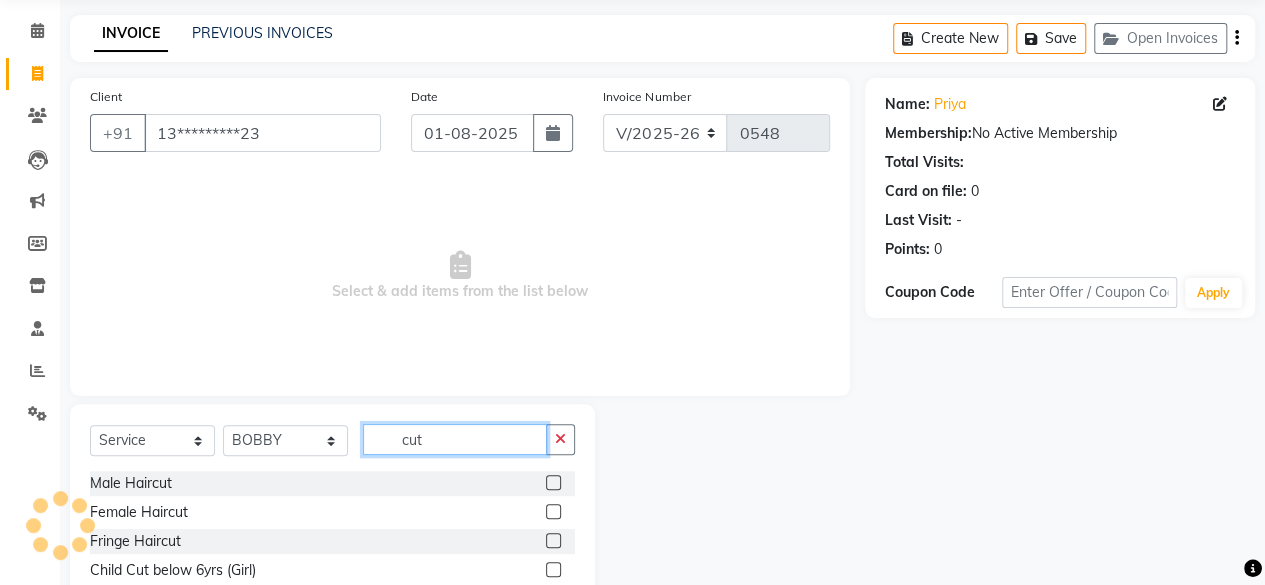 scroll, scrollTop: 73, scrollLeft: 0, axis: vertical 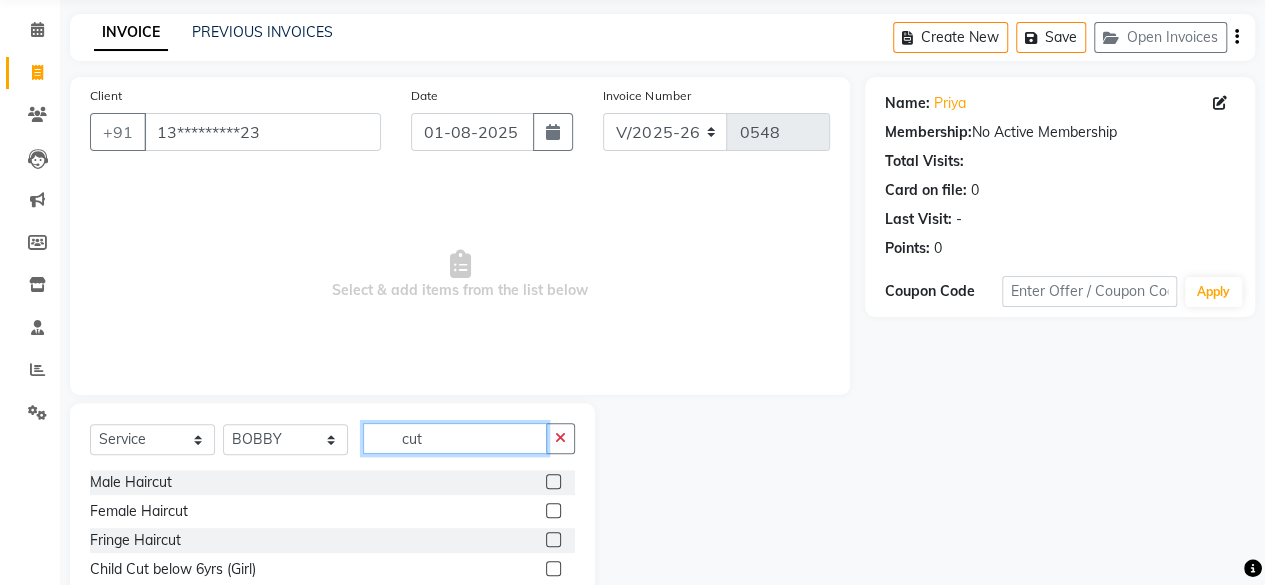 type on "cut" 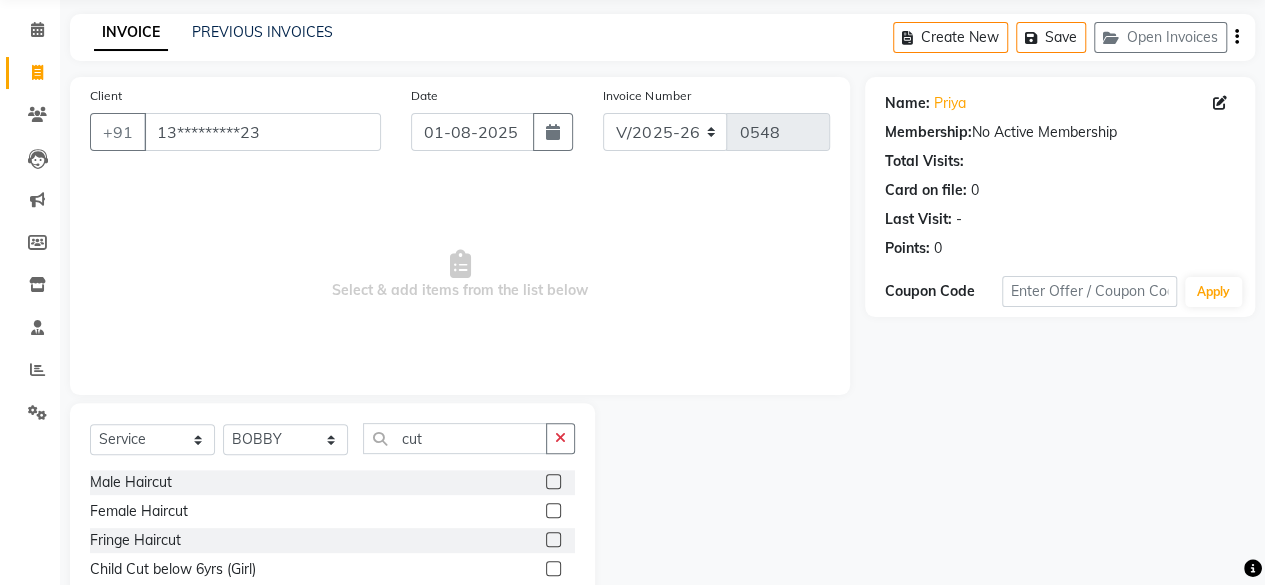 click 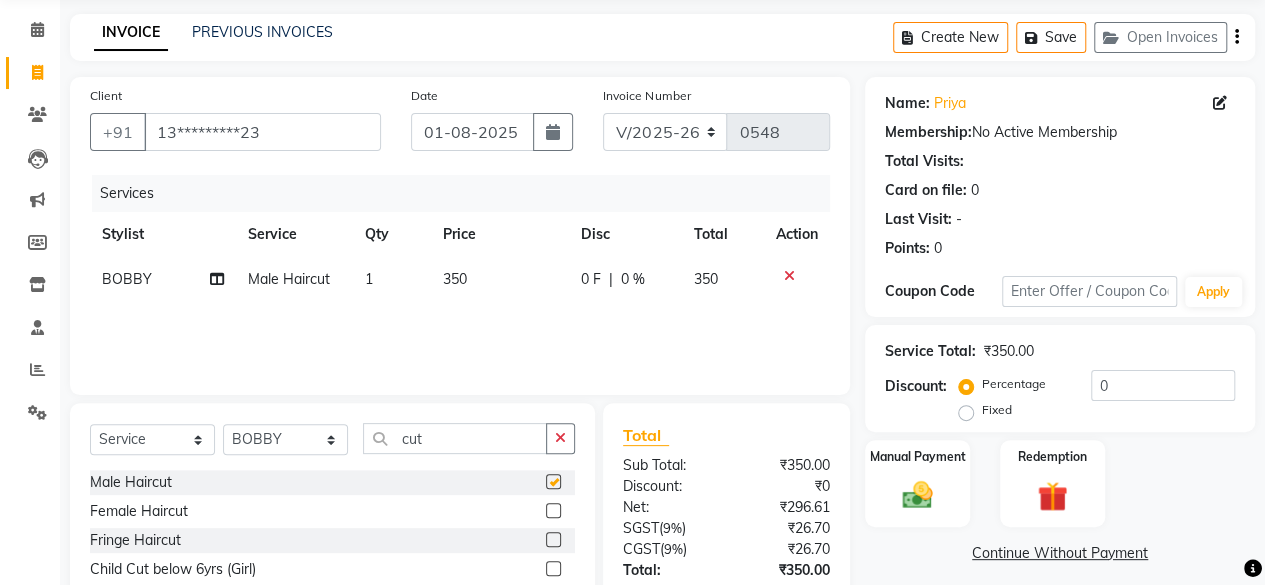 checkbox on "false" 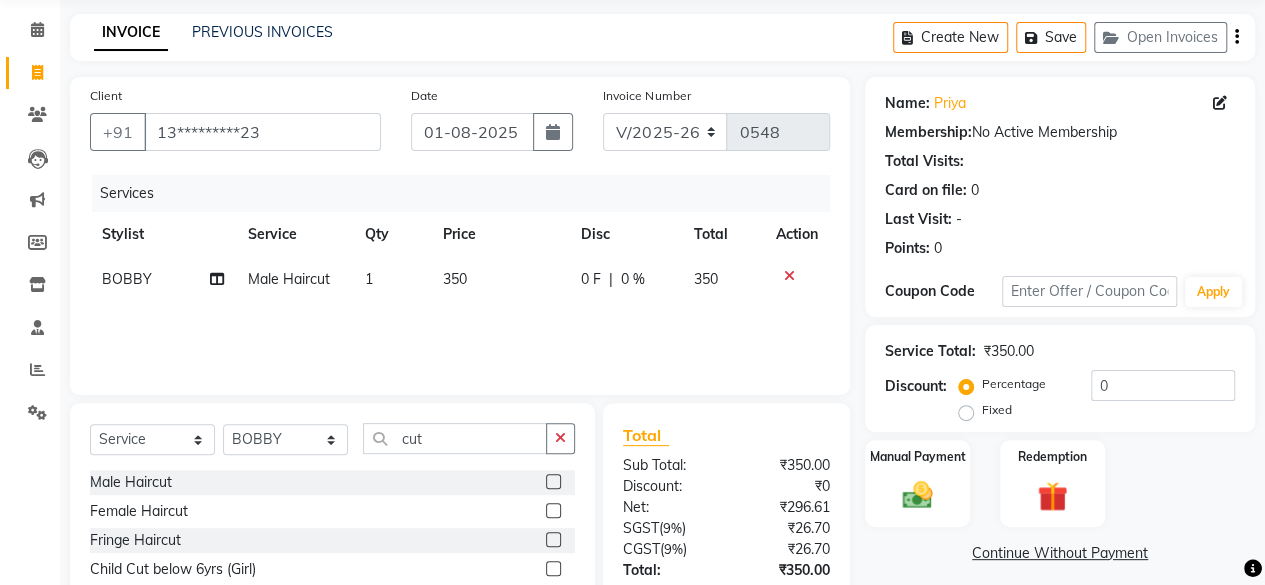 click on "350" 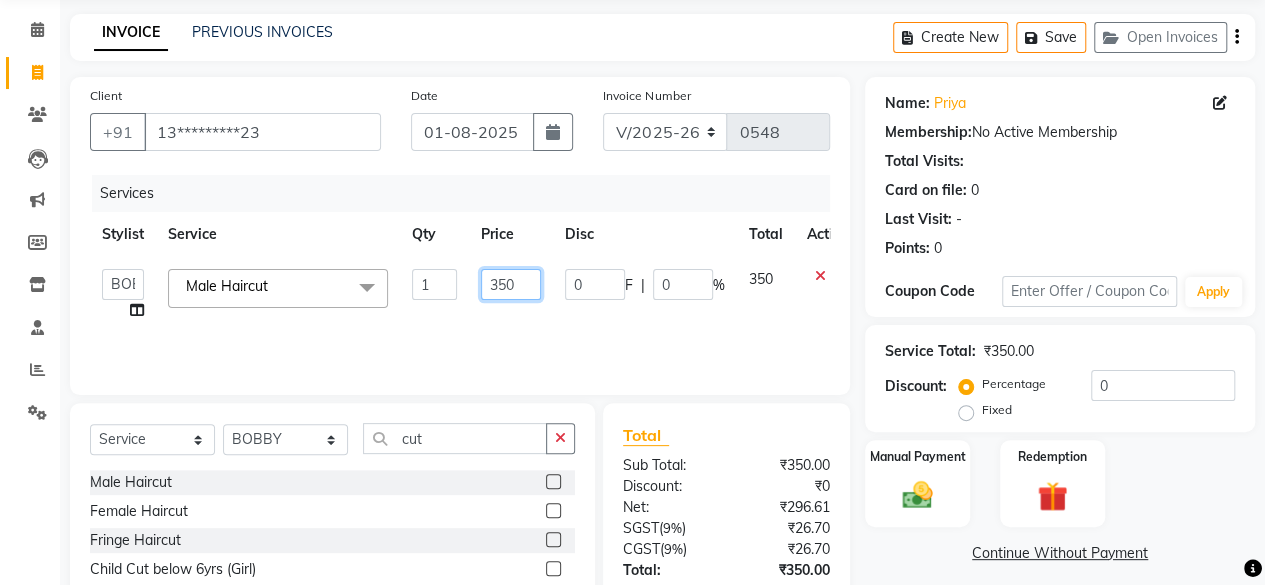 click on "350" 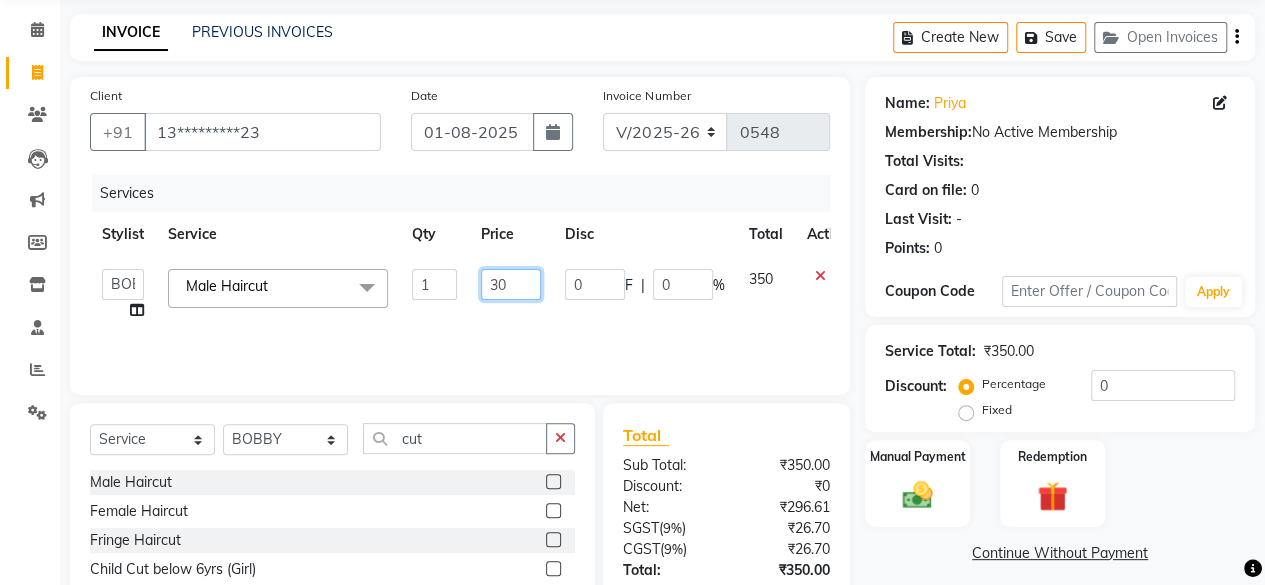 type on "300" 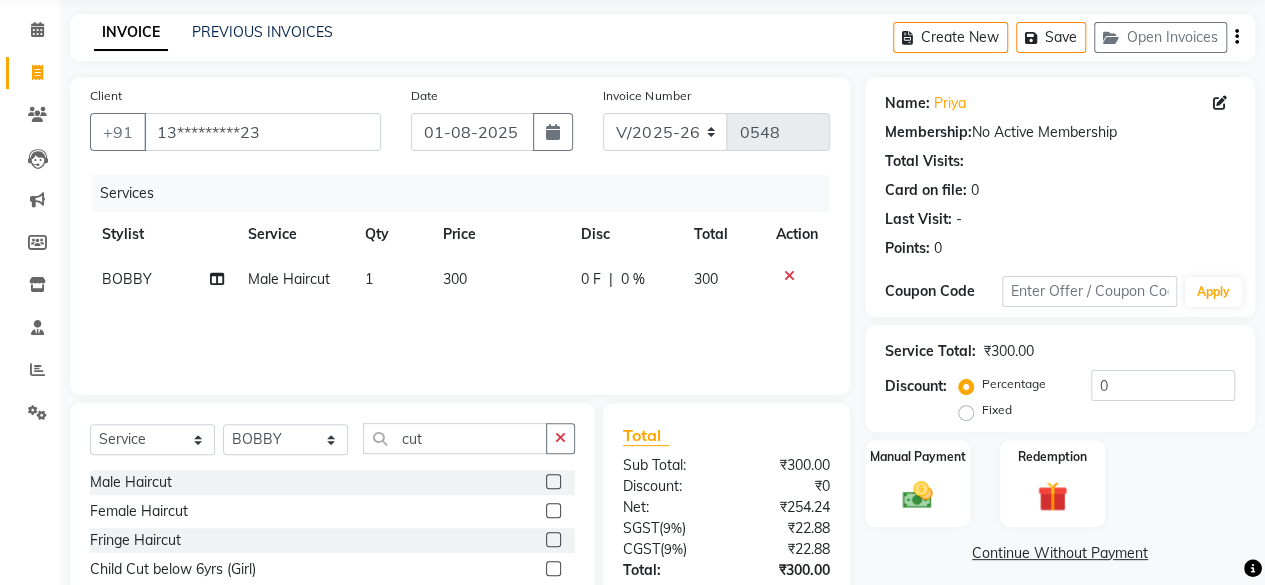 click on "BOBBY Male Haircut 1 300 0 F | 0 % 300" 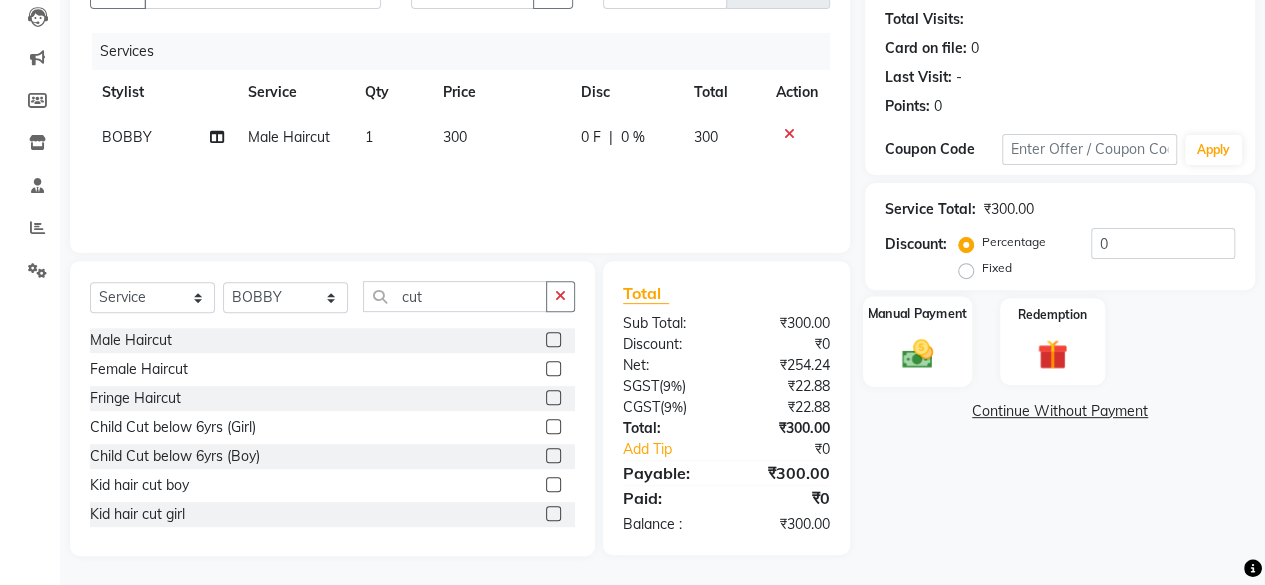 click 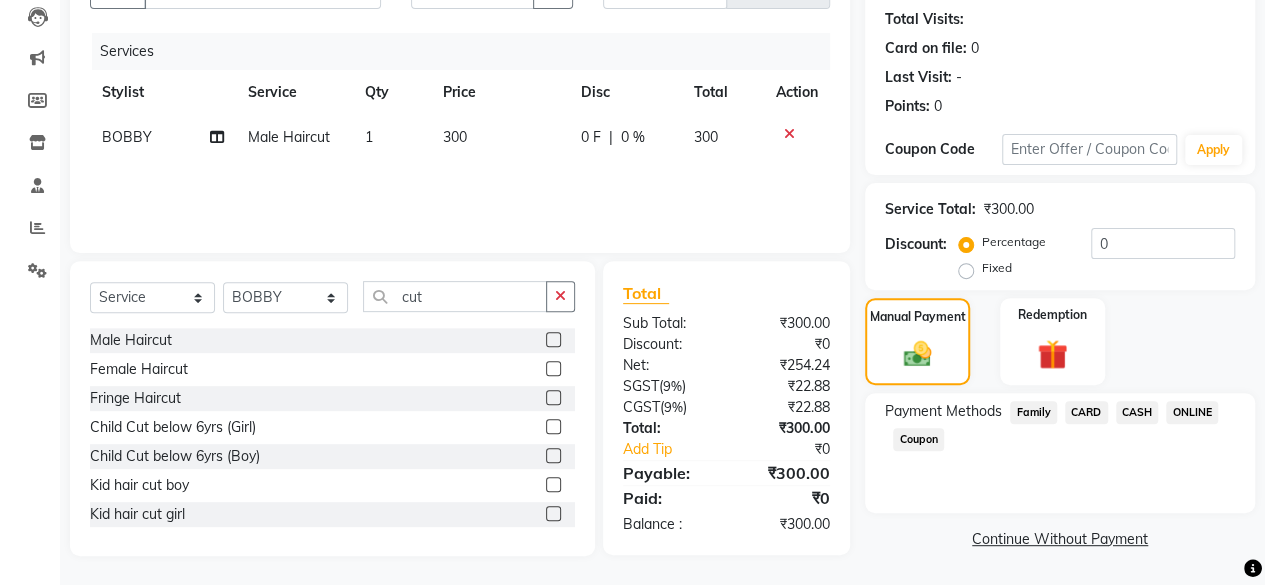 click on "CASH" 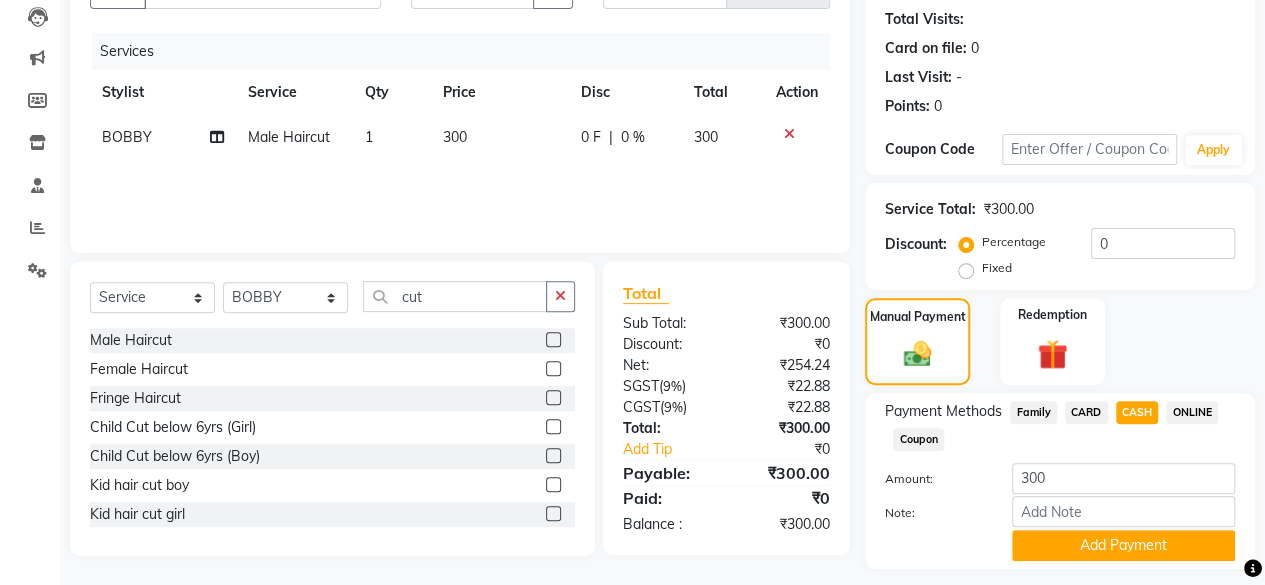 scroll, scrollTop: 268, scrollLeft: 0, axis: vertical 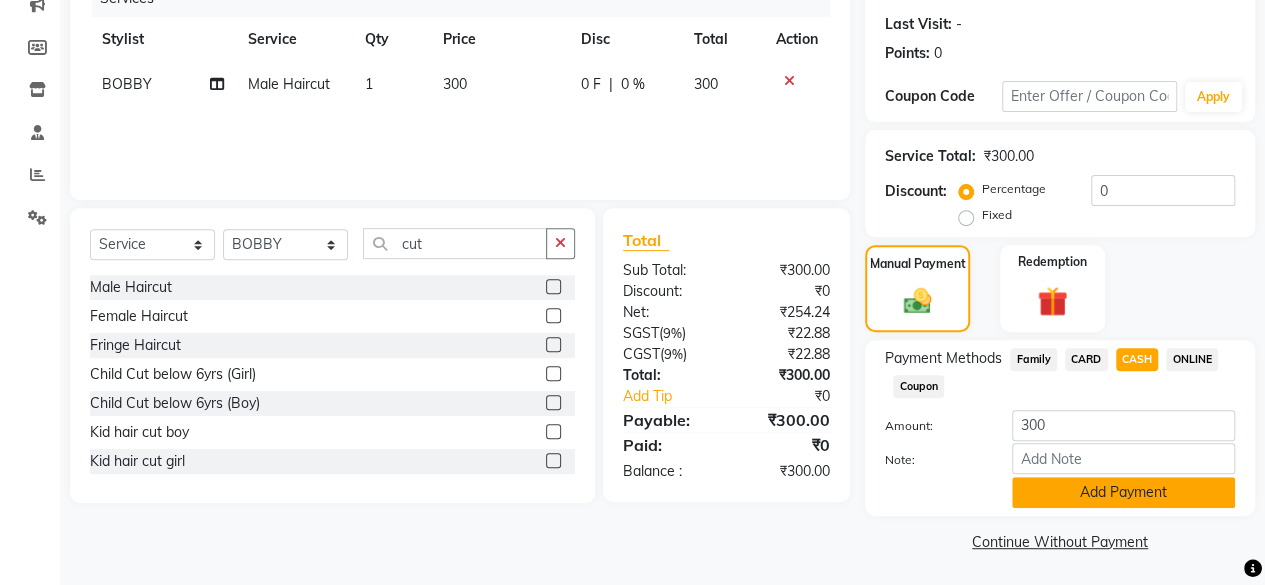 click on "Add Payment" 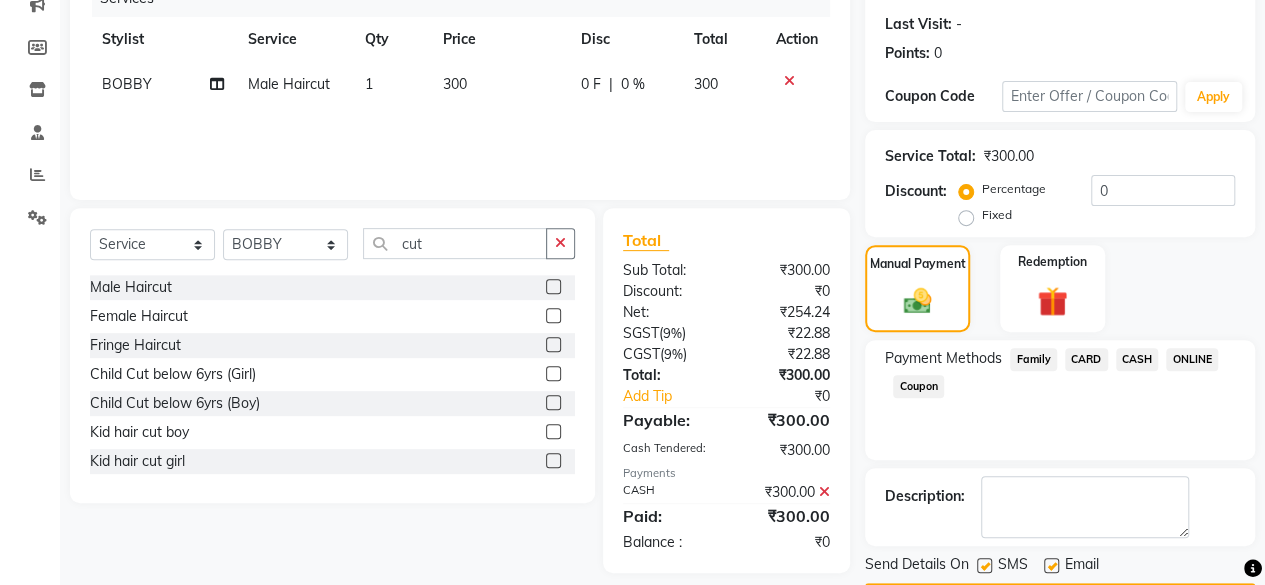 scroll, scrollTop: 324, scrollLeft: 0, axis: vertical 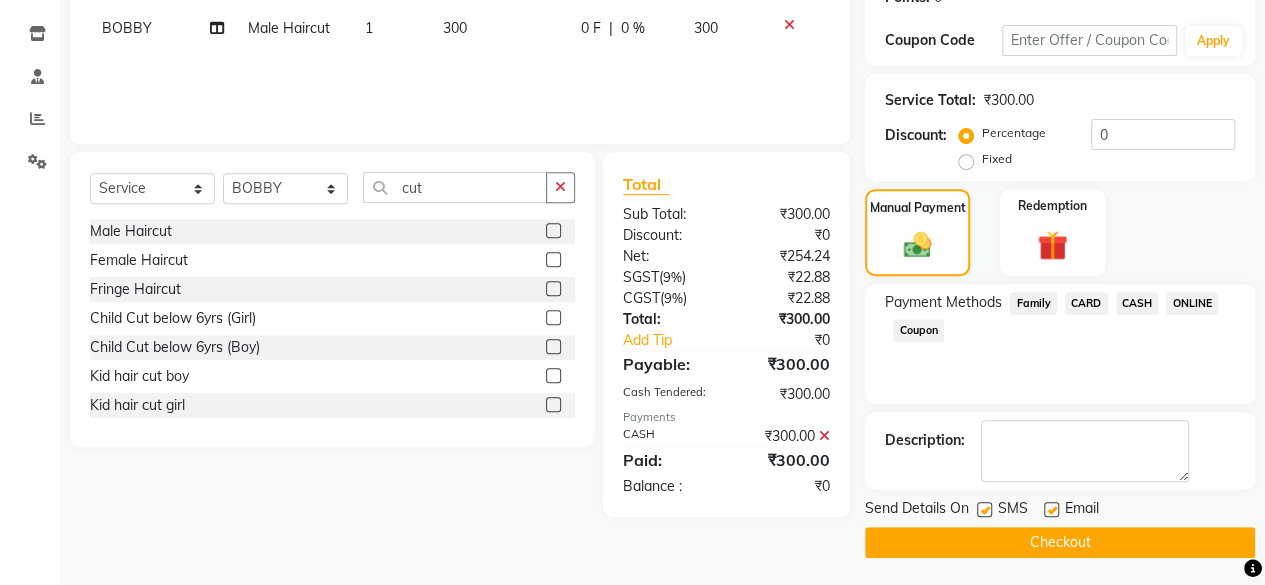 click on "Checkout" 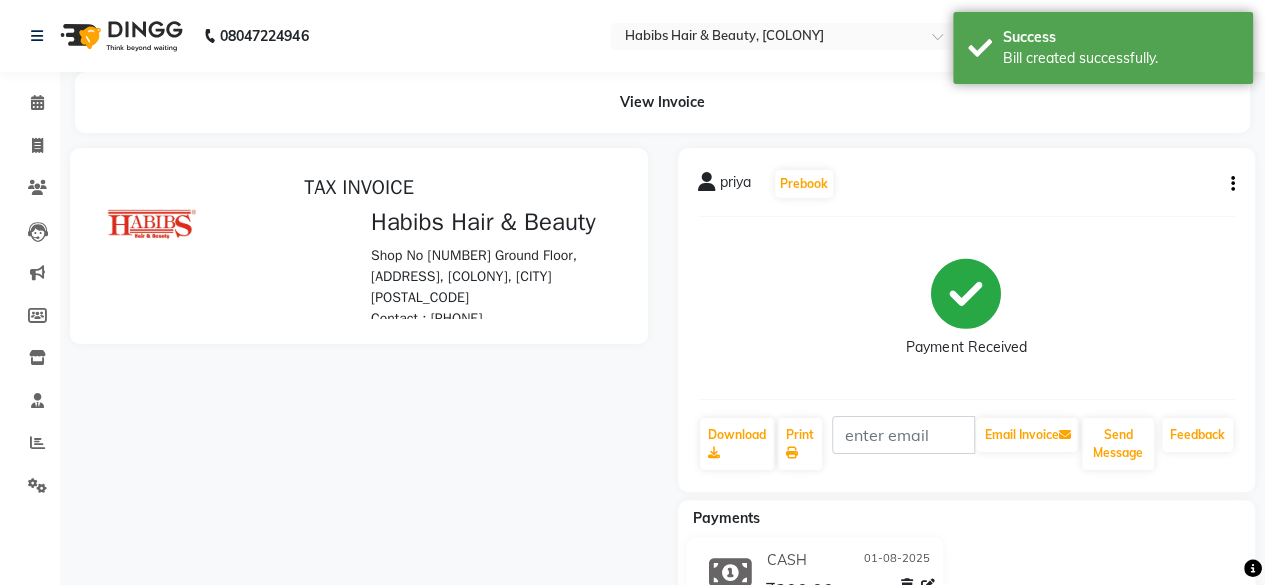 scroll, scrollTop: 0, scrollLeft: 0, axis: both 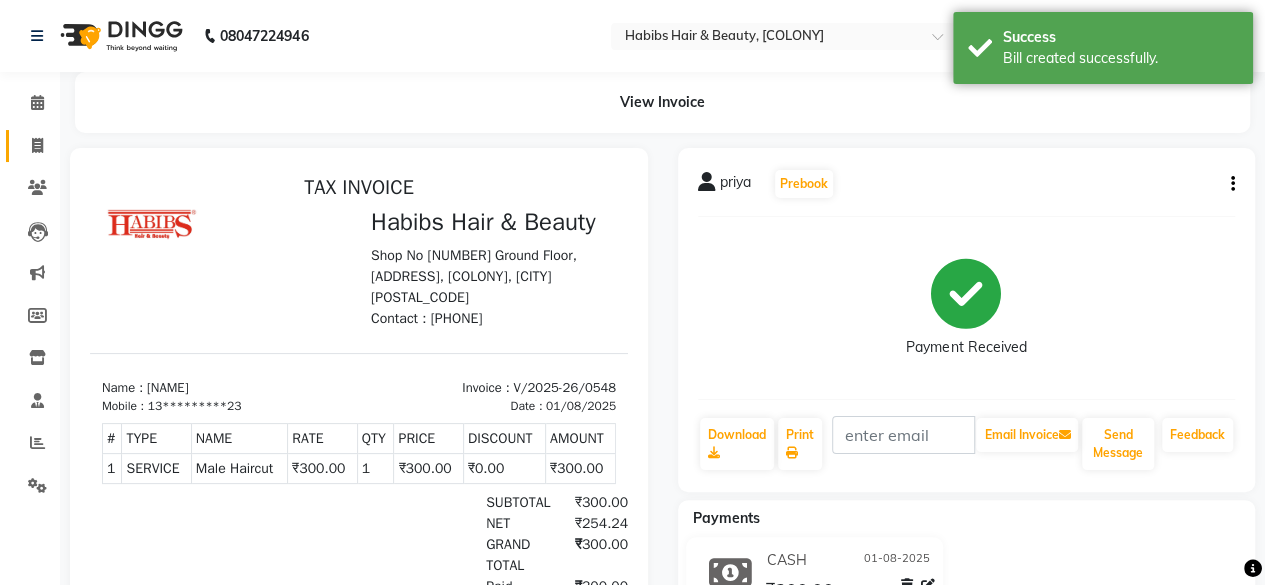 click on "Invoice" 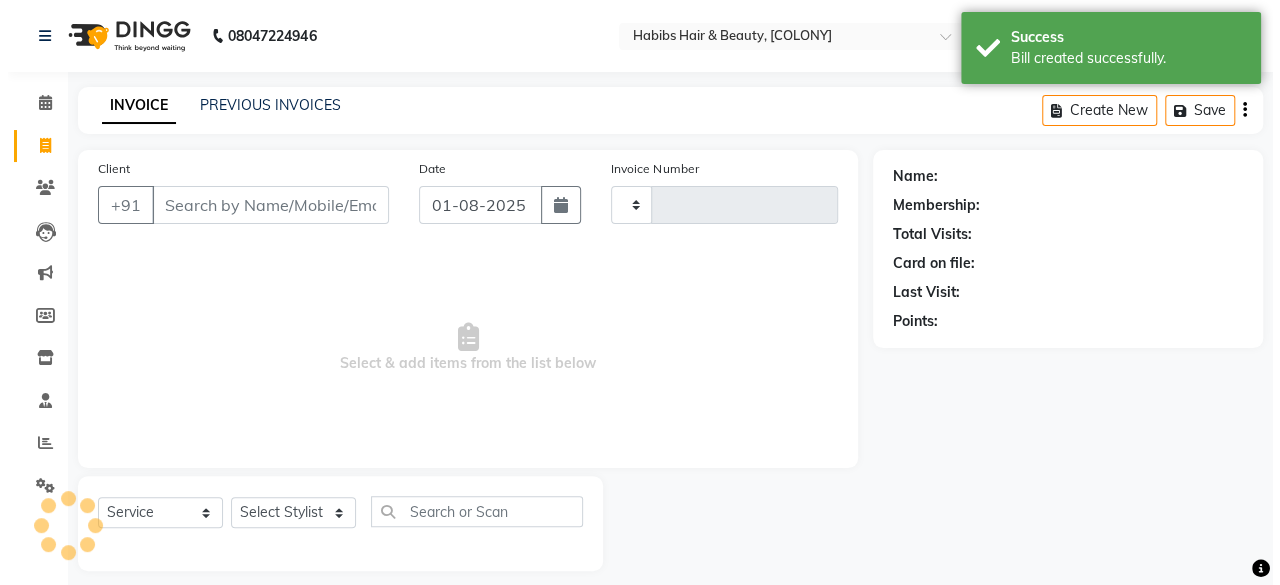 scroll, scrollTop: 15, scrollLeft: 0, axis: vertical 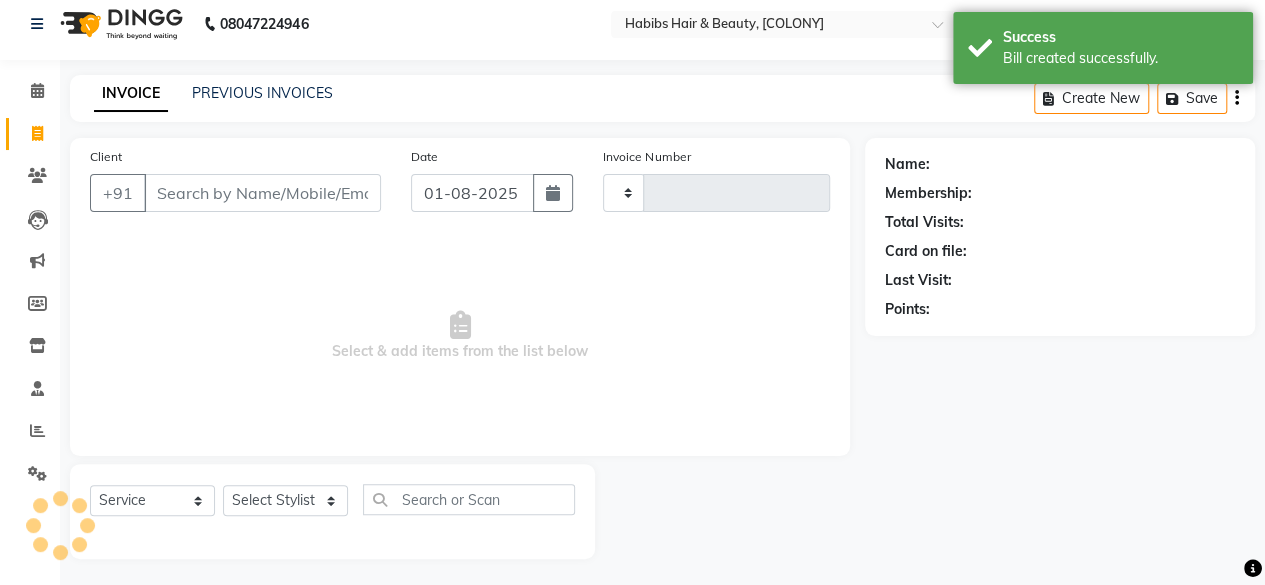 type on "0549" 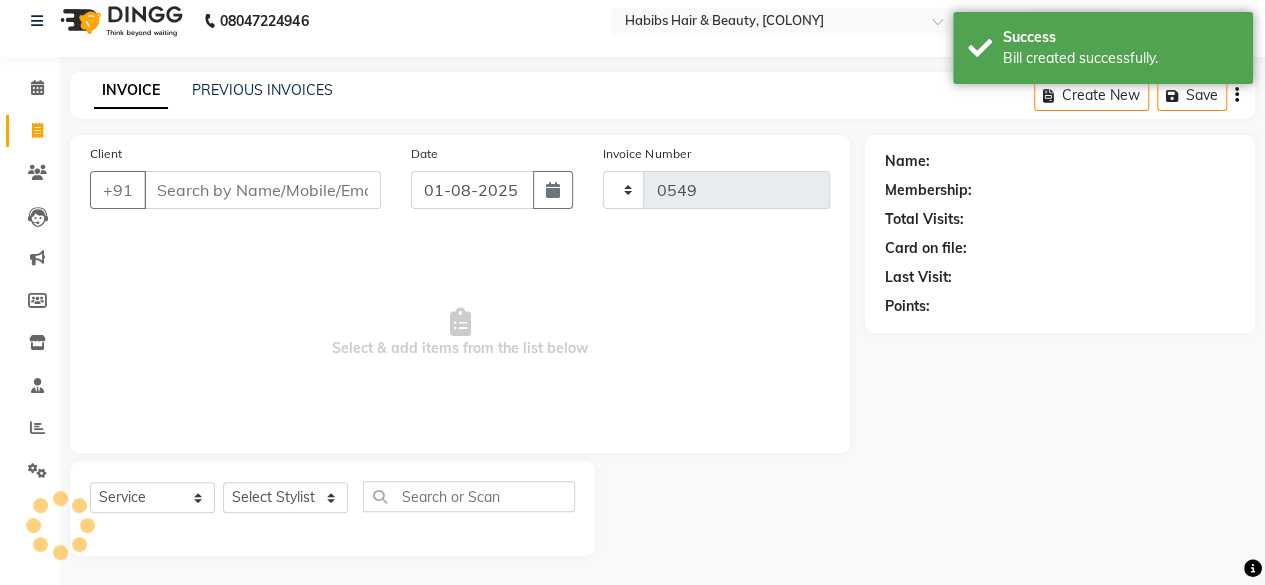 select on "7148" 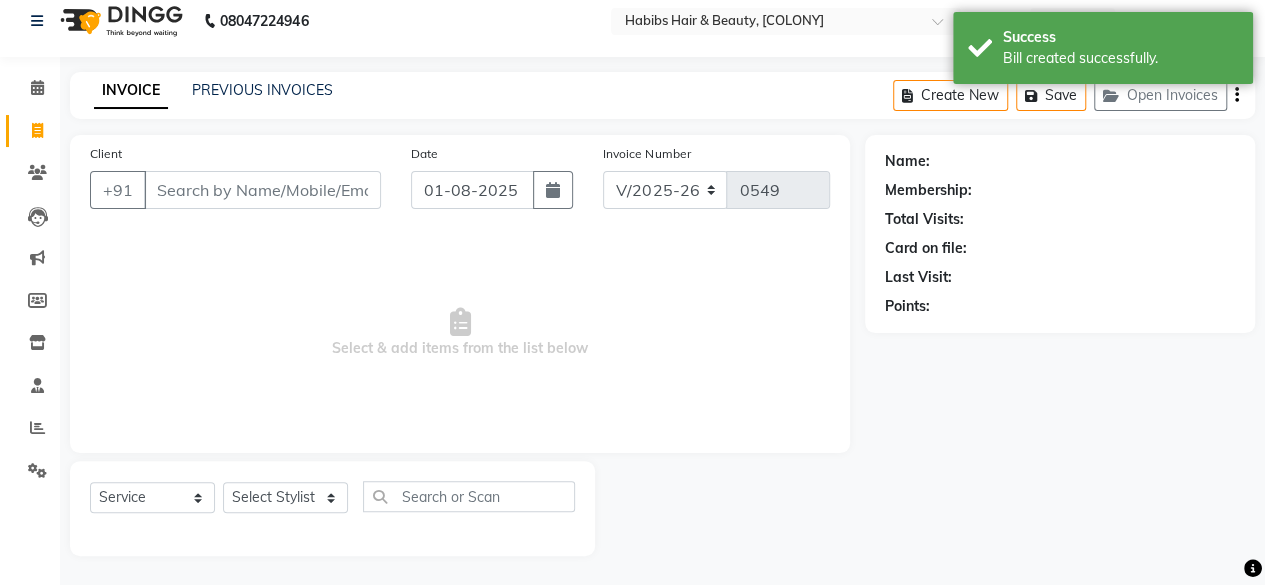 click on "Client" at bounding box center (262, 190) 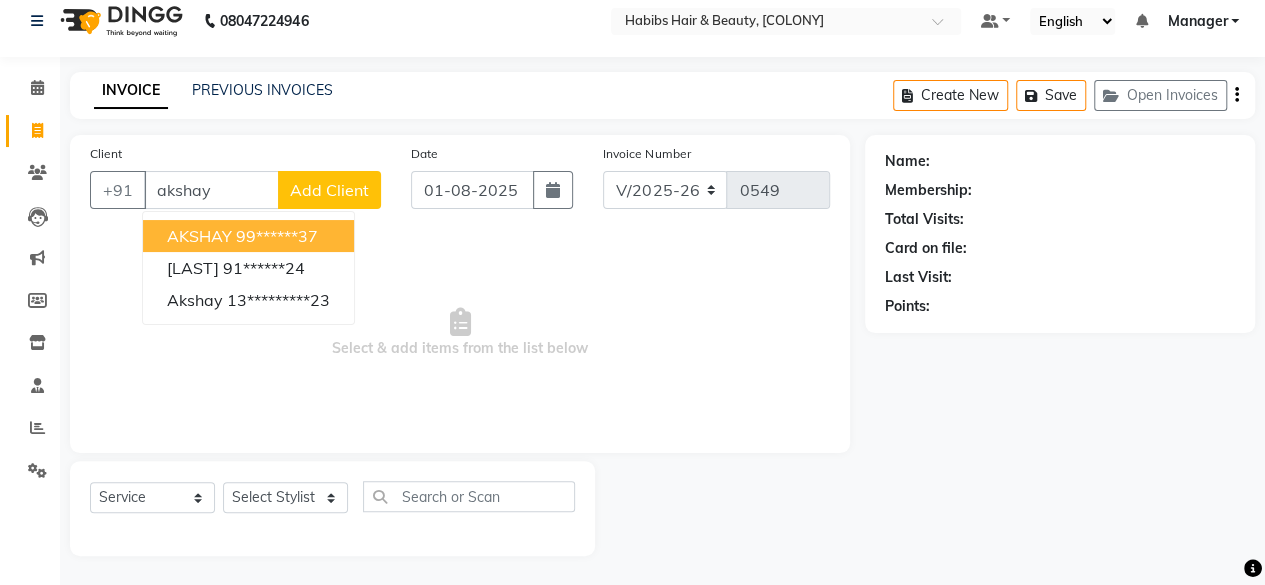 type on "akshay" 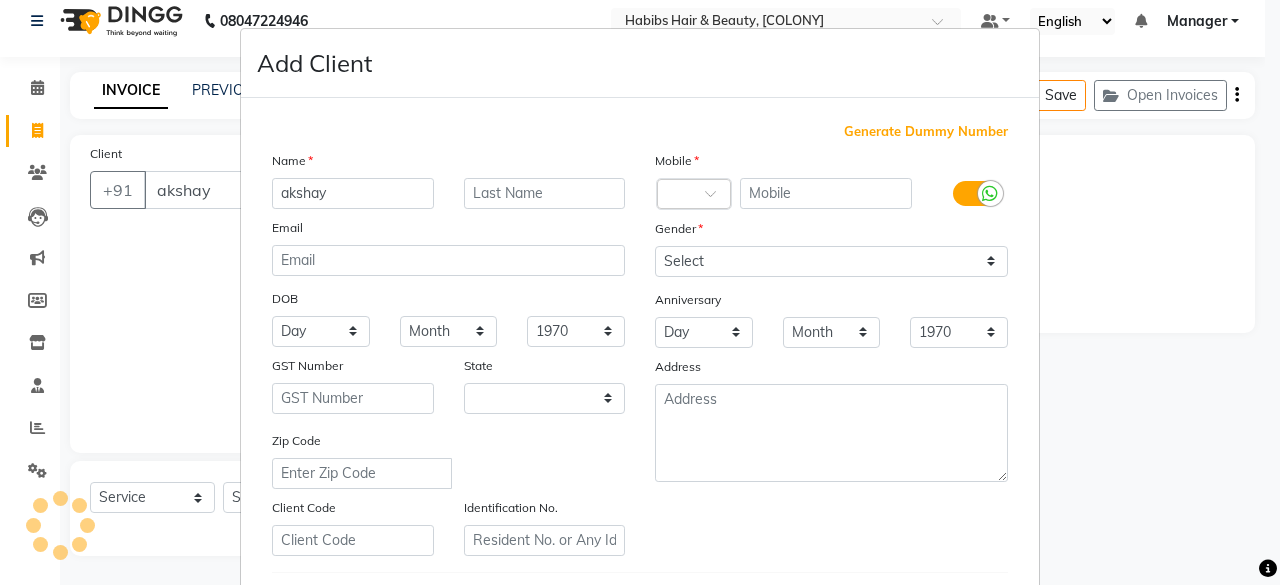 select on "22" 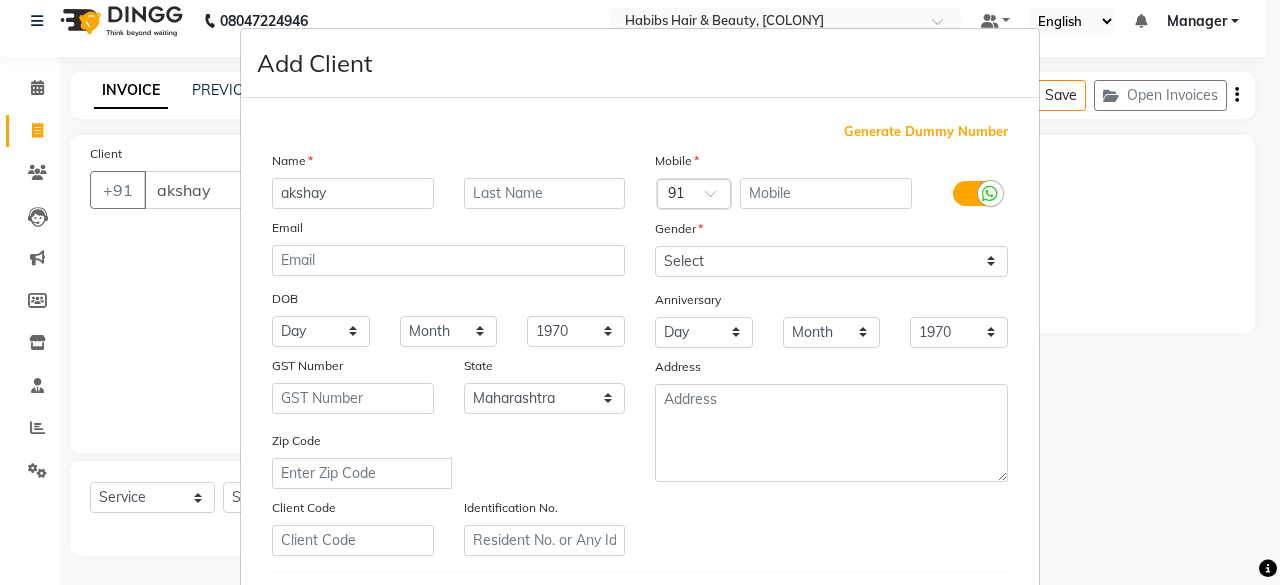 click on "Generate Dummy Number" at bounding box center (926, 132) 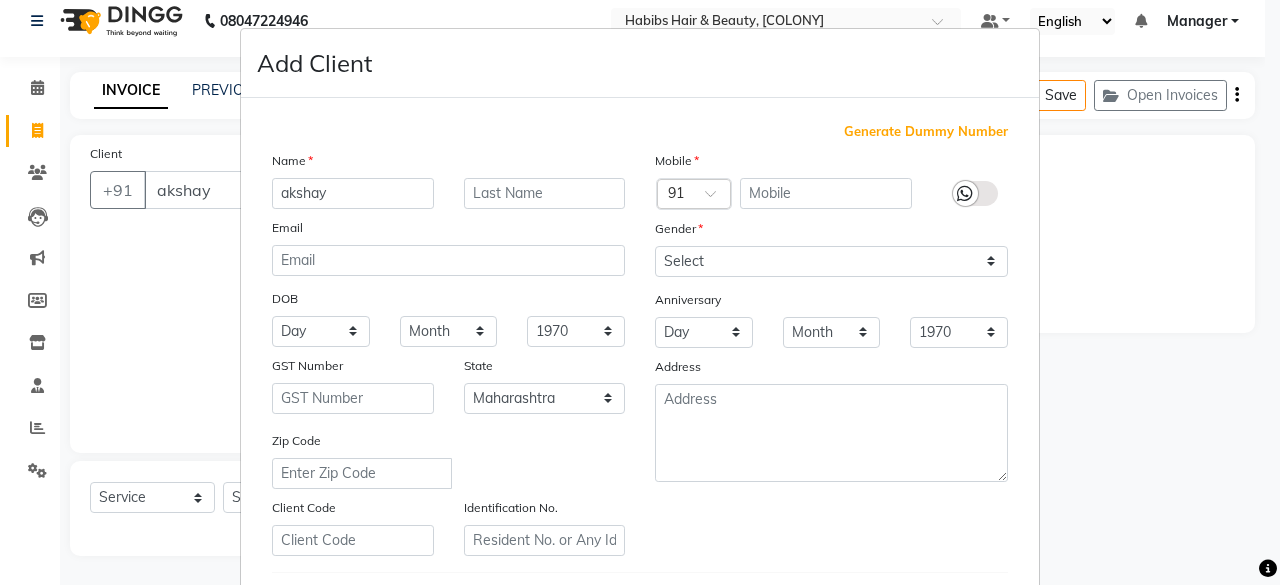 type on "1315400000124" 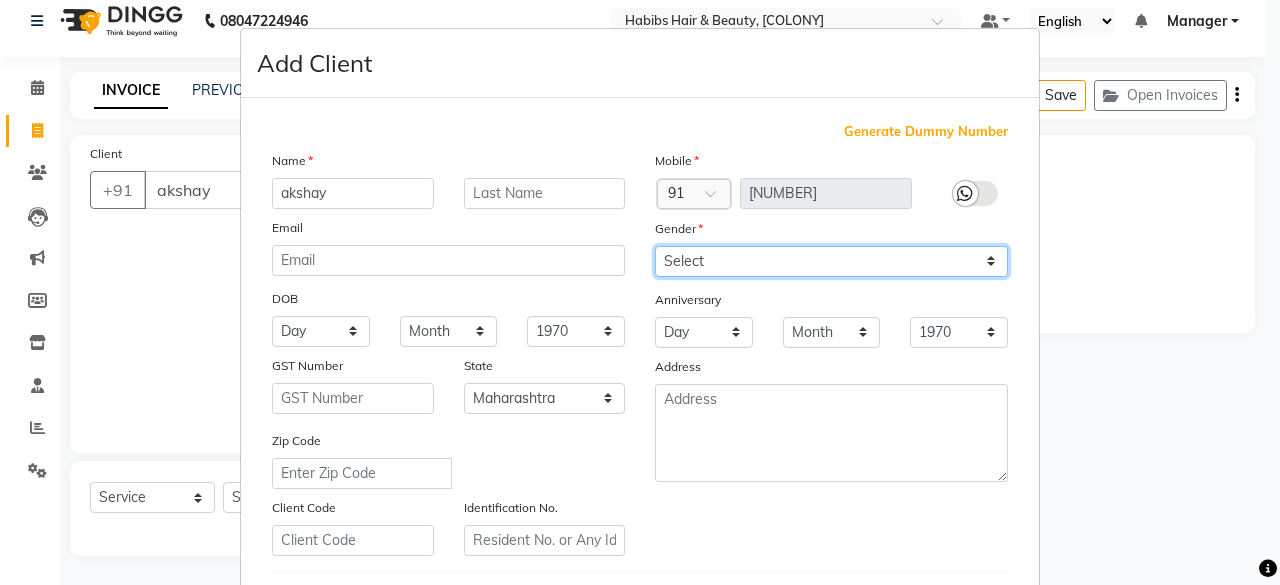 click on "Select Male Female Other Prefer Not To Say" at bounding box center [831, 261] 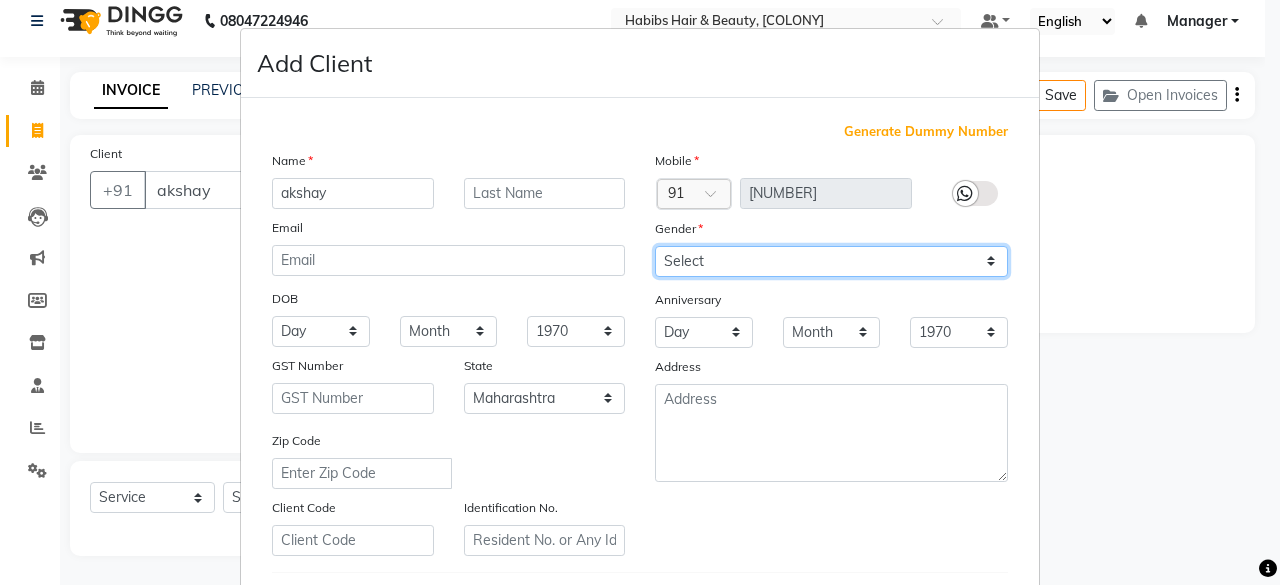 select on "male" 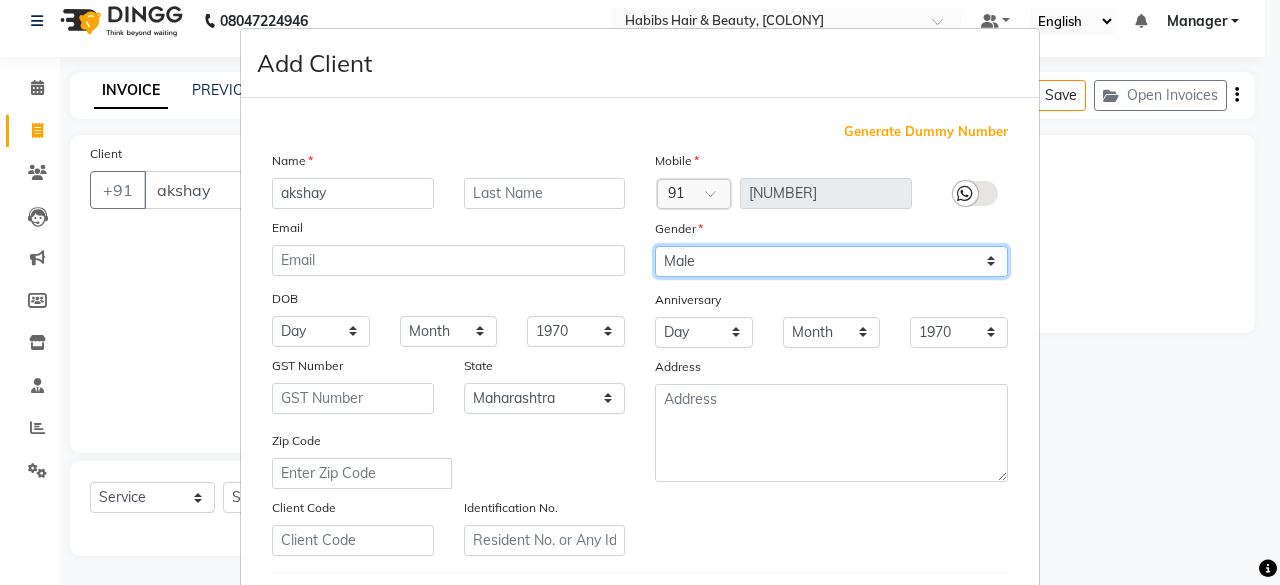 click on "Select Male Female Other Prefer Not To Say" at bounding box center [831, 261] 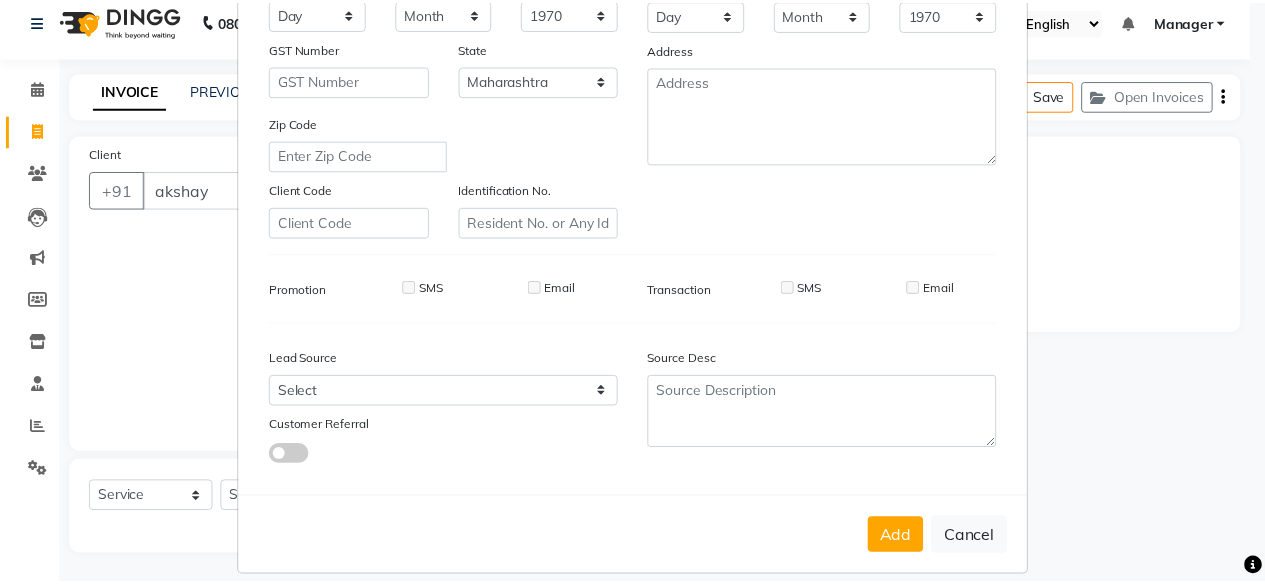 scroll, scrollTop: 334, scrollLeft: 0, axis: vertical 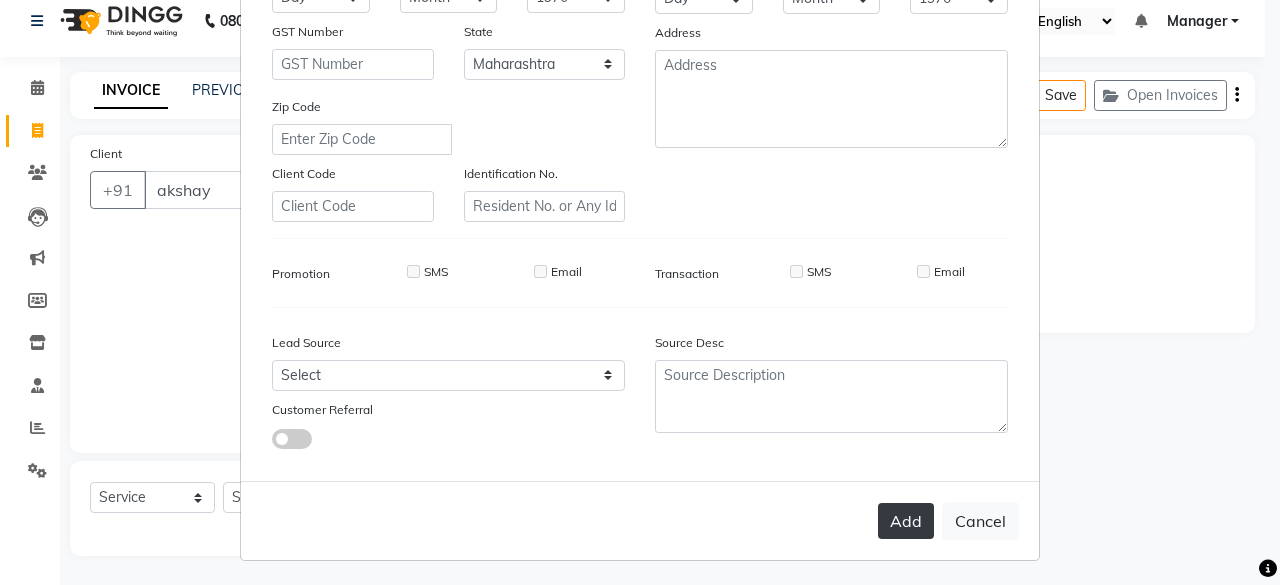 click on "Add" at bounding box center (906, 521) 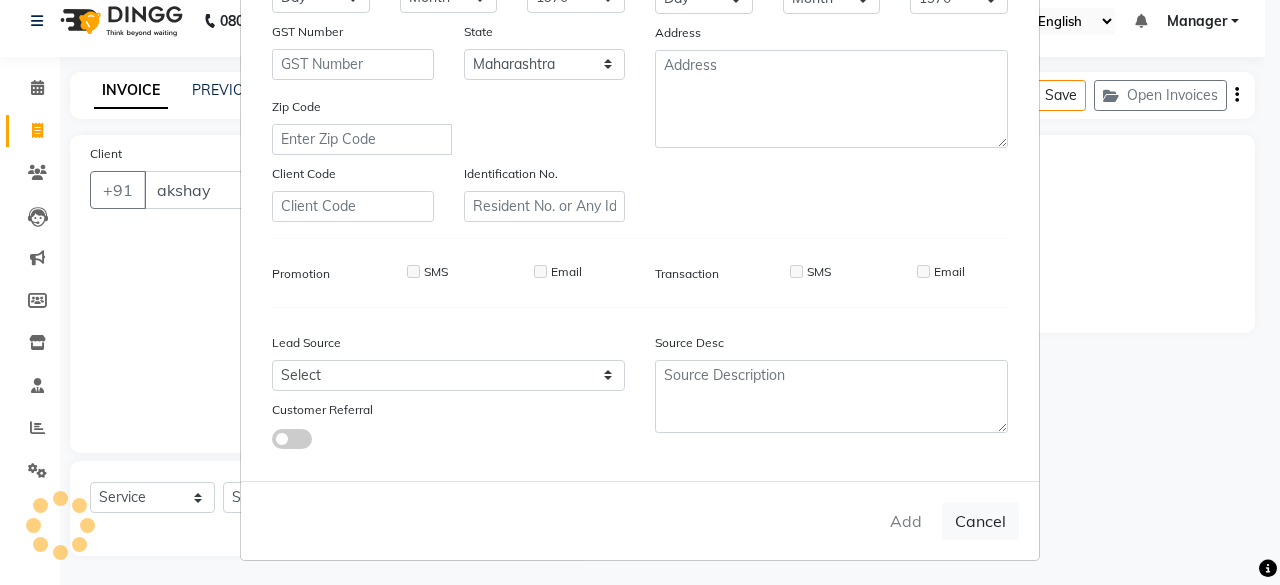 type on "13*********24" 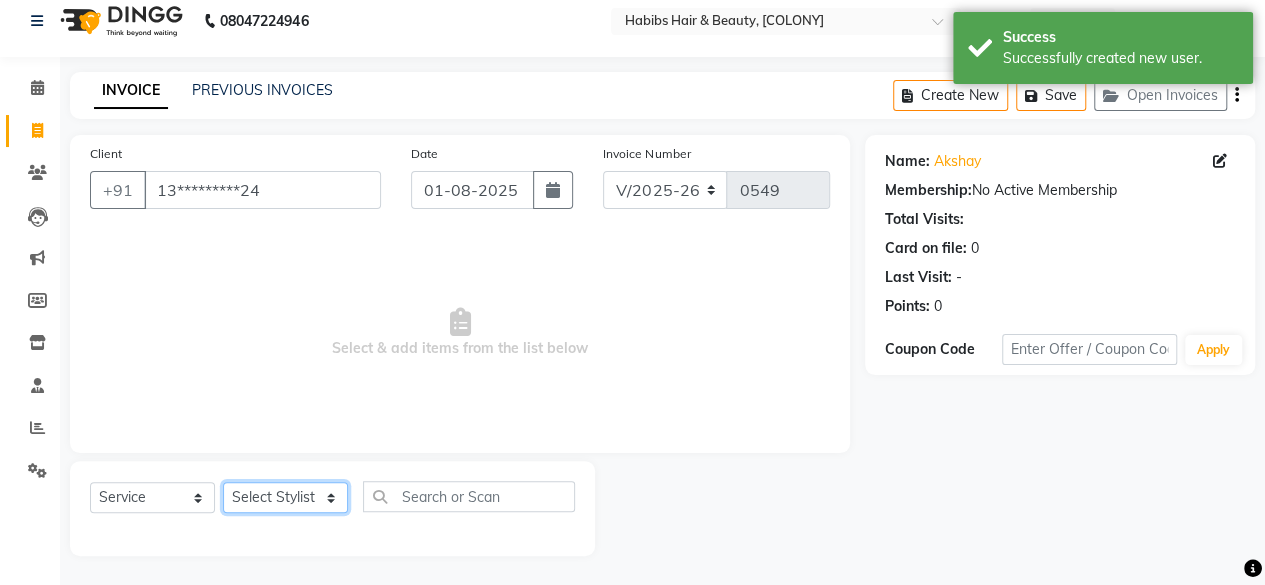 click on "Select Stylist [FIRST] [FIRST] [FIRST] [FIRST] [FIRST] [FIRST] [FIRST] [FIRST] [FIRST] [FIRST] [FIRST]" 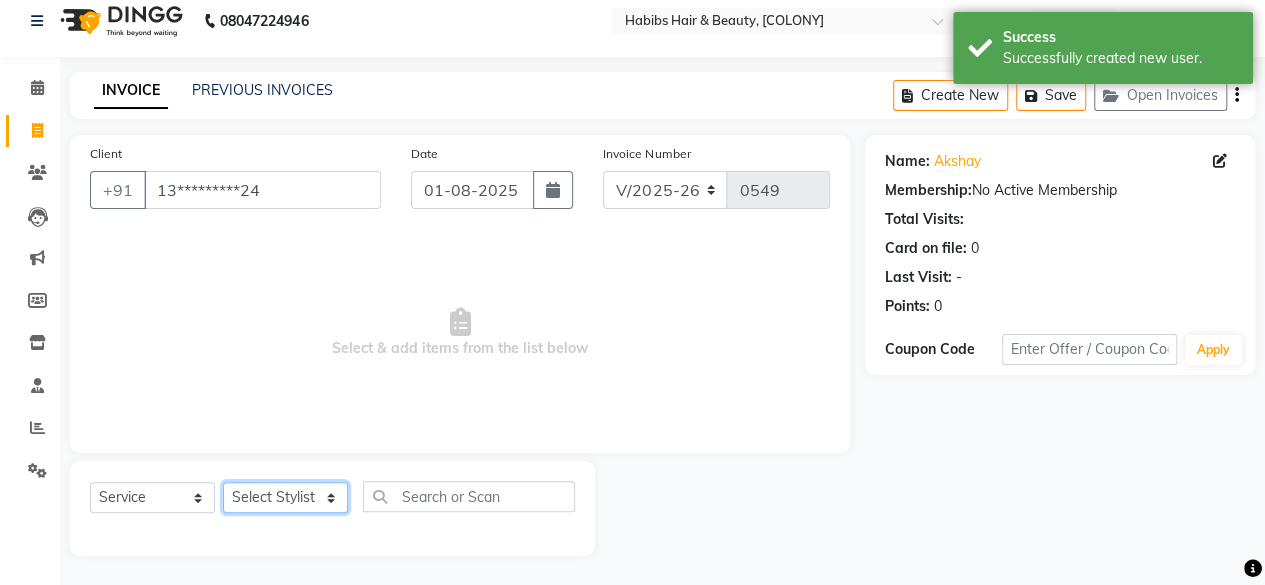 select on "59966" 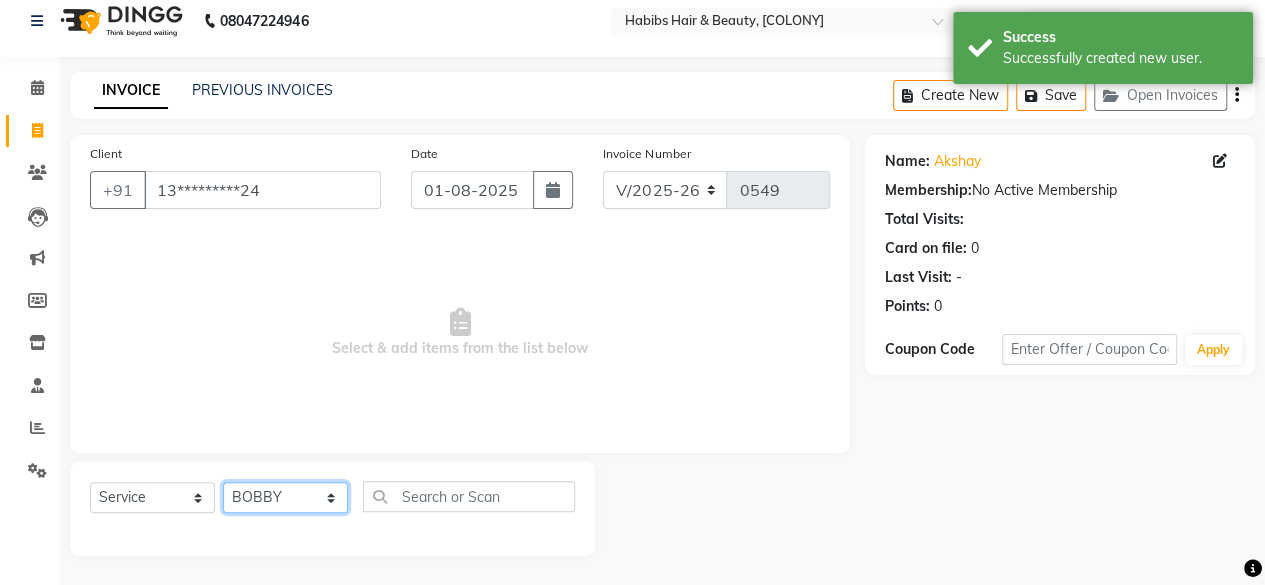 click on "Select Stylist [FIRST] [FIRST] [FIRST] [FIRST] [FIRST] [FIRST] [FIRST] [FIRST] [FIRST] [FIRST] [FIRST]" 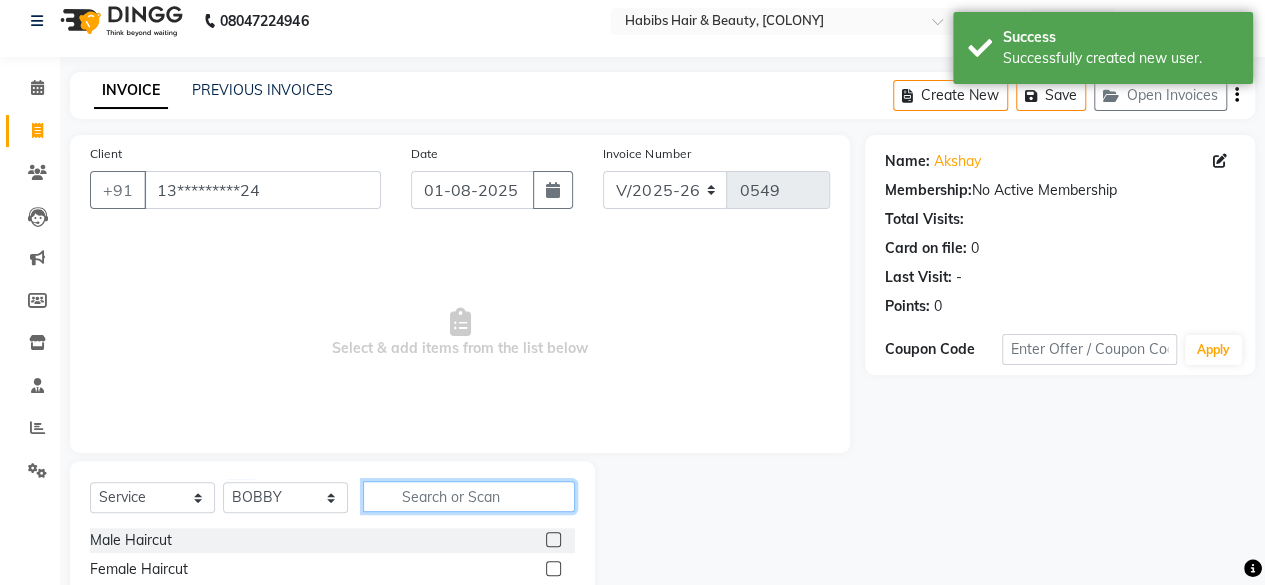 click 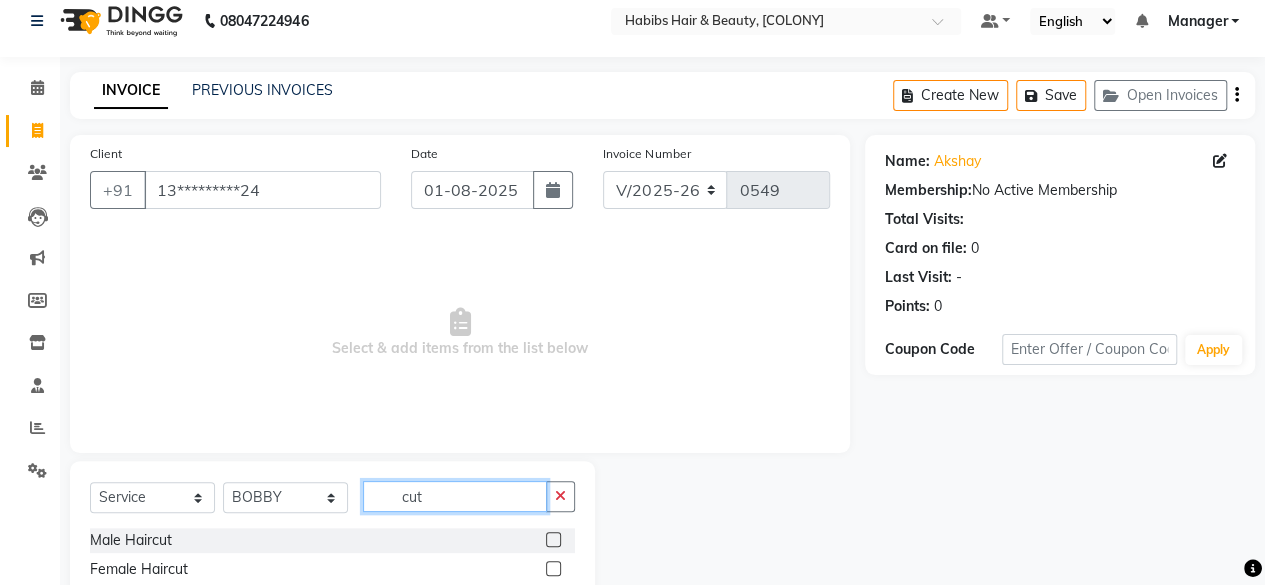 type on "cut" 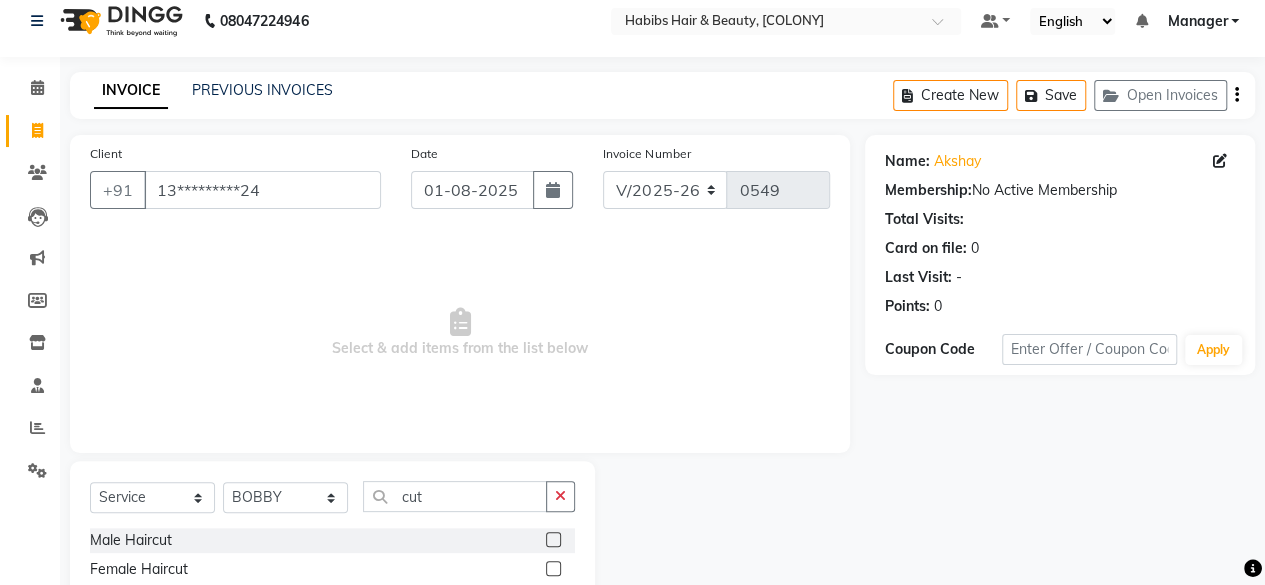 click 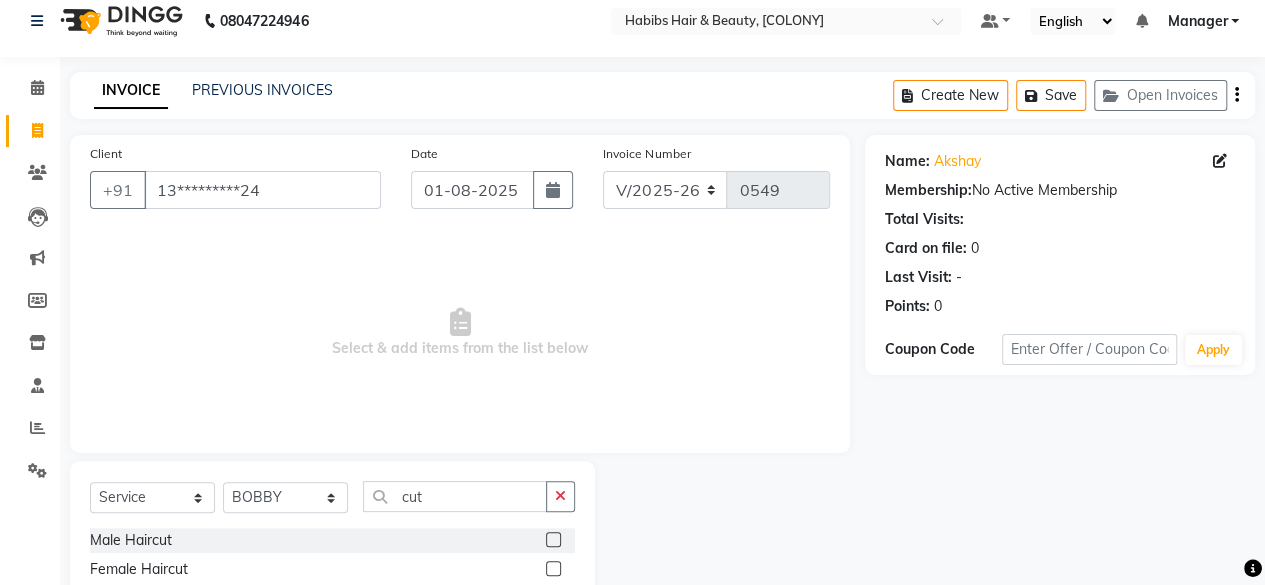 click 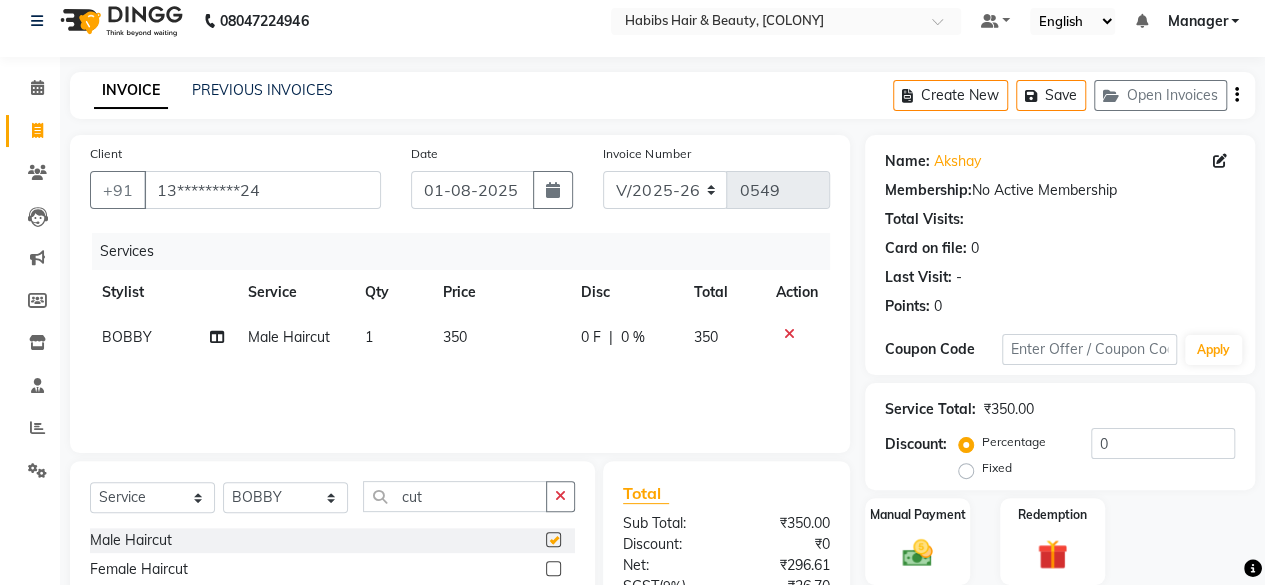 checkbox on "false" 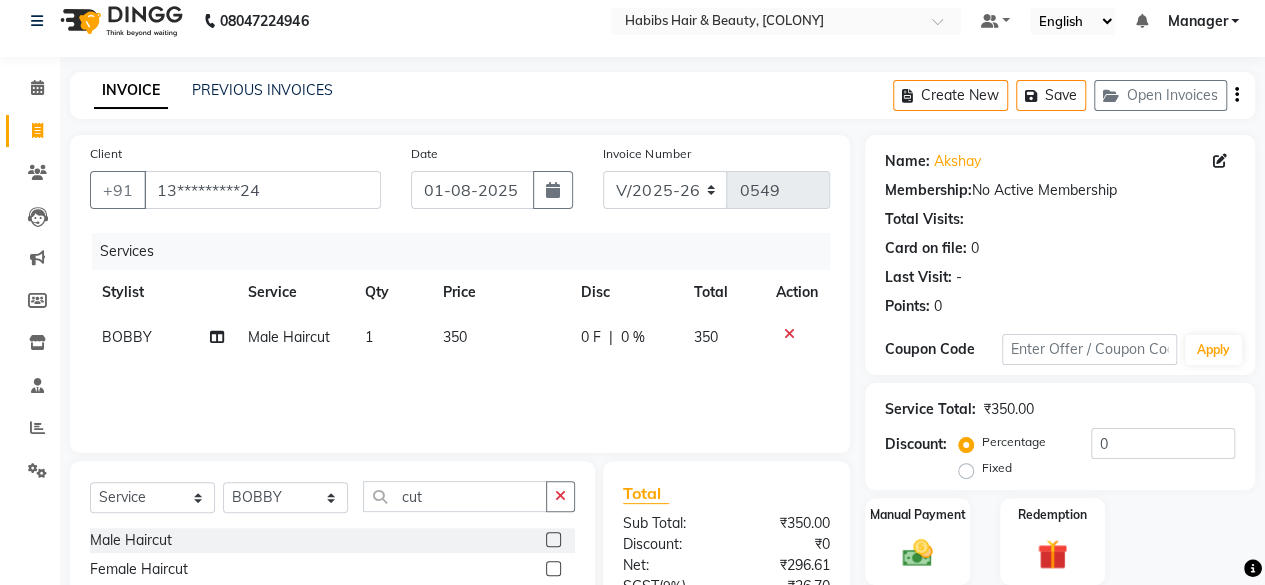 click on "350" 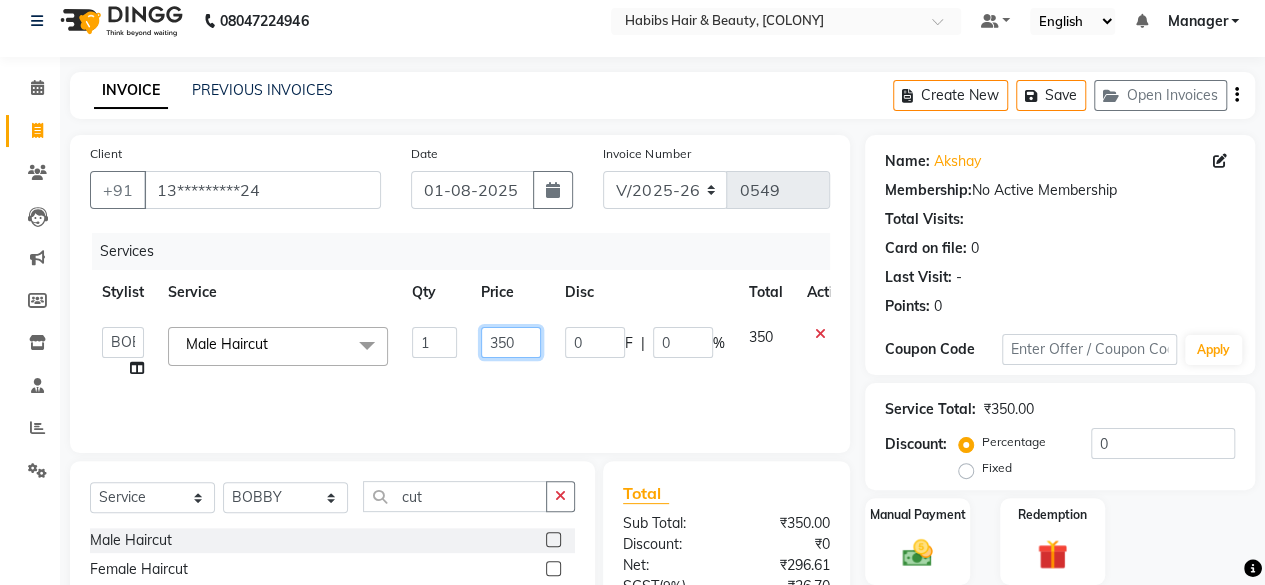 click on "350" 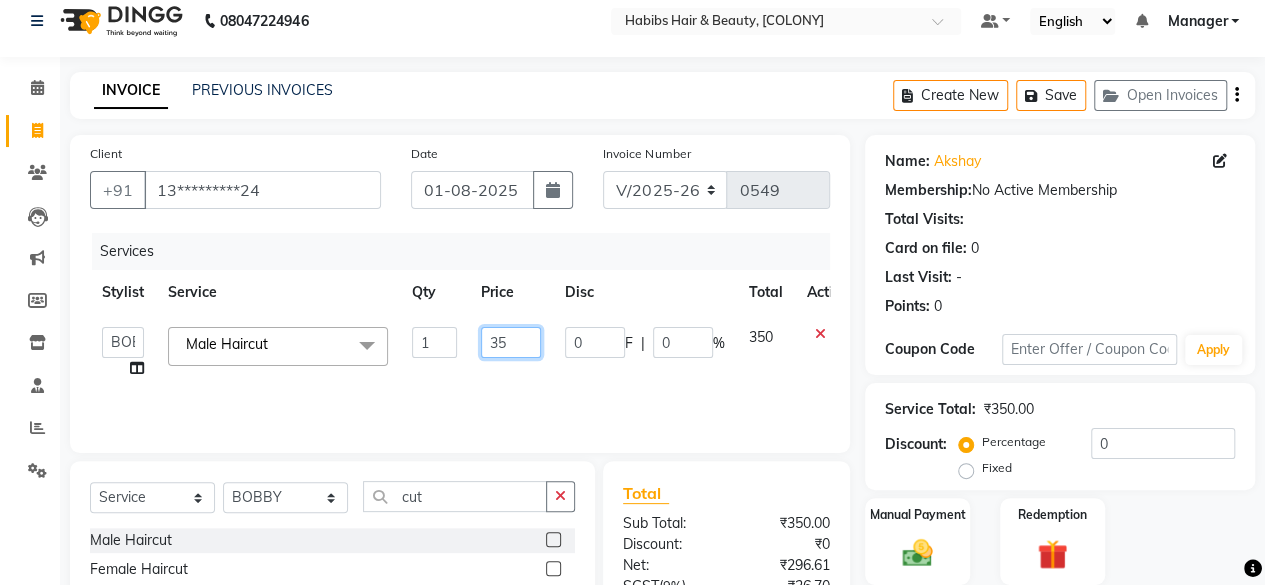 type on "3" 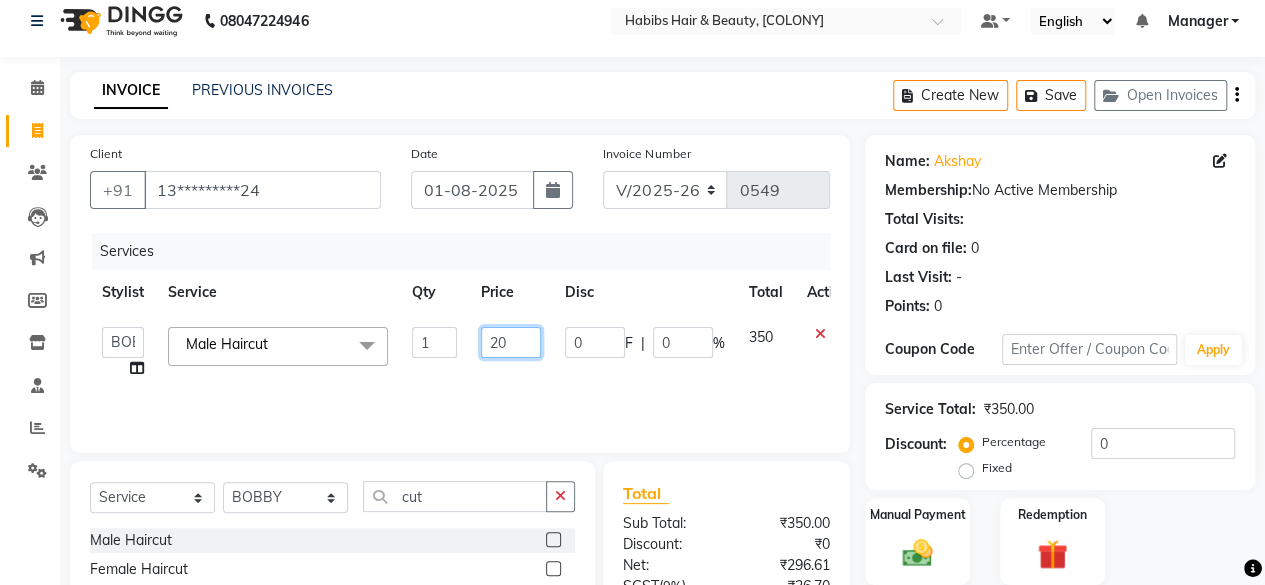 type on "200" 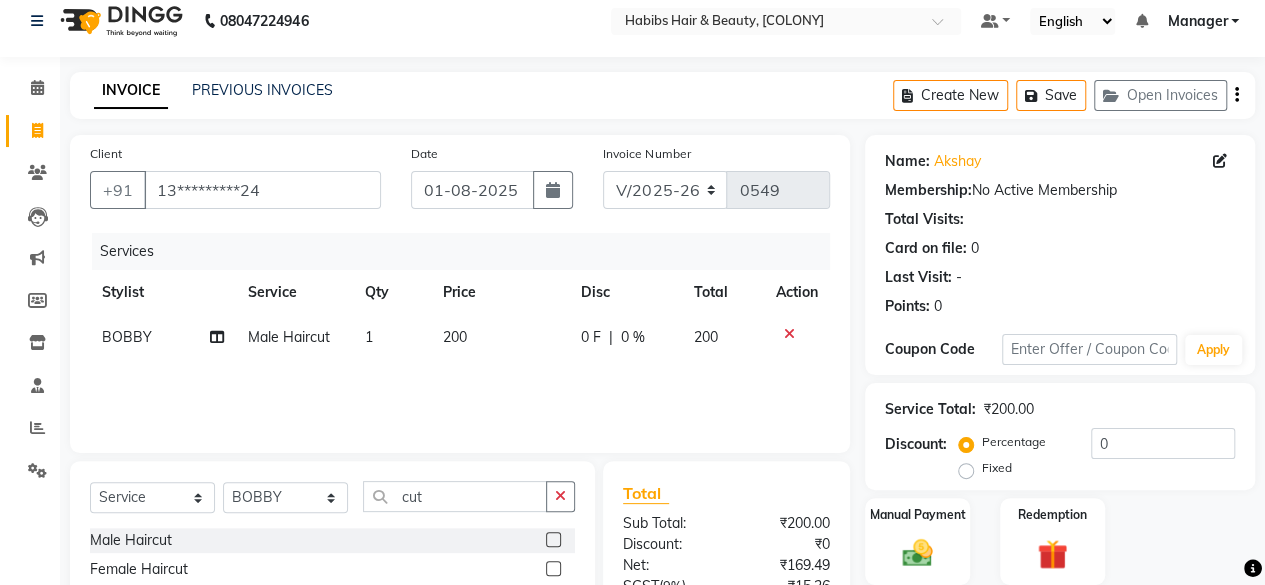 click on "BOBBY Male Haircut 1 200 0 F | 0 % 200" 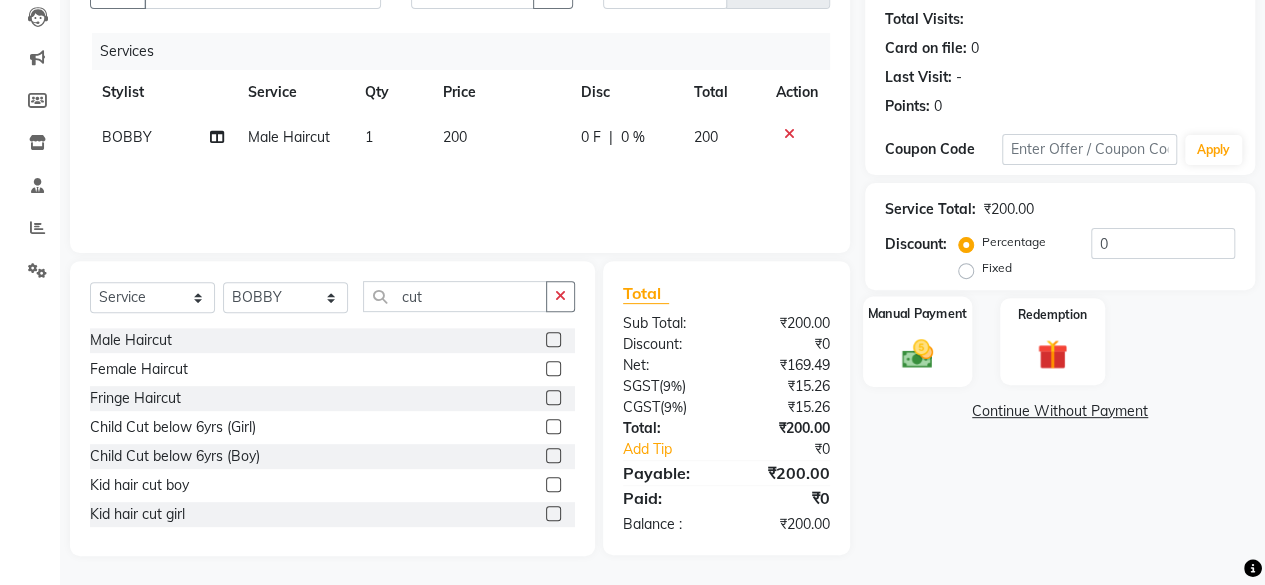 click 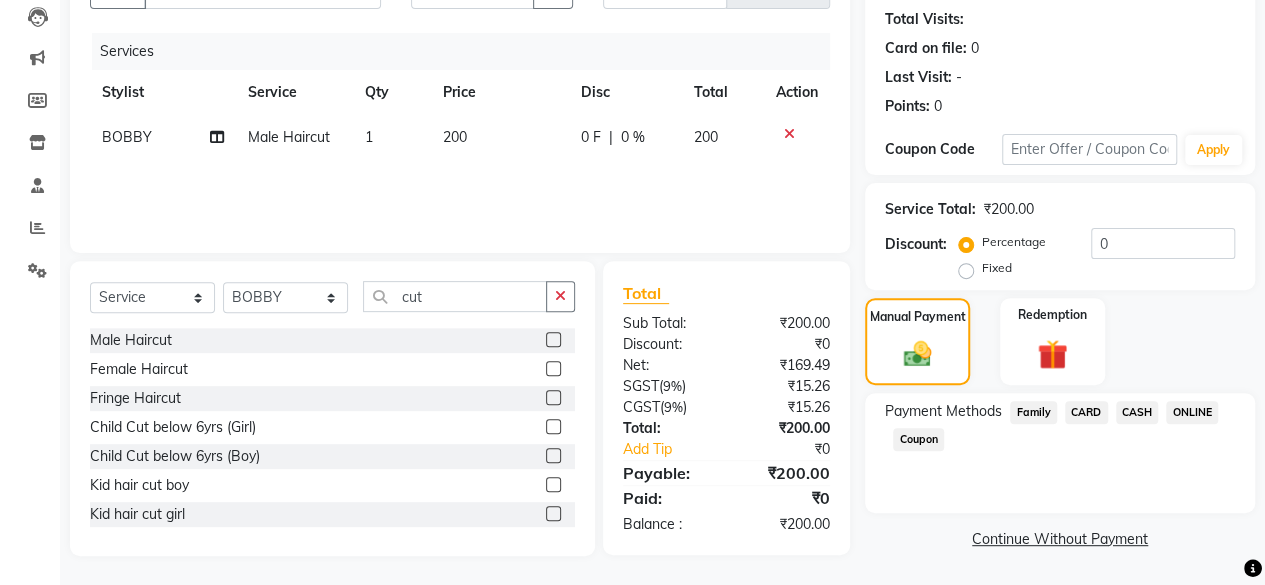 click on "CASH" 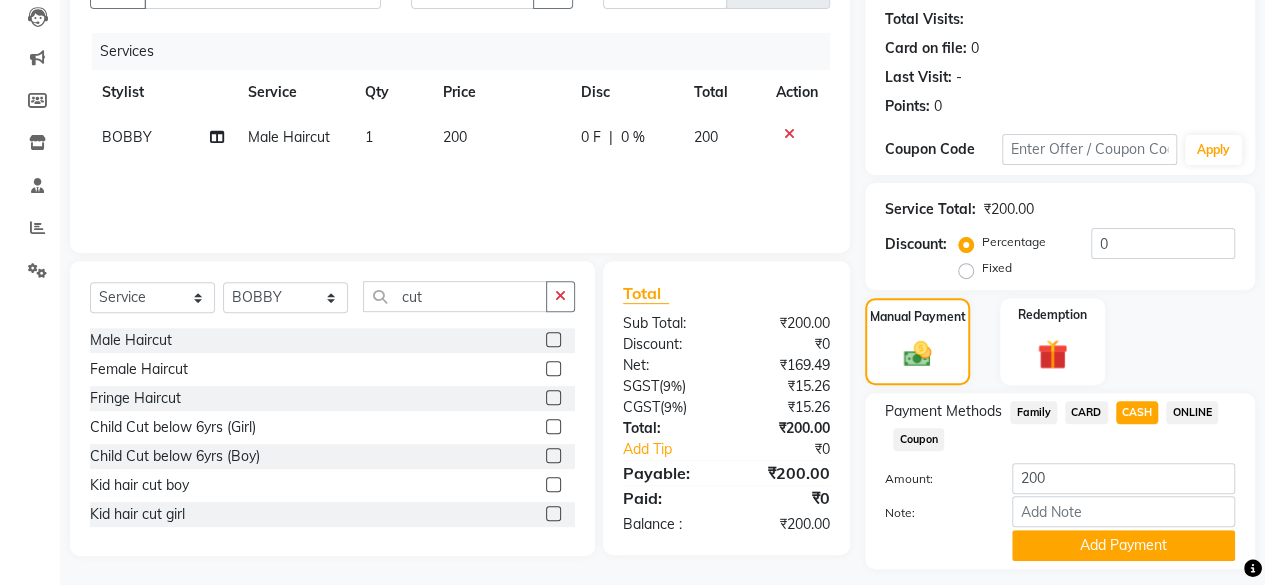 scroll, scrollTop: 268, scrollLeft: 0, axis: vertical 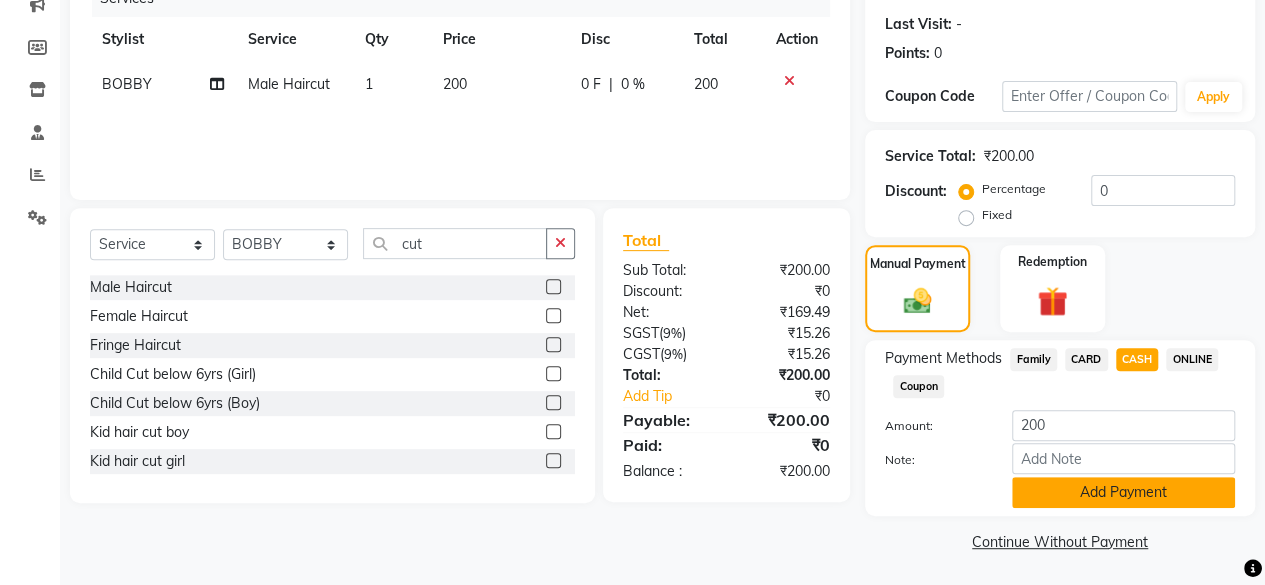 click on "Add Payment" 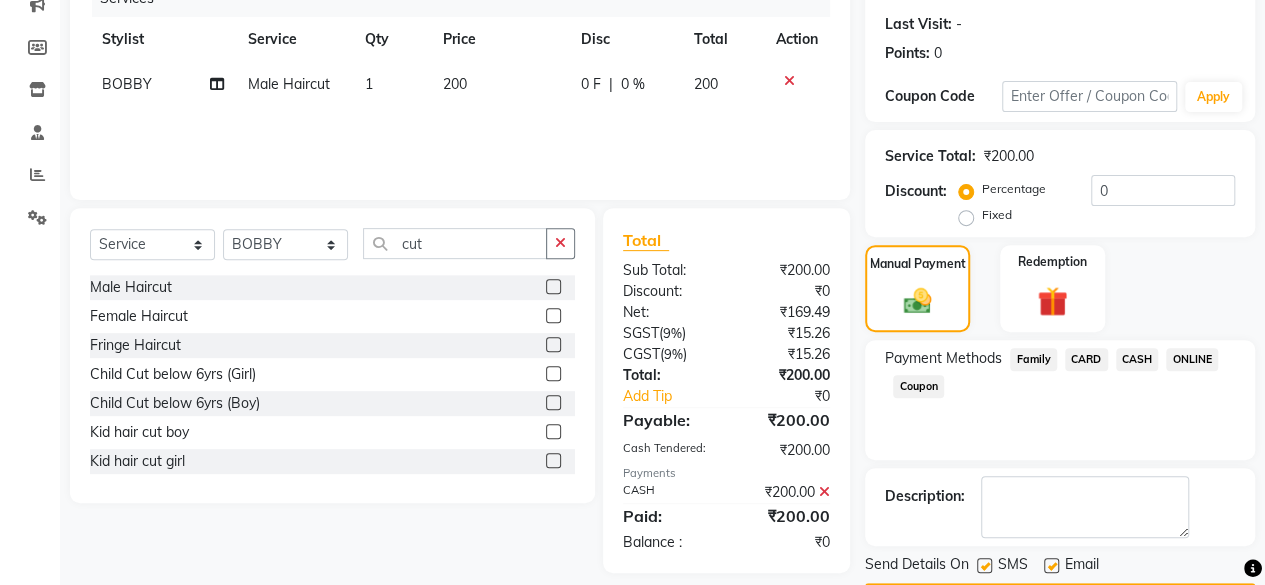 scroll, scrollTop: 324, scrollLeft: 0, axis: vertical 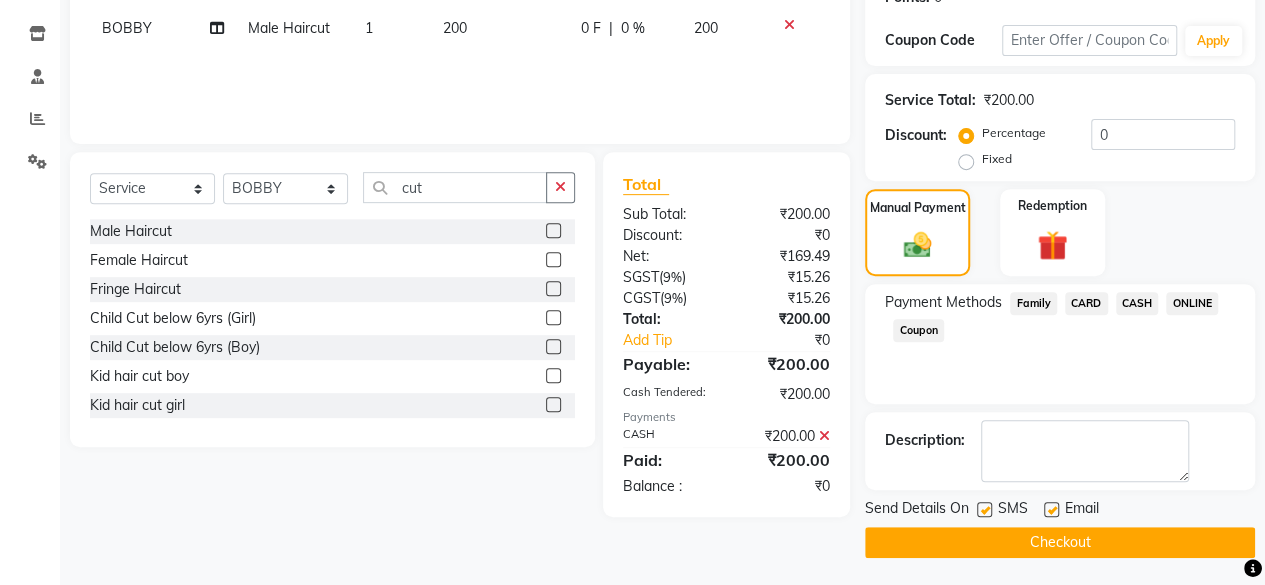click on "Checkout" 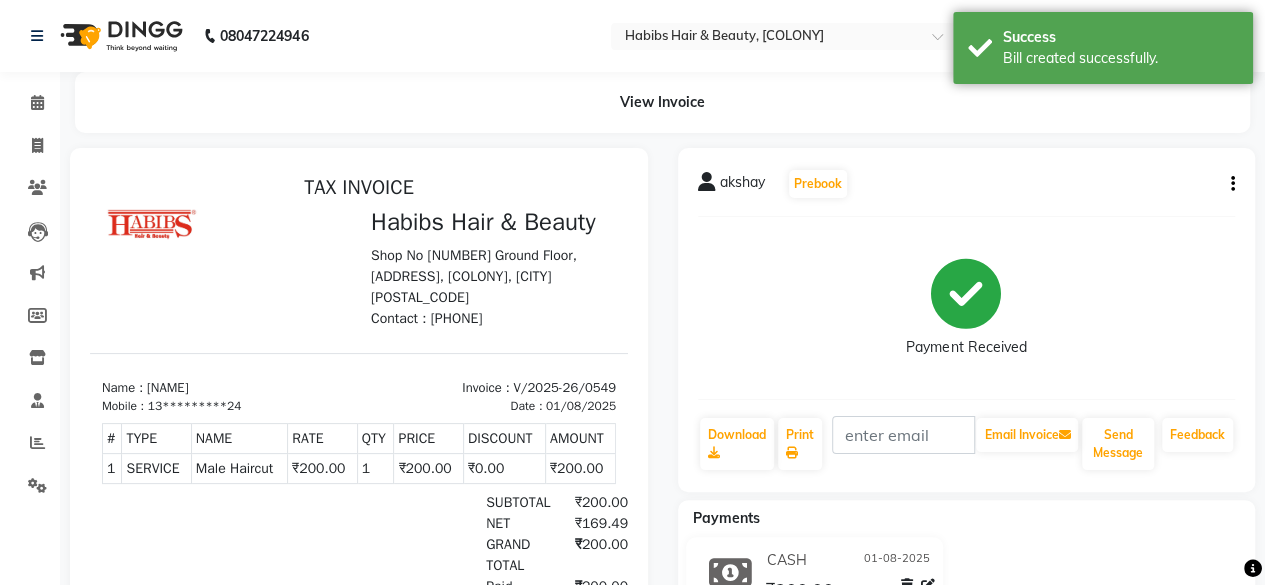 scroll, scrollTop: 0, scrollLeft: 0, axis: both 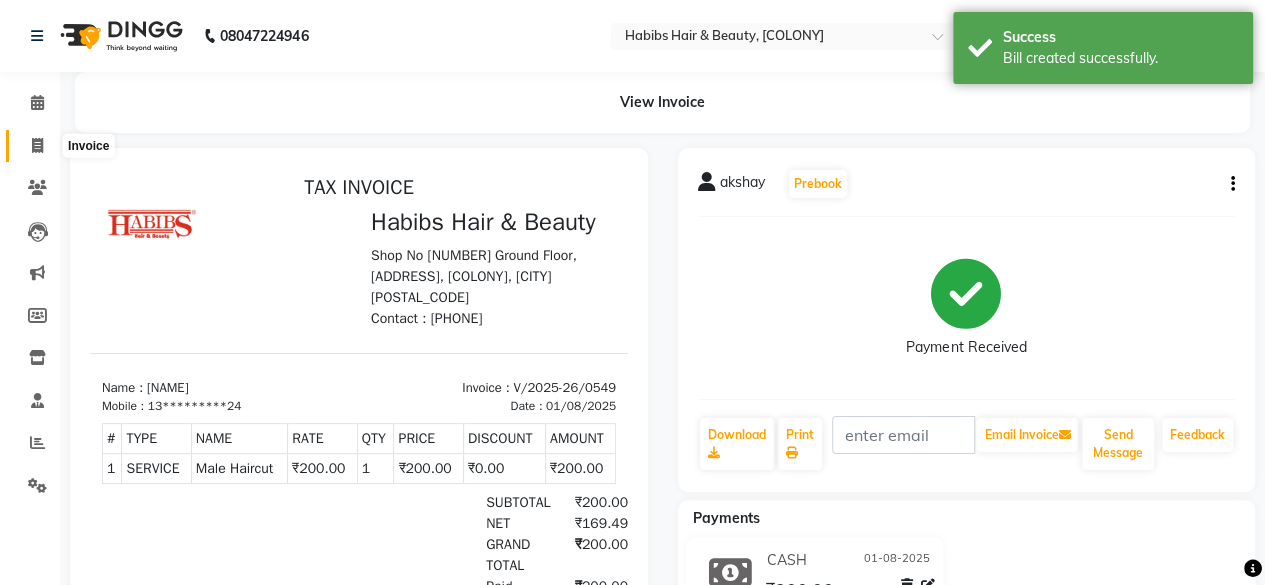 click 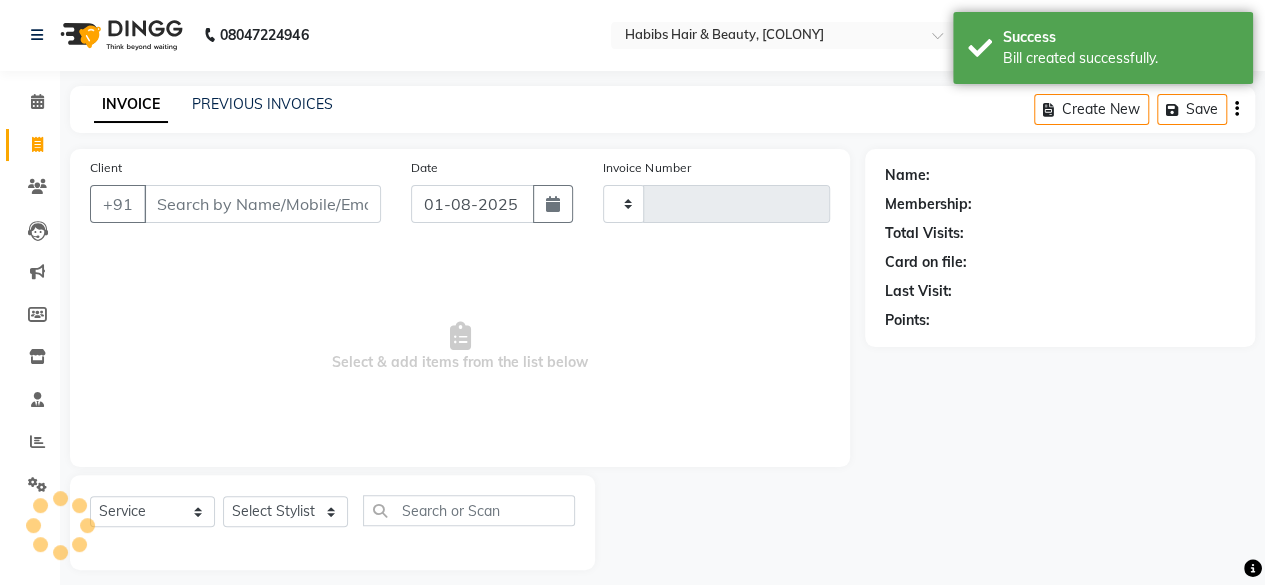 type on "0550" 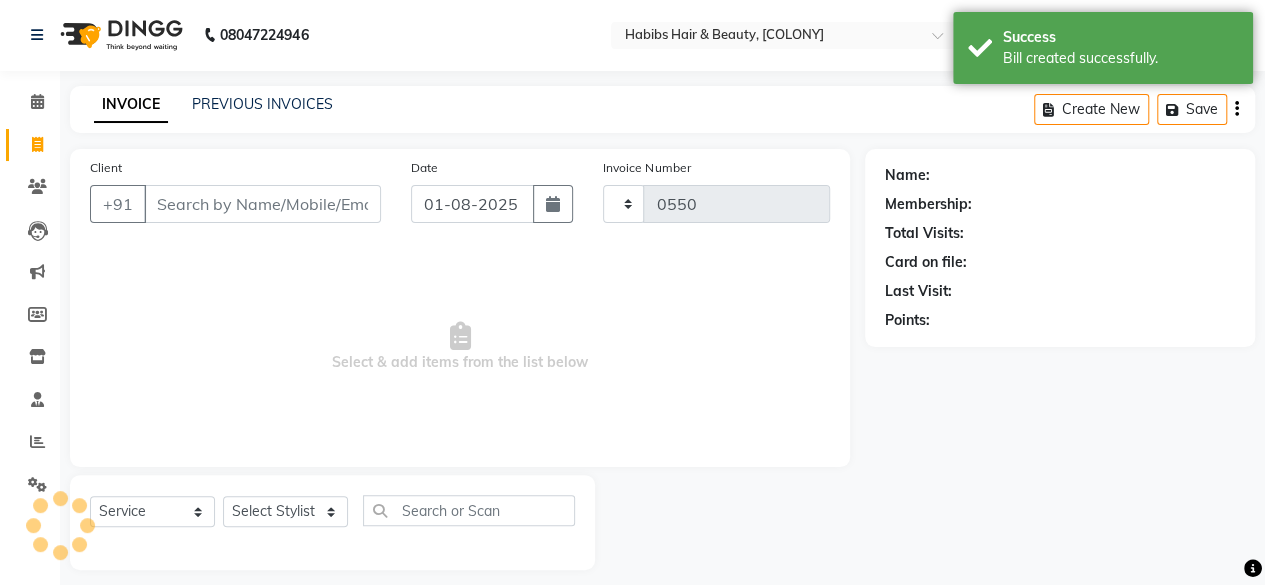scroll, scrollTop: 15, scrollLeft: 0, axis: vertical 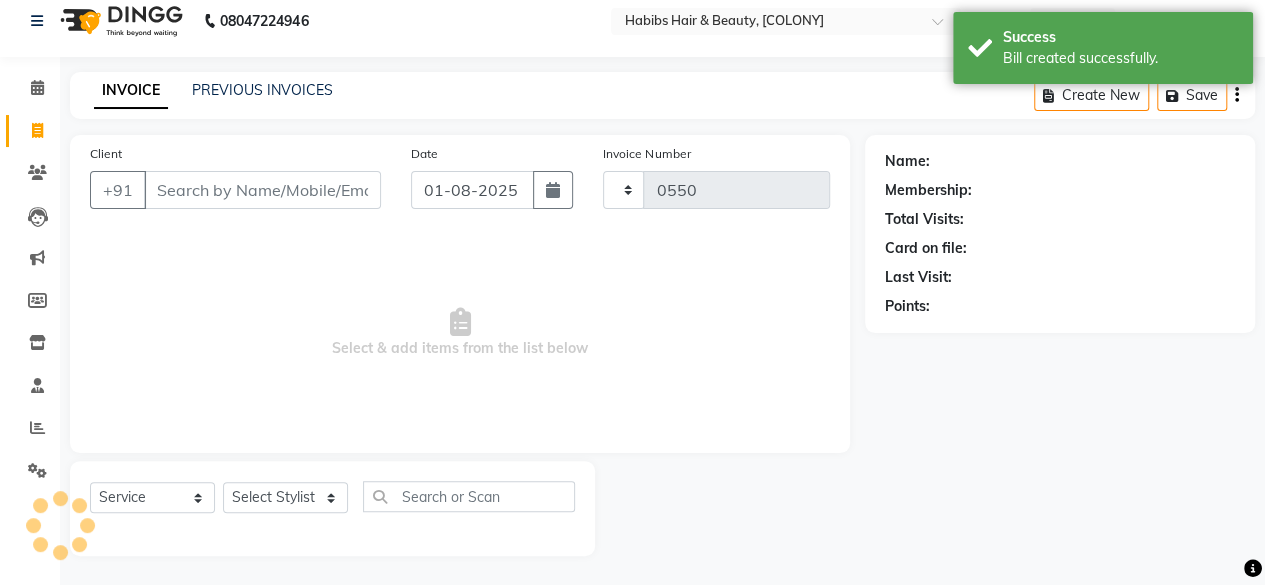 select on "7148" 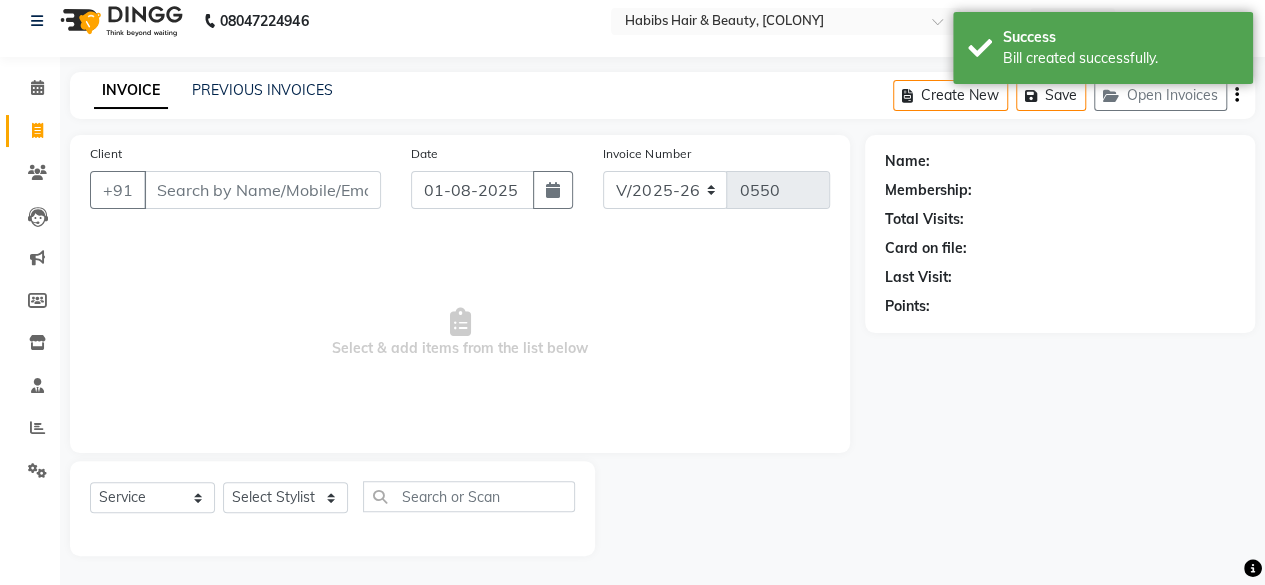 click on "Client" at bounding box center [262, 190] 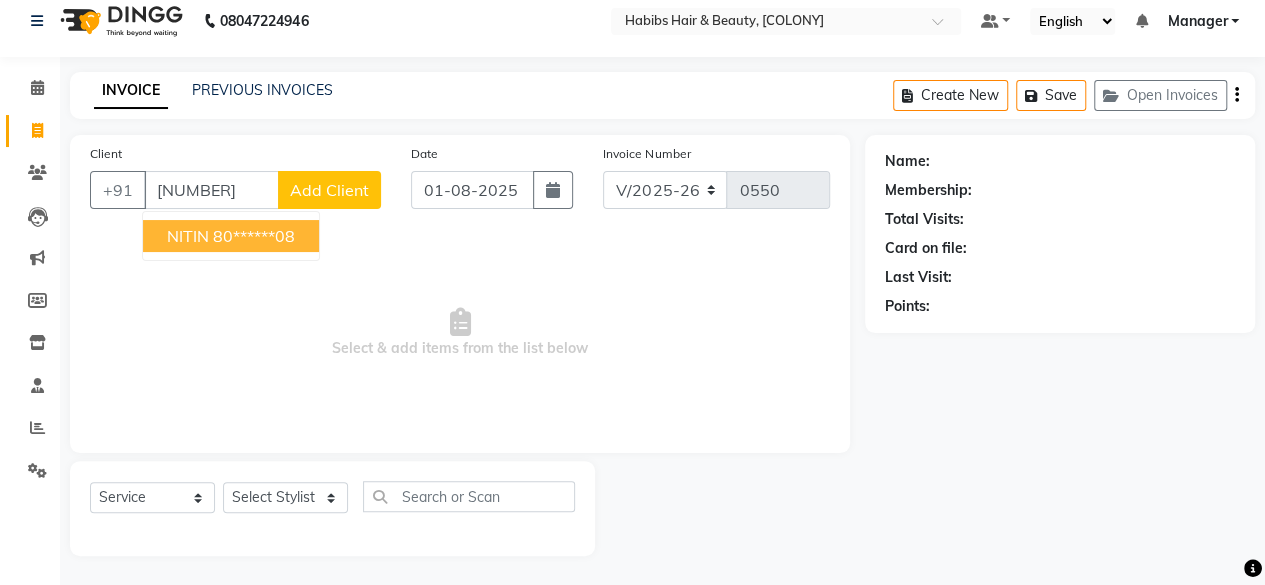 click on "80******08" at bounding box center [254, 236] 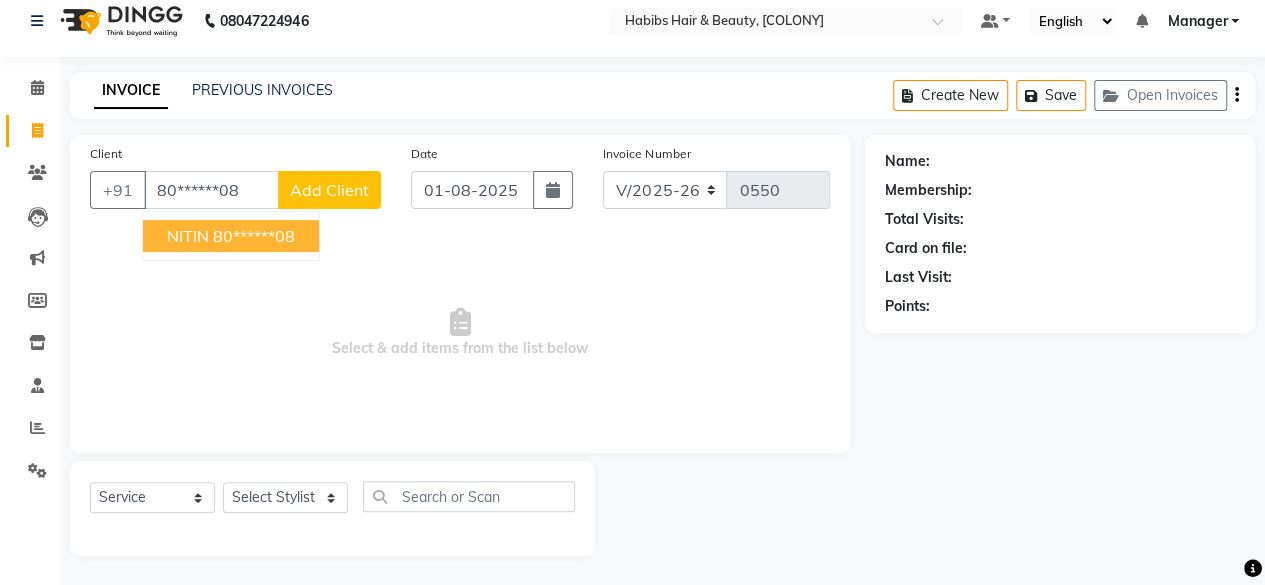 type on "80******08" 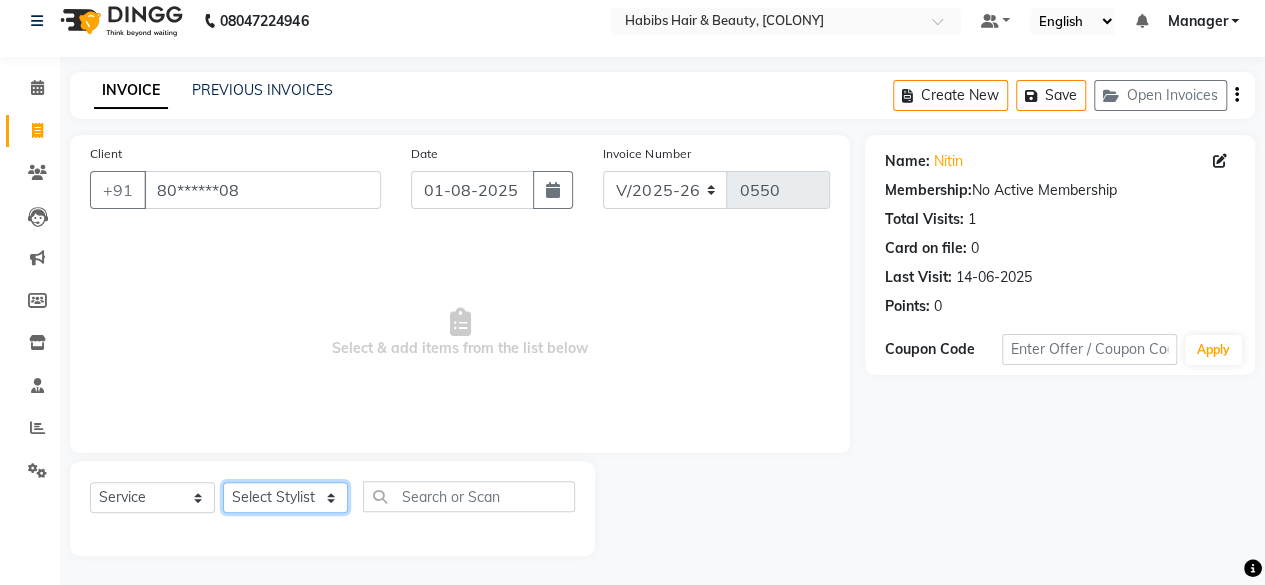click on "Select Stylist [FIRST] [FIRST] [FIRST] [FIRST] [FIRST] [FIRST] [FIRST] [FIRST] [FIRST] [FIRST] [FIRST]" 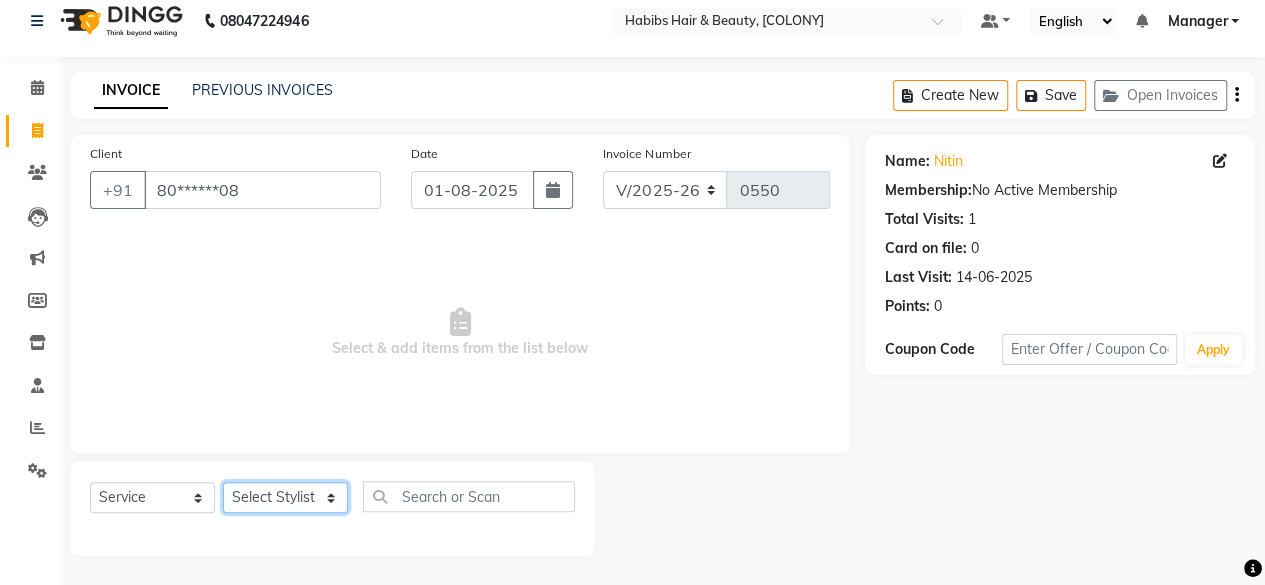 select on "59968" 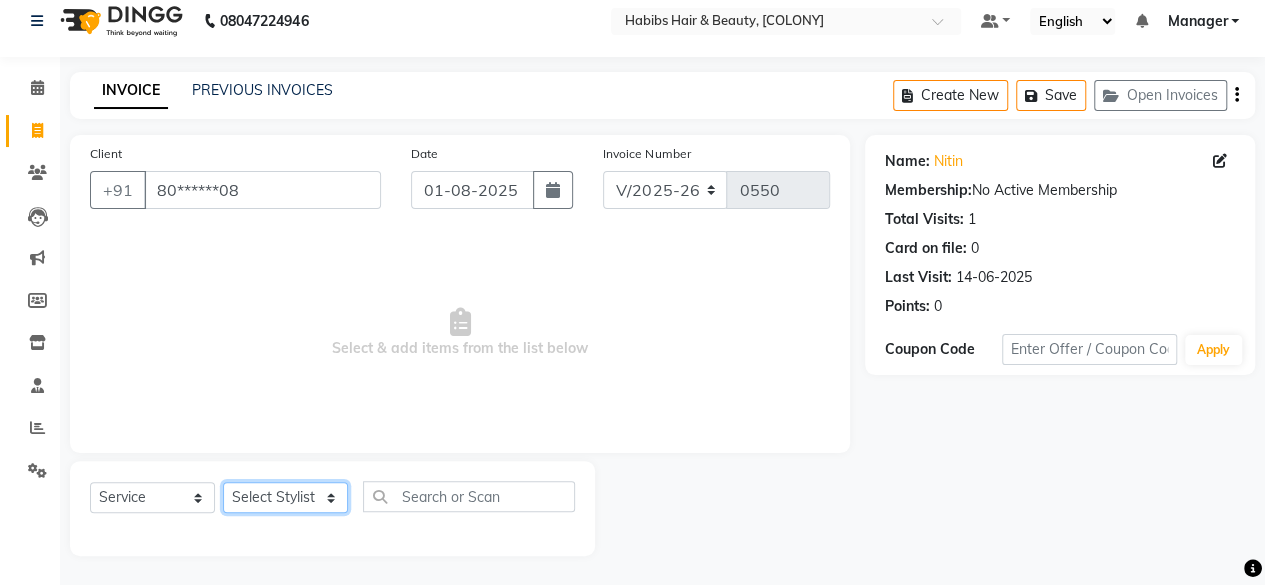 click on "Select Stylist [FIRST] [FIRST] [FIRST] [FIRST] [FIRST] [FIRST] [FIRST] [FIRST] [FIRST] [FIRST] [FIRST]" 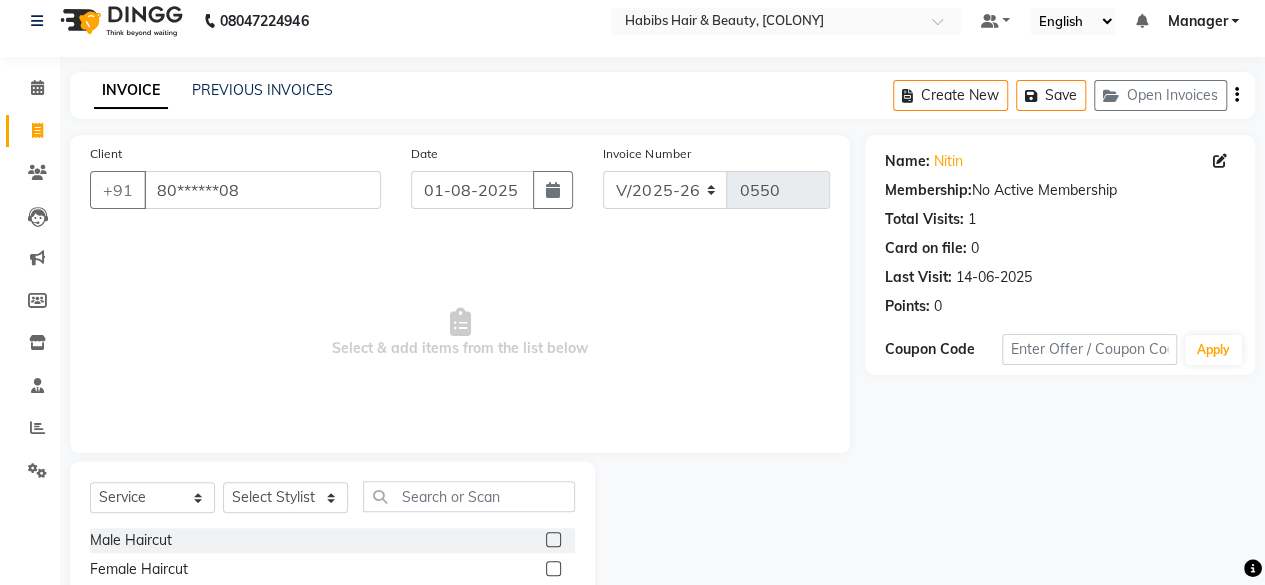 click on "Select  Service  Product  Membership  Package Voucher Prepaid Gift Card  Select Stylist ASHALESHA ASHISH CHOUDHRAY BOBBY HARISH WALDE Manager Preeti Rokde SAKSHI SAWANE UMAIR Male Haircut  Female Haircut  Fringe Haircut  Beard Trim  Shaving  Beard Colour  Beard Styling  Child Cut below 6yrs (Girl)  Child Cut below 6yrs (Boy)  Beard color  Beard styling  Kid hair cut boy   Kid hair cut girl  Hair Wash & Dry  Blow Dry  Ioning/Crimping  Tongs  Root touch- up  Male Global / Hair color  Female Global / Hair color  Men Highlights   Women Highlight  Head Massage Coconut oil  Head Massage Habibs oil  Head Massage Aroma oil  Head Massage Ayurvedic  Hair spa Men  Hair spa Women   Color  protect treatment   Keratin SPA  Women anti dandruff / hairfall  Men anti dandruff / hairfall  Ampule ( hairfall/dandruff)  Women Botox  Men Botox  Keratin Women / cystein  Smoothening / Straightening / Rebonding  Nanoplastia   Fruite Clean-up  Instaglow clean-up  DEEP CONDITIONING  HIGHLIGHT  MUSHTACH COLOR  SIDE LOCK TREAD  SRUB" 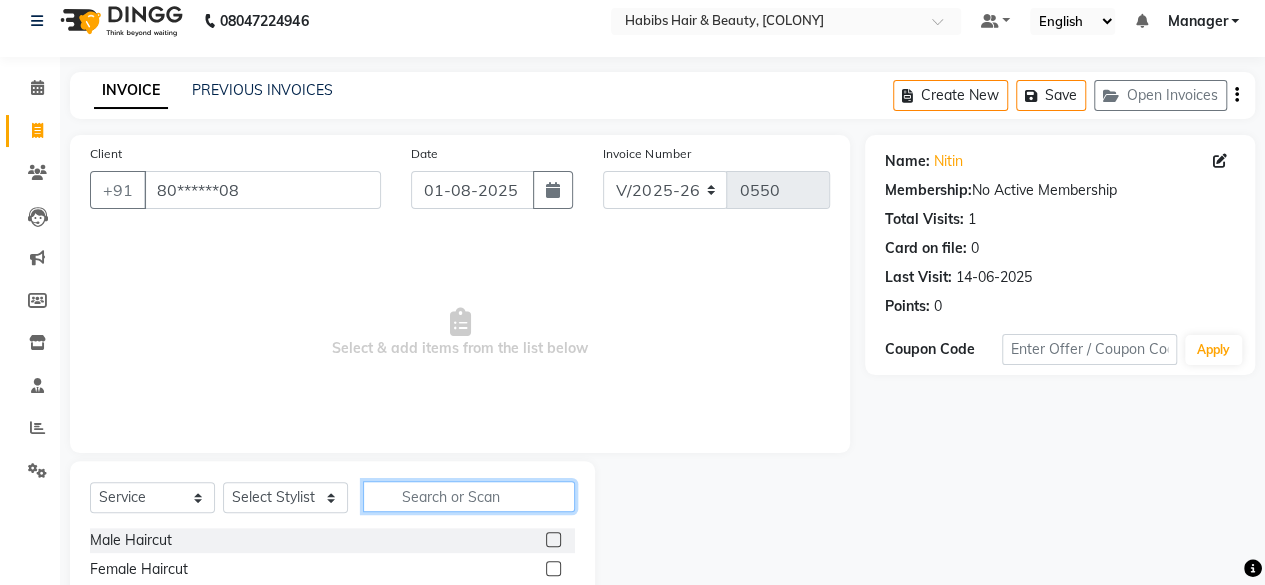 click 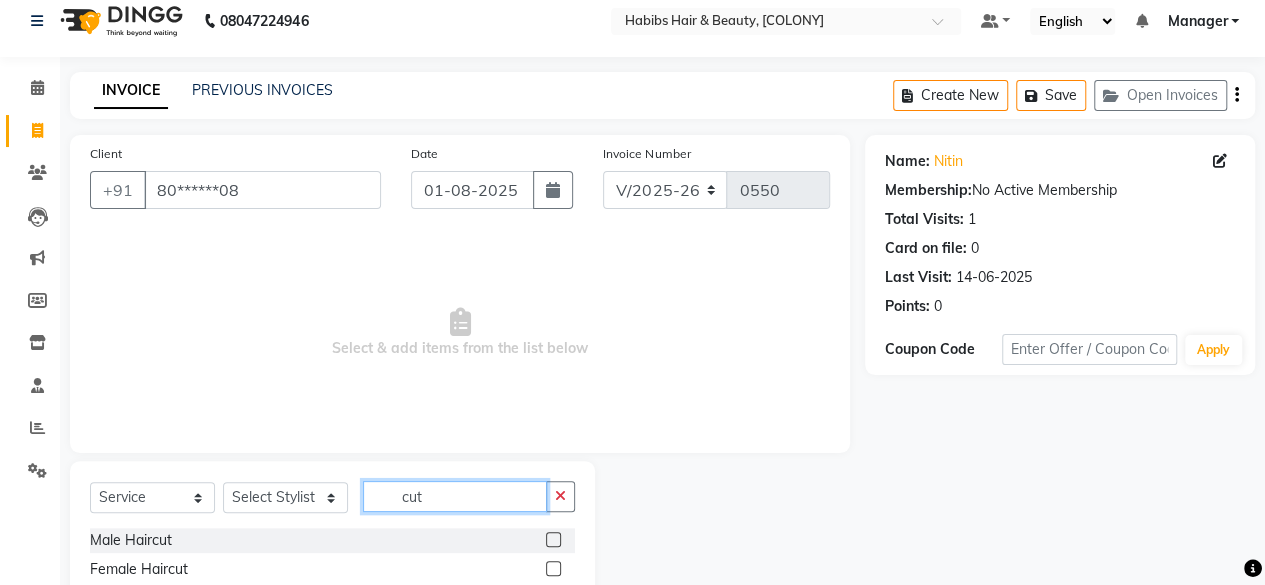 type on "cut" 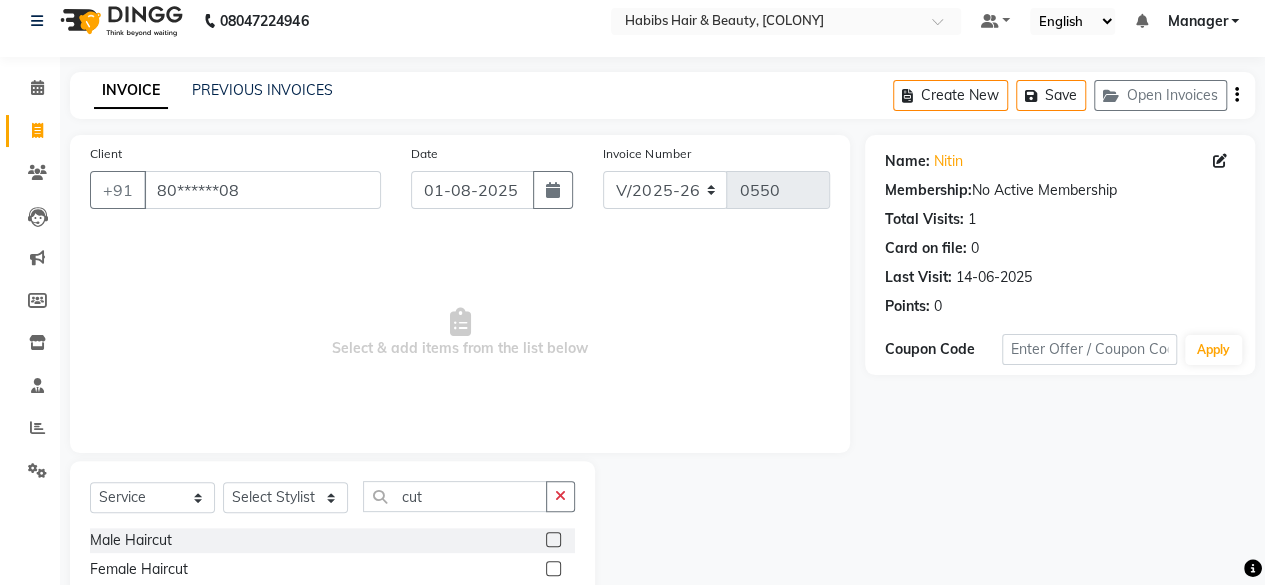 click 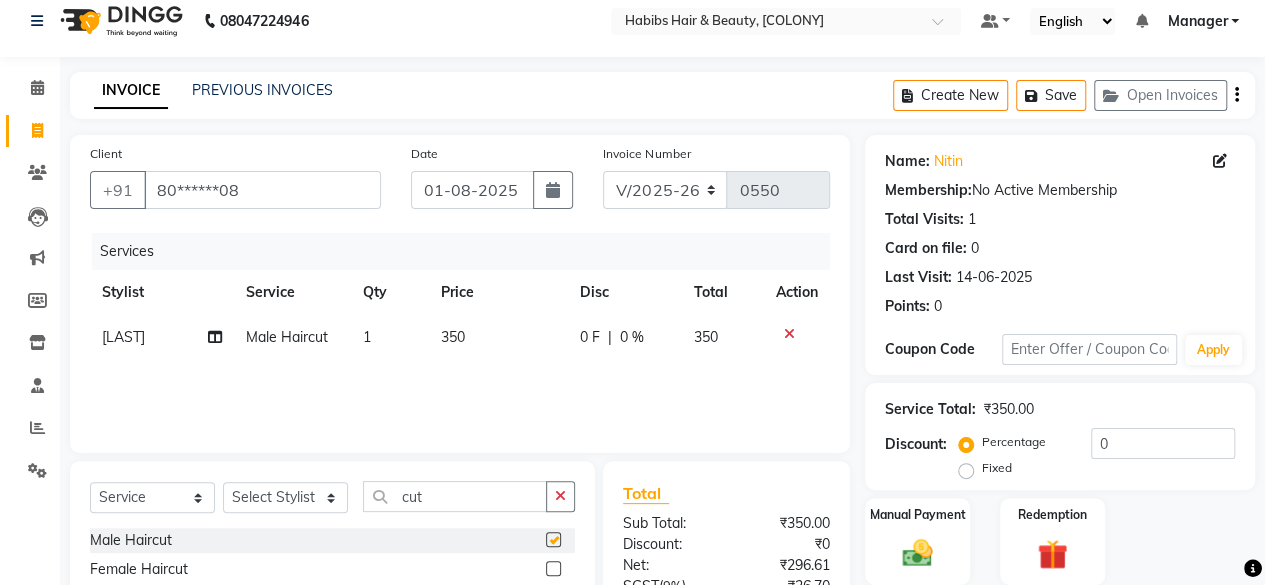checkbox on "false" 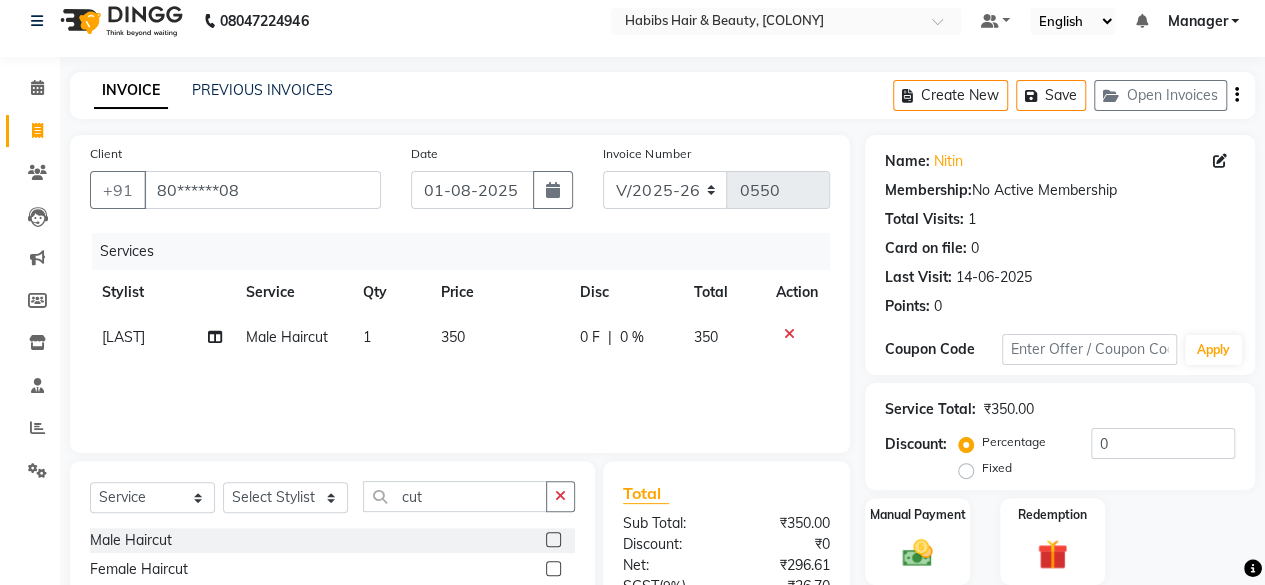 click on "350" 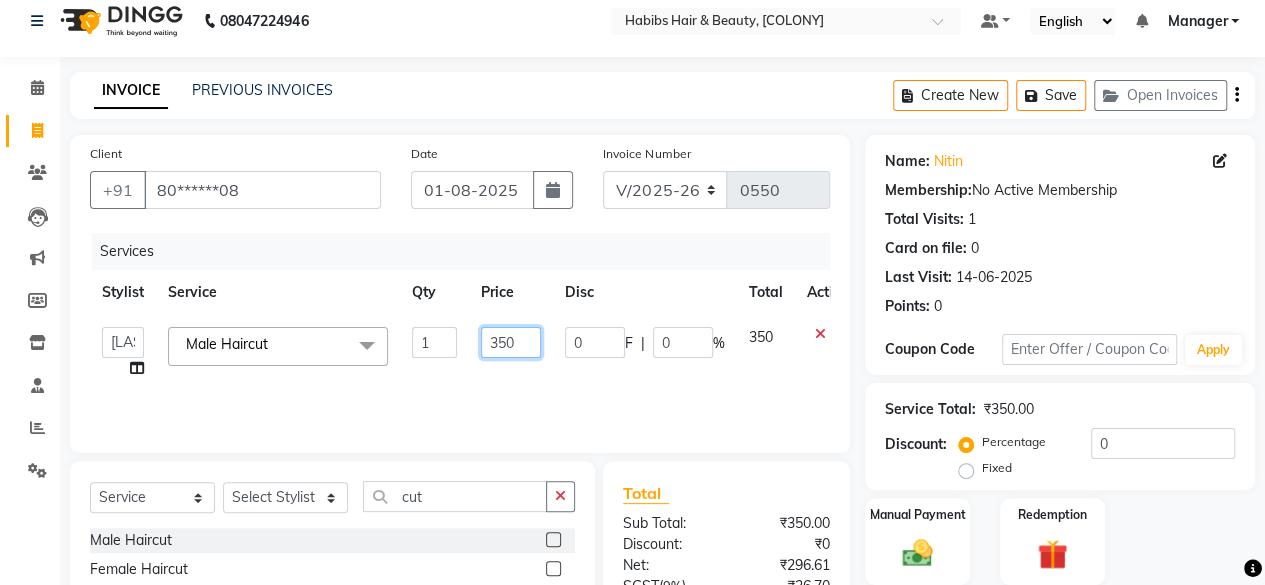 click on "350" 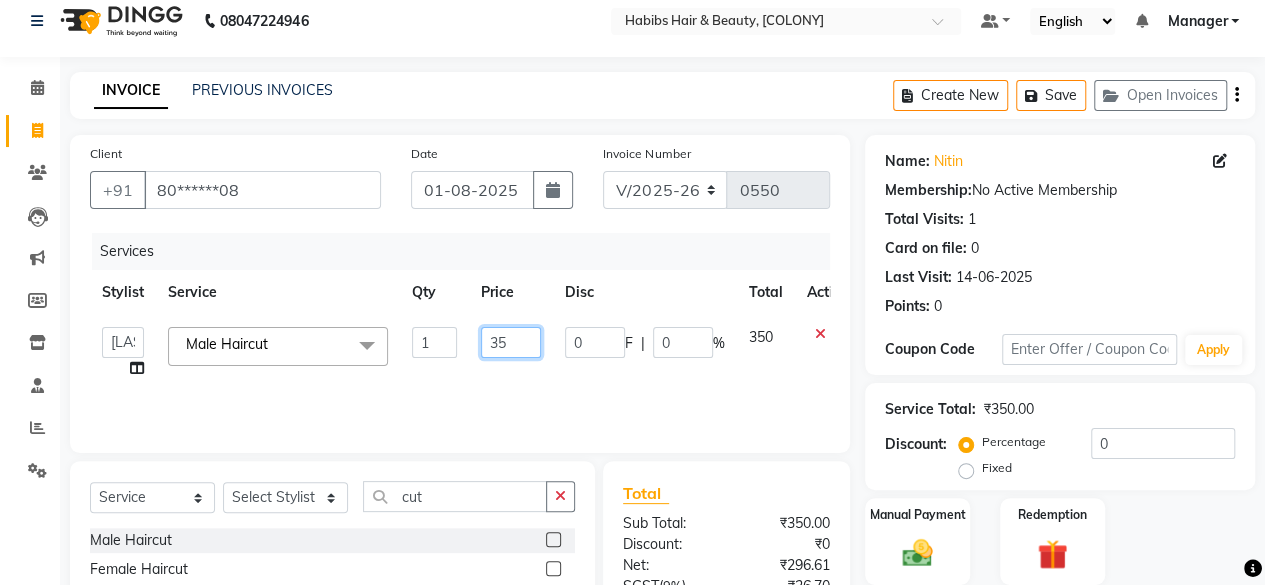 type on "3" 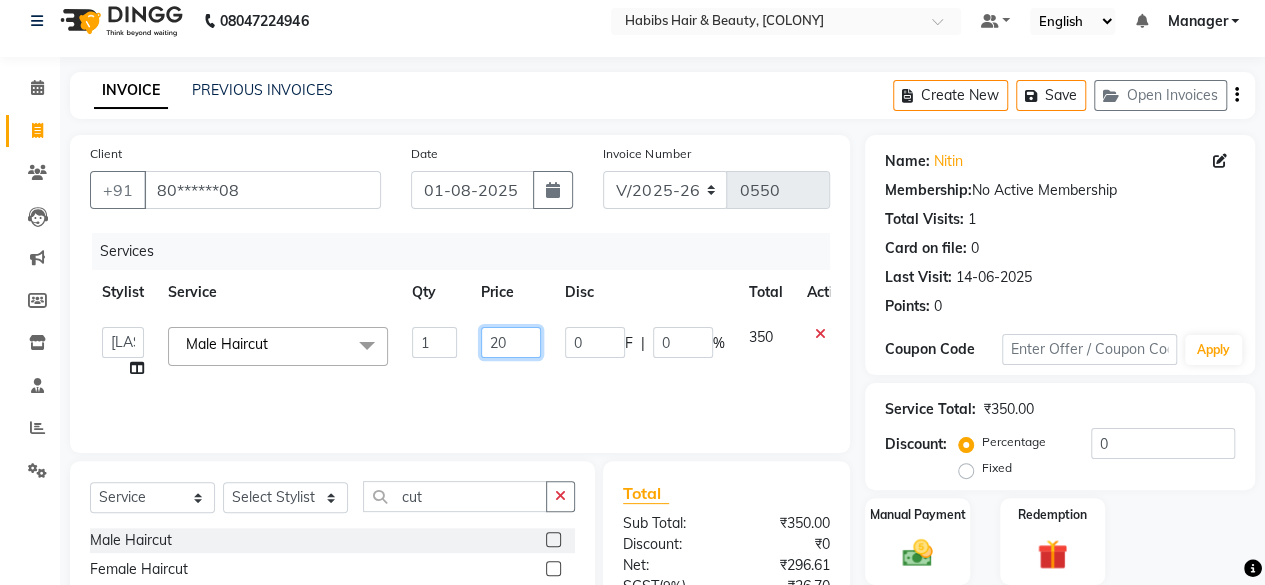 type on "200" 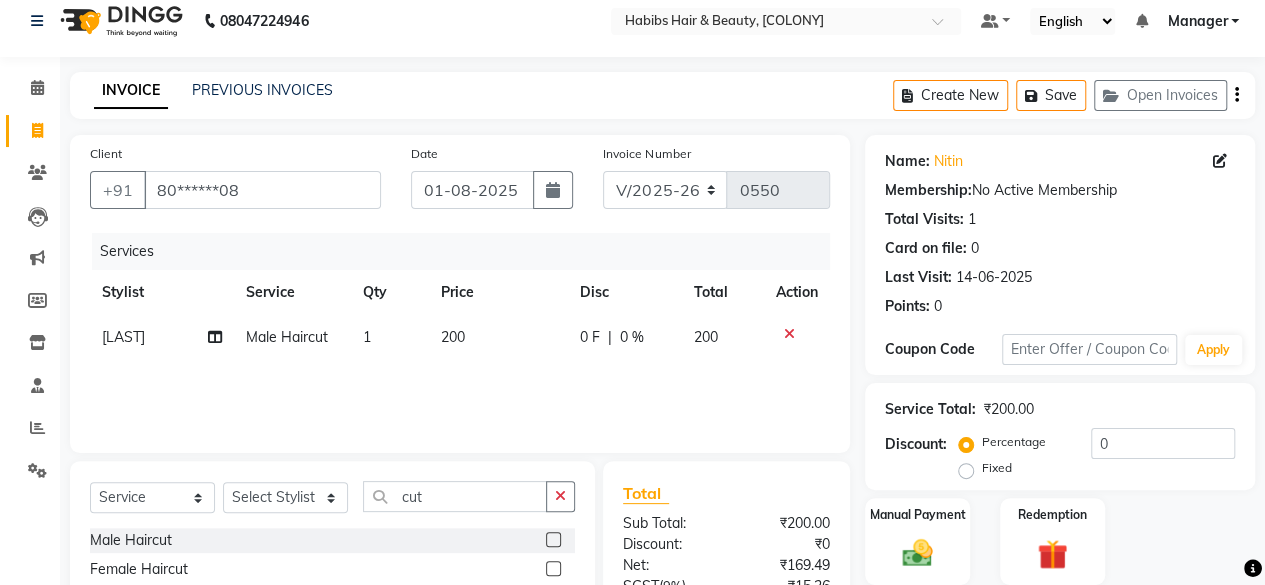 click on "UMAIR Male Haircut 1 200 0 F | 0 % 200" 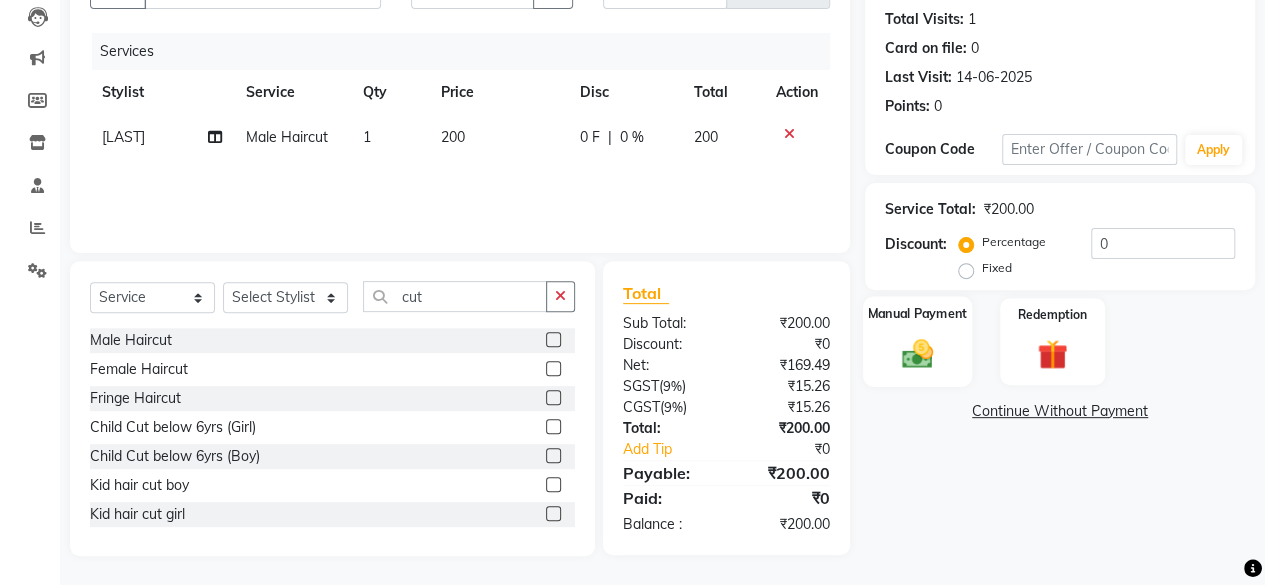 click 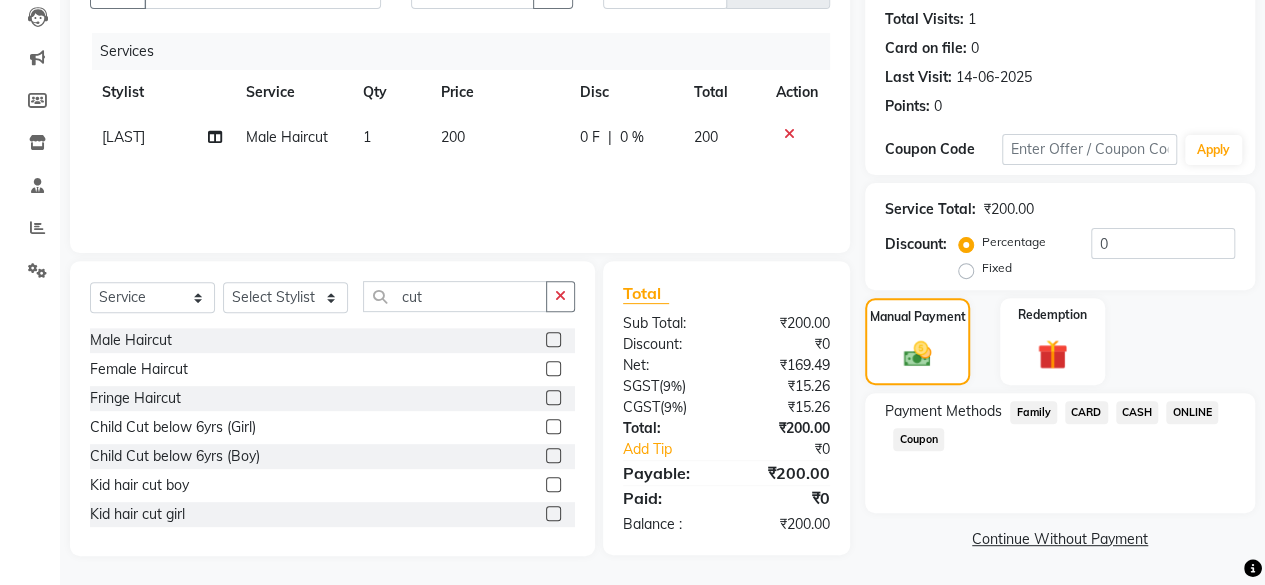 click on "CASH" 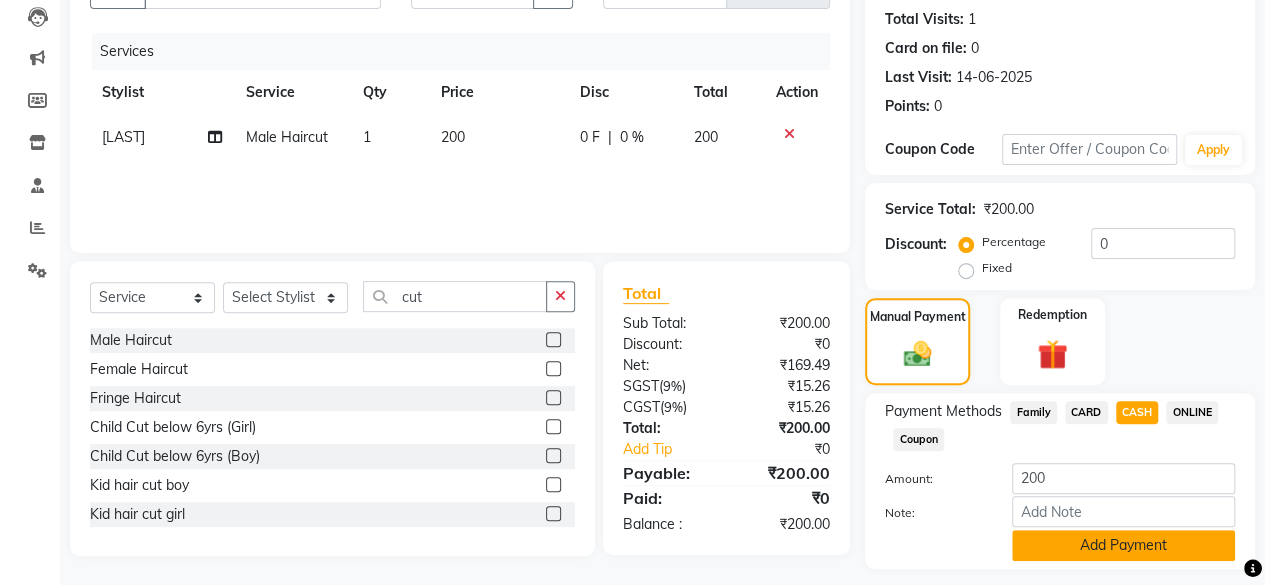 click on "Add Payment" 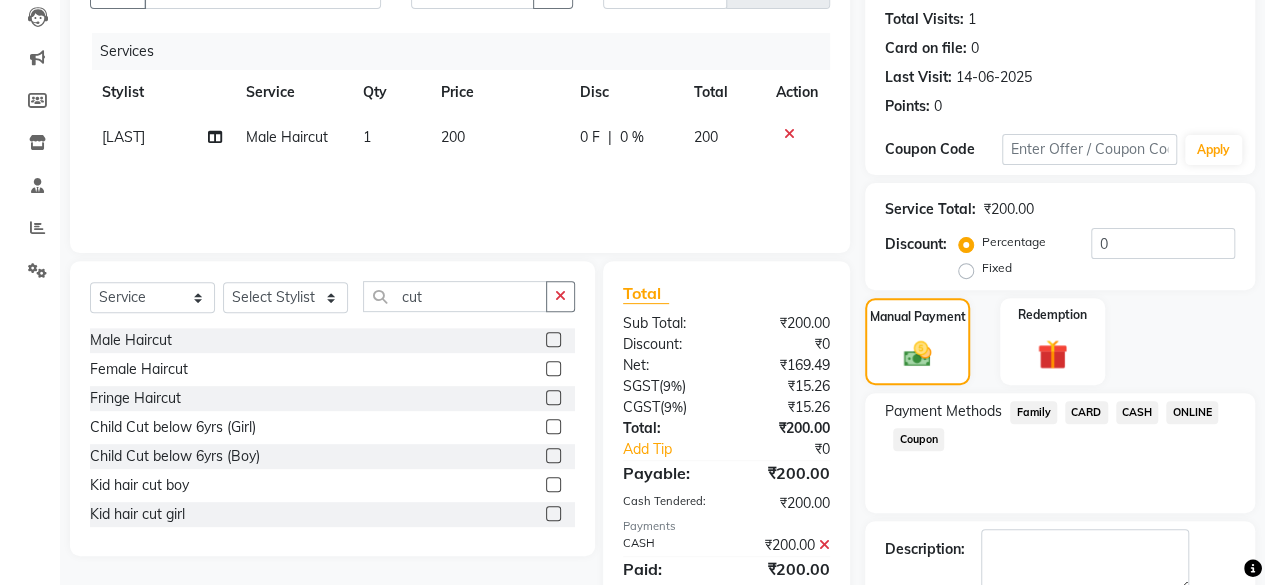 scroll, scrollTop: 324, scrollLeft: 0, axis: vertical 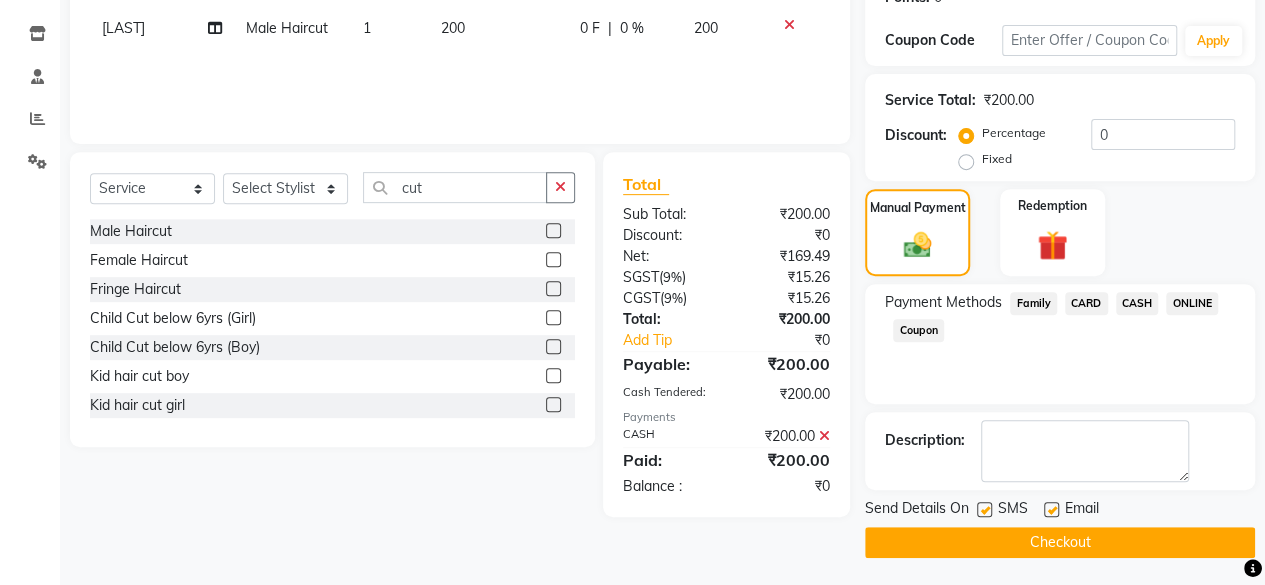 click on "Checkout" 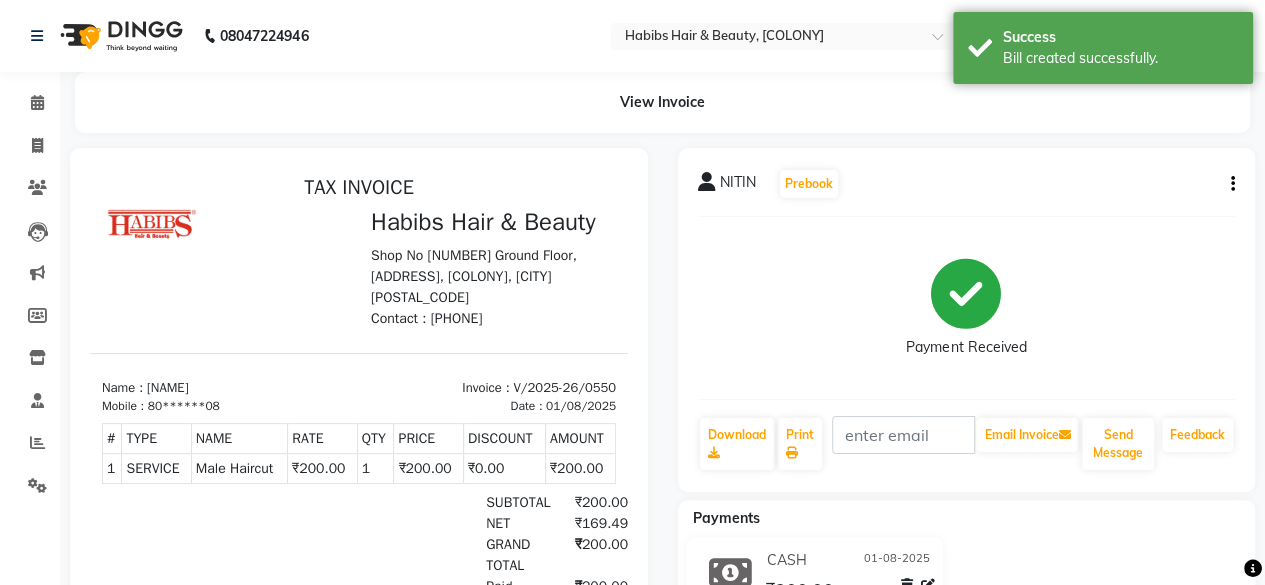 scroll, scrollTop: 0, scrollLeft: 0, axis: both 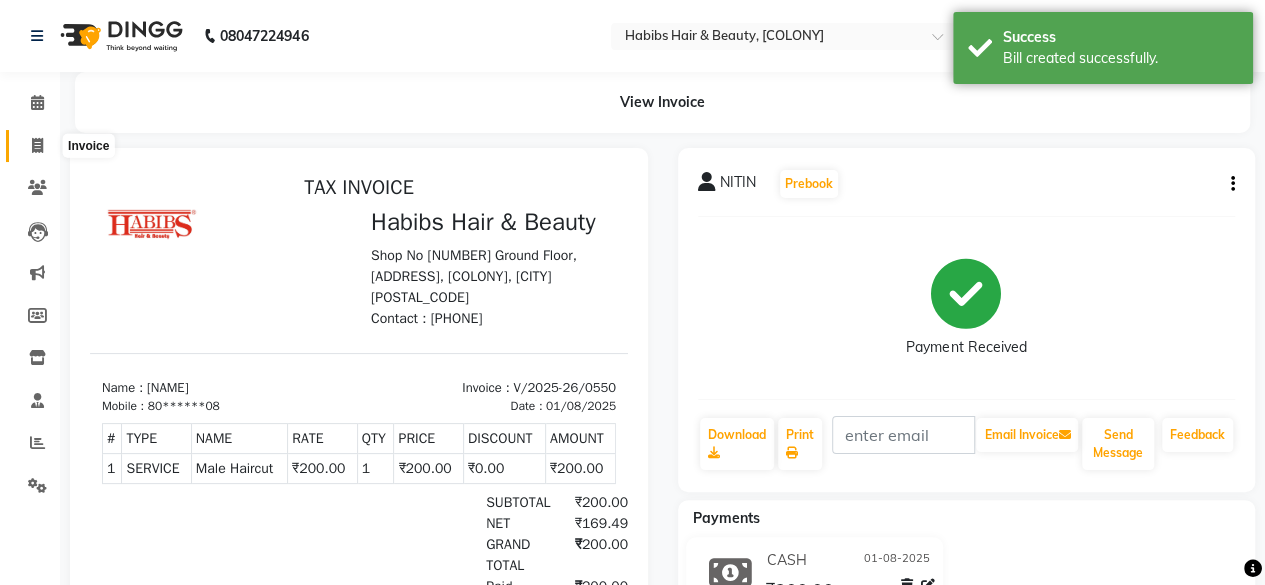 click 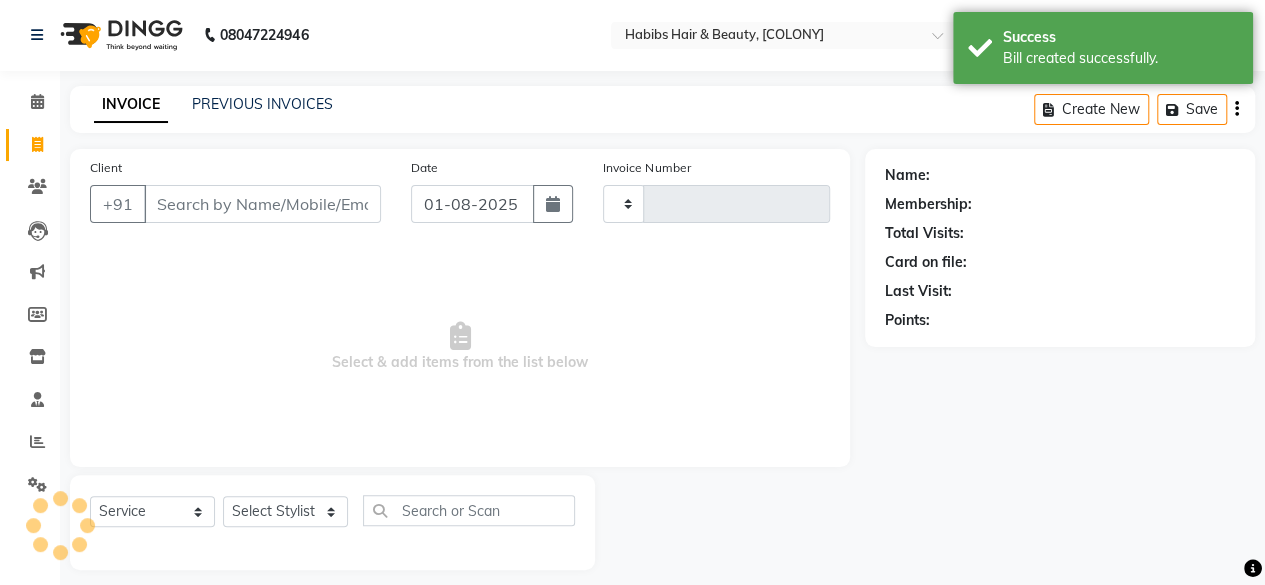 type on "0551" 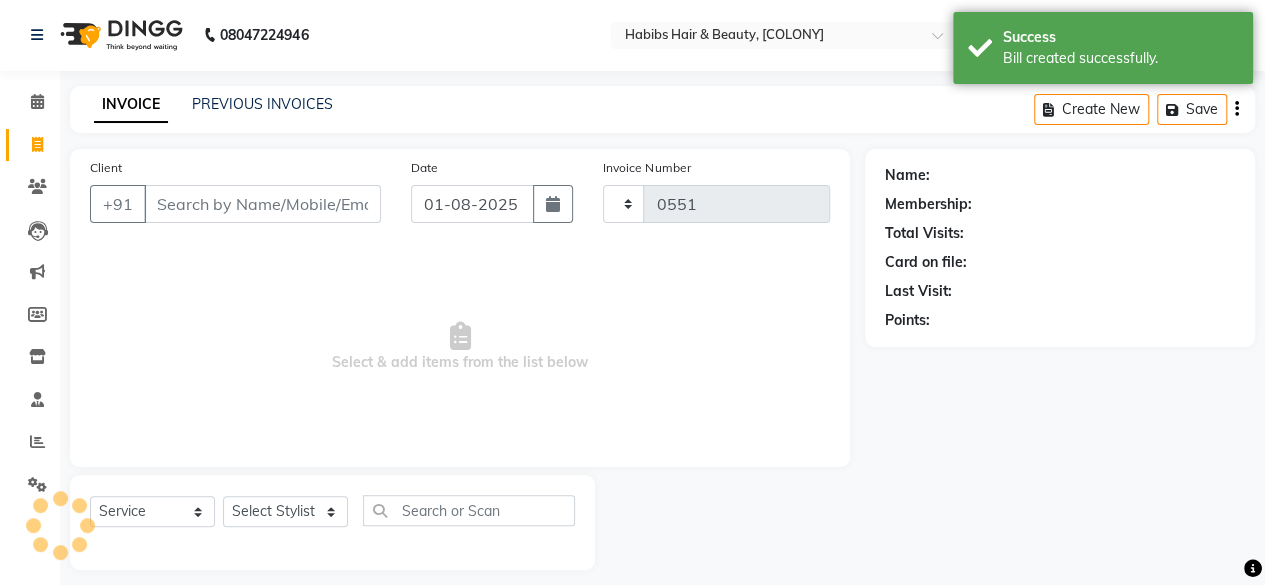 scroll, scrollTop: 15, scrollLeft: 0, axis: vertical 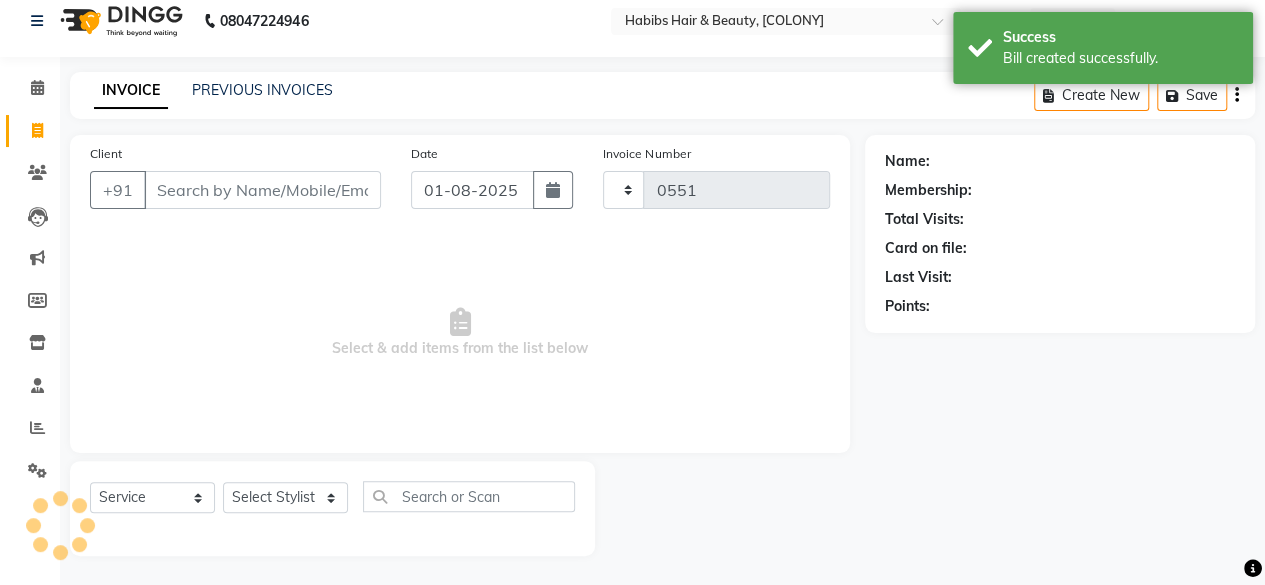 select on "7148" 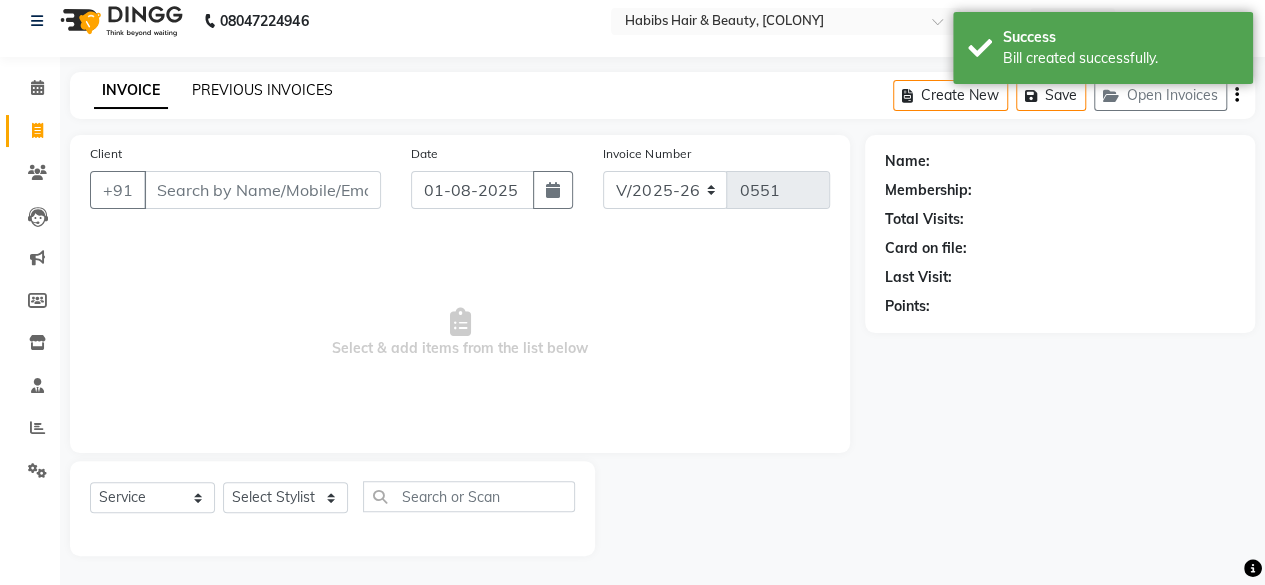 click on "PREVIOUS INVOICES" 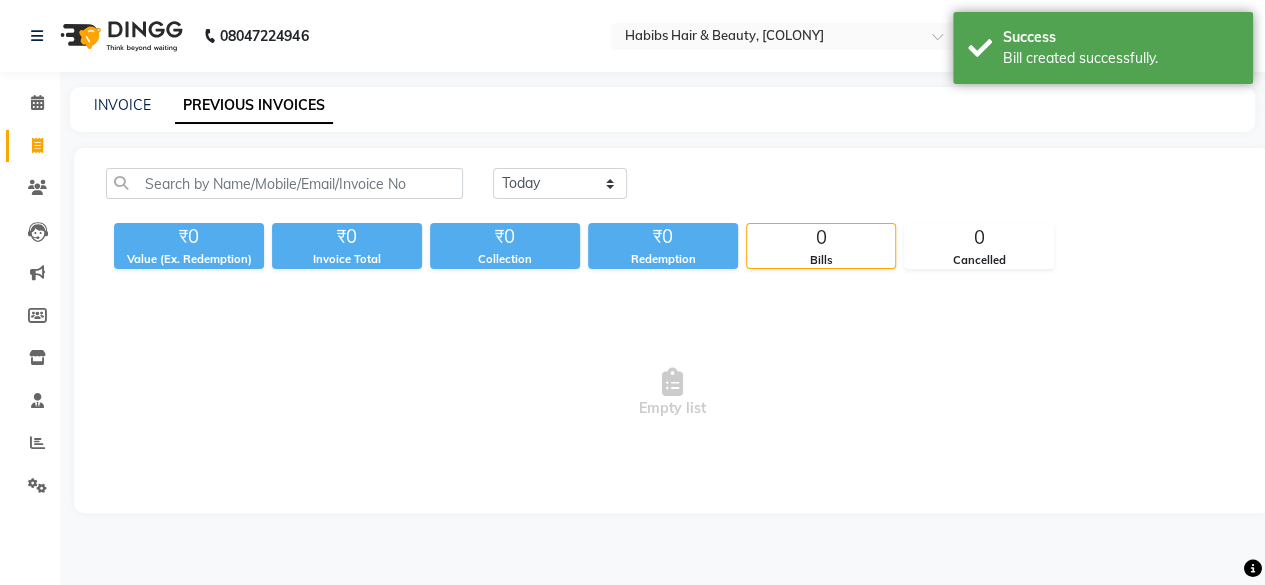 scroll, scrollTop: 0, scrollLeft: 0, axis: both 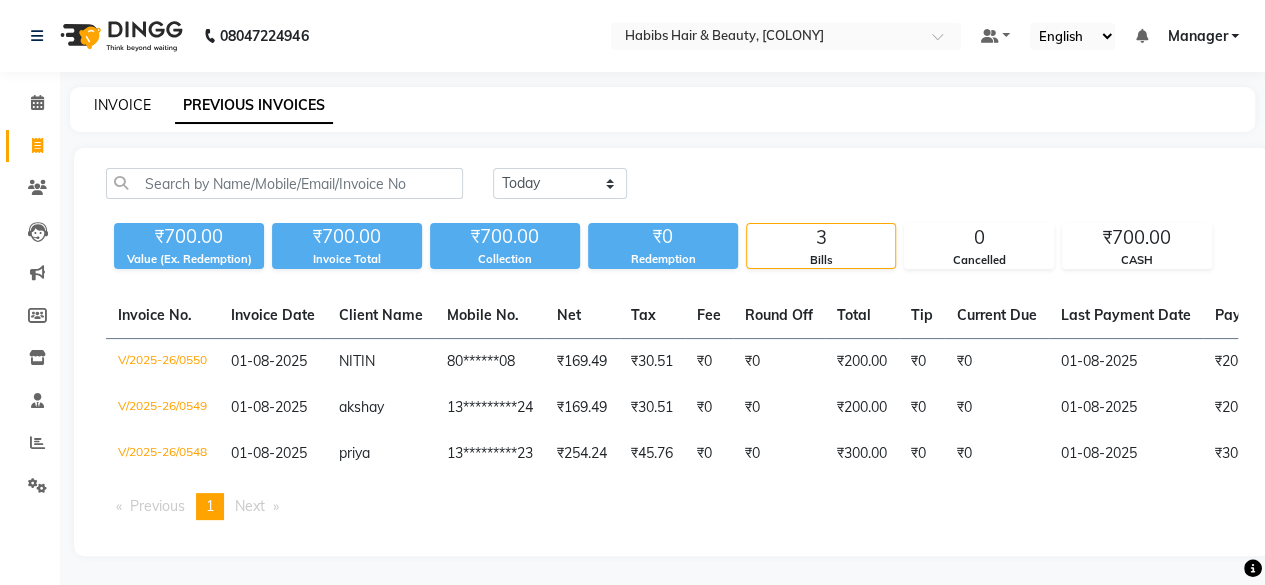click on "INVOICE" 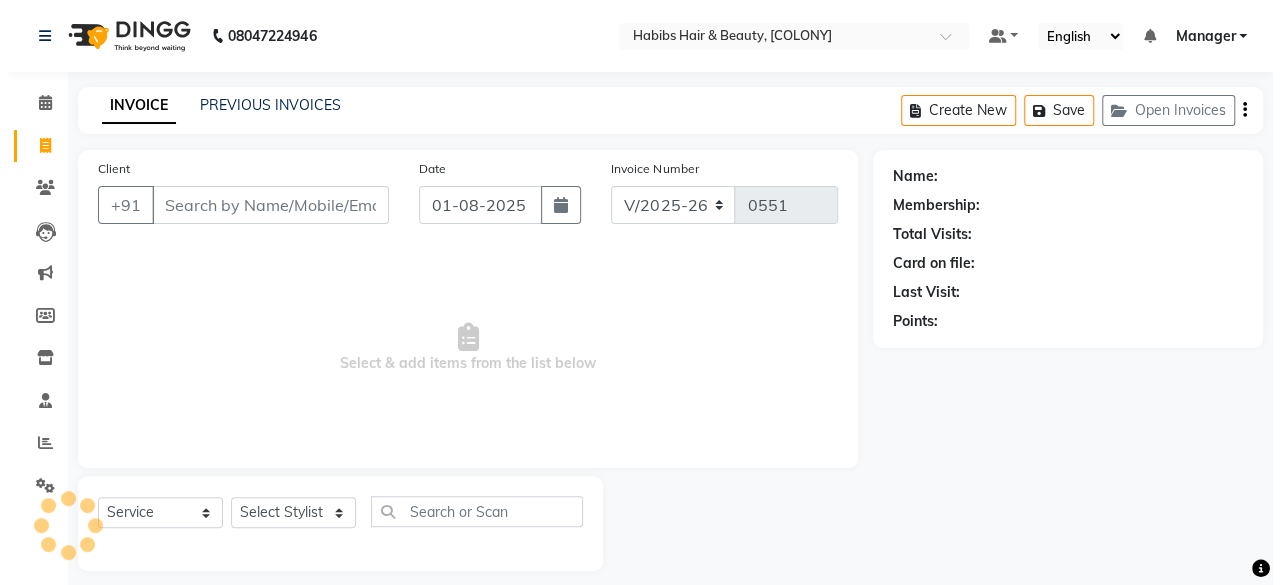 scroll, scrollTop: 15, scrollLeft: 0, axis: vertical 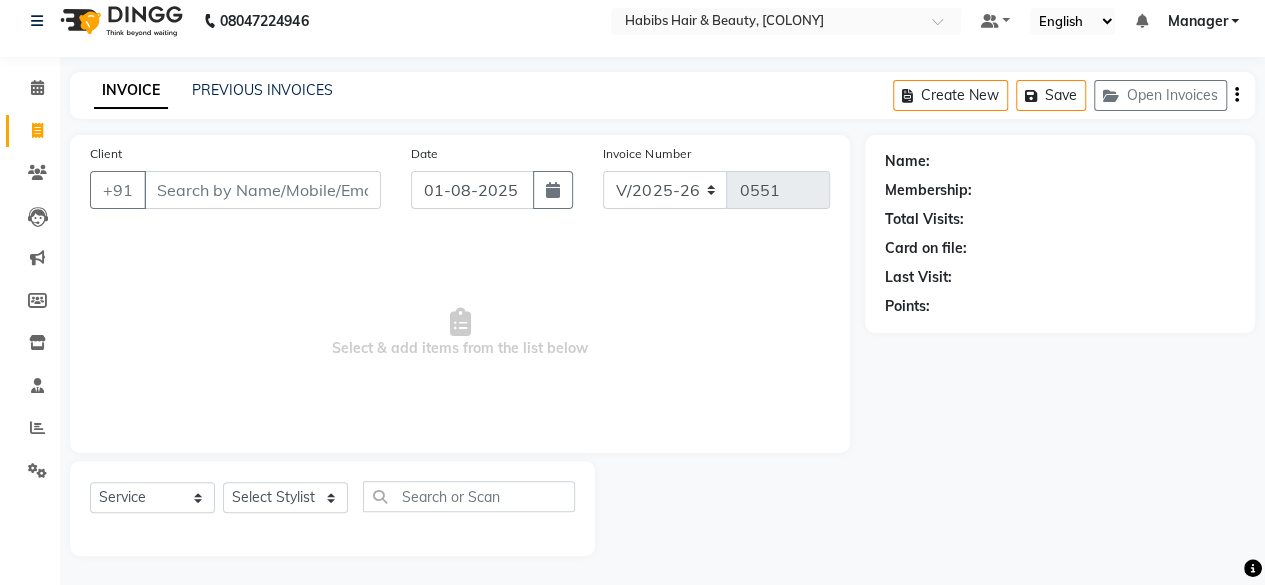 click on "Client" at bounding box center [262, 190] 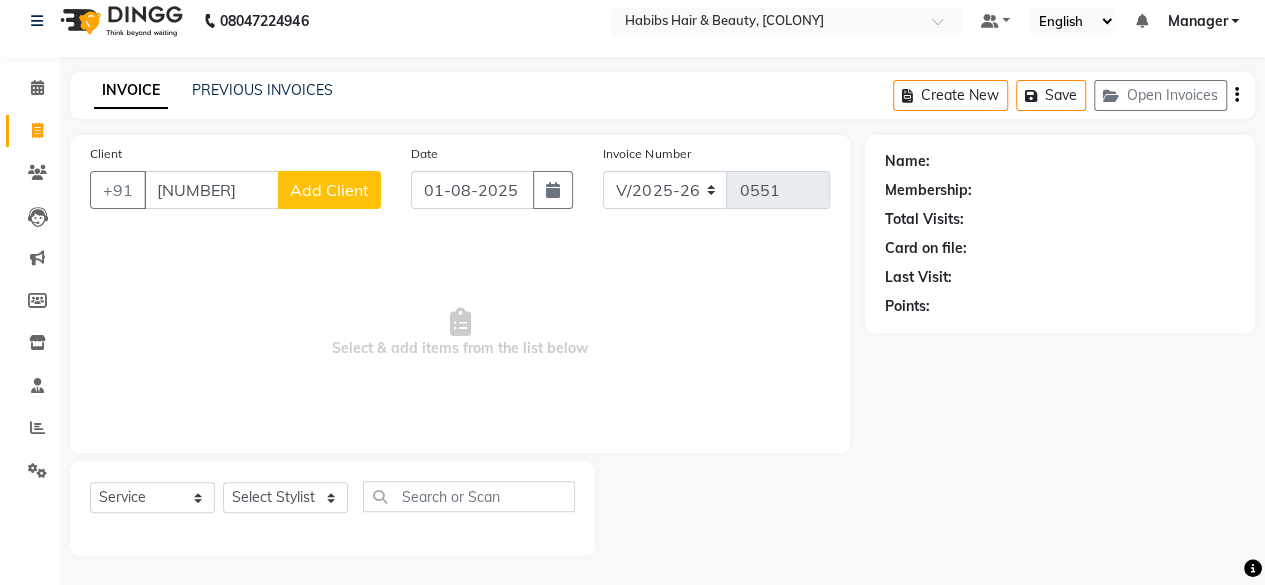 type on "860000121" 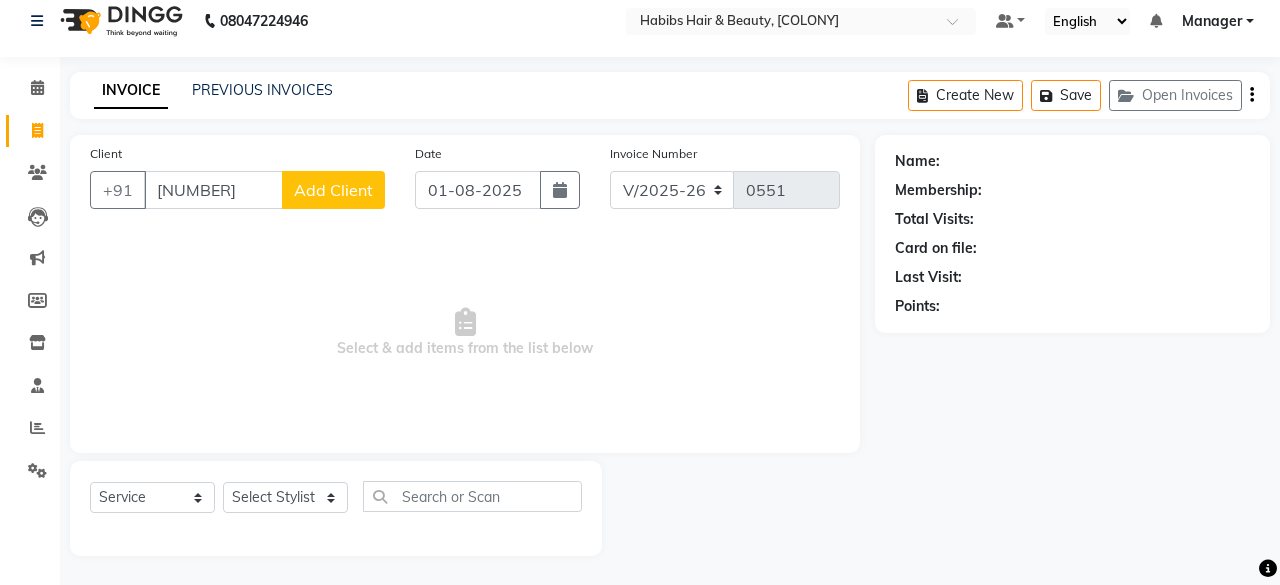 select on "22" 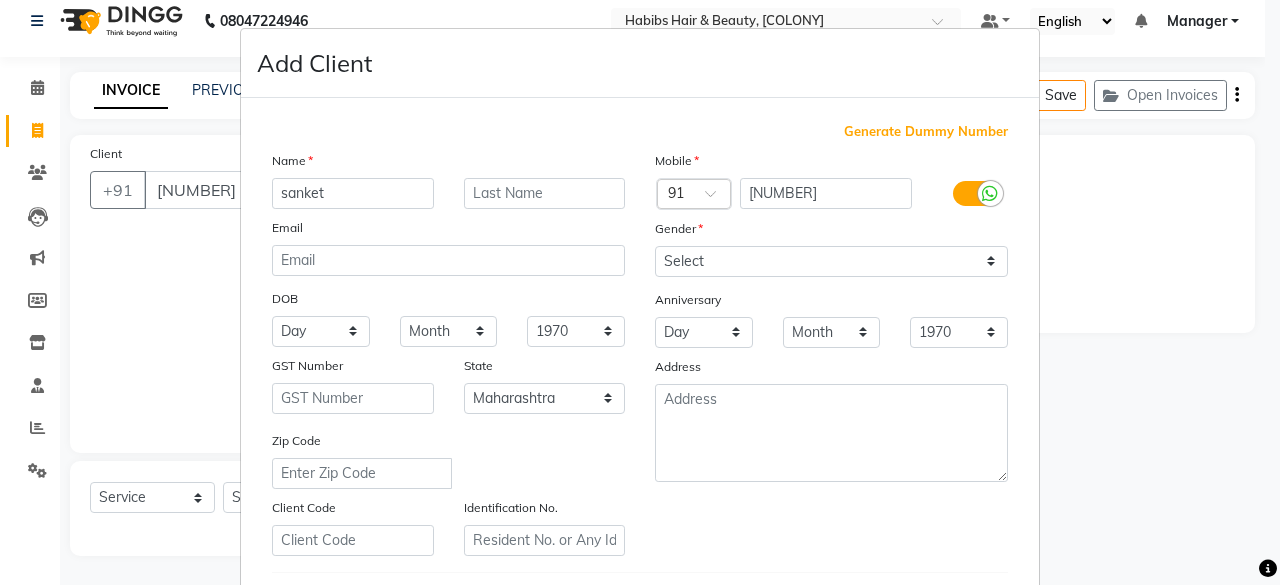 type on "sanket" 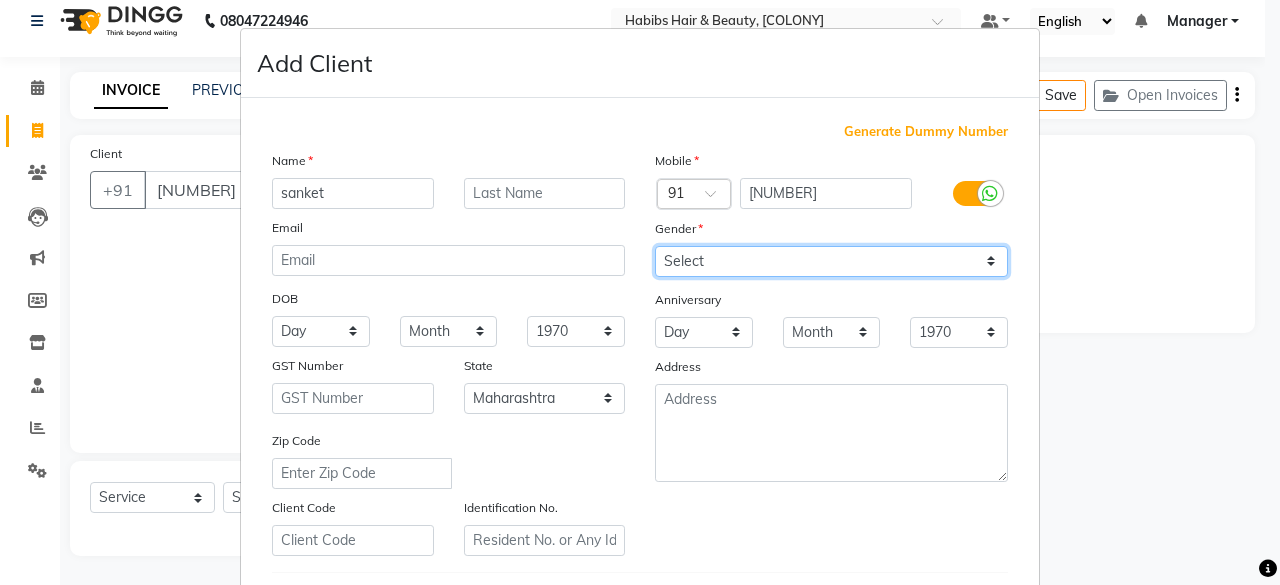 click on "Select Male Female Other Prefer Not To Say" at bounding box center [831, 261] 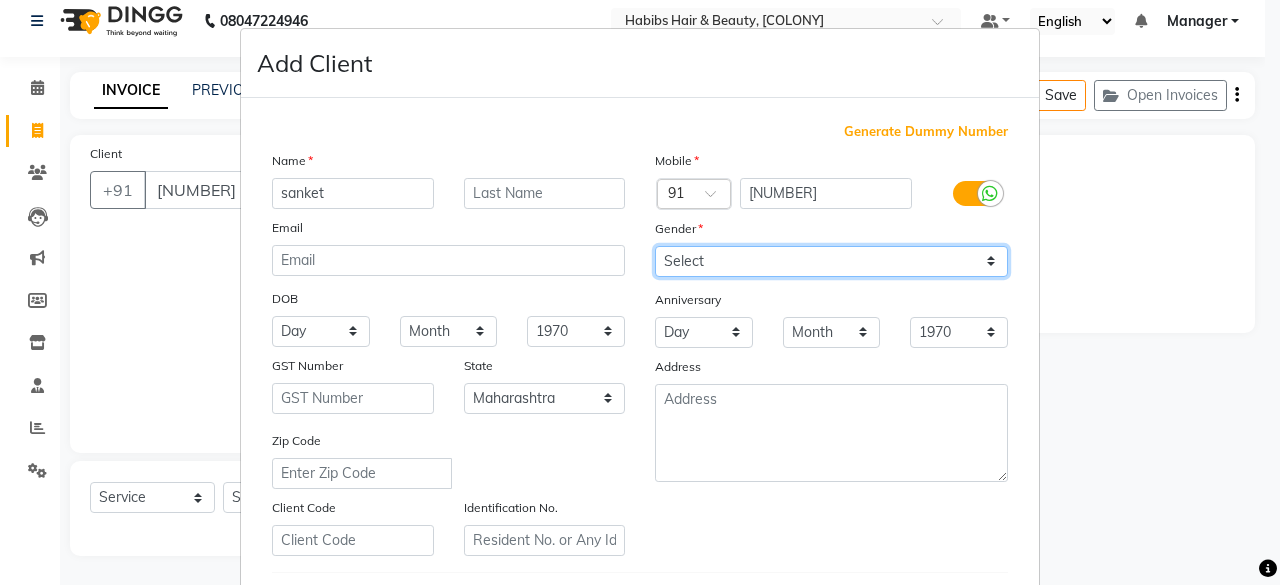 select on "male" 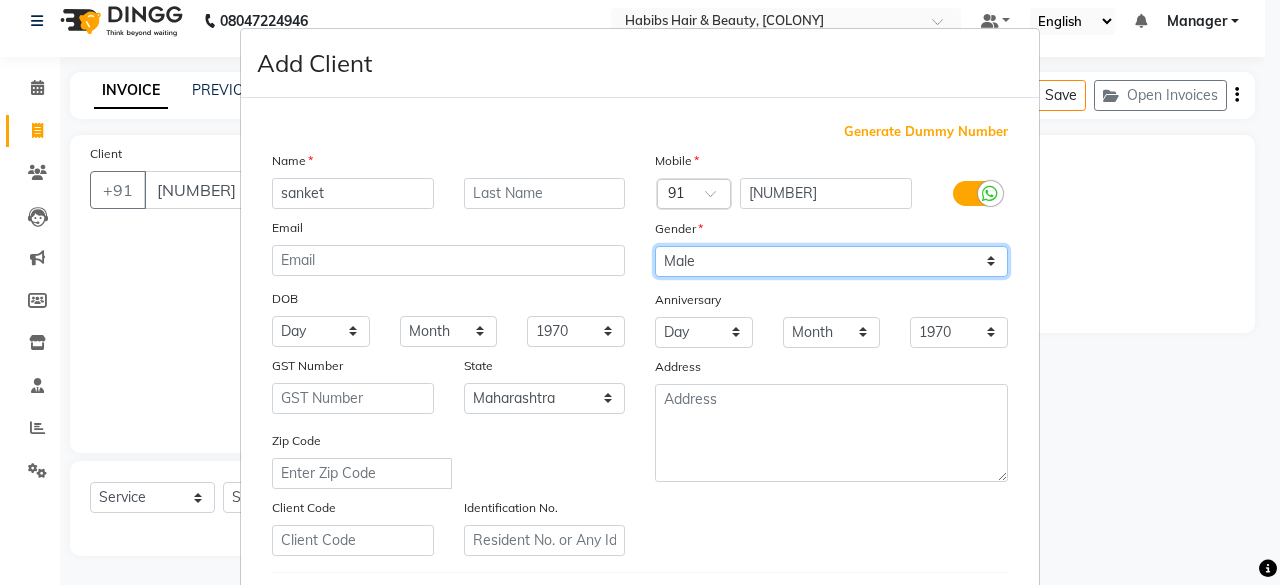 click on "Select Male Female Other Prefer Not To Say" at bounding box center (831, 261) 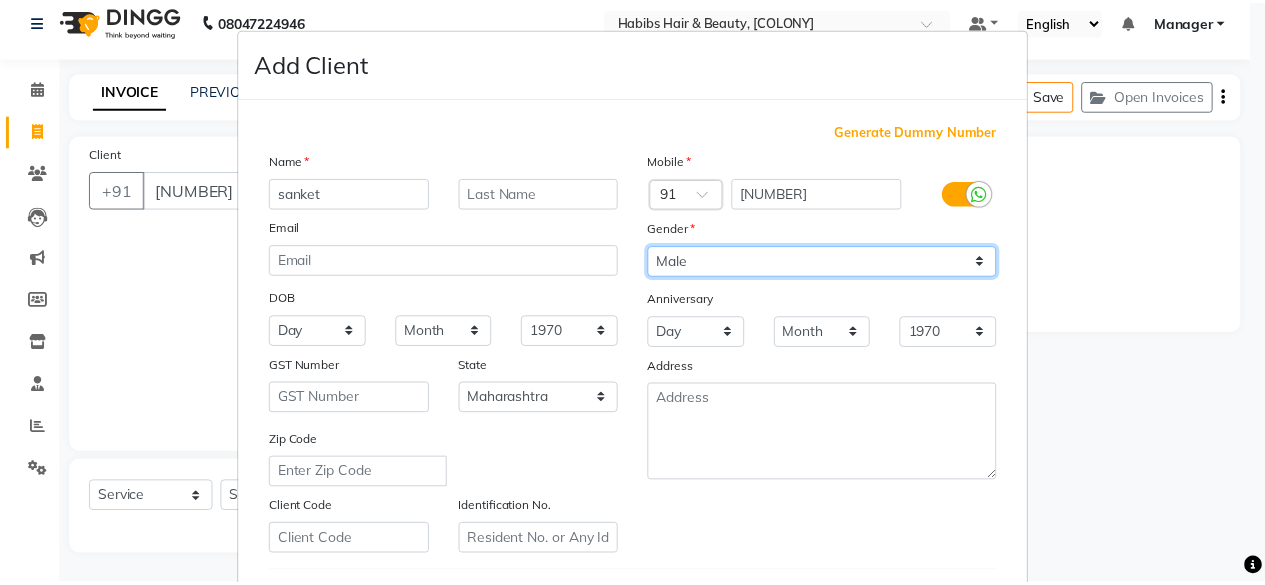 scroll, scrollTop: 334, scrollLeft: 0, axis: vertical 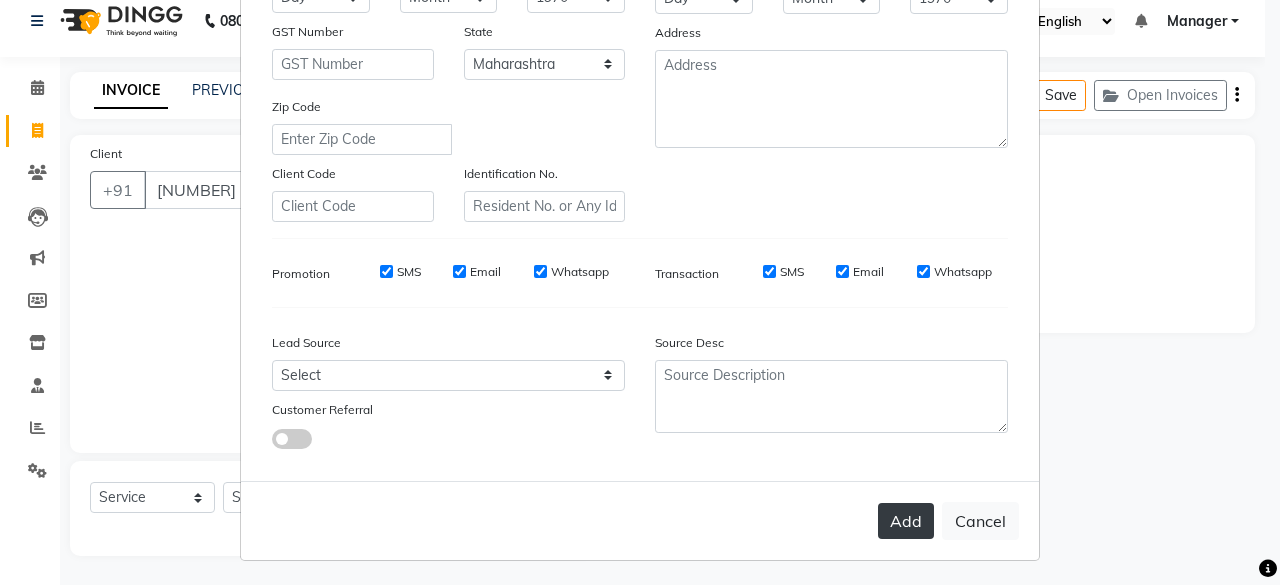 click on "Add" at bounding box center [906, 521] 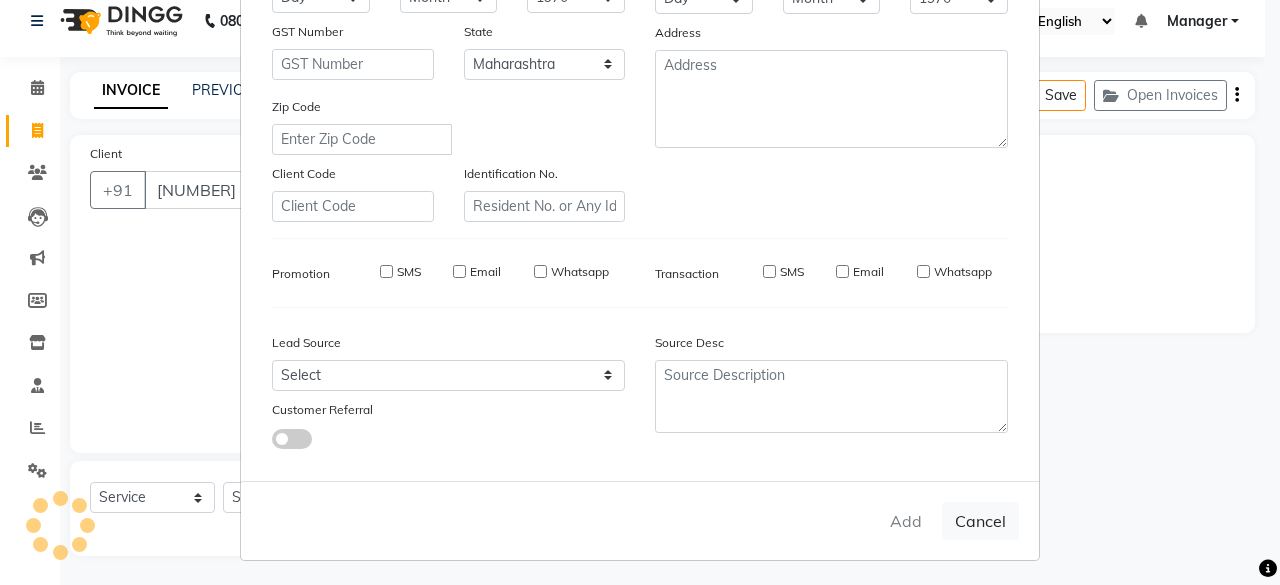 type on "[PHONE]" 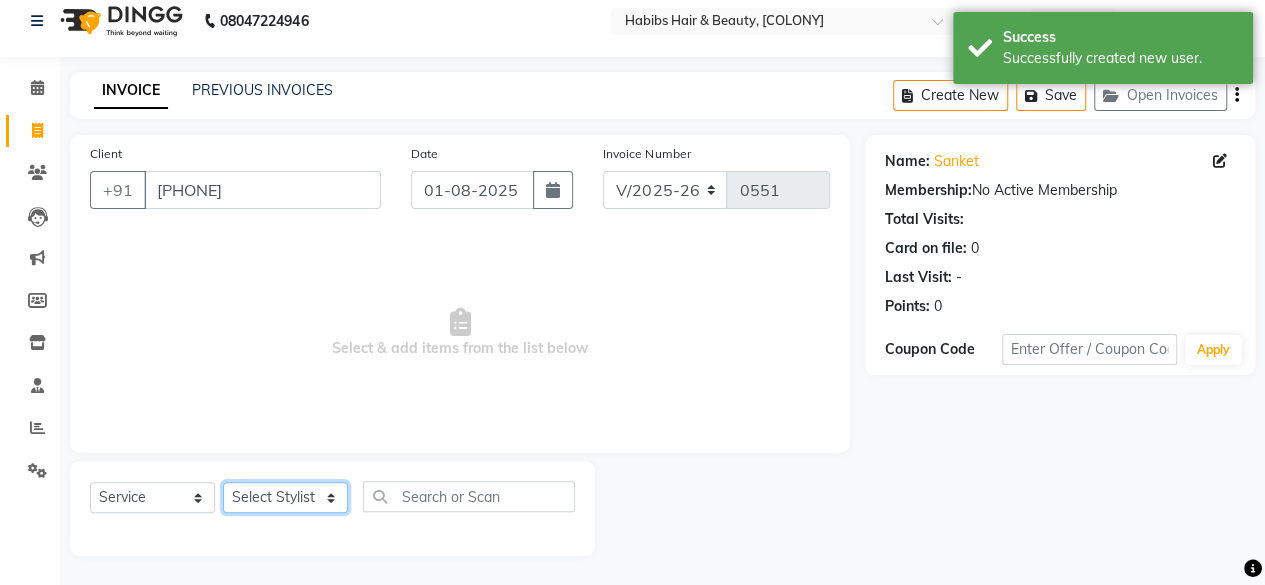 click on "Select Stylist [FIRST] [FIRST] [FIRST] [FIRST] [FIRST] [FIRST] [FIRST] [FIRST] [FIRST] [FIRST] [FIRST]" 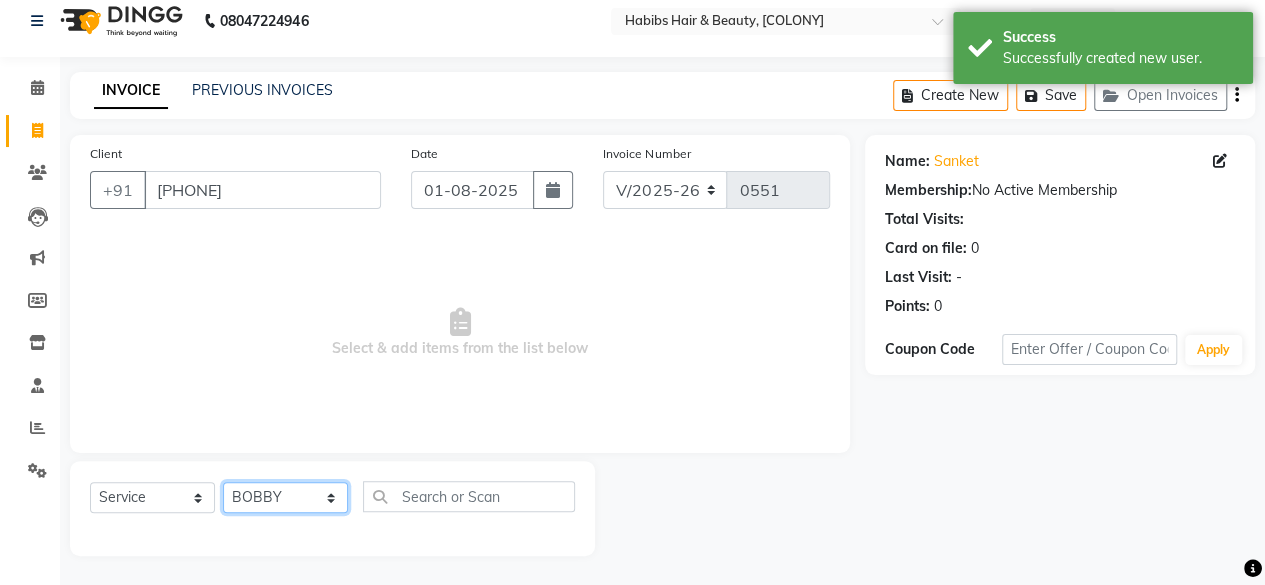 click on "Select Stylist [FIRST] [FIRST] [FIRST] [FIRST] [FIRST] [FIRST] [FIRST] [FIRST] [FIRST] [FIRST] [FIRST]" 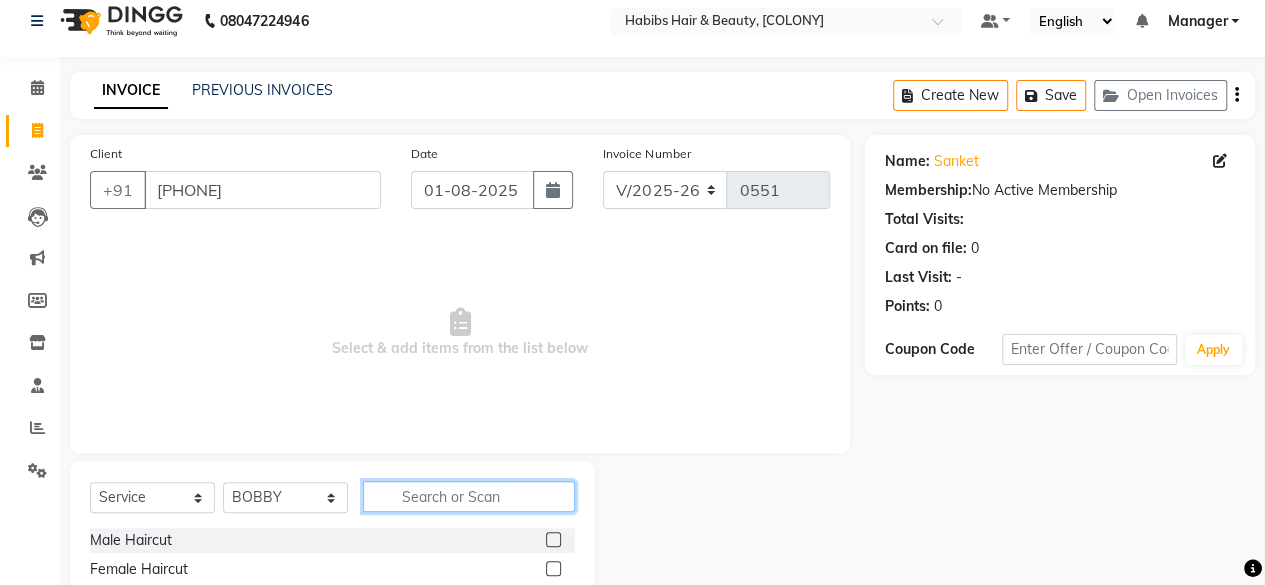 click 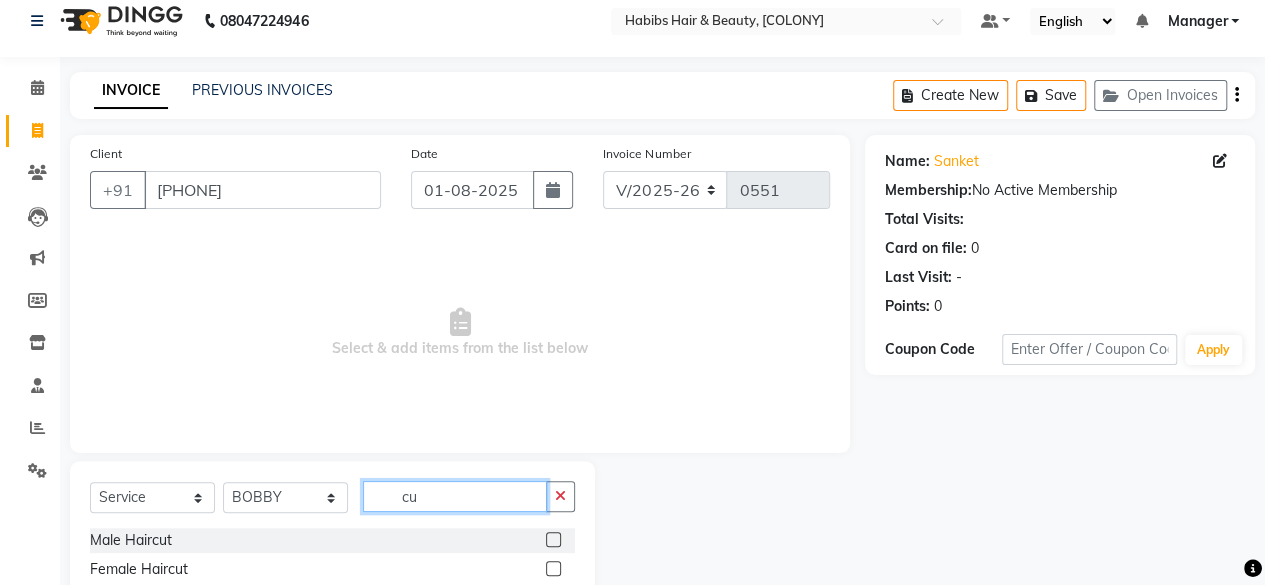 type on "c" 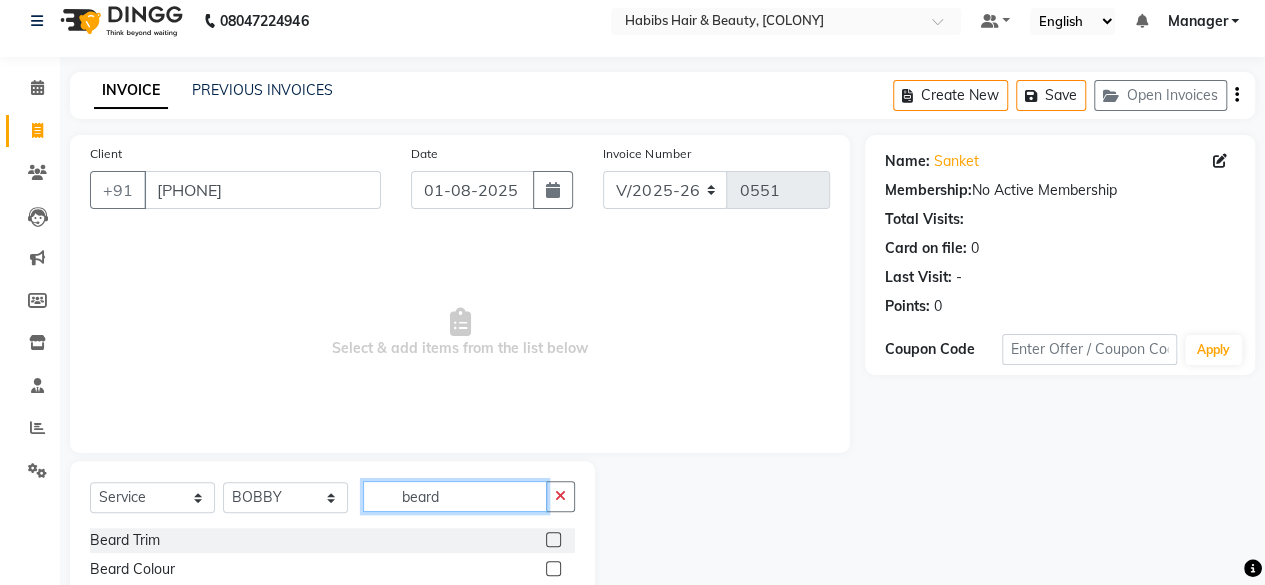 type on "beard" 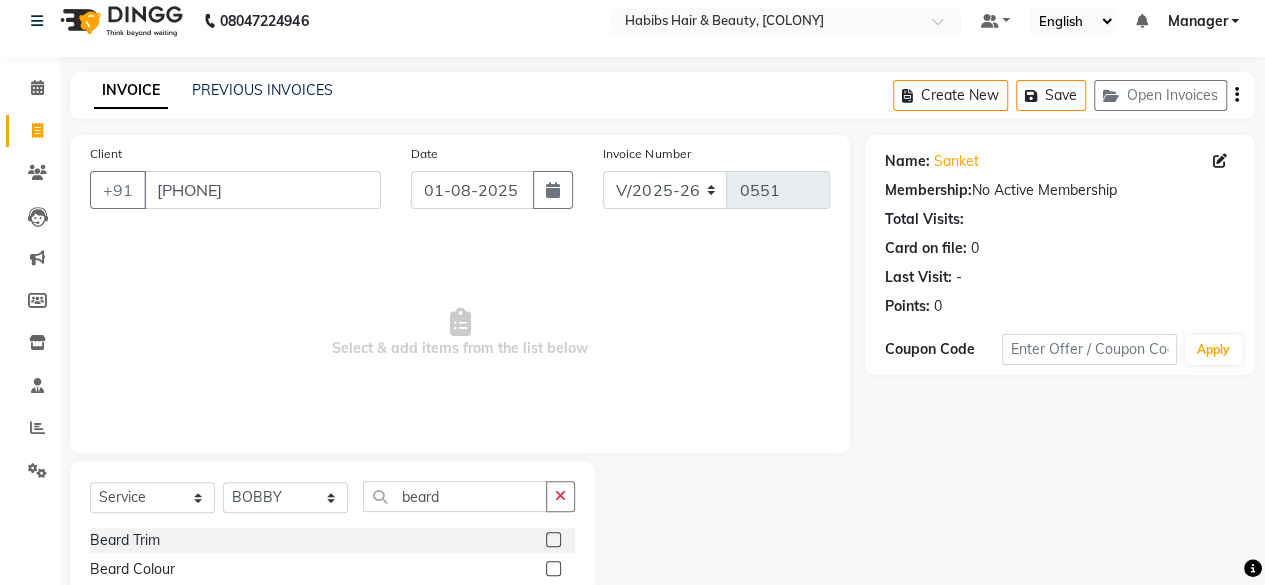 click 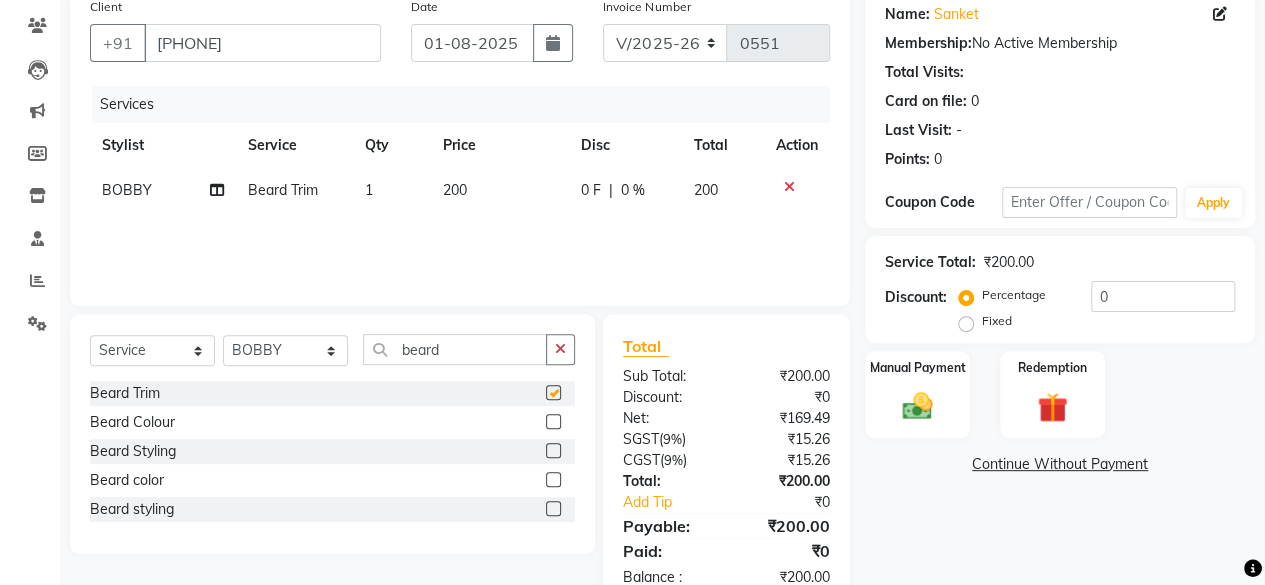 checkbox on "false" 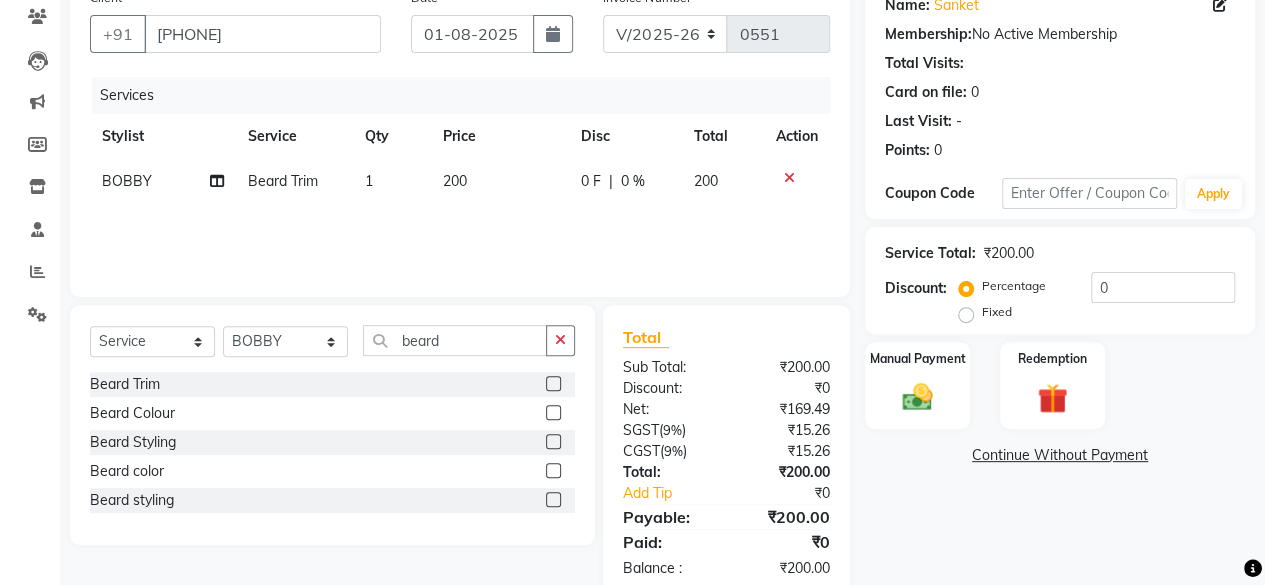 scroll, scrollTop: 213, scrollLeft: 0, axis: vertical 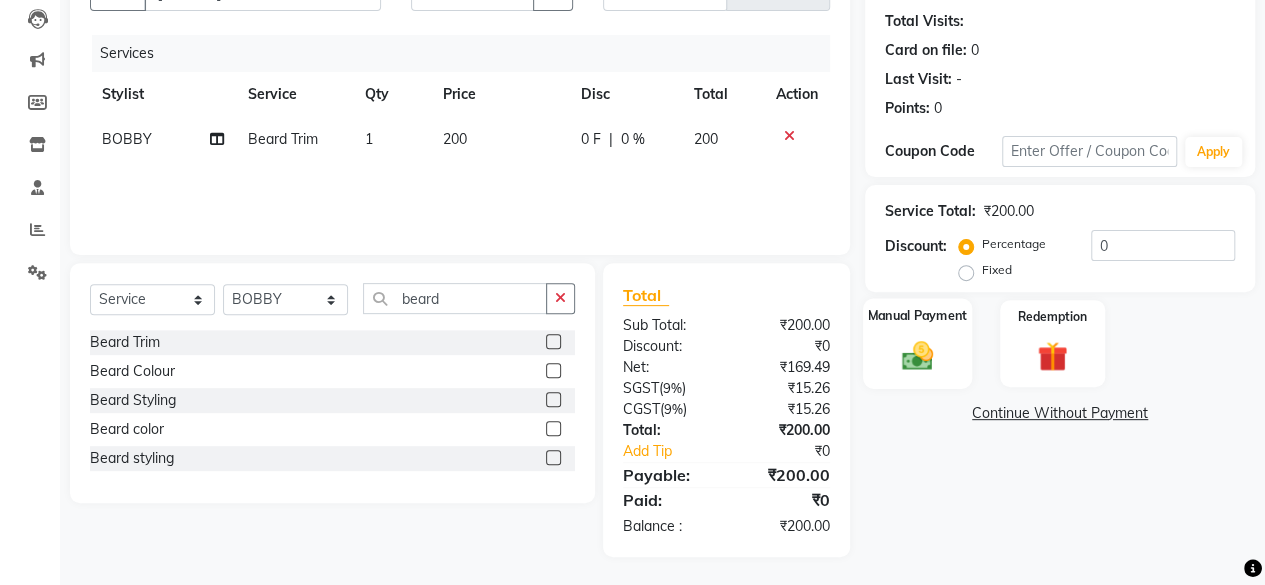 click 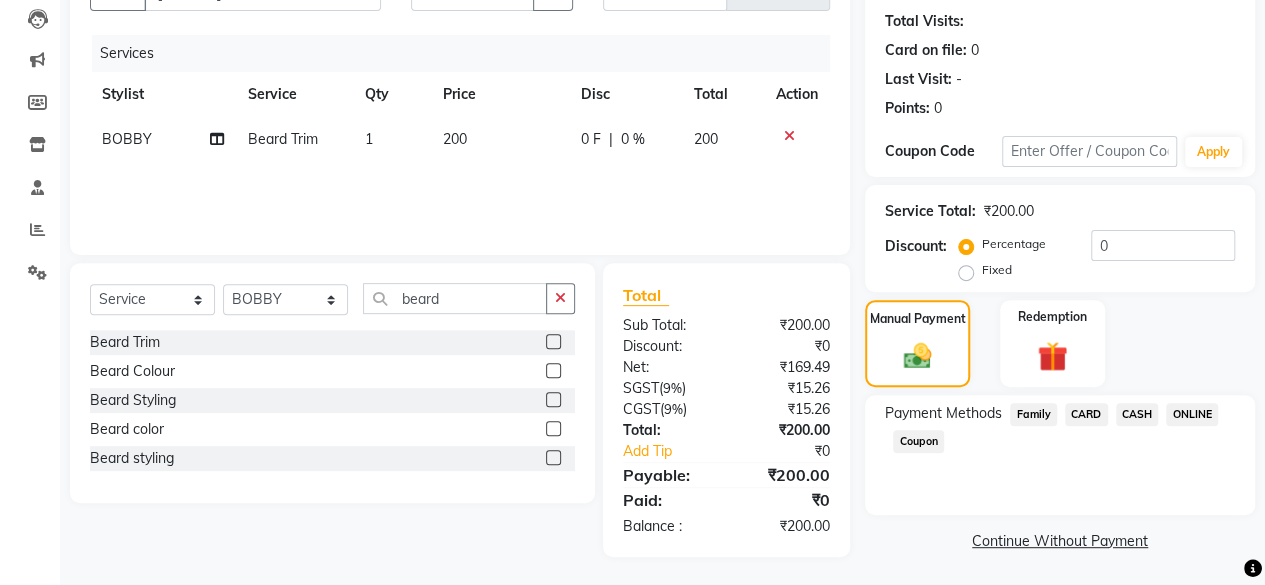 click on "CASH" 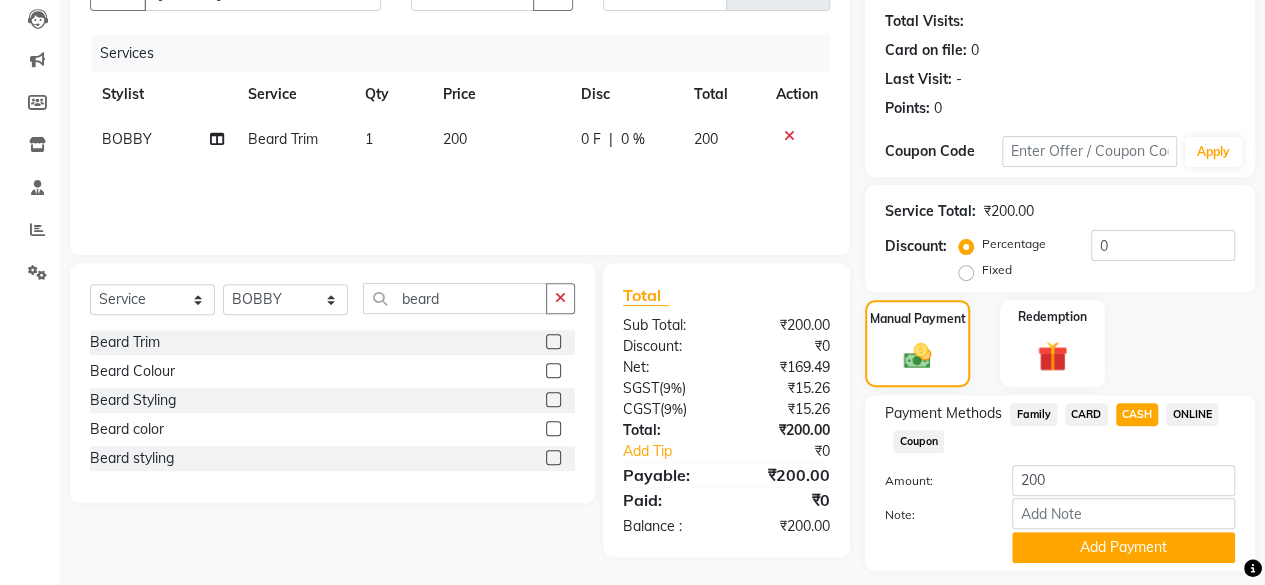 scroll, scrollTop: 268, scrollLeft: 0, axis: vertical 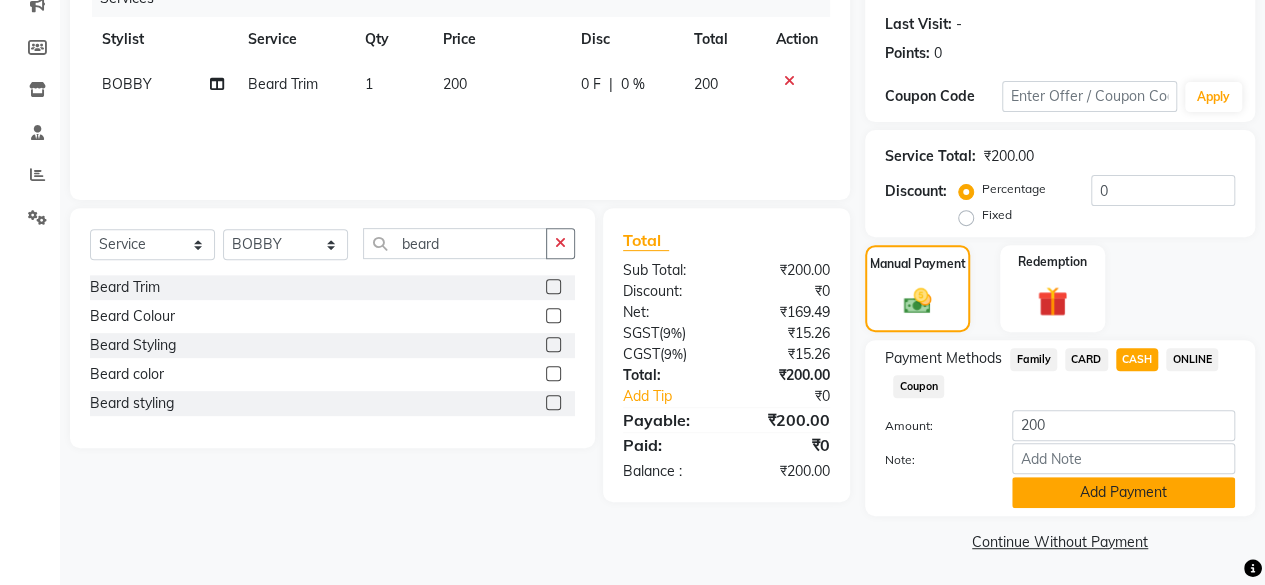 click on "Add Payment" 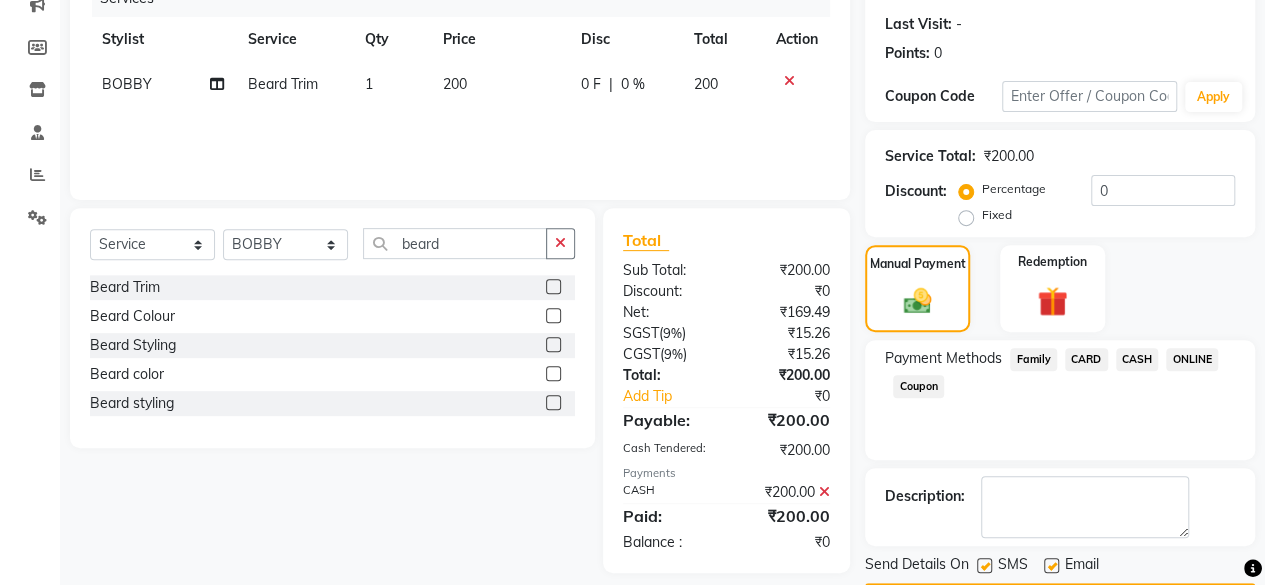 scroll, scrollTop: 324, scrollLeft: 0, axis: vertical 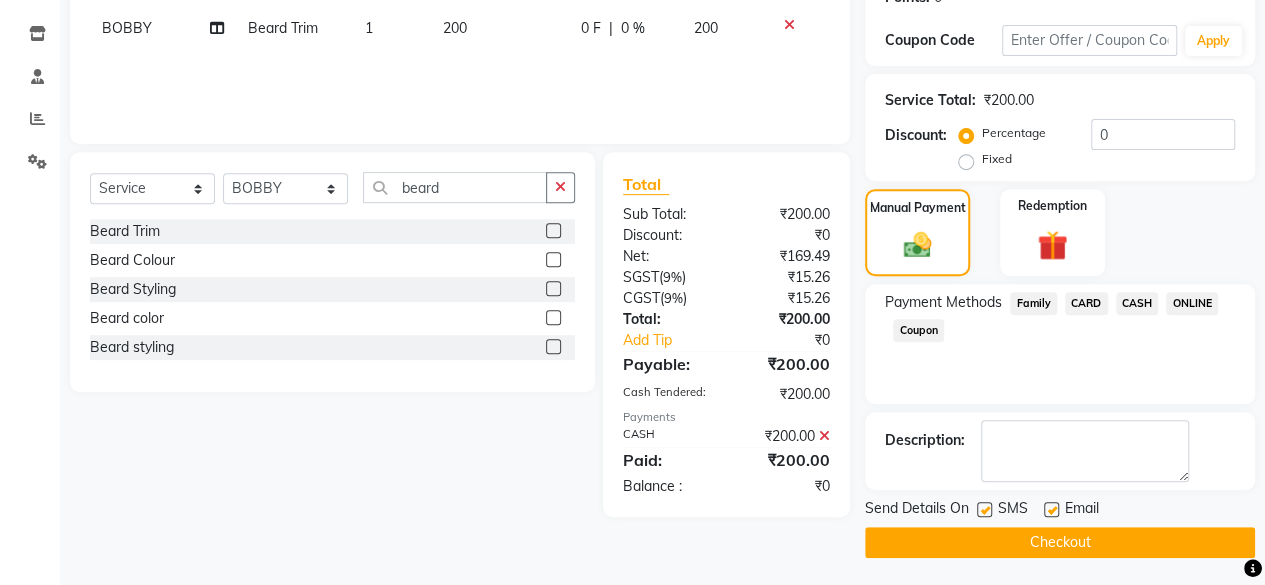 click on "Checkout" 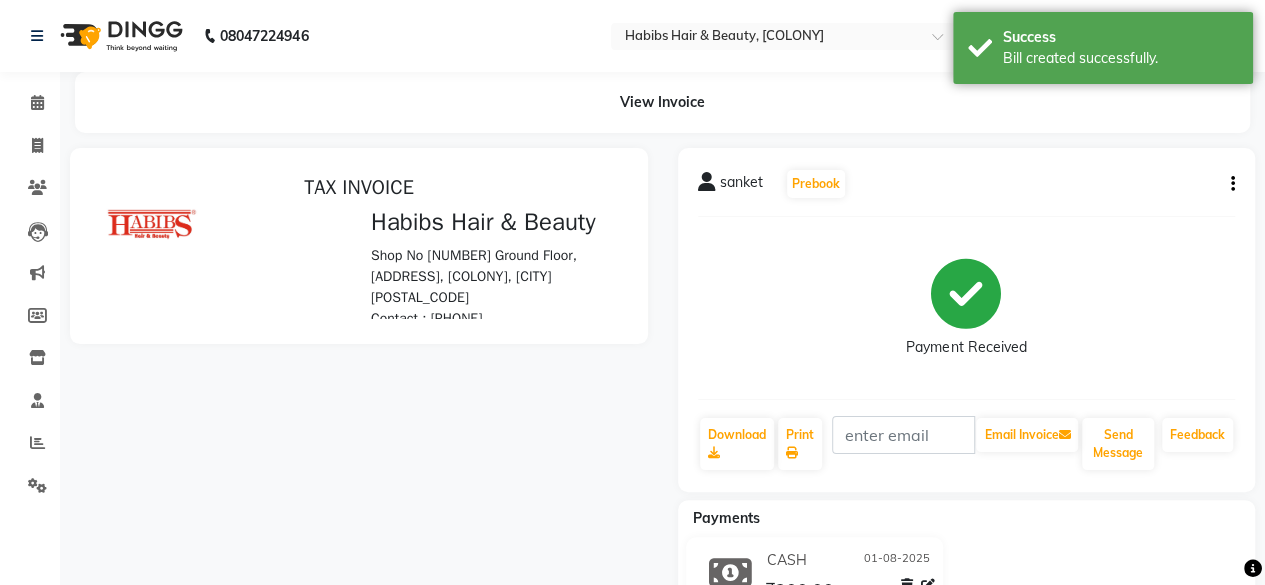 scroll, scrollTop: 0, scrollLeft: 0, axis: both 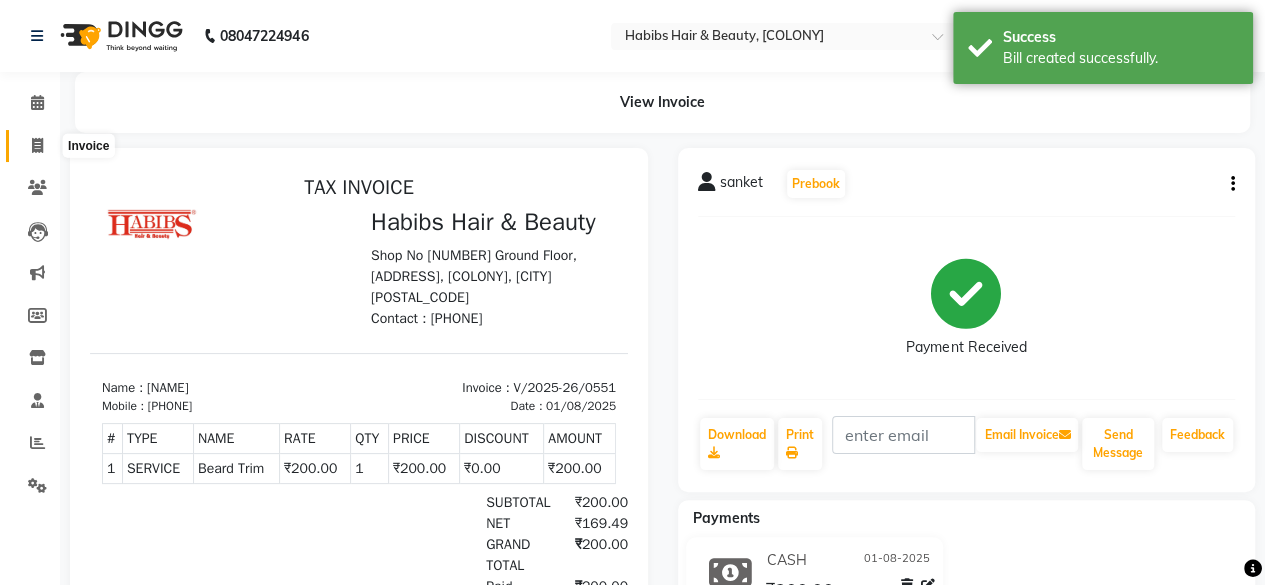 click 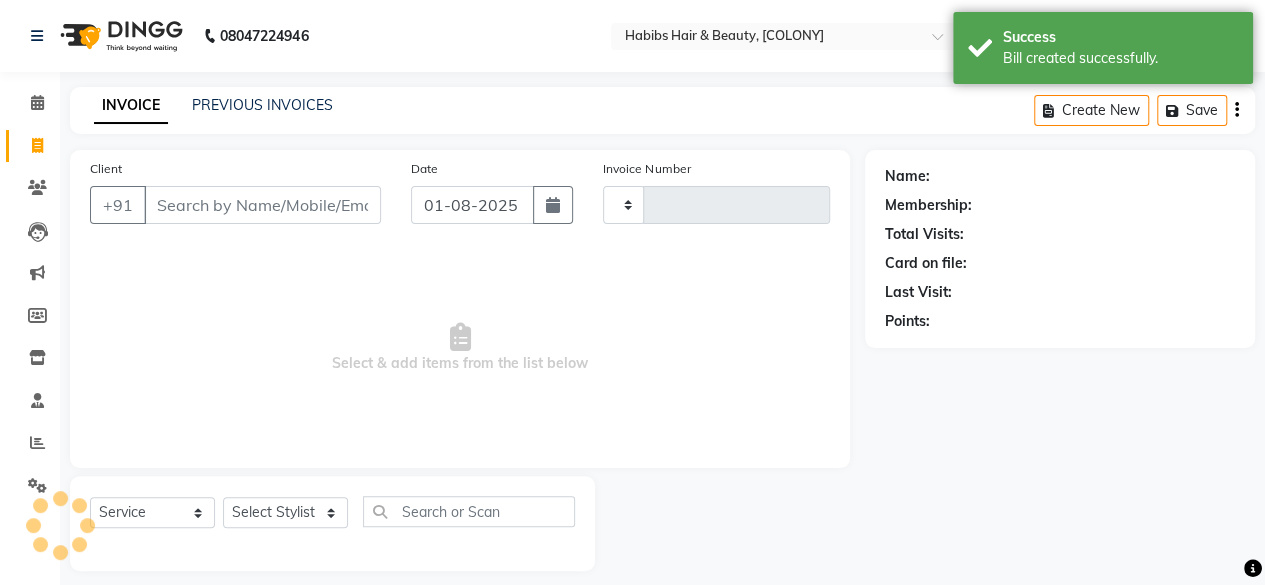 type on "0552" 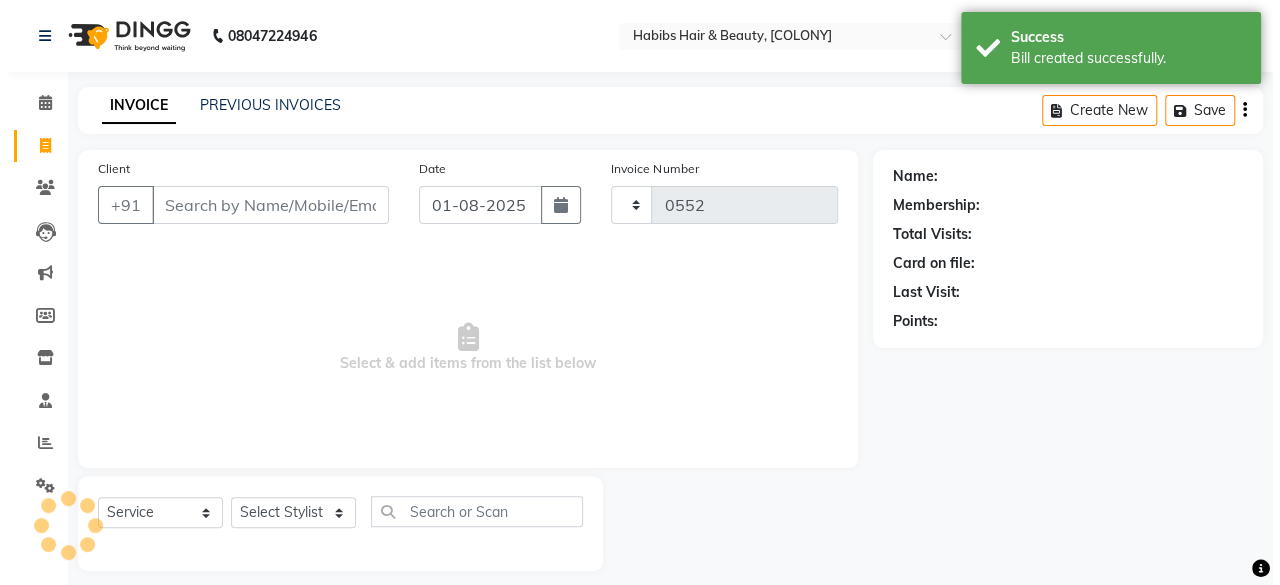 scroll, scrollTop: 15, scrollLeft: 0, axis: vertical 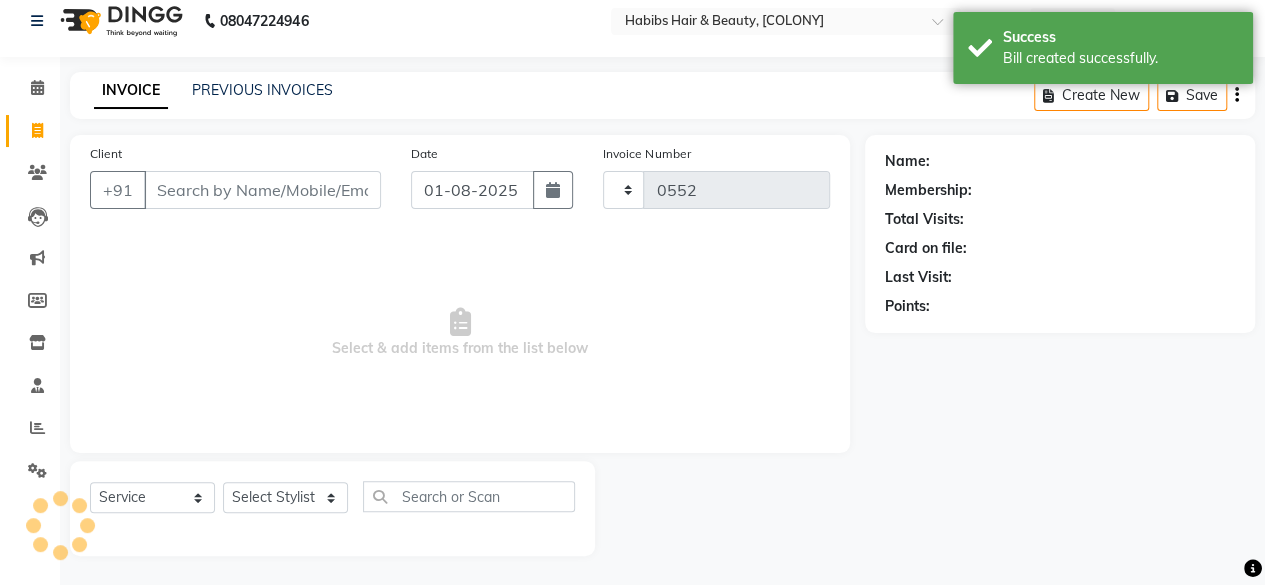 select on "7148" 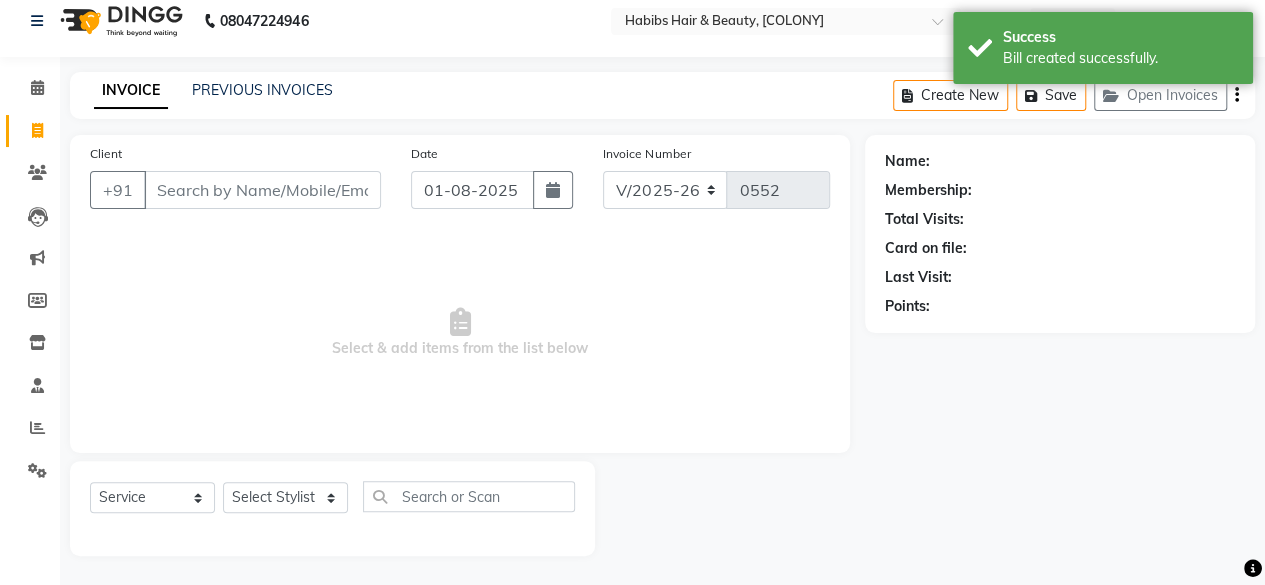 click on "Client" at bounding box center [262, 190] 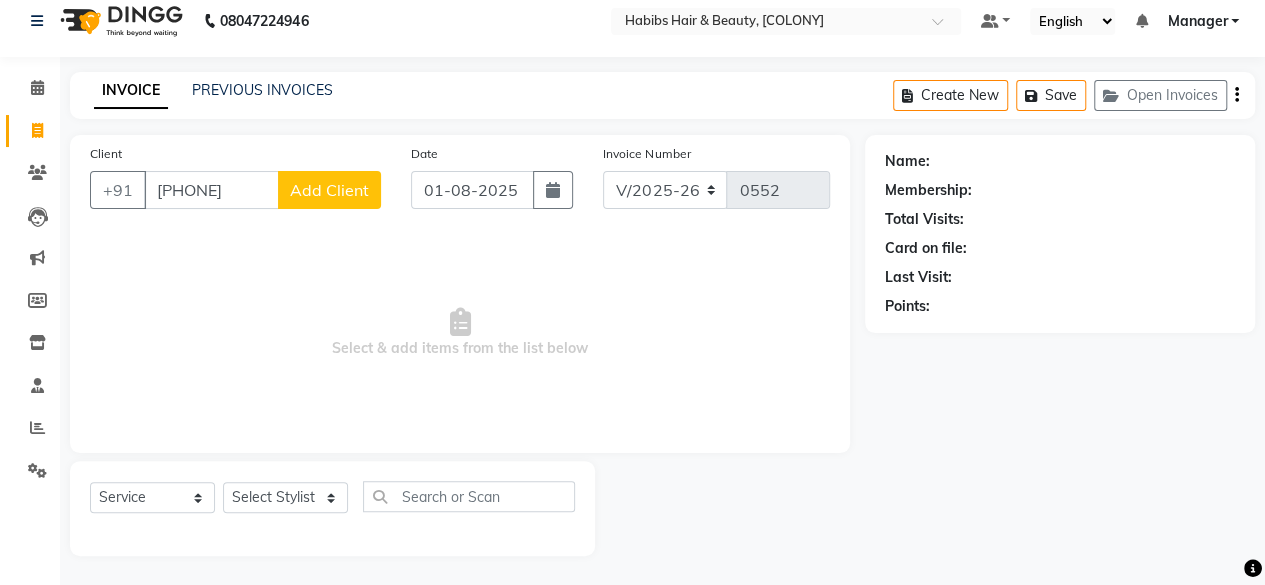 type on "9422104434" 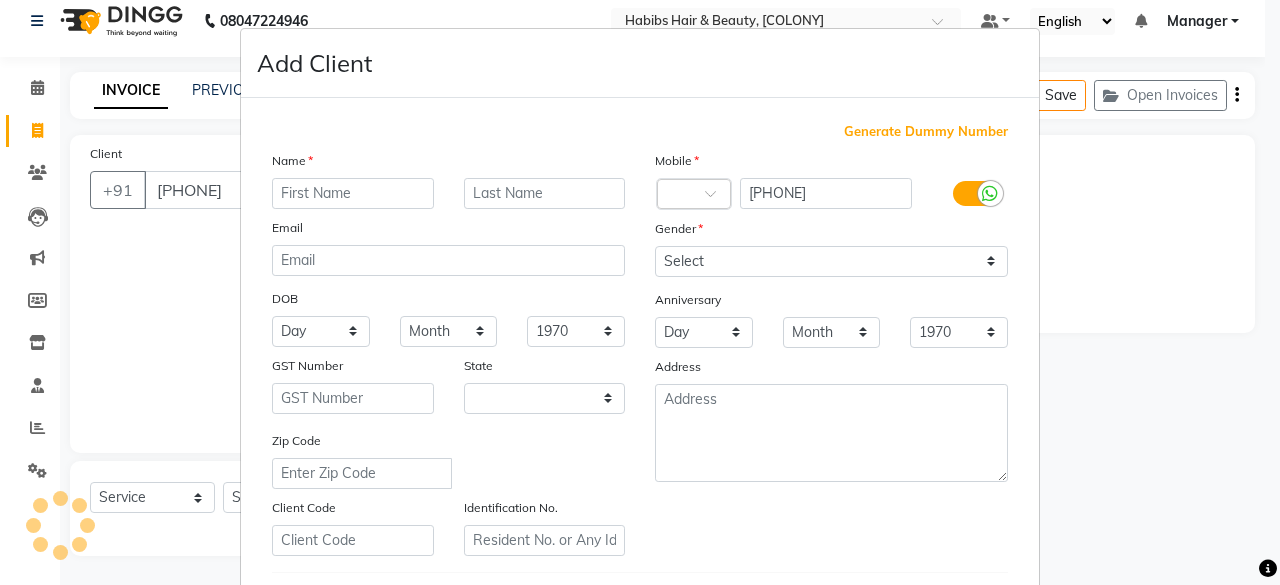 select on "22" 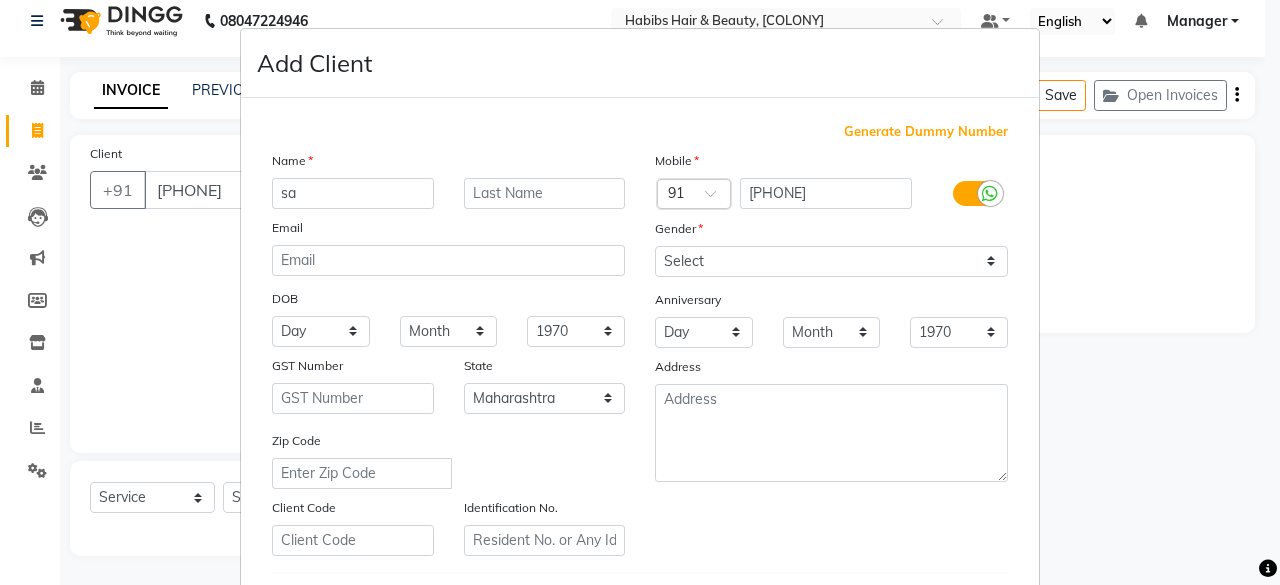 type on "s" 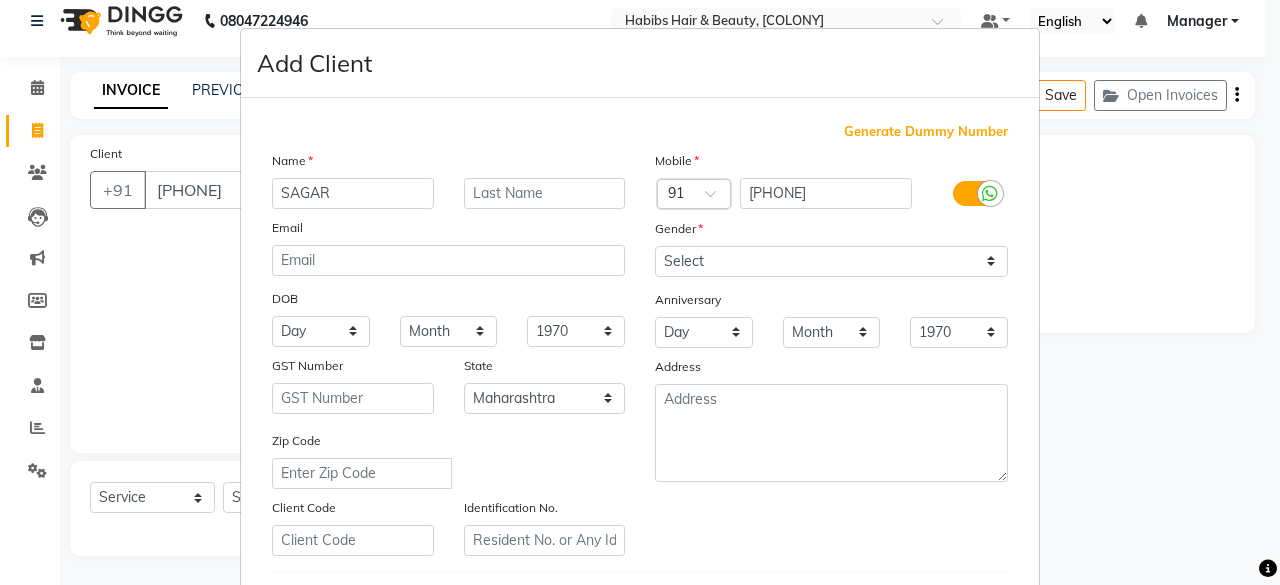 type on "SAGAR" 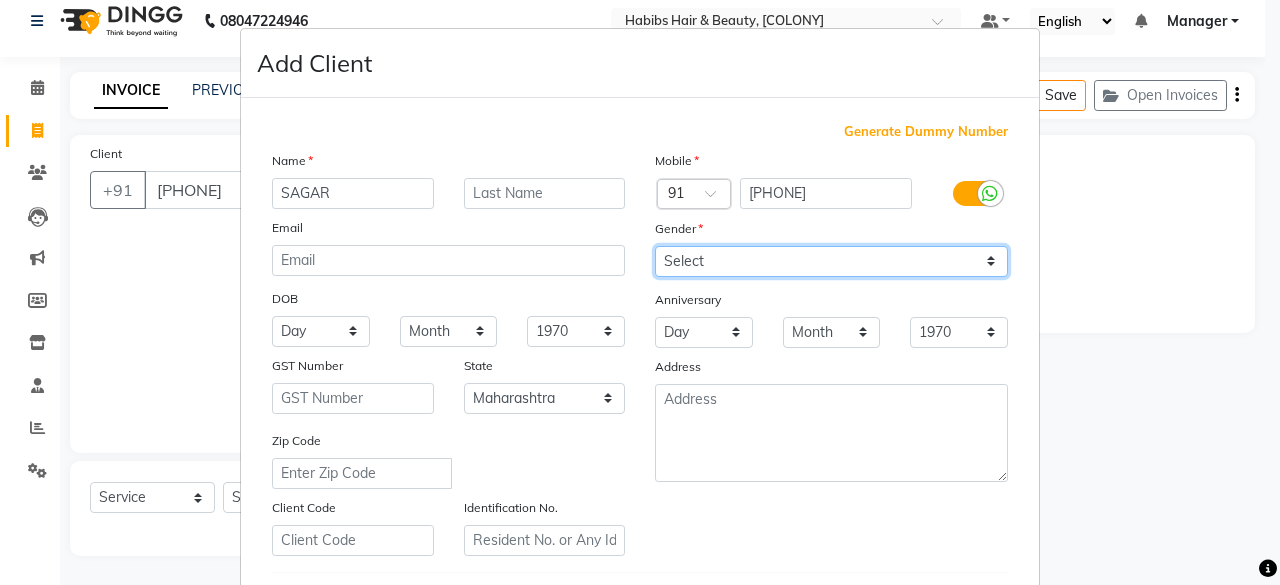 click on "Select Male Female Other Prefer Not To Say" at bounding box center (831, 261) 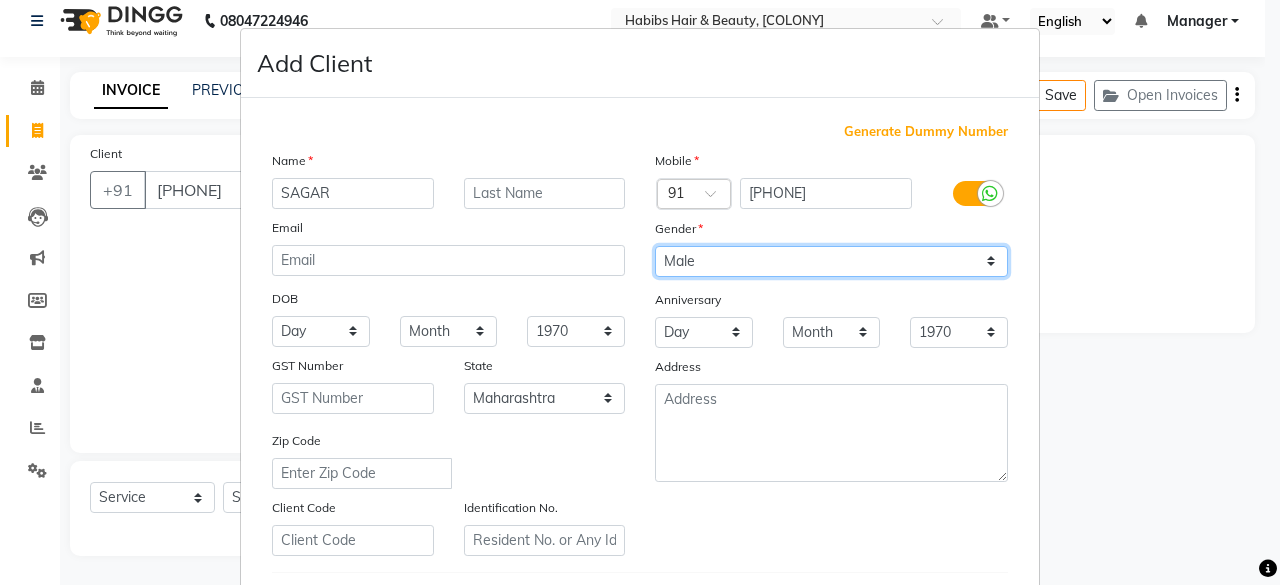 click on "Select Male Female Other Prefer Not To Say" at bounding box center [831, 261] 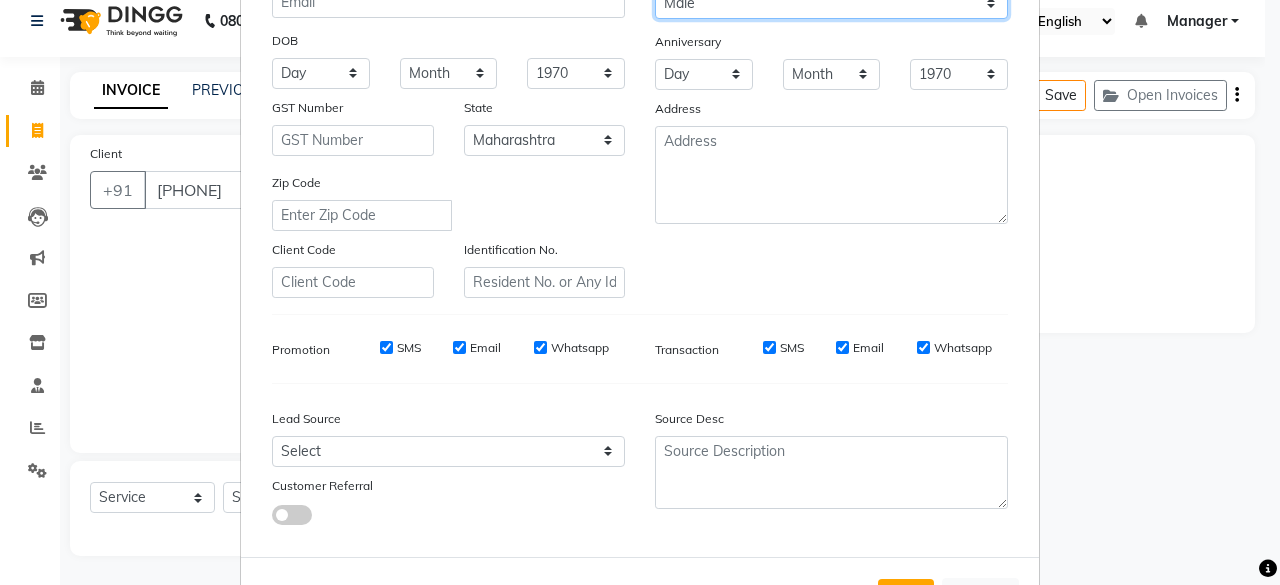 scroll, scrollTop: 291, scrollLeft: 0, axis: vertical 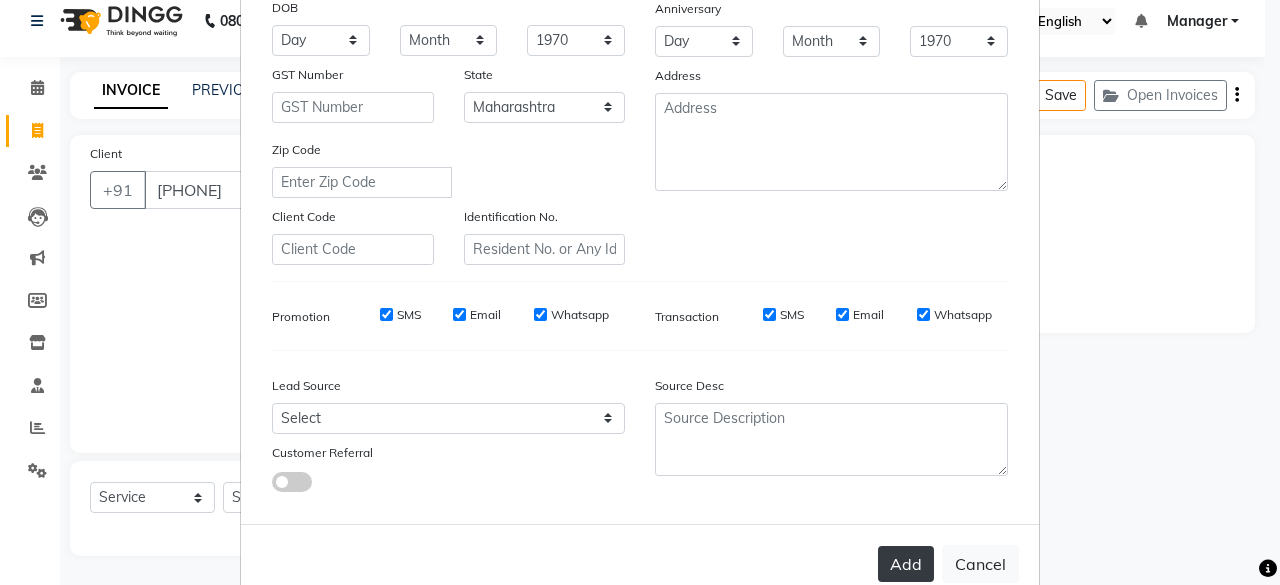 click on "Add" at bounding box center [906, 564] 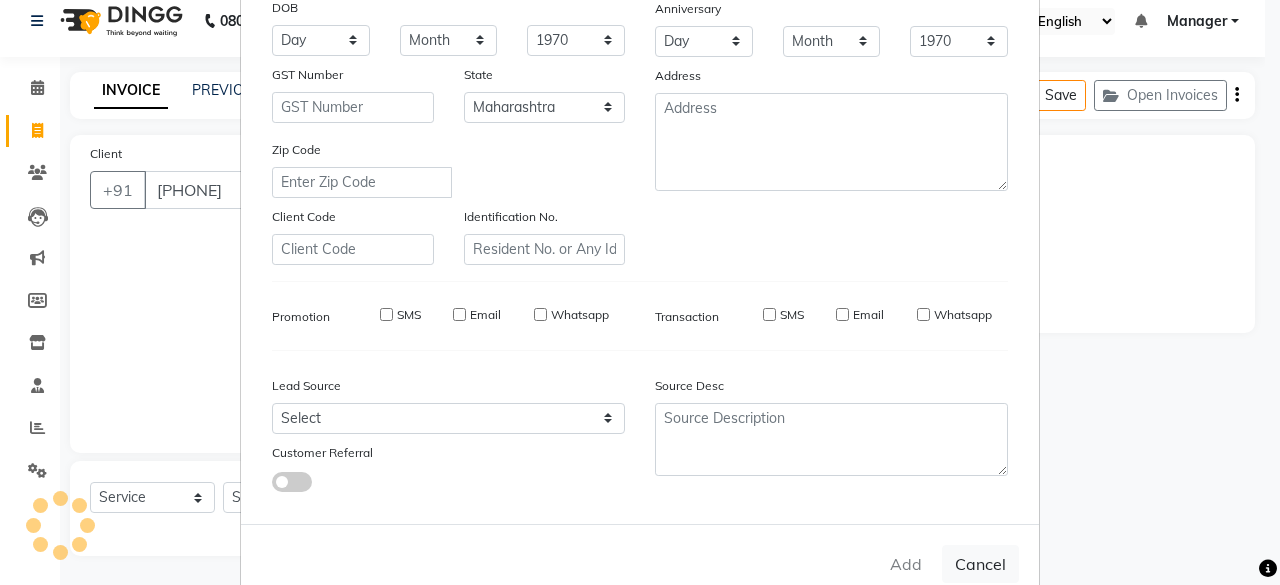 type on "94******34" 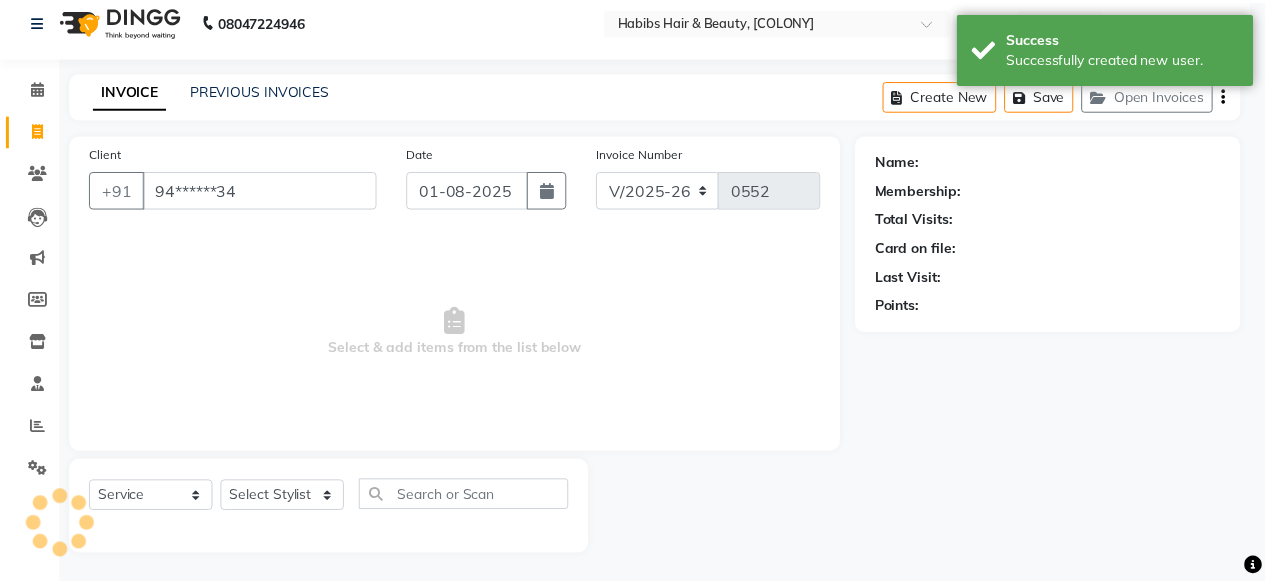 scroll, scrollTop: 0, scrollLeft: 0, axis: both 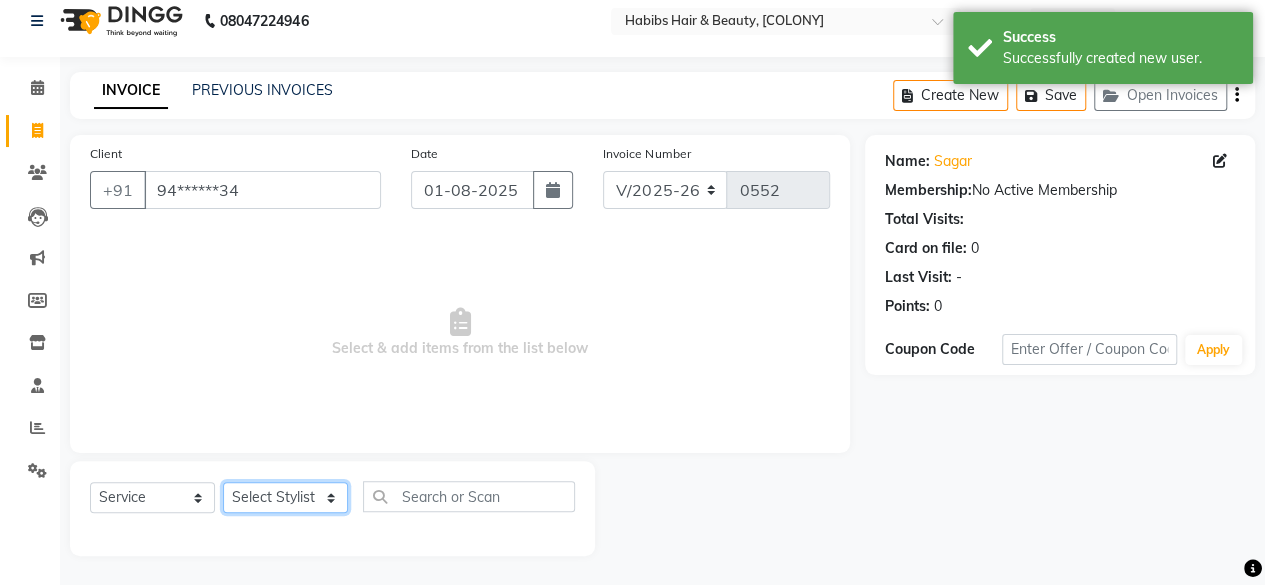 click on "Select Stylist [FIRST] [FIRST] [FIRST] [FIRST] [FIRST] [FIRST] [FIRST] [FIRST] [FIRST] [FIRST] [FIRST]" 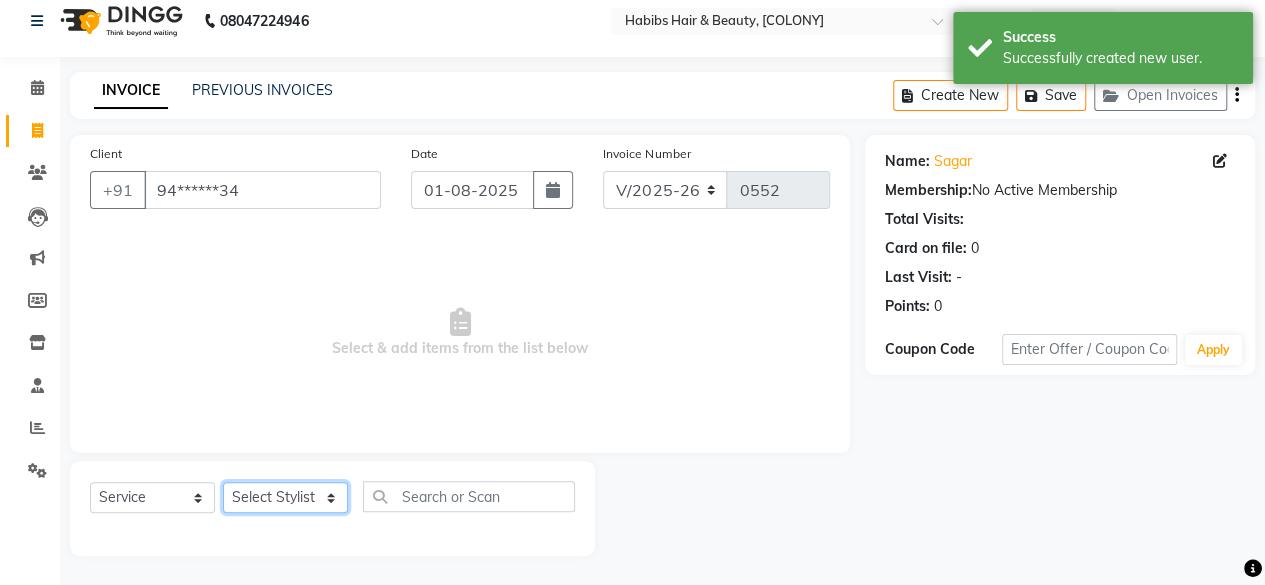 click on "Select Stylist [FIRST] [FIRST] [FIRST] [FIRST] [FIRST] [FIRST] [FIRST] [FIRST] [FIRST] [FIRST] [FIRST]" 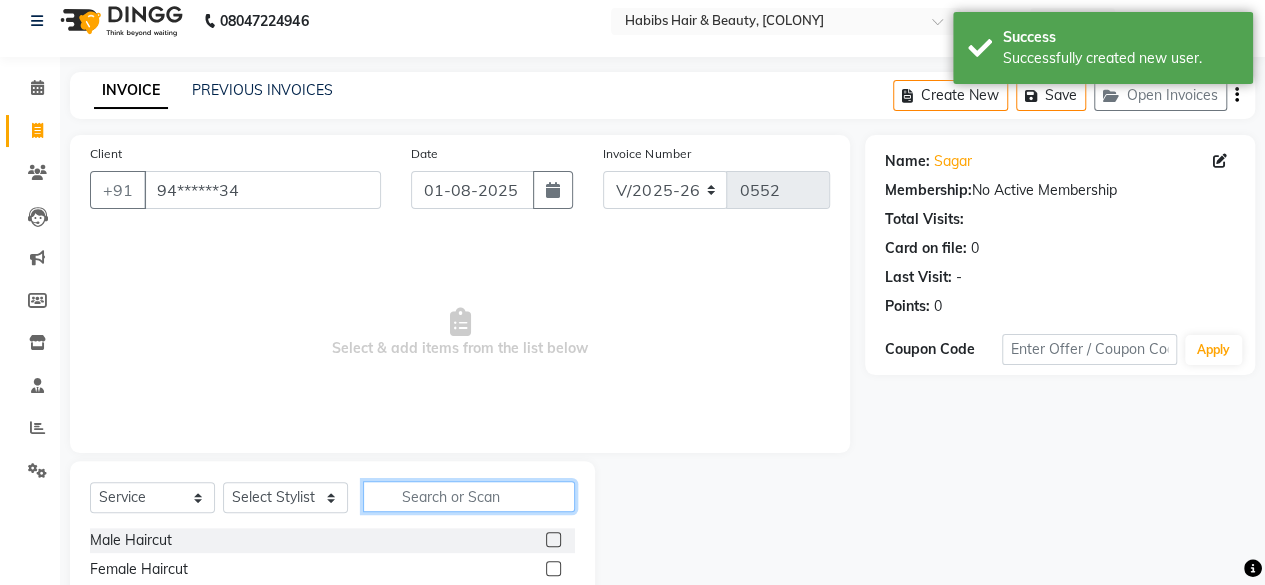 click 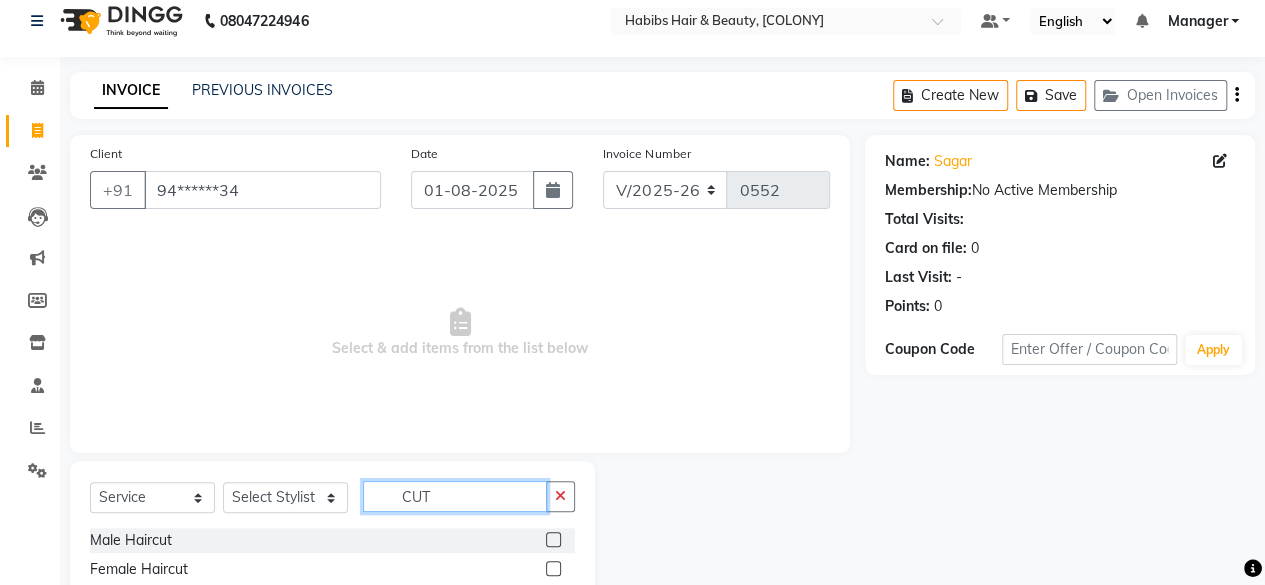 type on "CUT" 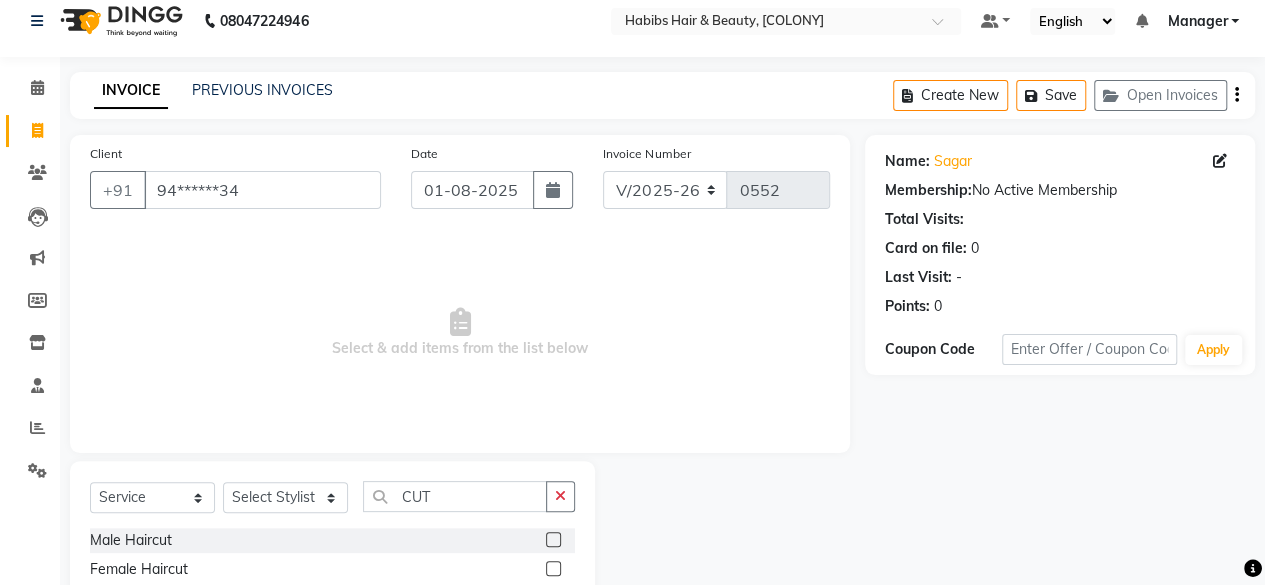 click 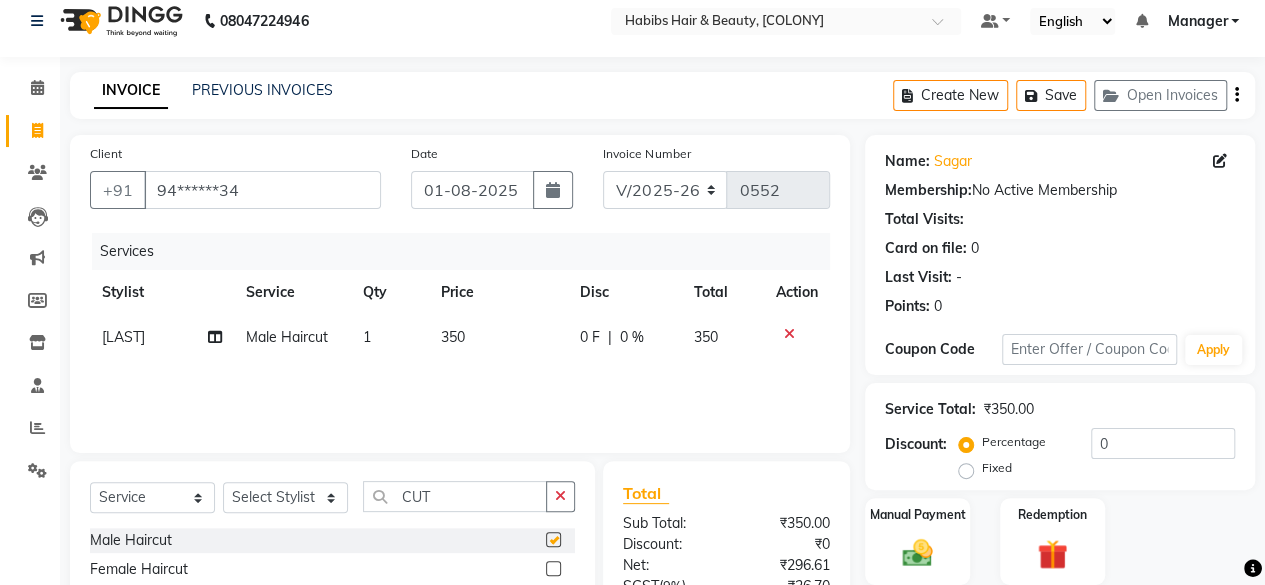 checkbox on "false" 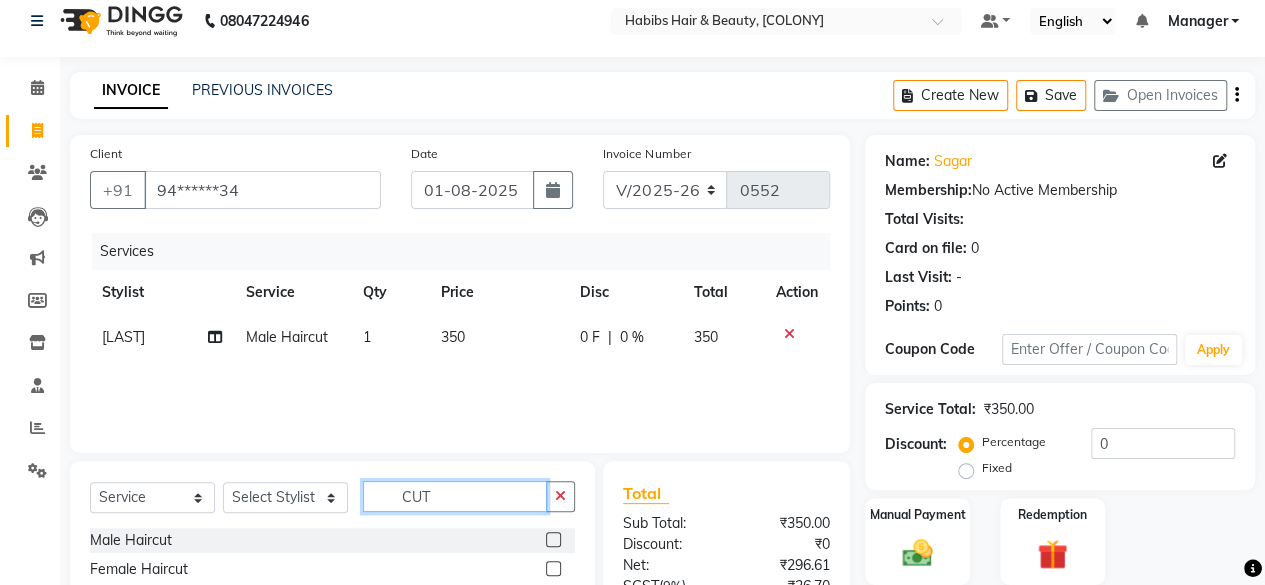 click on "CUT" 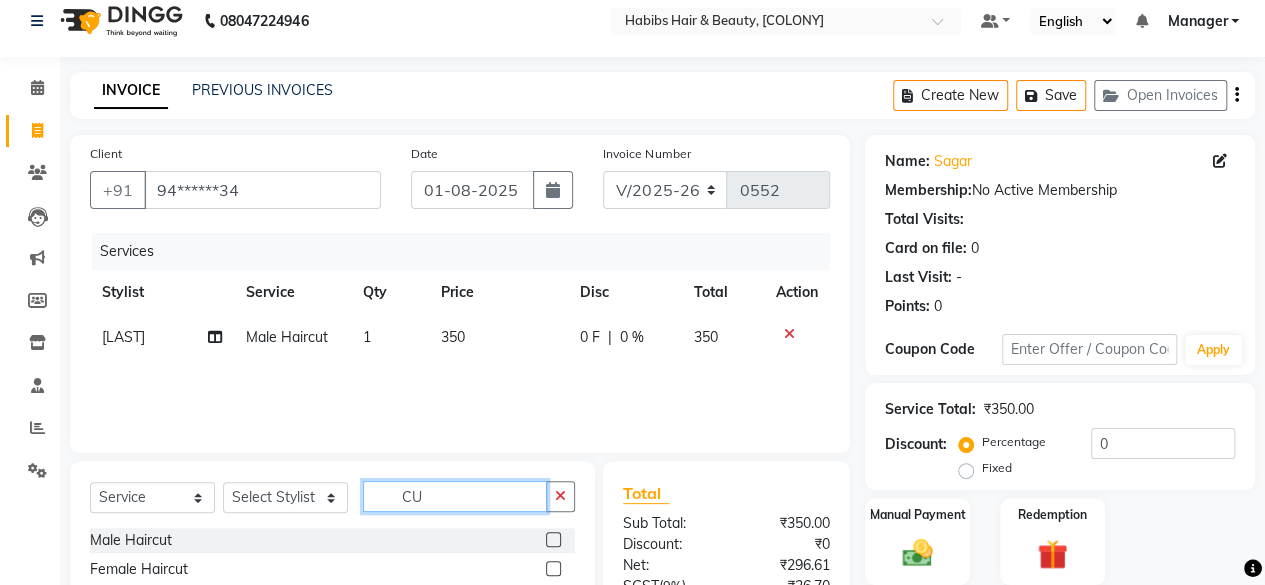type on "C" 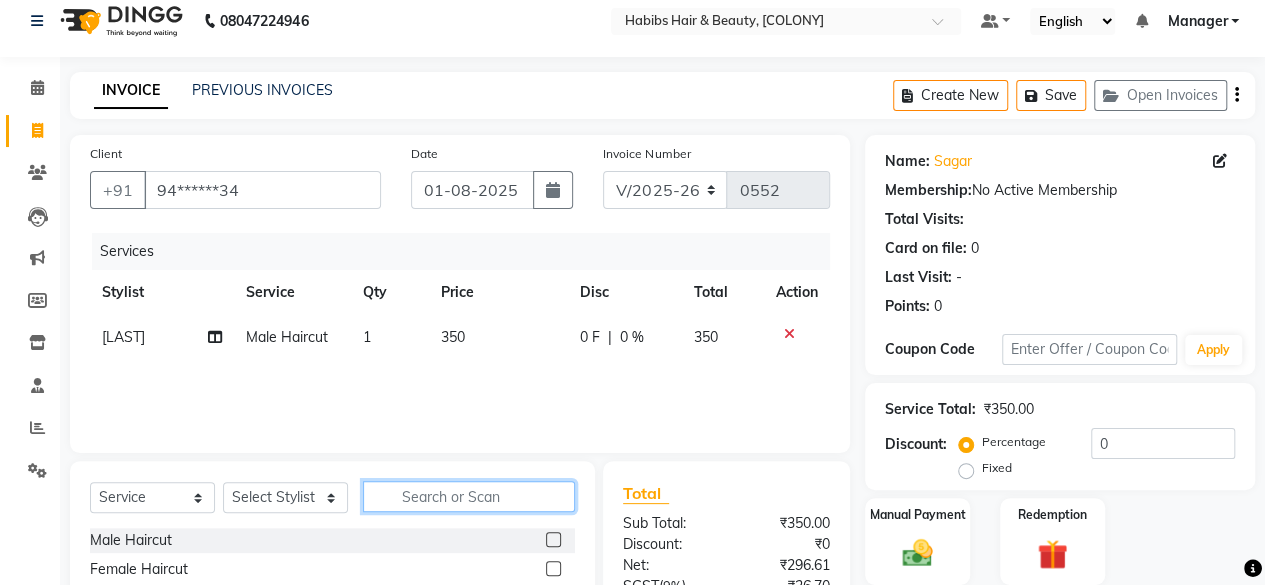 click 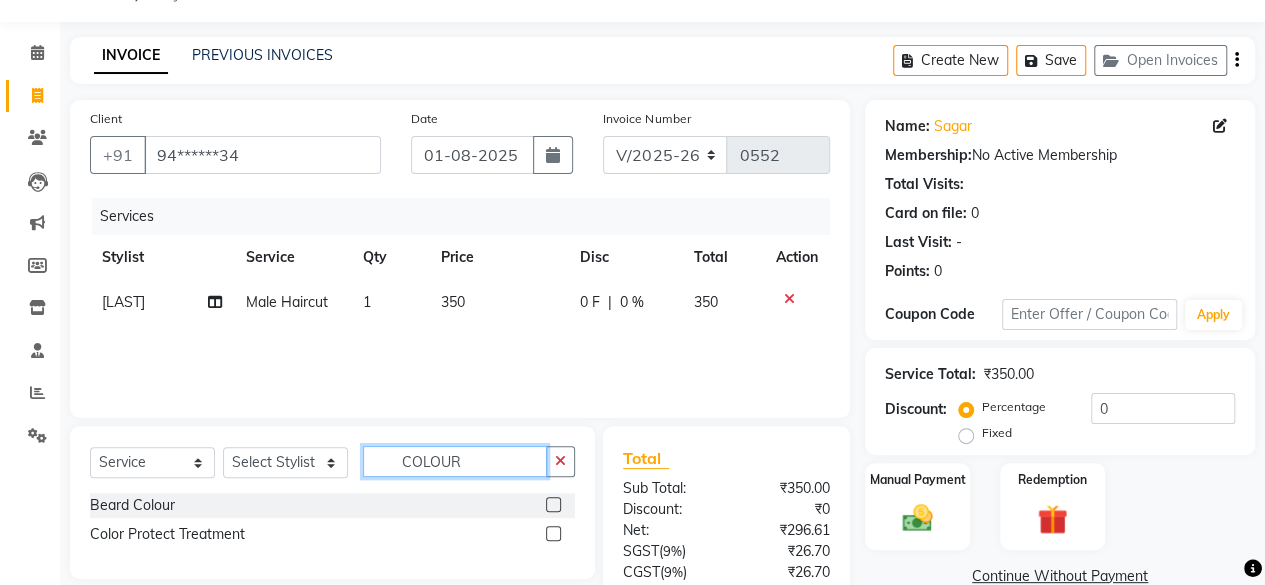 scroll, scrollTop: 52, scrollLeft: 0, axis: vertical 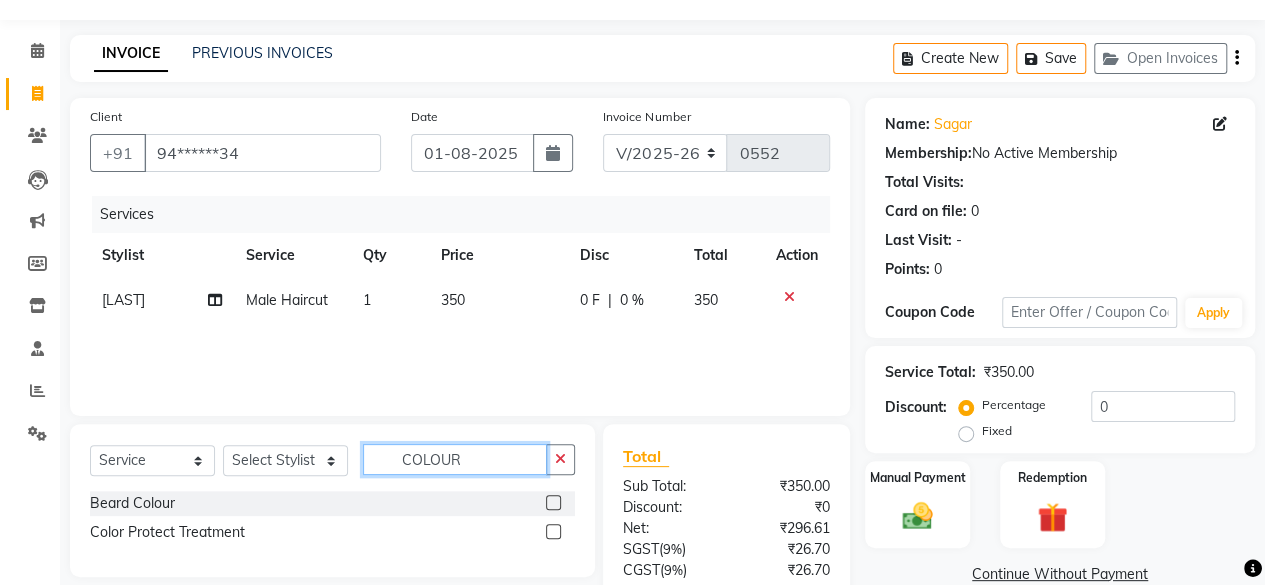 type on "COLOUR" 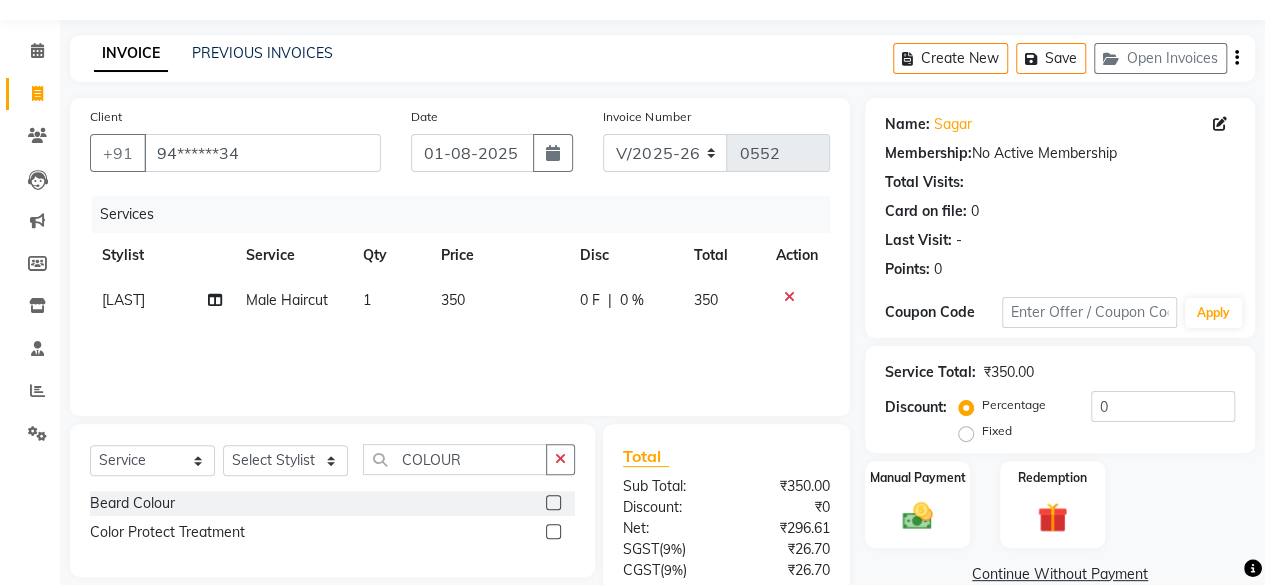 click 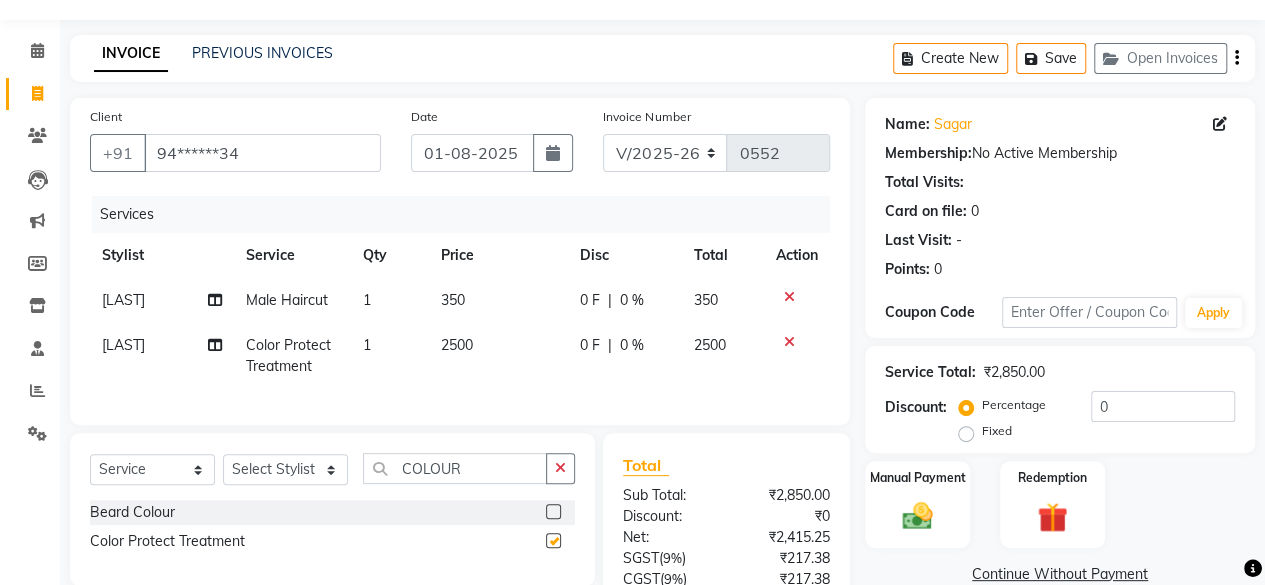 checkbox on "false" 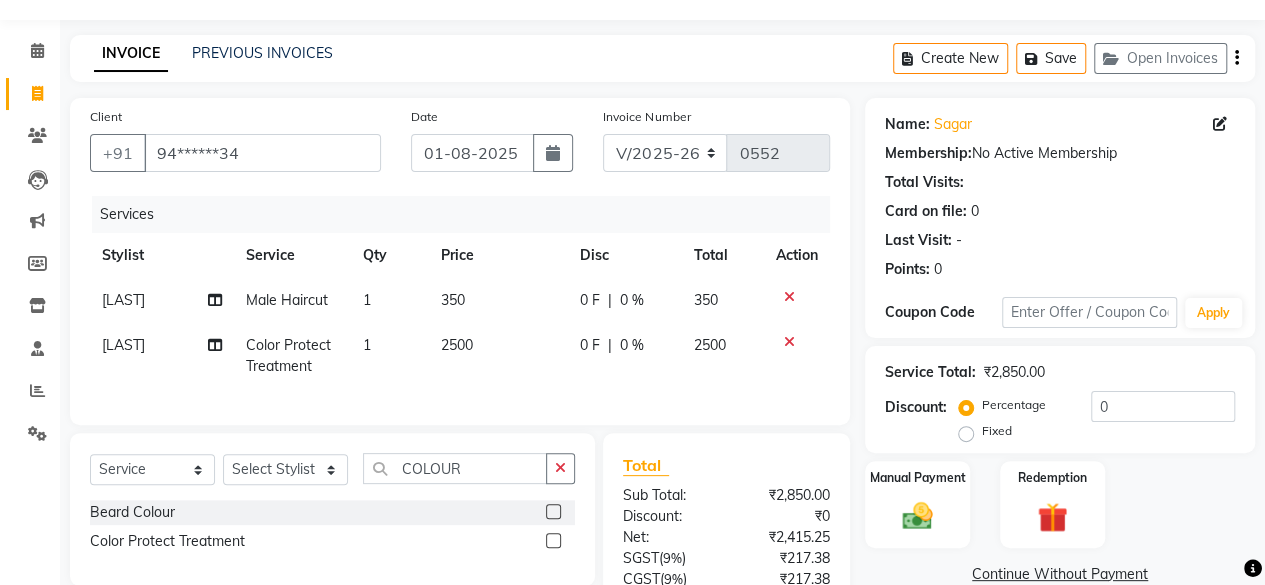 click 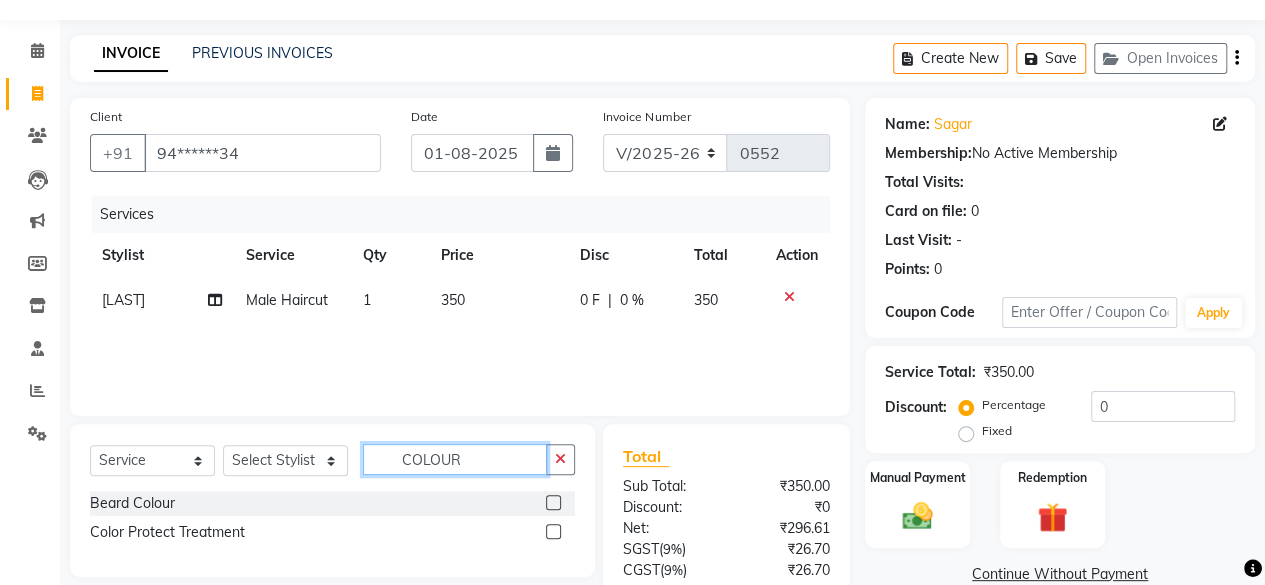 click on "COLOUR" 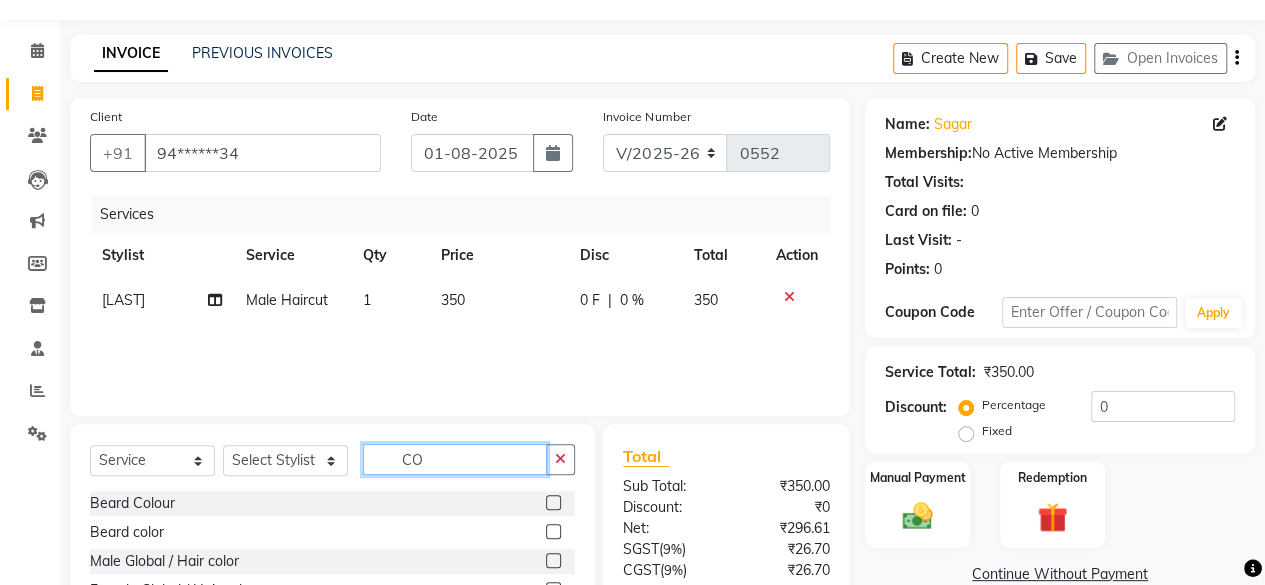 type on "C" 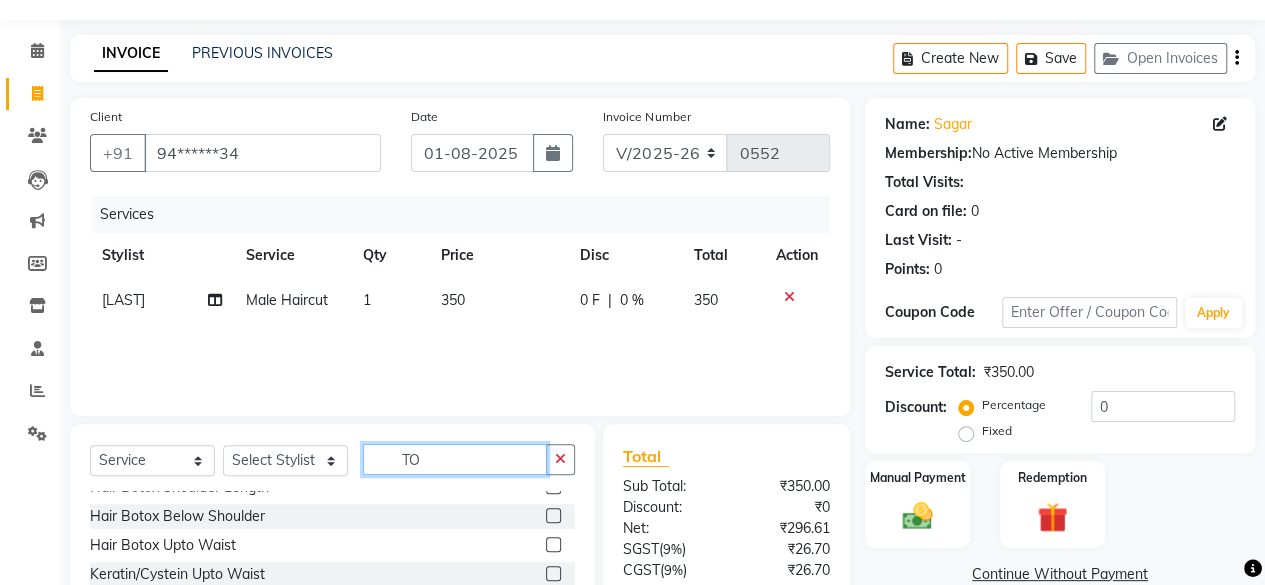 scroll, scrollTop: 292, scrollLeft: 0, axis: vertical 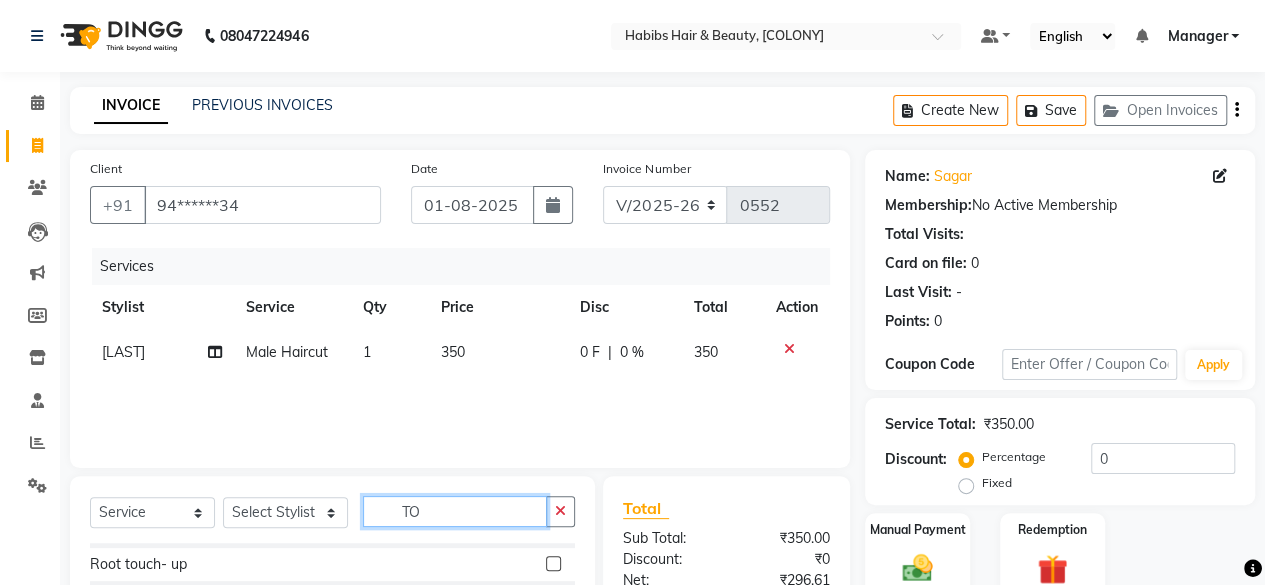 type on "TO" 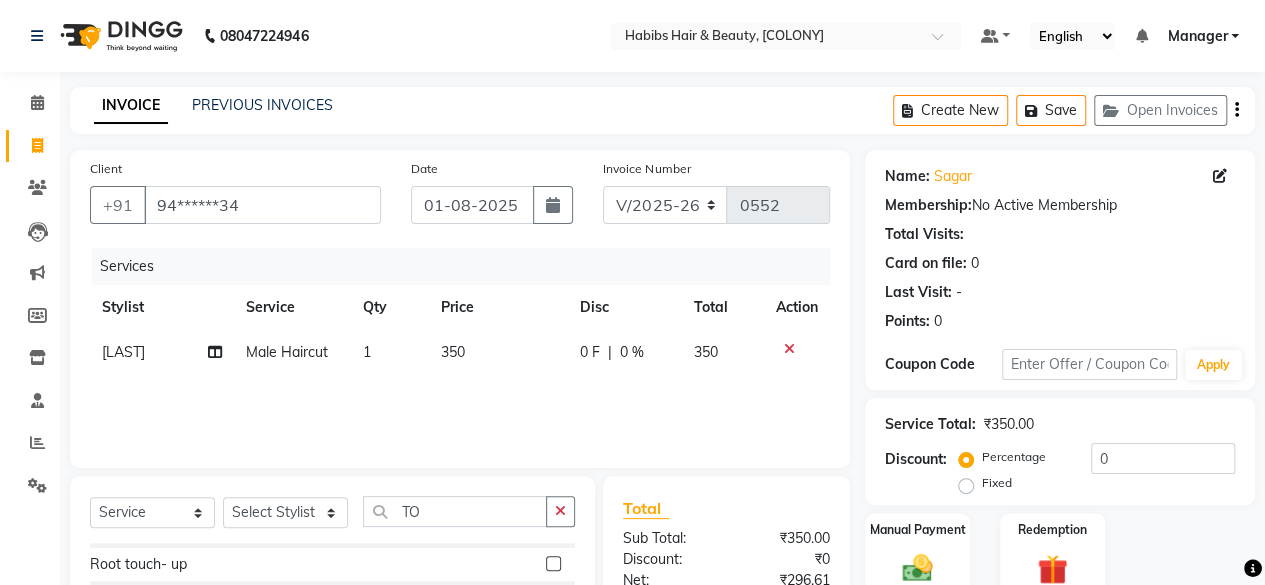 click 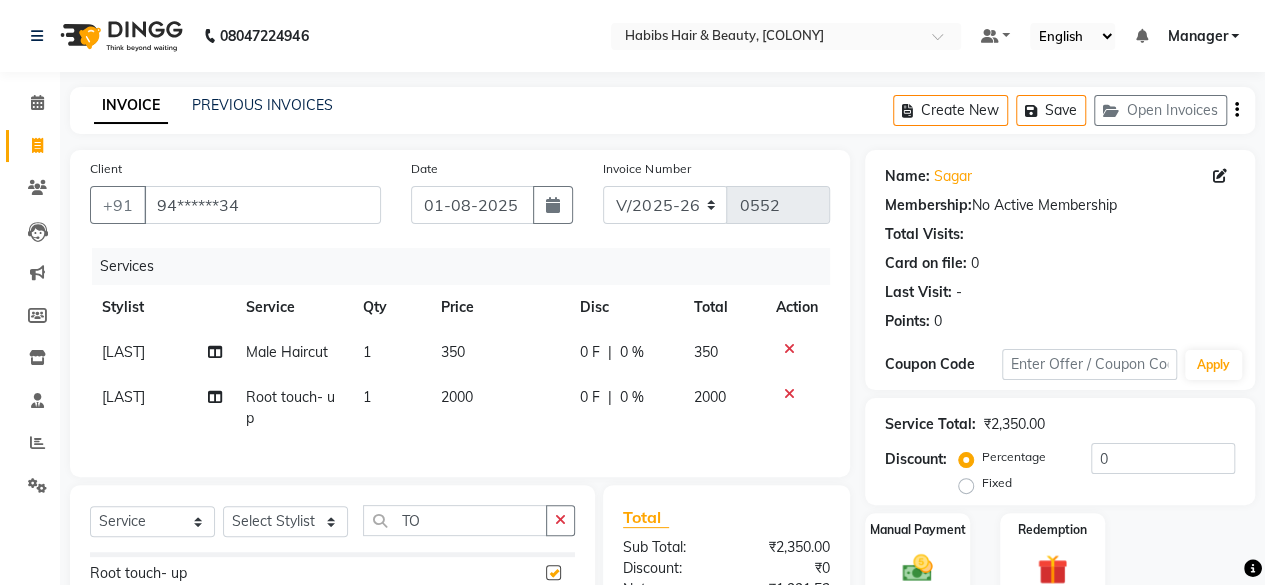 checkbox on "false" 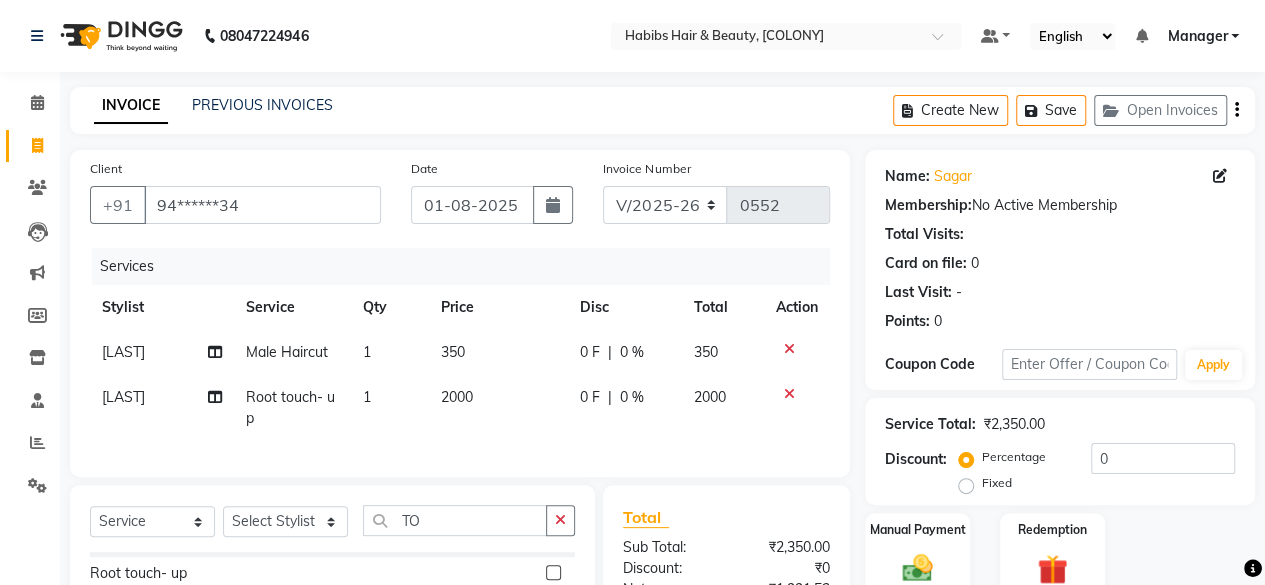 click on "2000" 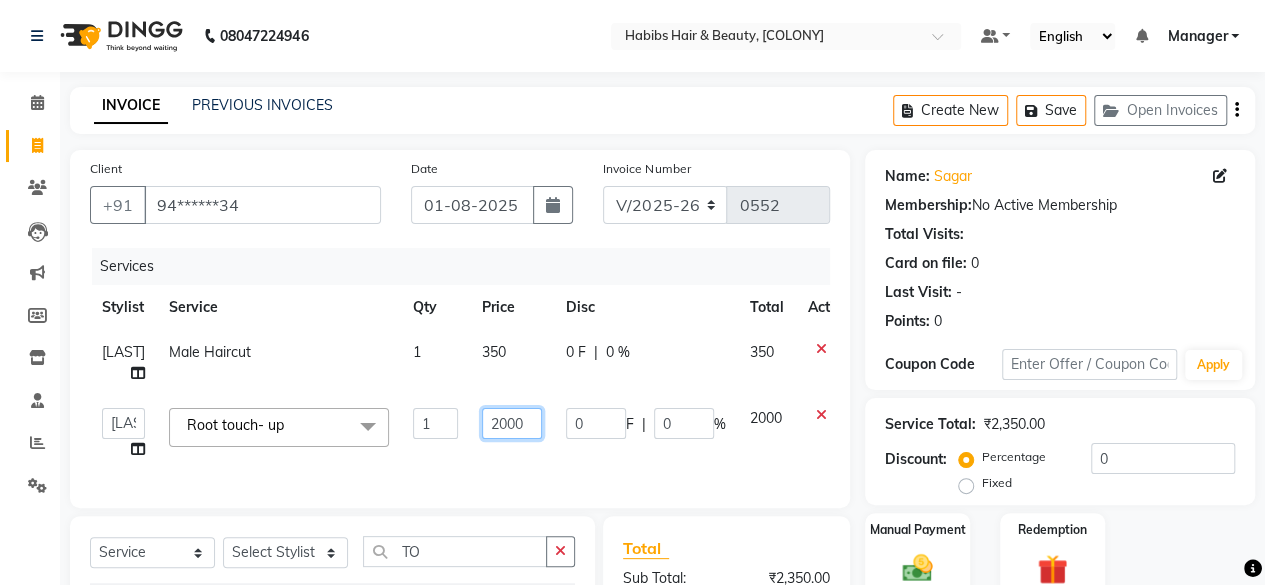 click on "2000" 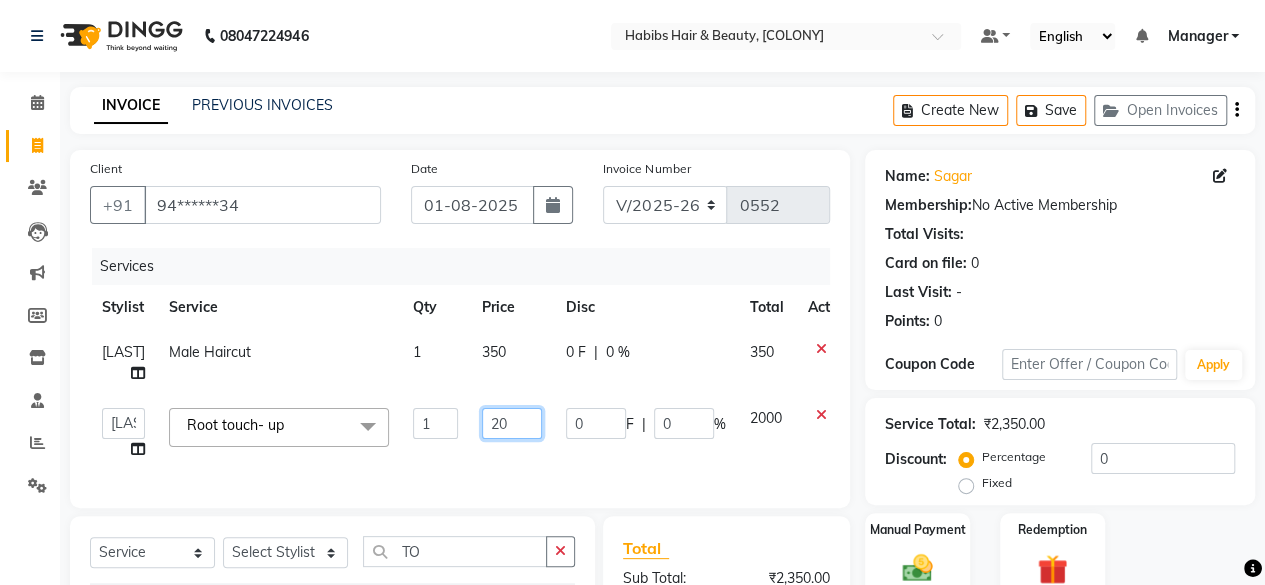 type on "2" 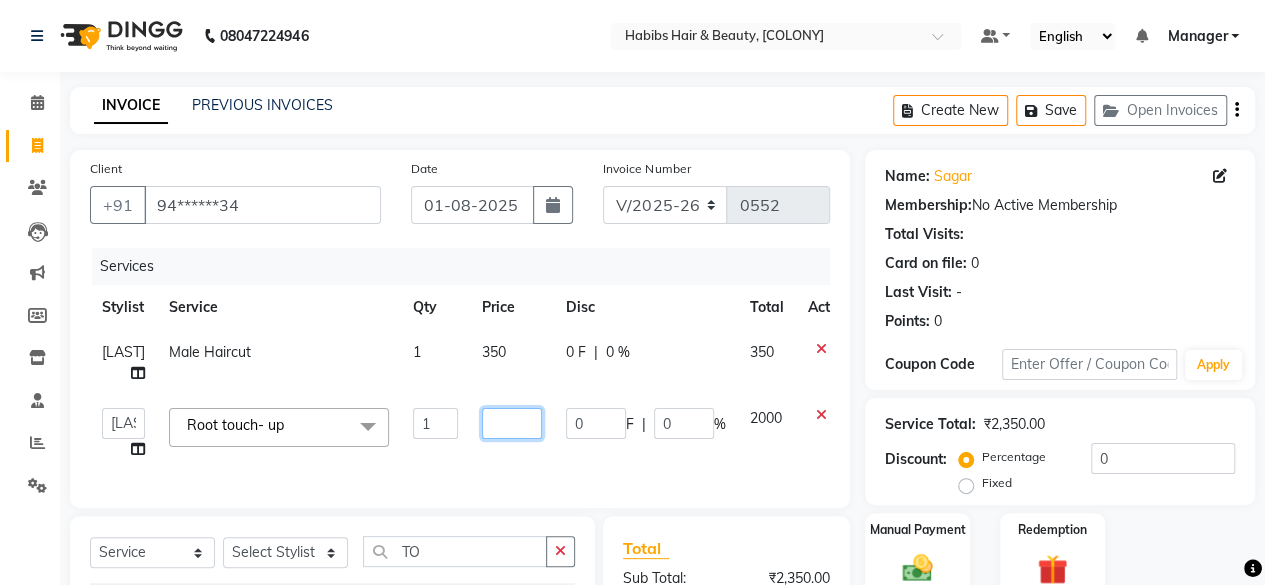 click 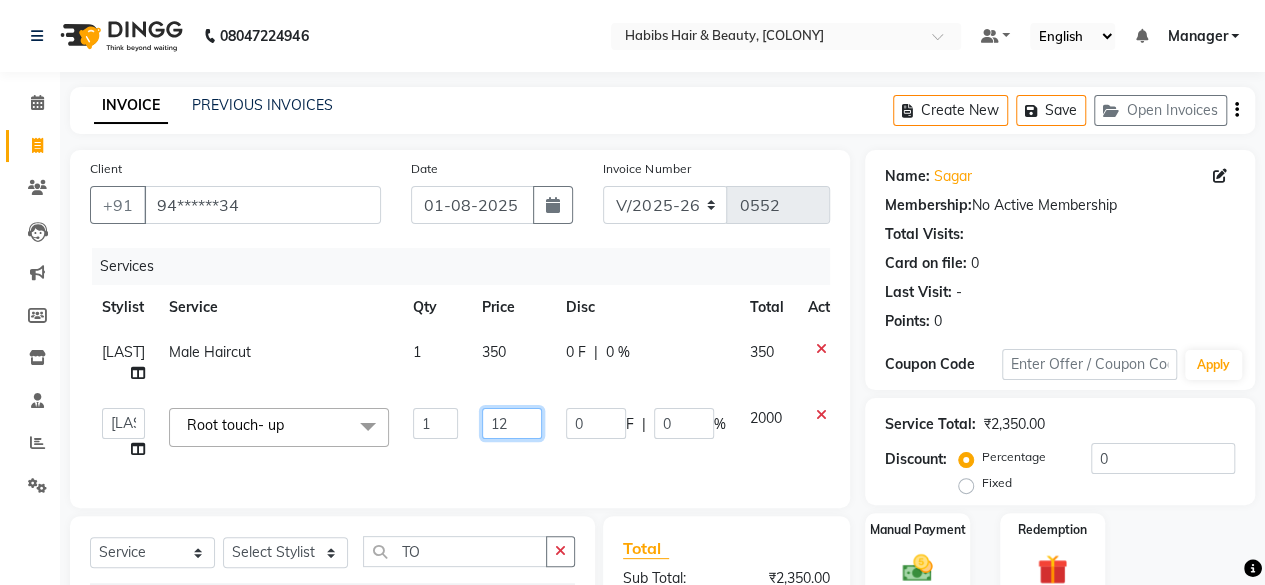type on "1" 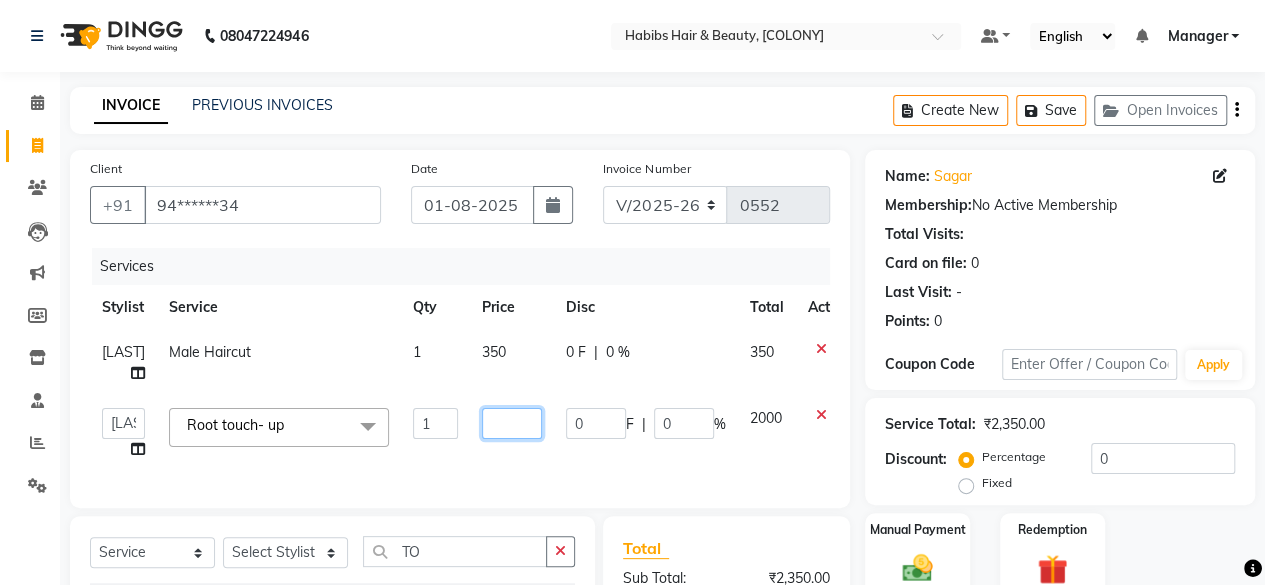click 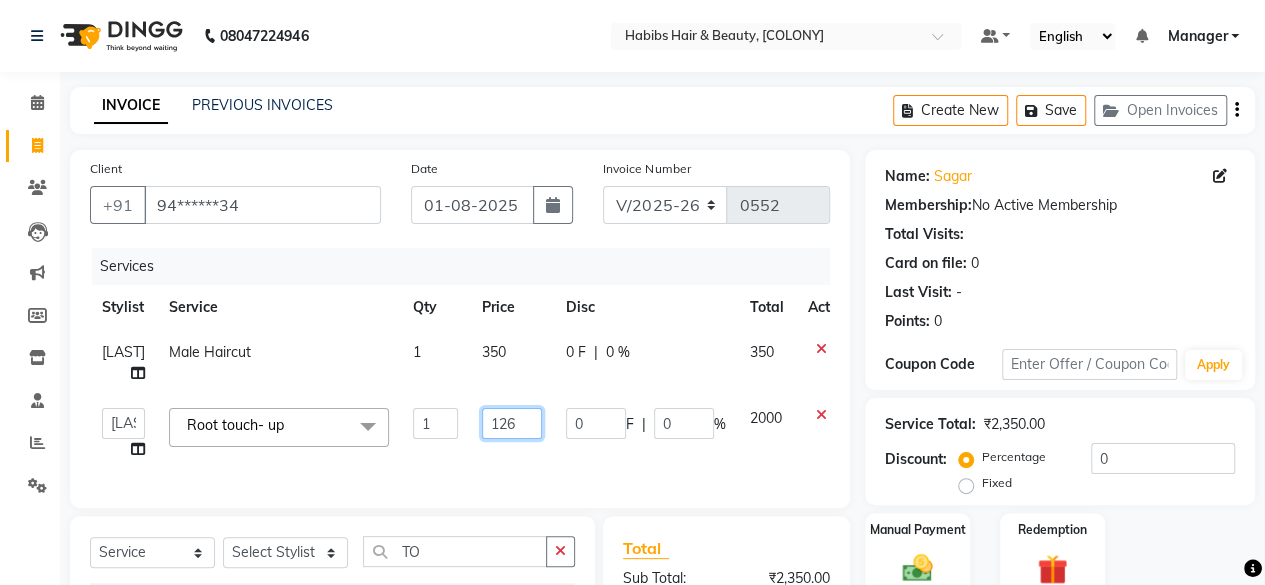 type on "1260" 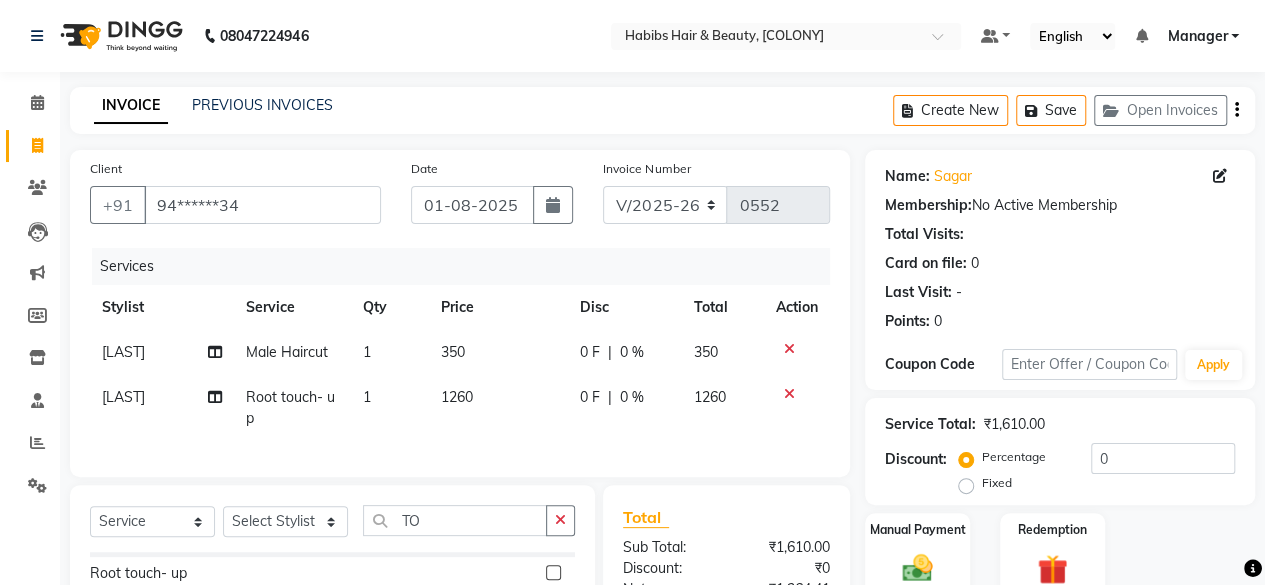 click on "UMAIR Root touch- up 1 1260 0 F | 0 % 1260" 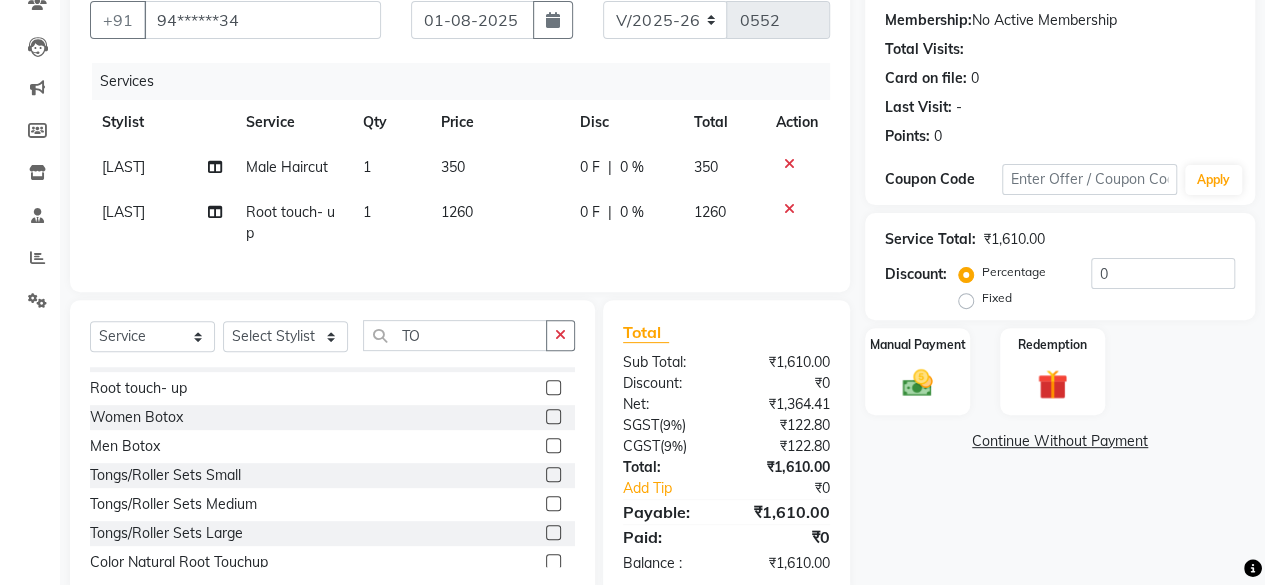 scroll, scrollTop: 179, scrollLeft: 0, axis: vertical 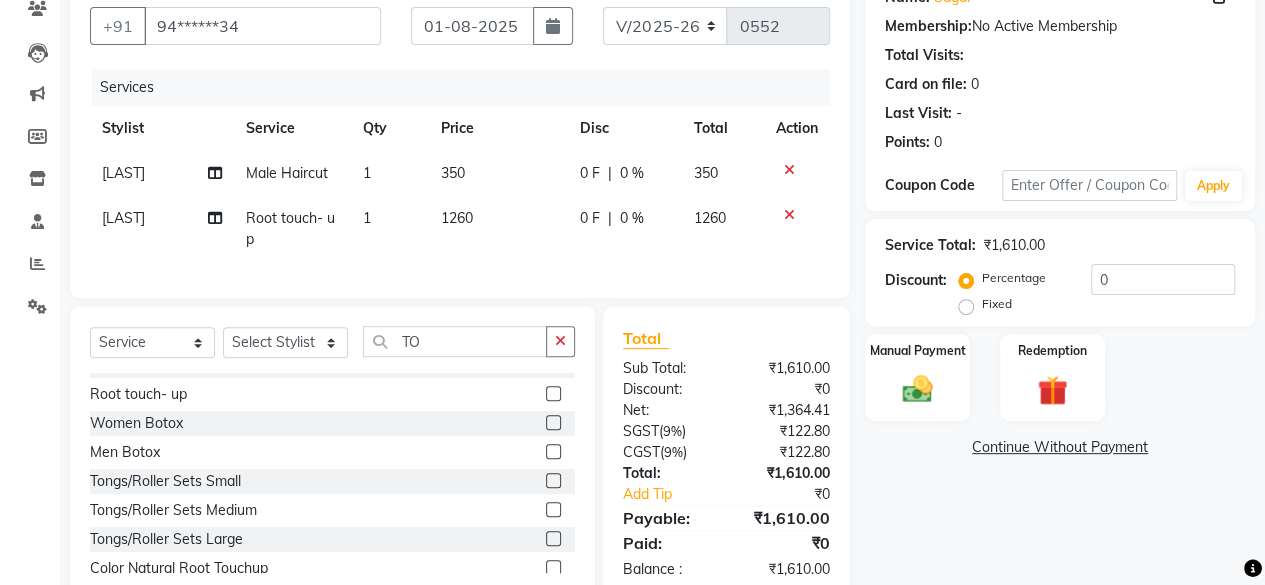 click on "350" 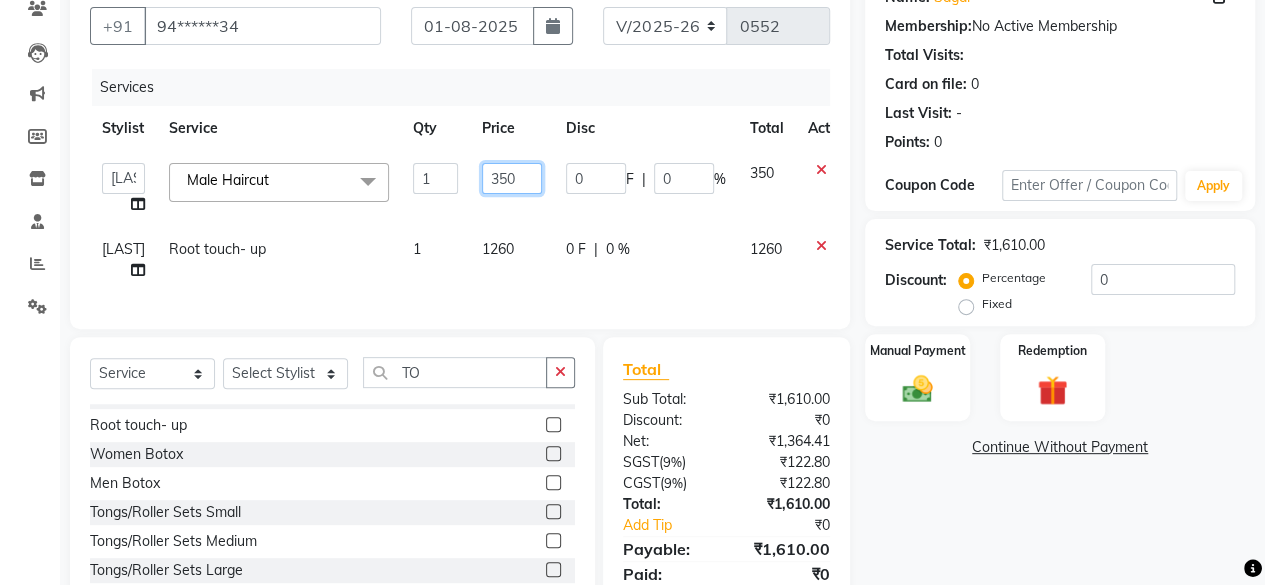 click on "350" 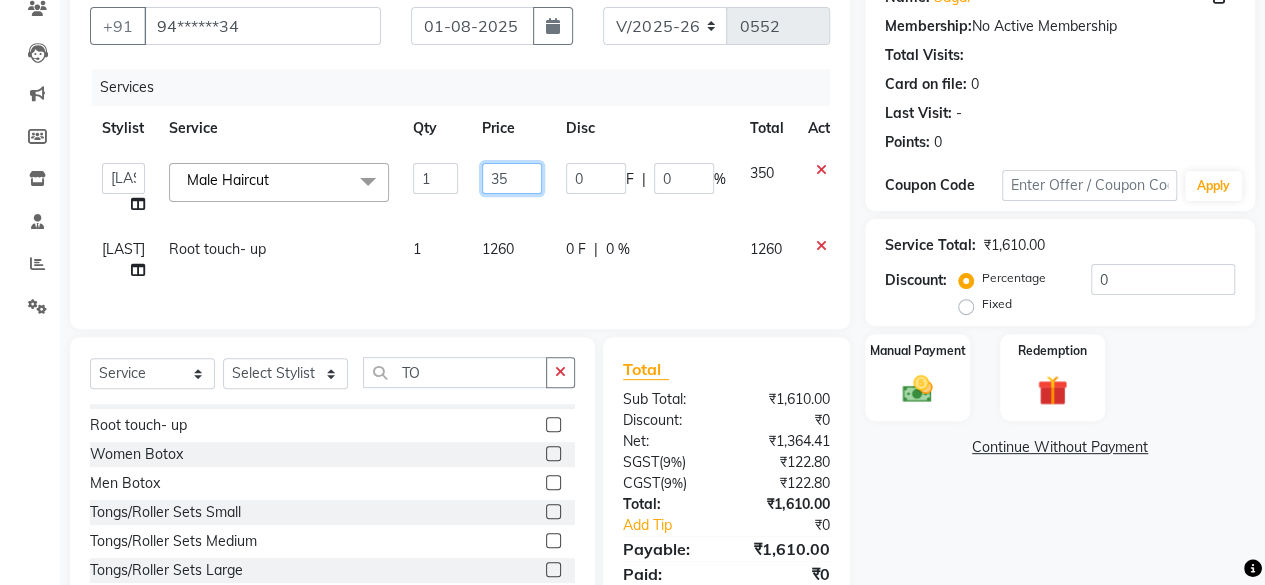 type on "3" 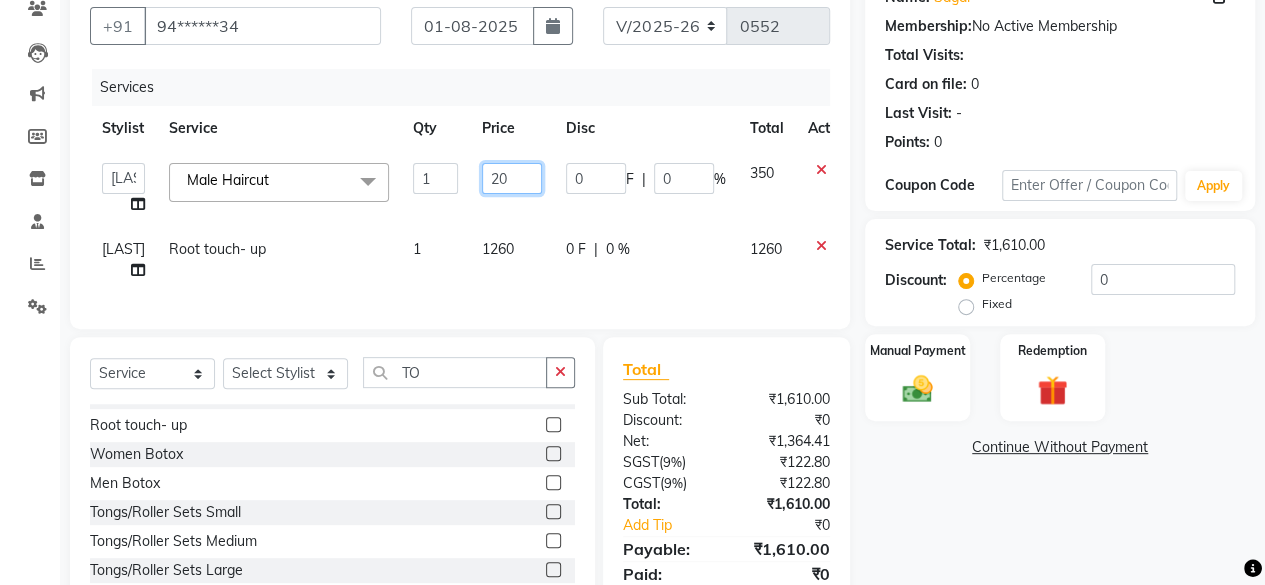 type on "200" 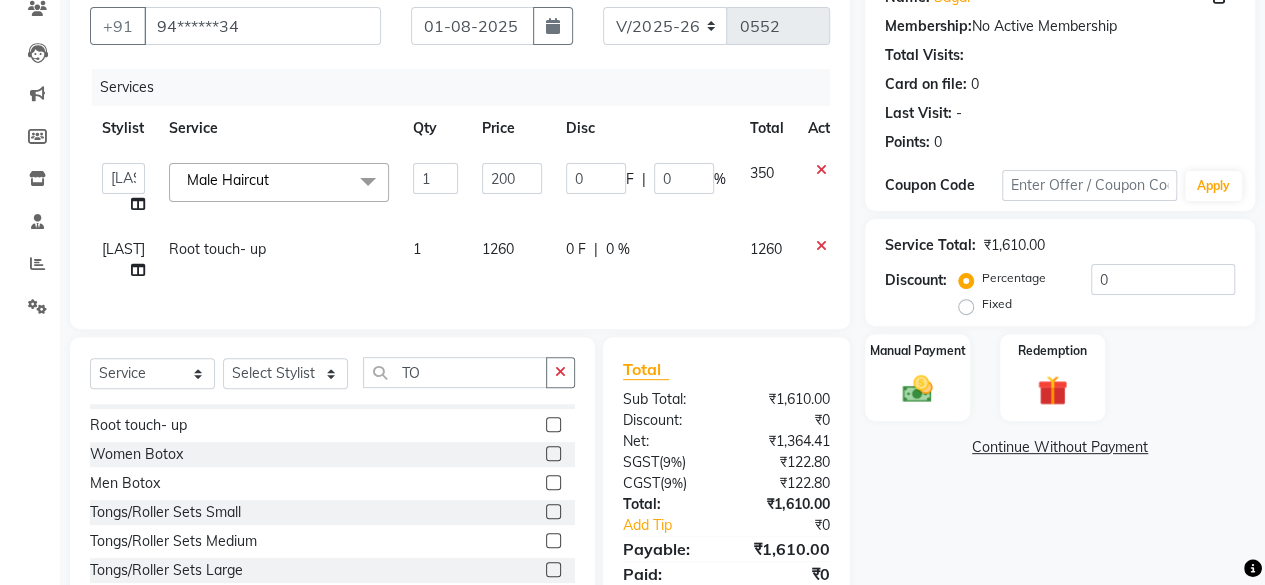 click on "ASHALESHA   ASHISH CHOUDHRAY   BOBBY   HARISH WALDE   Manager   Preeti Rokde   SAKSHI SAWANE   UMAIR  Male Haircut  x Male Haircut Female Haircut Fringe Haircut Beard Trim Shaving Beard Colour Beard Styling Child Cut below 6yrs (Girl) Child Cut below 6yrs (Boy) Beard color Beard styling Kid hair cut boy  Kid hair cut girl Hair Wash & Dry Blow Dry Ioning/Crimping Tongs Root touch- up Male Global / Hair color Female Global / Hair color Men Highlights  Women Highlight Head Massage Coconut oil Head Massage Habibs oil Head Massage Aroma oil Head Massage Ayurvedic Hair spa Men Hair spa Women  Color  protect treatment  Keratin SPA Women anti dandruff / hairfall Men anti dandruff / hairfall Ampule ( hairfall/dandruff) Women Botox Men Botox Keratin Women / cystein Smoothening / Straightening / Rebonding Nanoplastia  Fruite Clean-up Instaglow clean-up DEEP CONDITIONING HIGHLIGHT MUSHTACH COLOR SIDE LOCK TREAD SRUB  FACE MASSAGE SPLITEND REMOVAL FULL ARM CLEANSING PACK BUBBLE PEDICURE HEIGHLIGHT  SCALB SRUB  Aroma OIL" 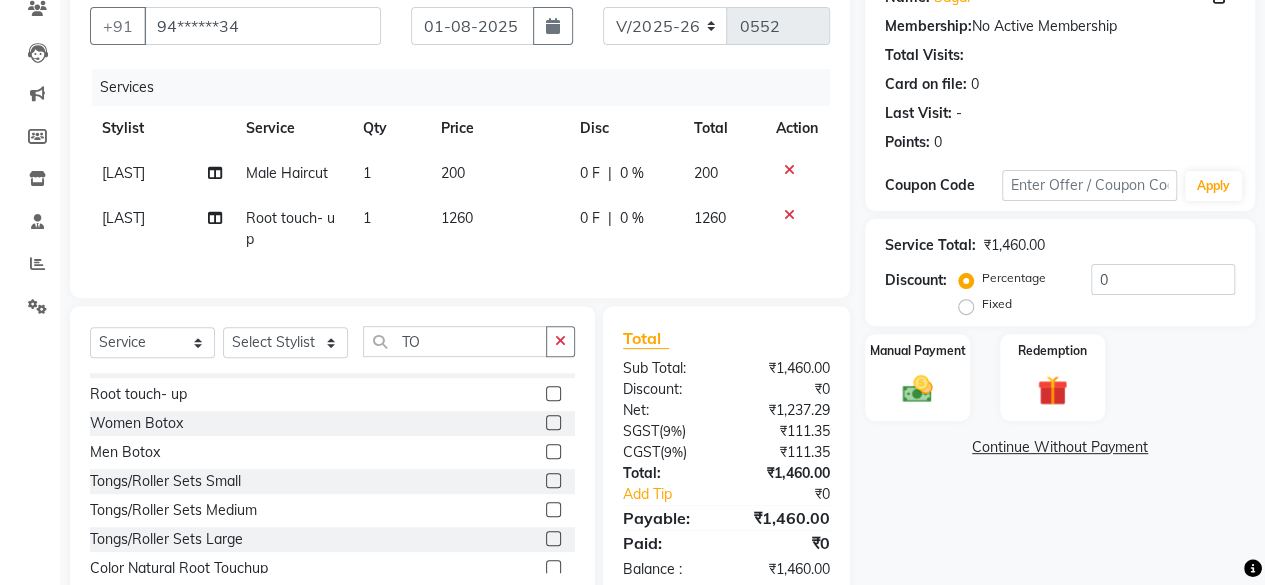 scroll, scrollTop: 239, scrollLeft: 0, axis: vertical 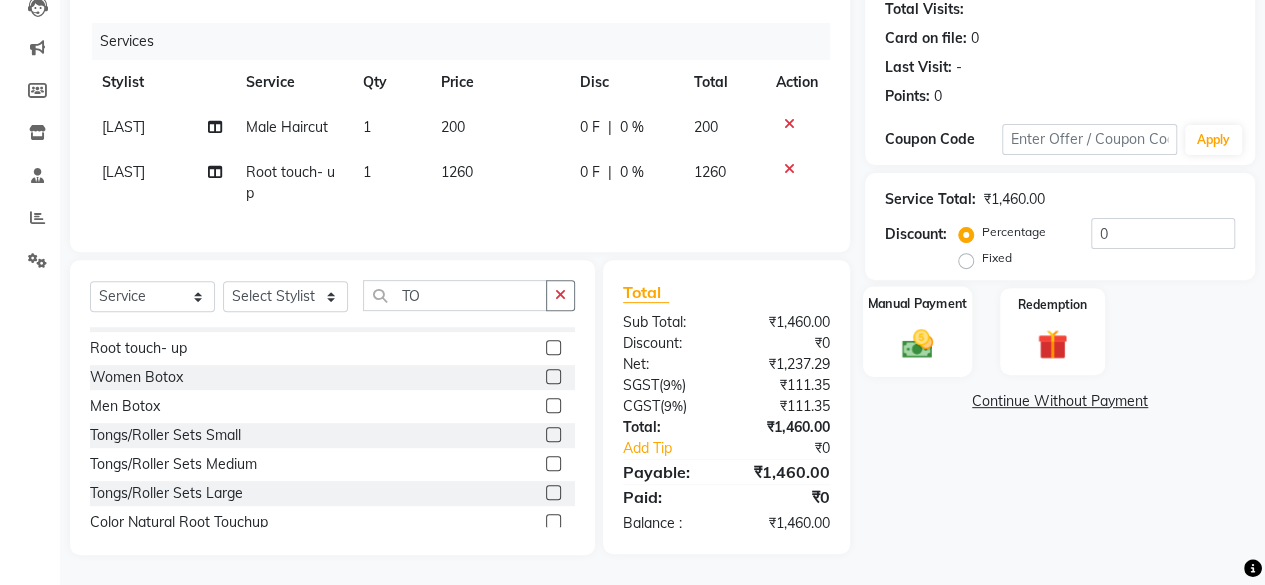 click on "Manual Payment" 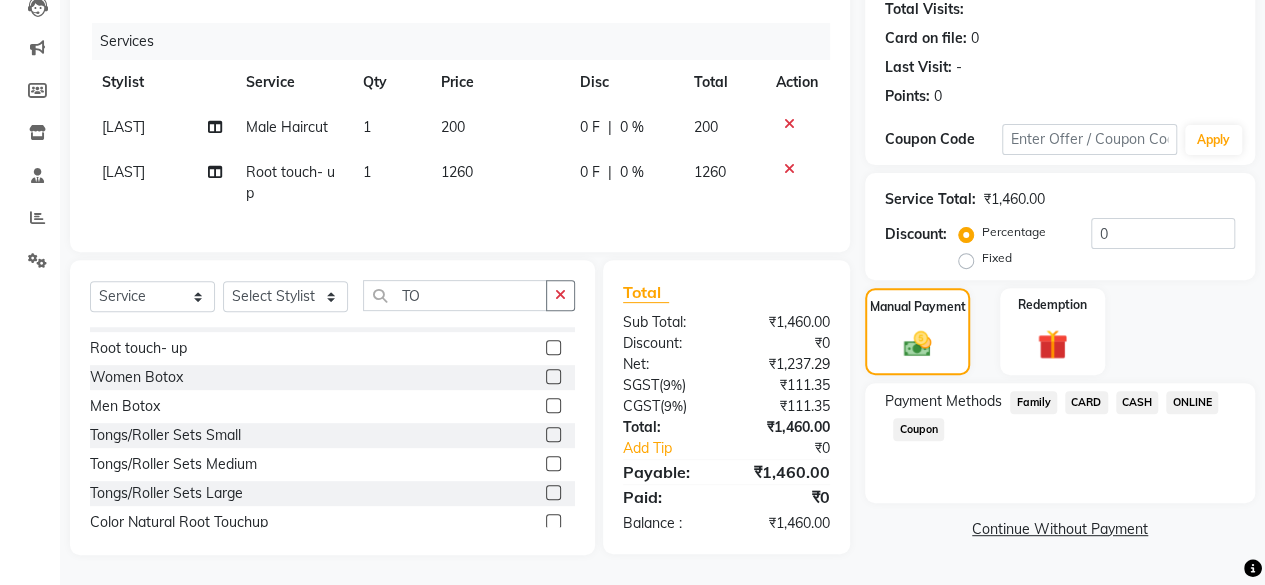 click on "ONLINE" 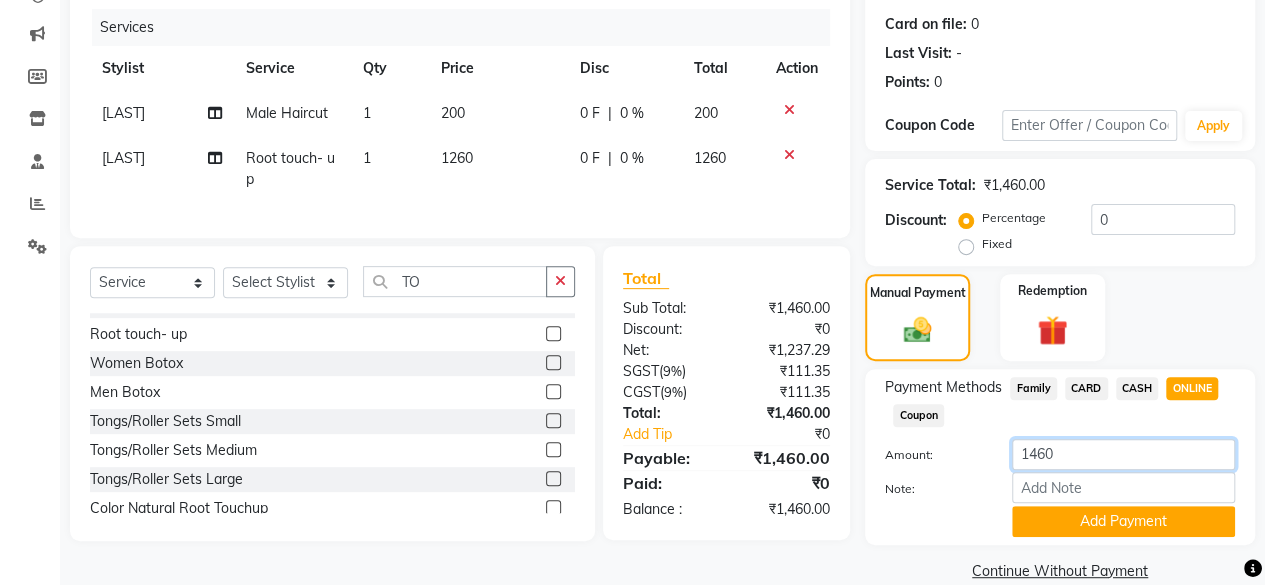 click on "1460" 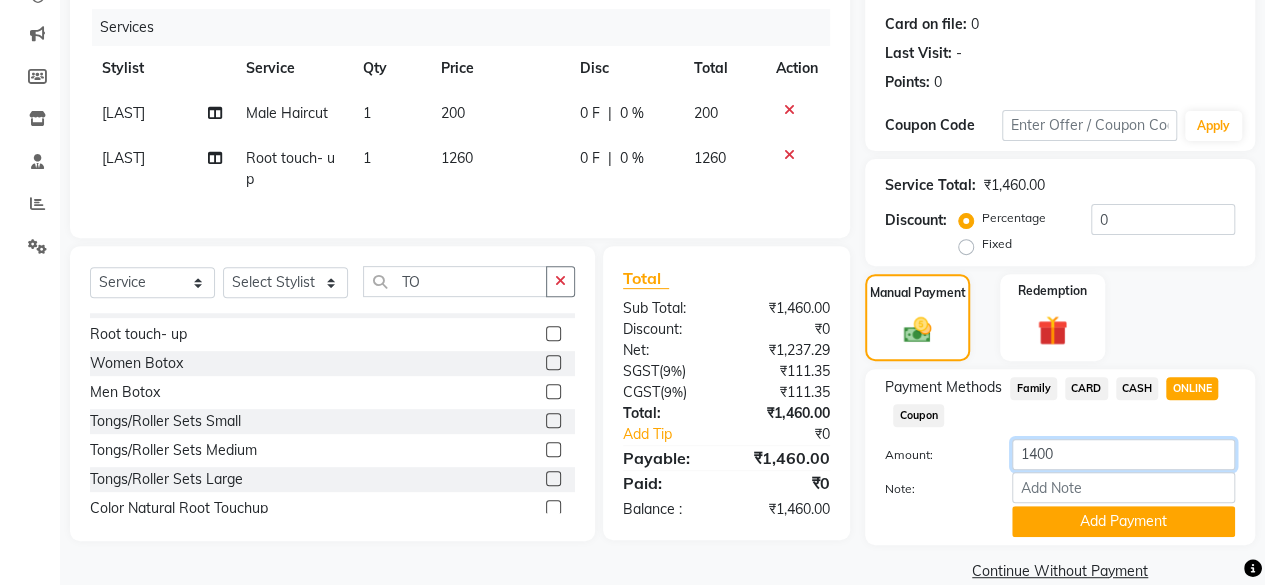 type on "1400" 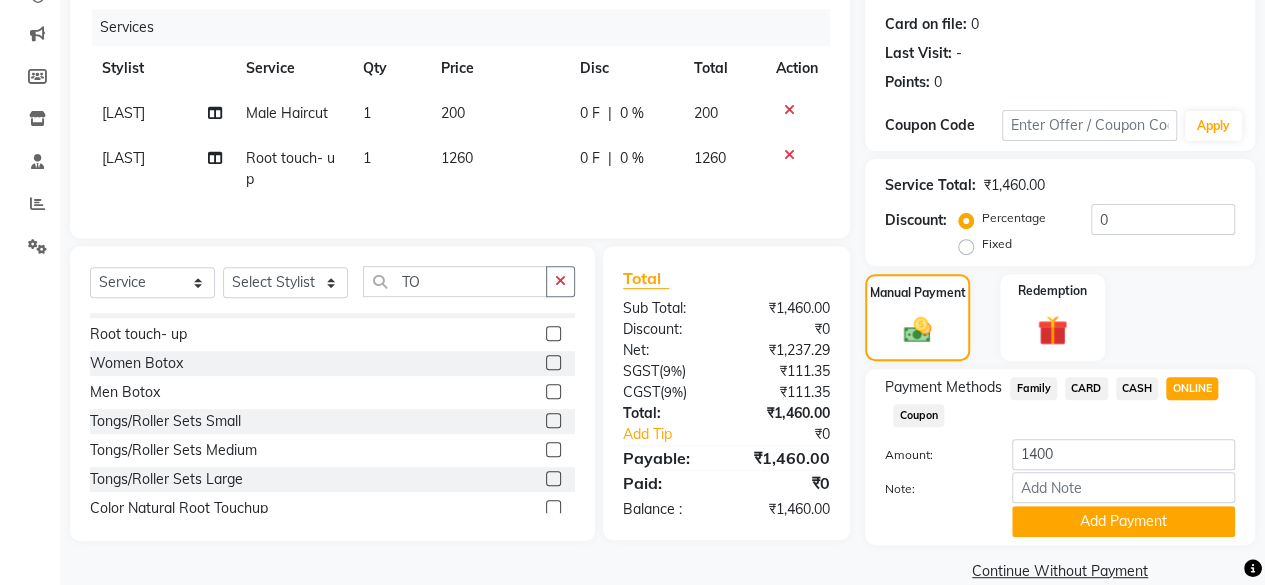 click on "Payment Methods  Family   CARD   CASH   ONLINE   Coupon  Amount: 1400 Note: Add Payment" 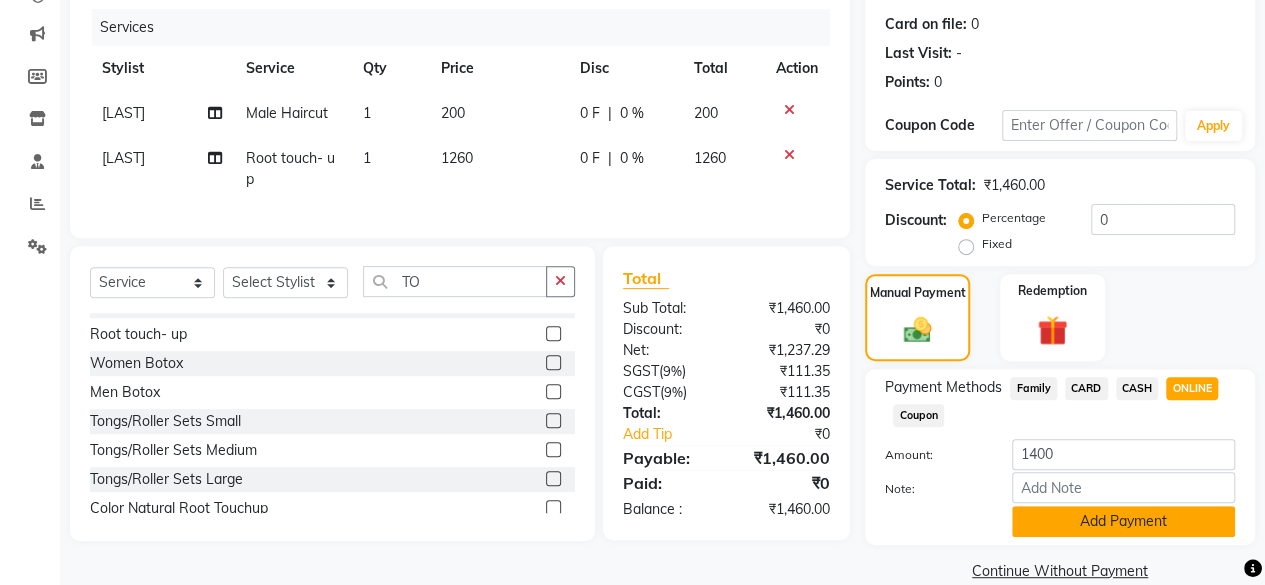 click on "Add Payment" 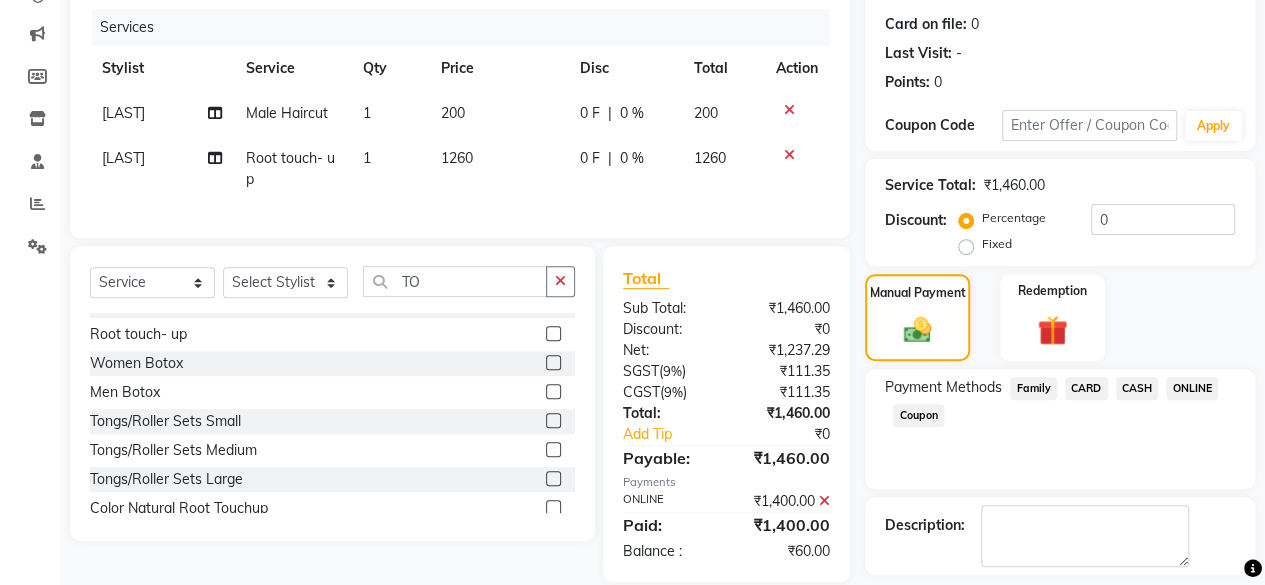 click on "ONLINE" 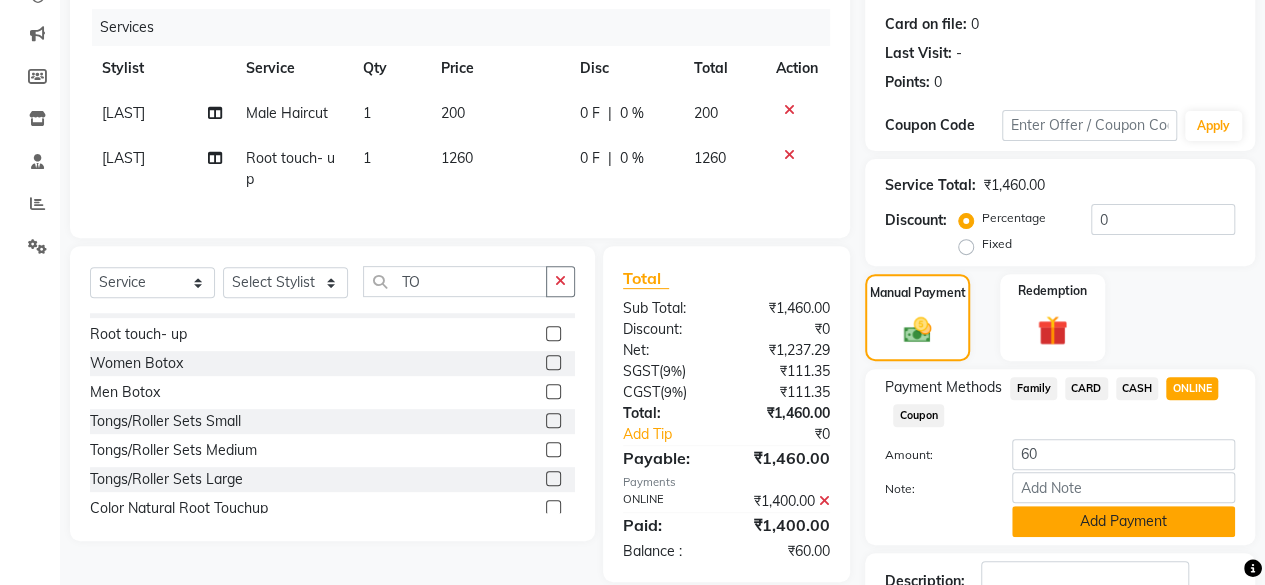 click on "Add Payment" 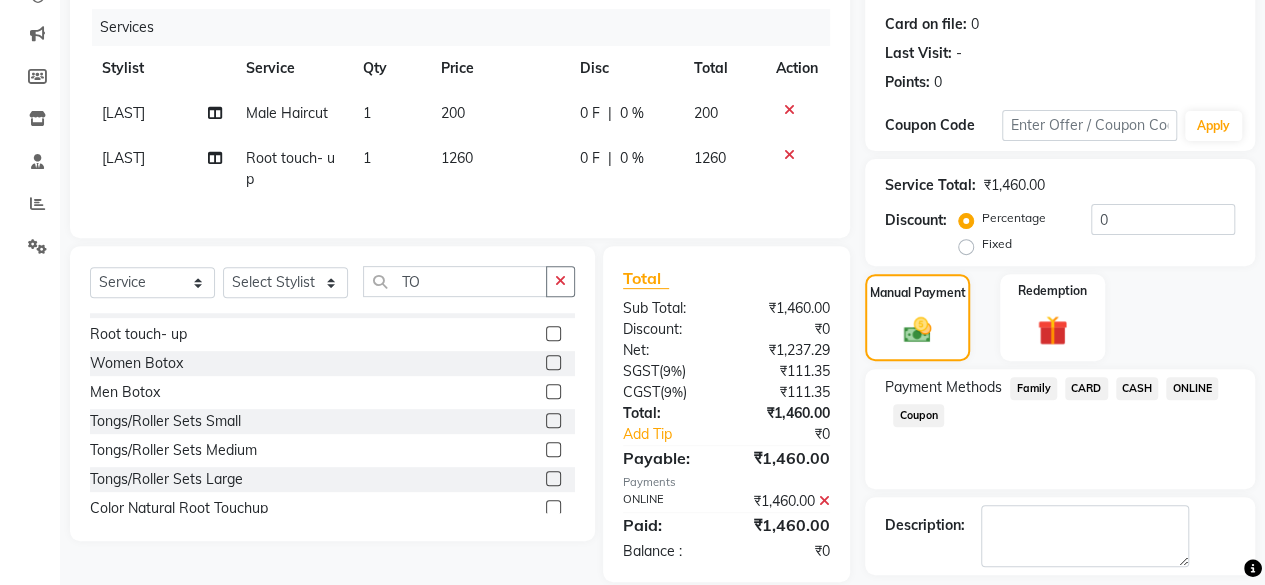 scroll, scrollTop: 324, scrollLeft: 0, axis: vertical 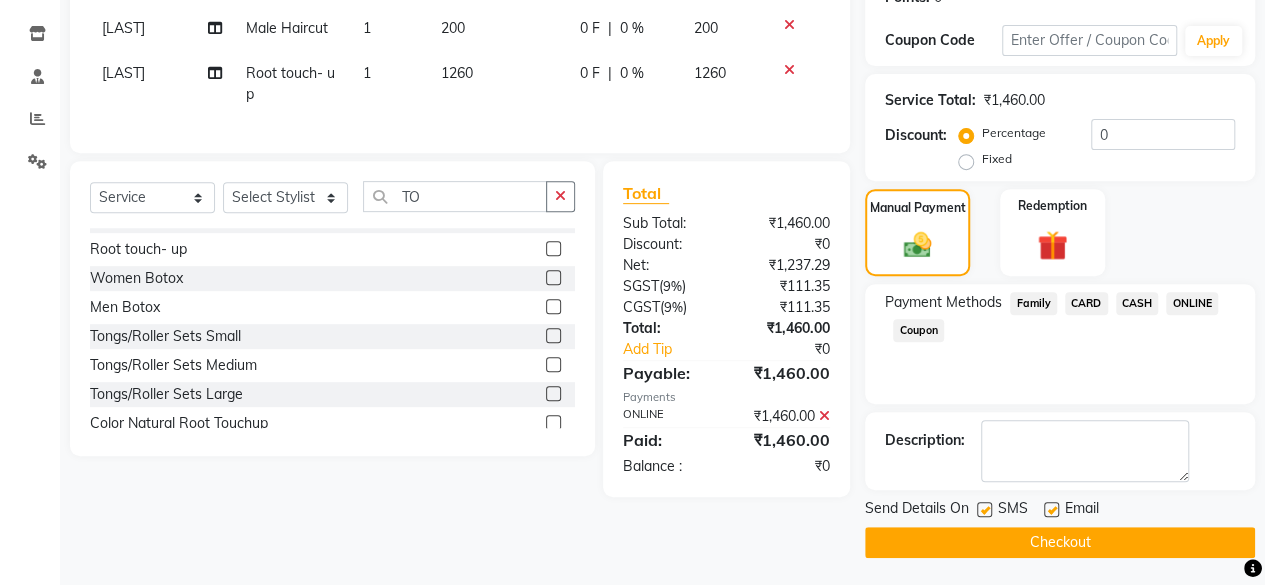 click on "Checkout" 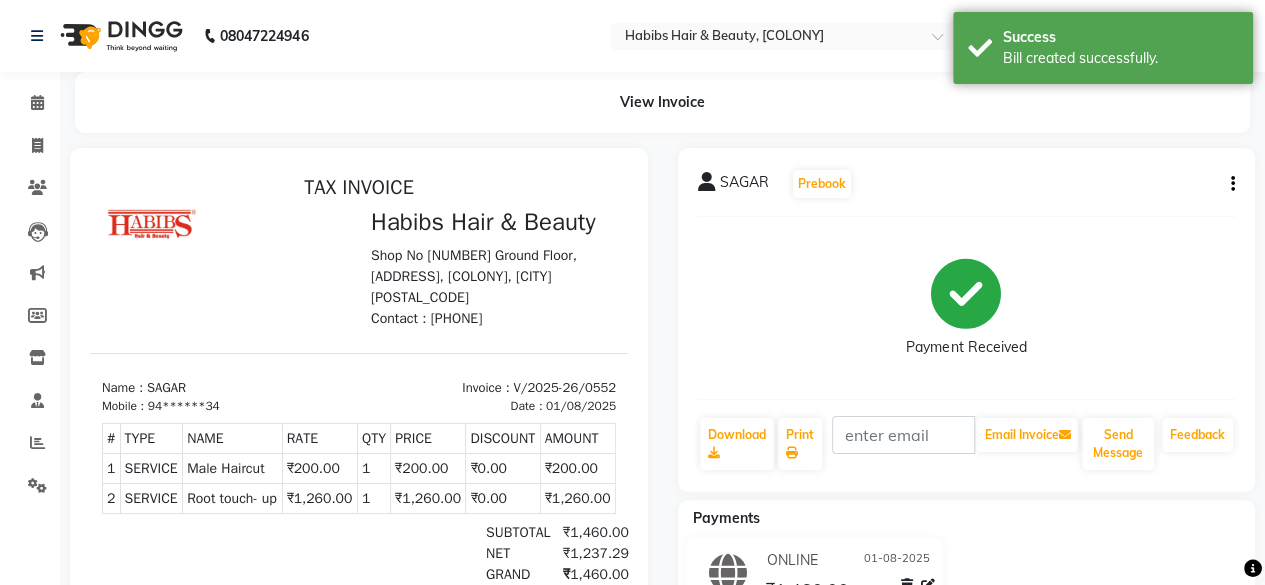 scroll, scrollTop: 0, scrollLeft: 0, axis: both 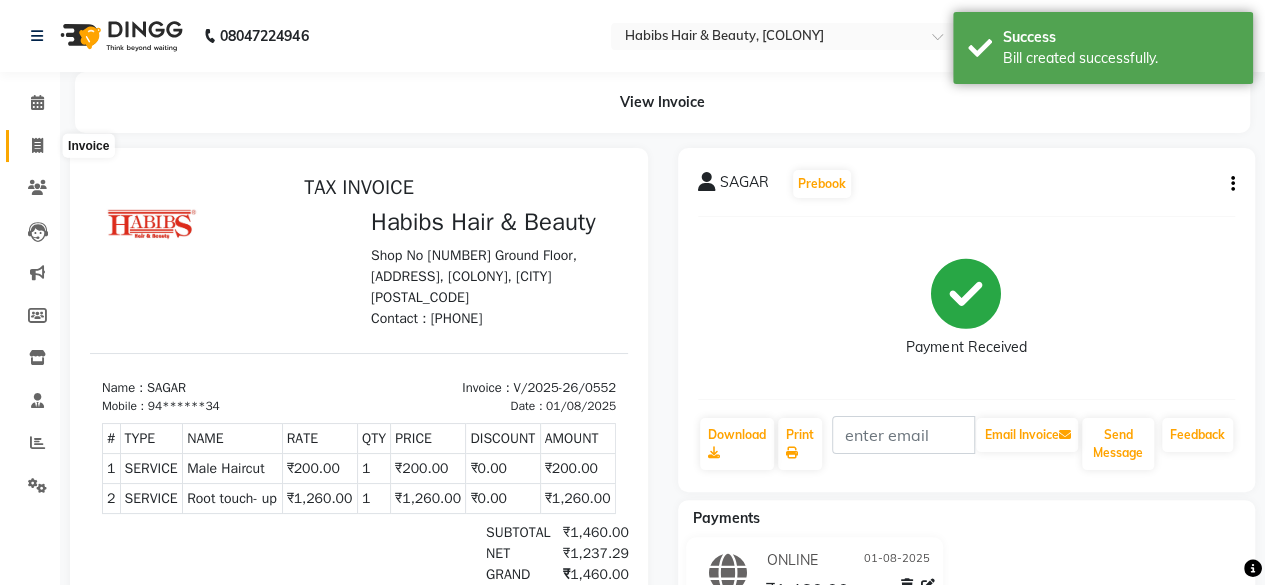 click 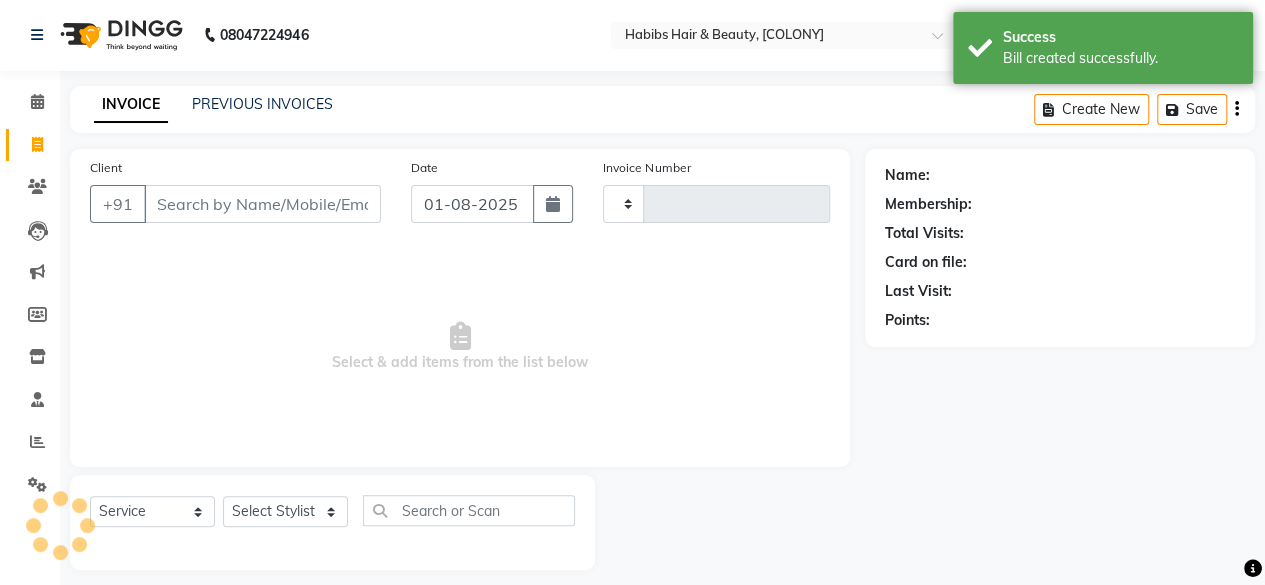 type on "0553" 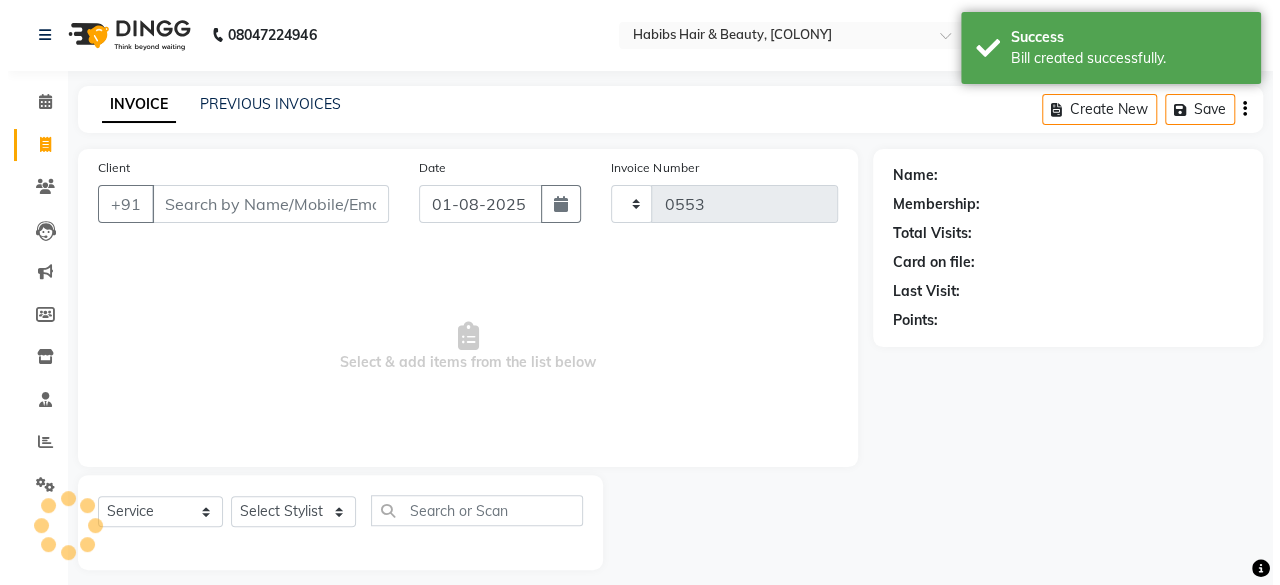 scroll, scrollTop: 15, scrollLeft: 0, axis: vertical 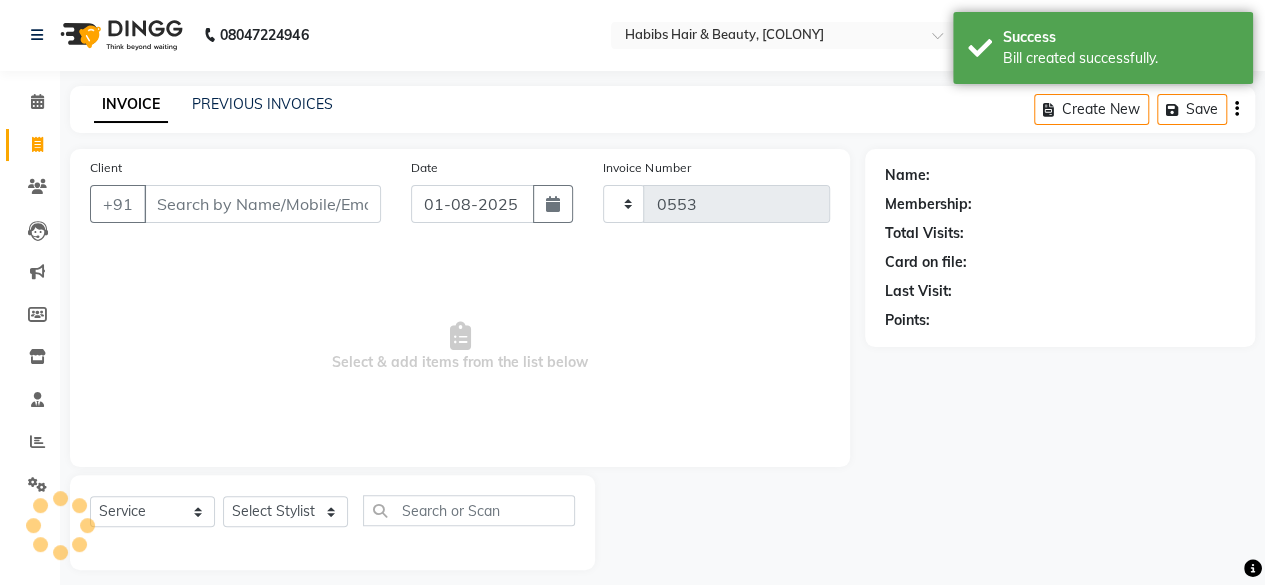 select on "7148" 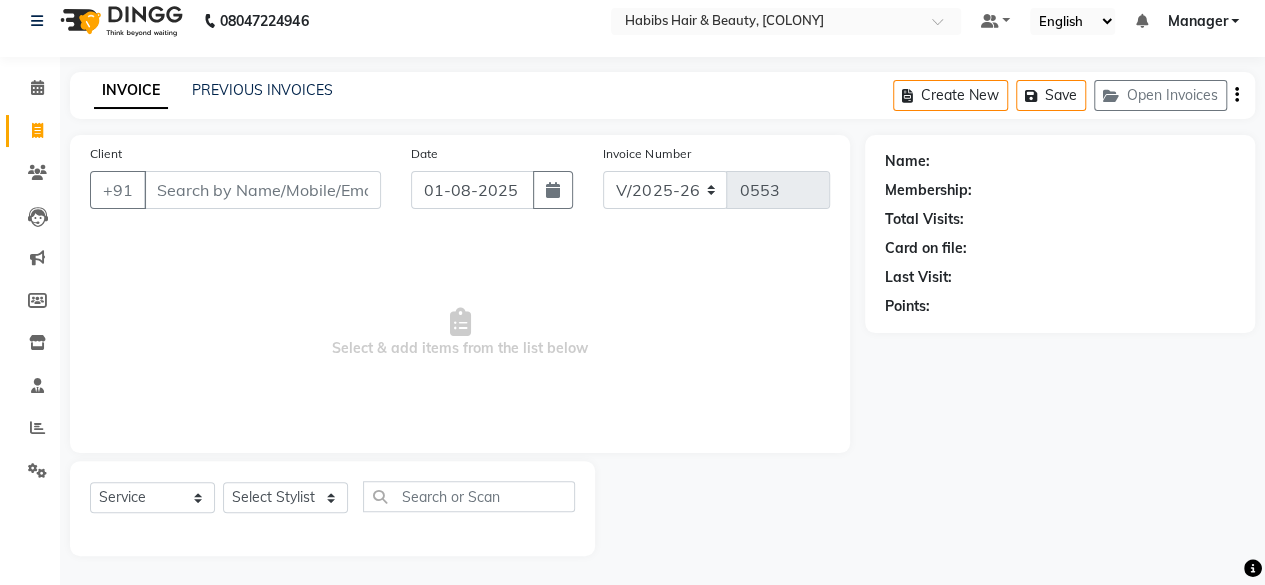 click on "Client" at bounding box center (262, 190) 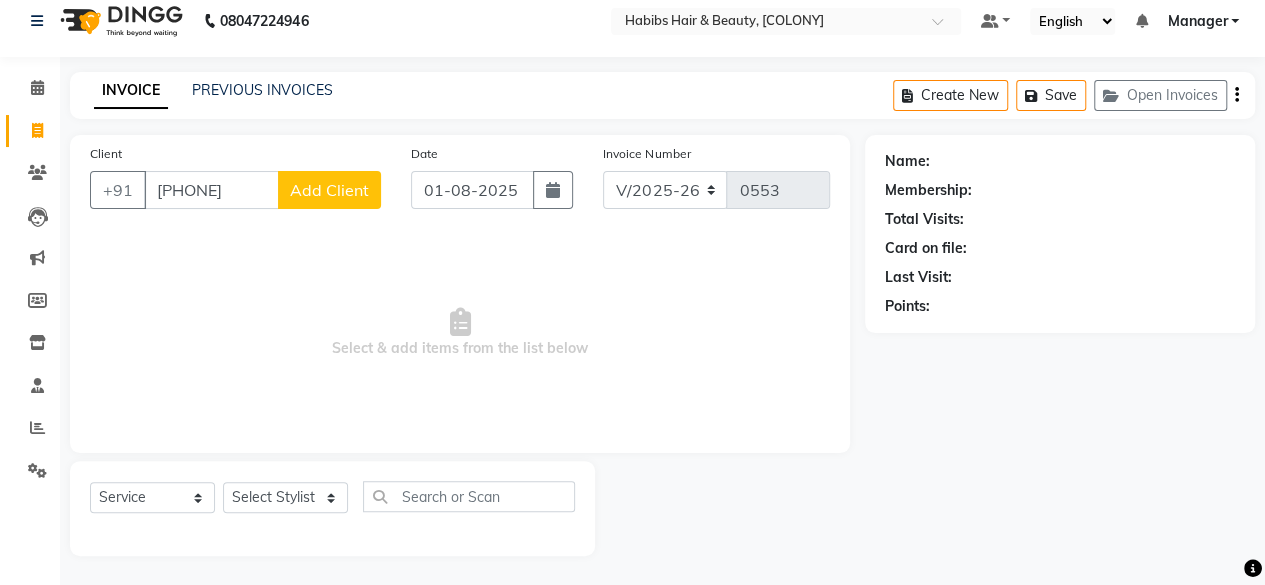 type on "9579700387" 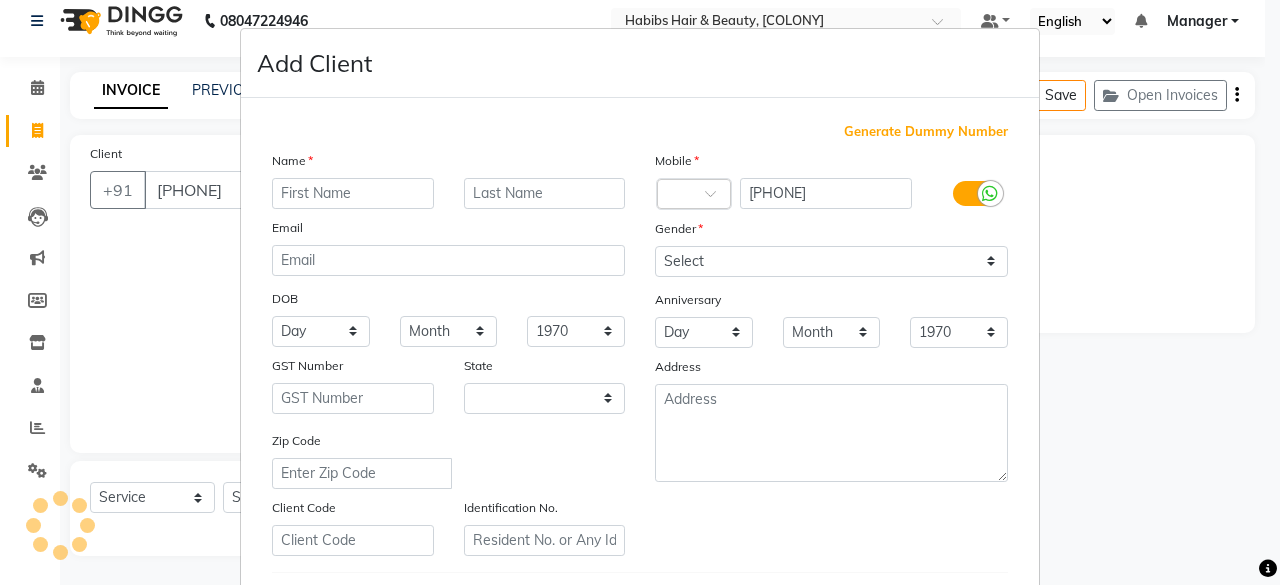select on "22" 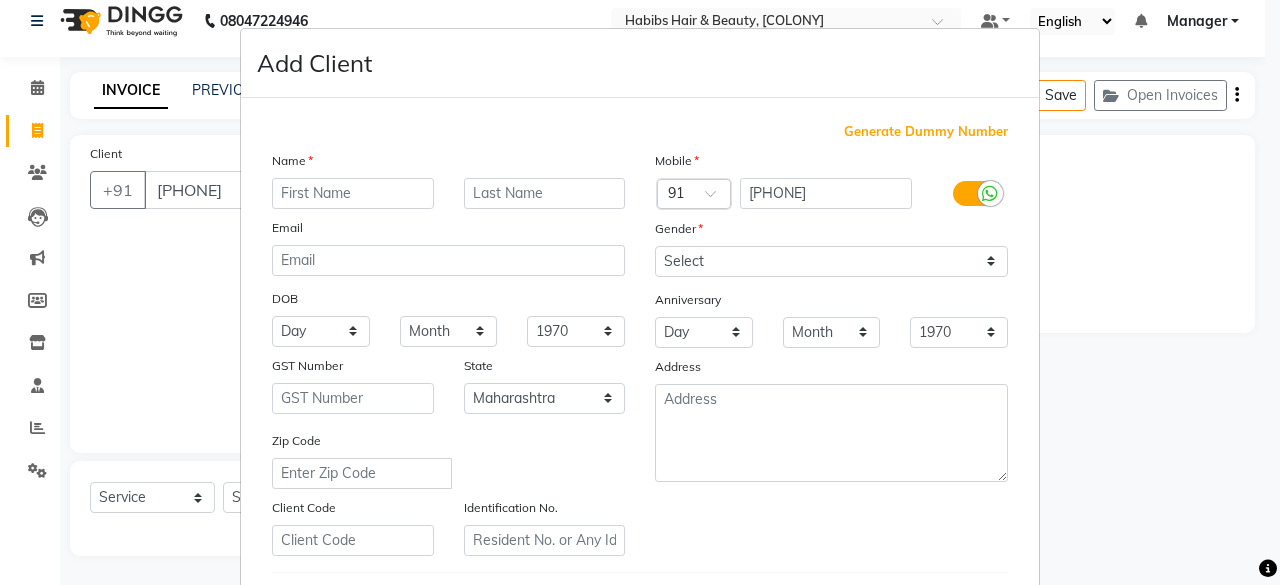 click at bounding box center [353, 193] 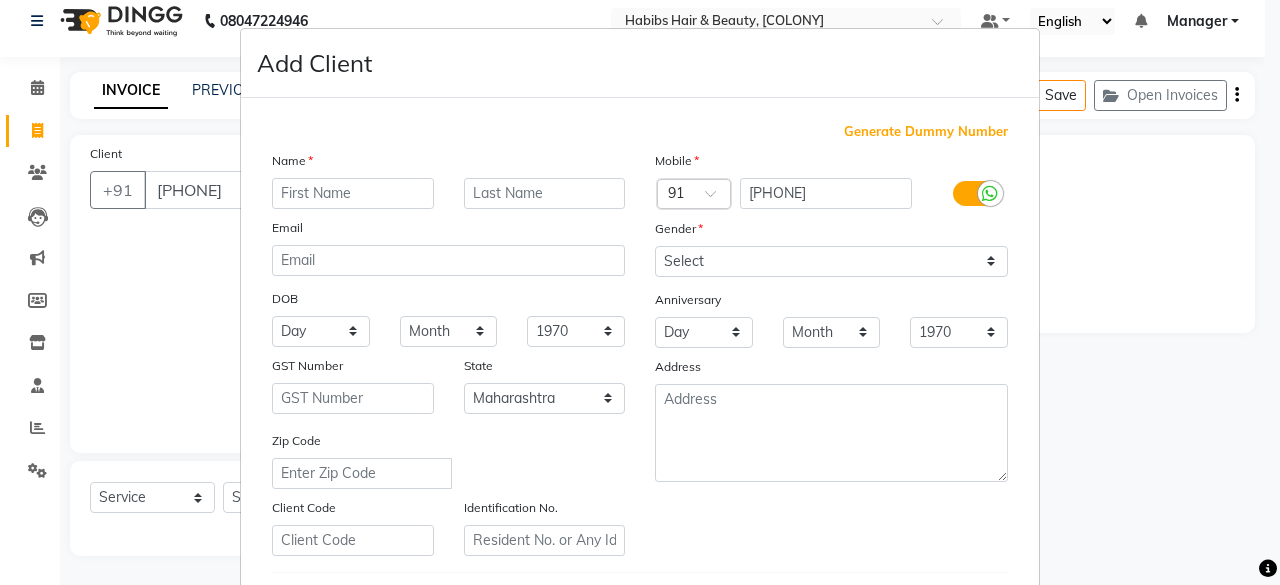 click at bounding box center [353, 193] 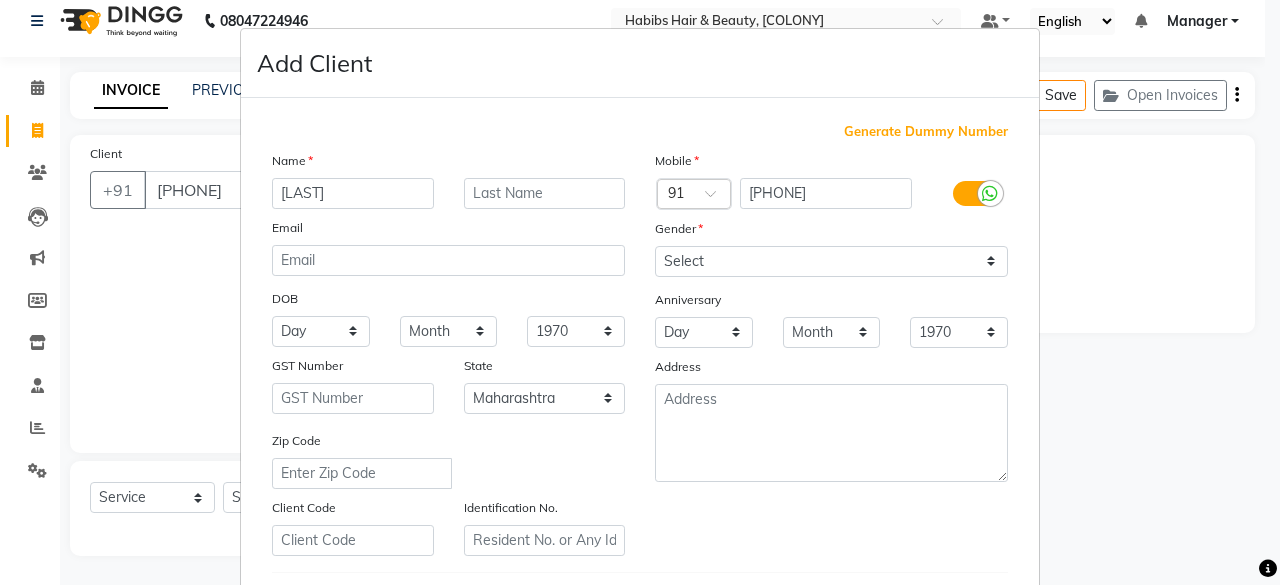 type on "DR [LAST]" 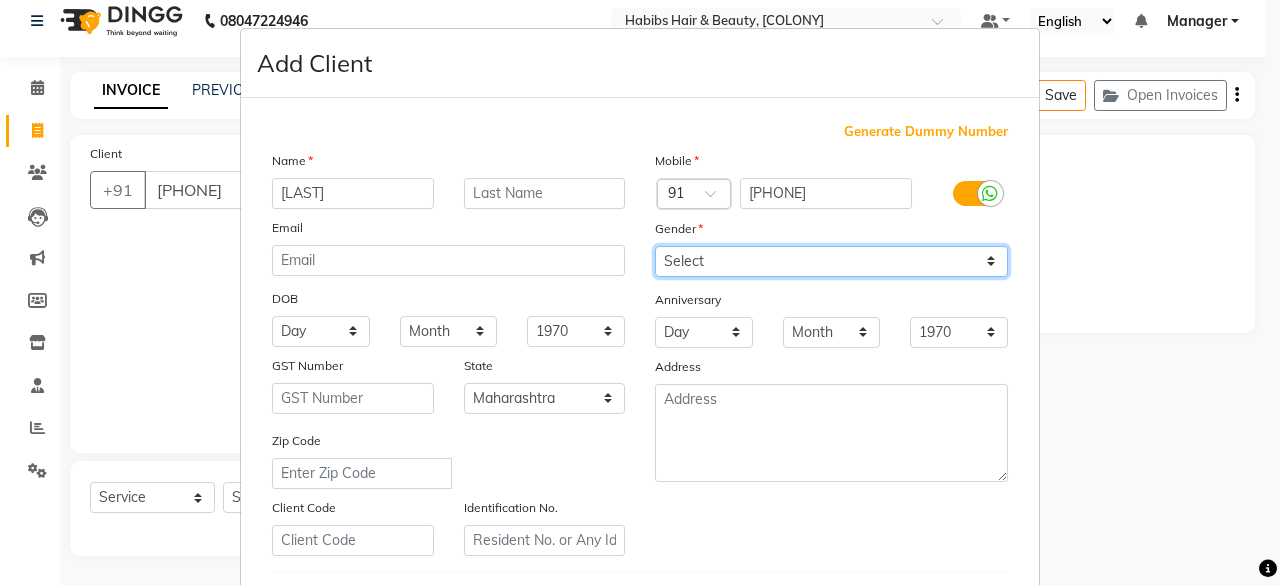 click on "Select Male Female Other Prefer Not To Say" at bounding box center [831, 261] 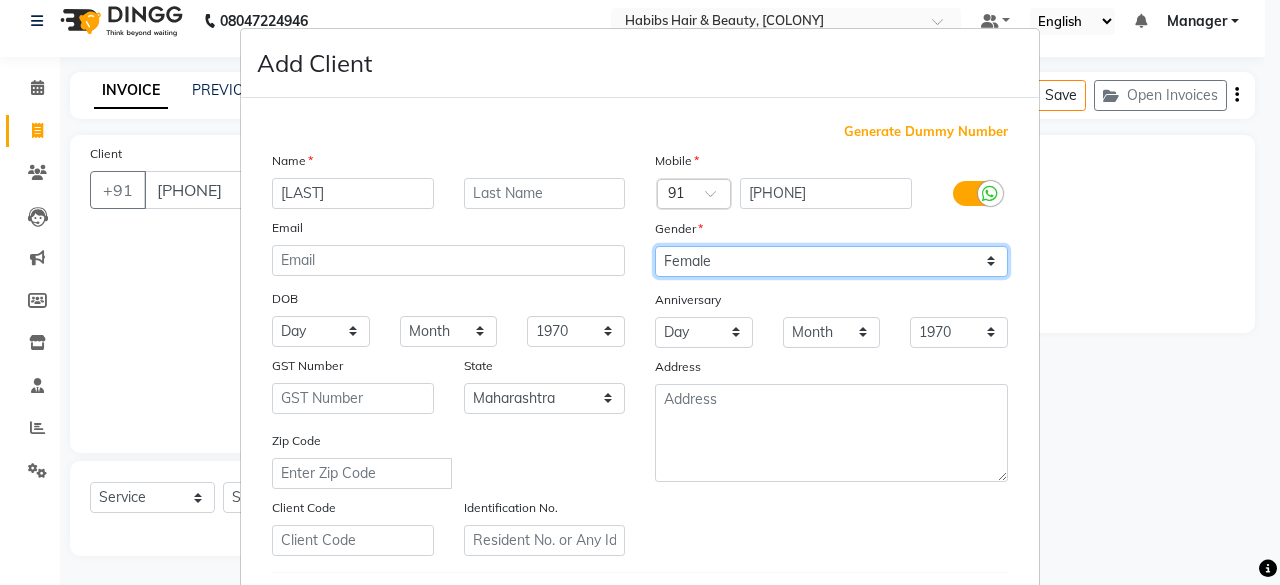 click on "Select Male Female Other Prefer Not To Say" at bounding box center [831, 261] 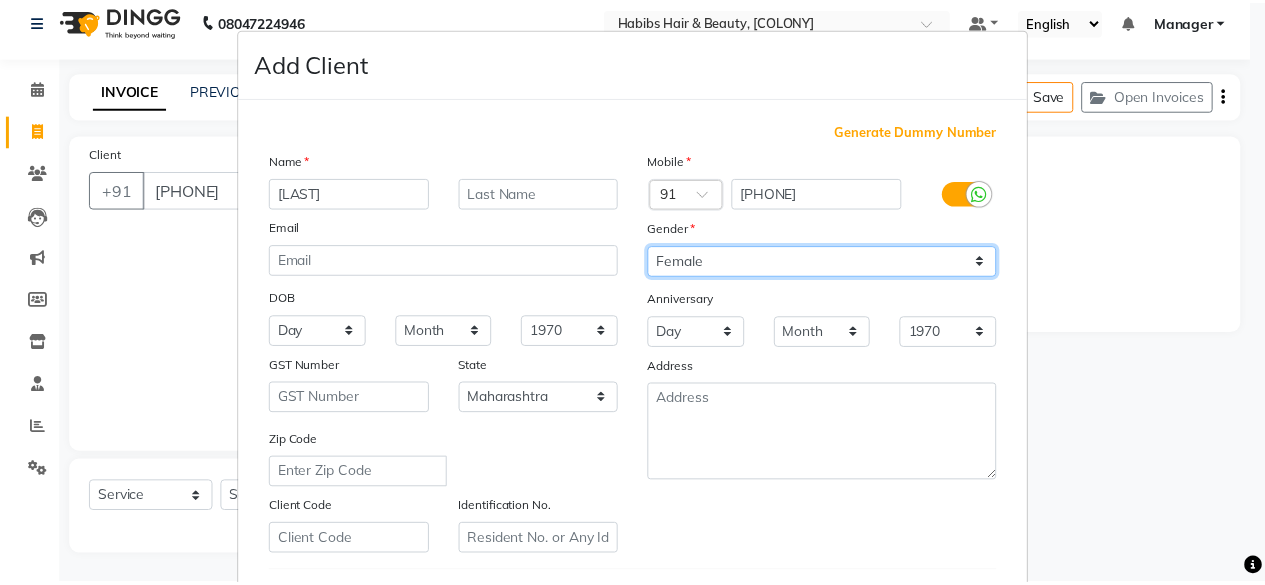 scroll, scrollTop: 334, scrollLeft: 0, axis: vertical 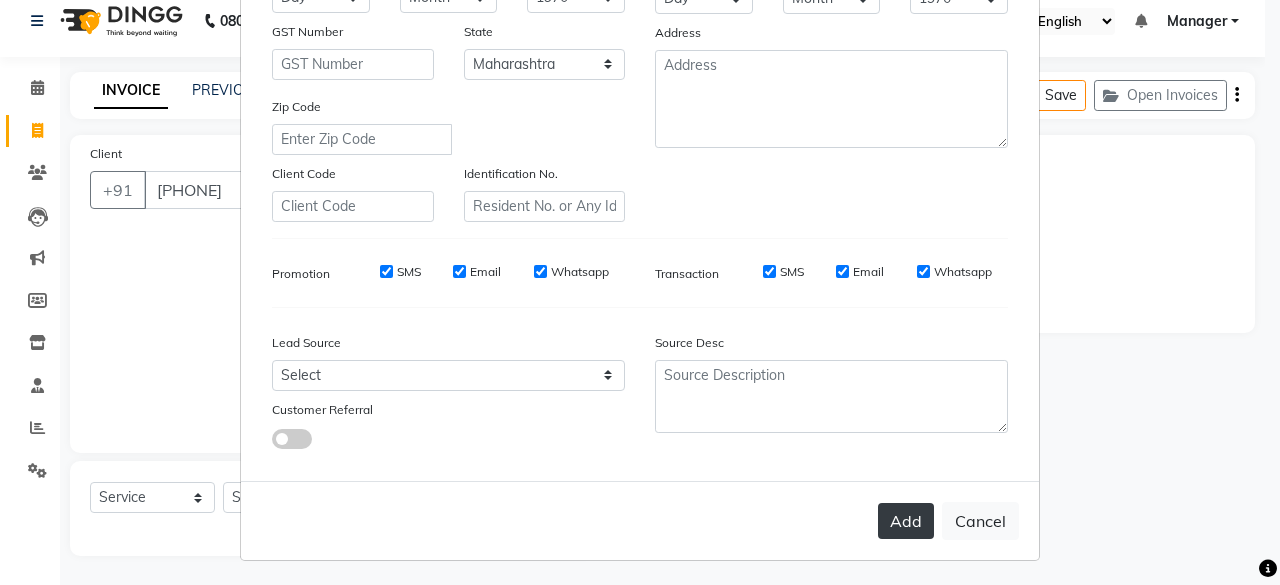 click on "Add" at bounding box center (906, 521) 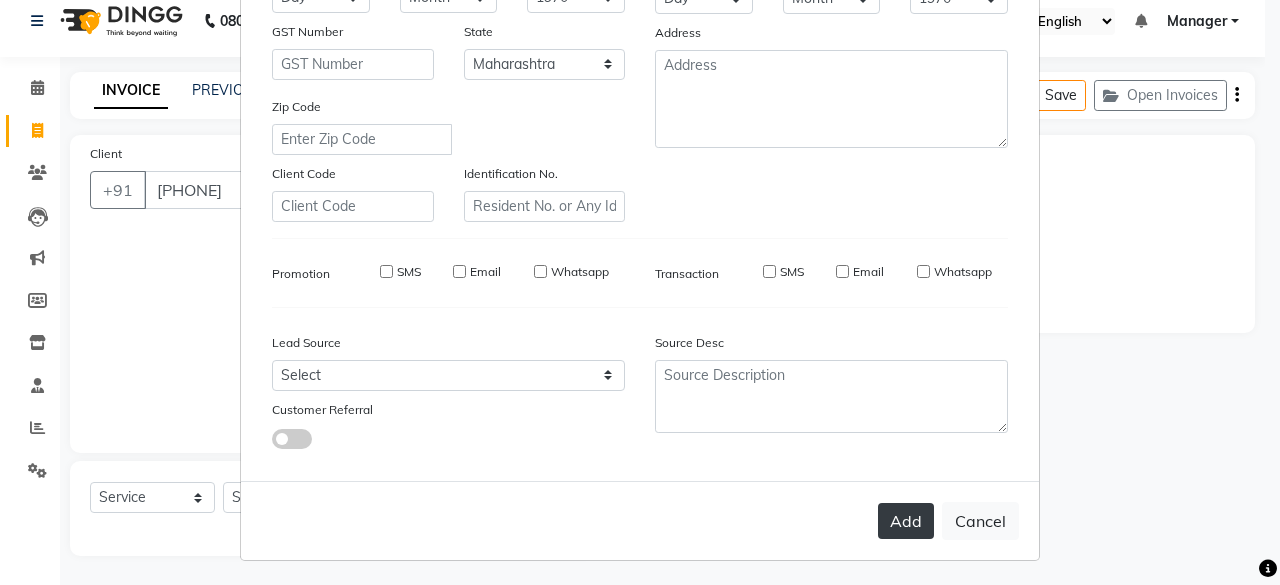 type on "95******87" 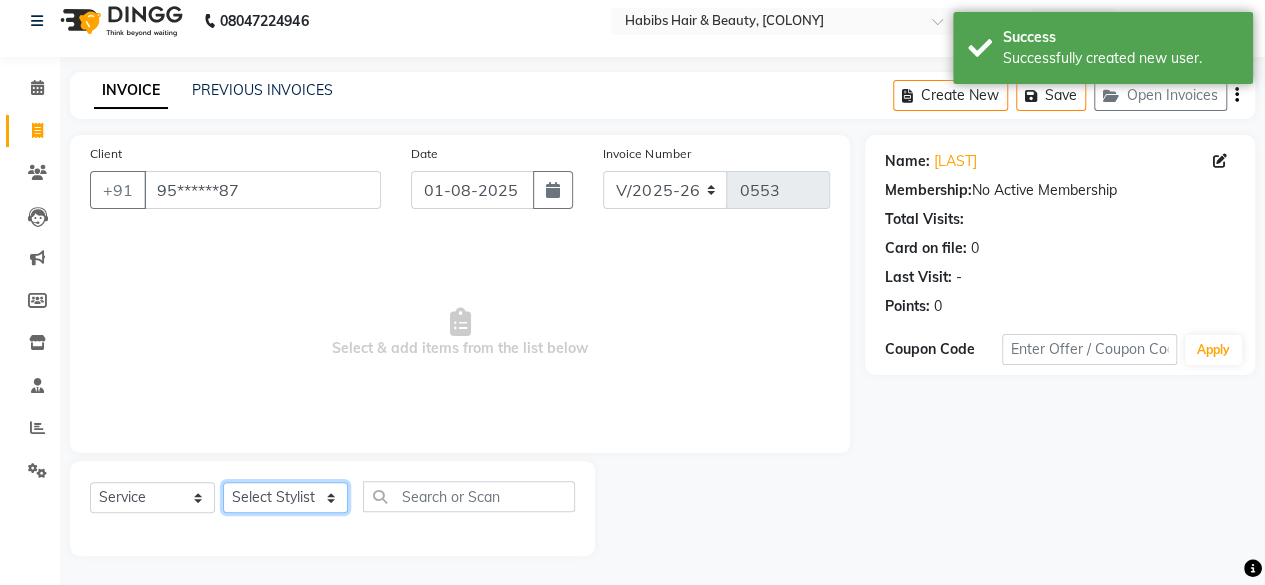 click on "Select Stylist [FIRST] [FIRST] [FIRST] [FIRST] [FIRST] [FIRST] [FIRST] [FIRST] [FIRST] [FIRST] [FIRST]" 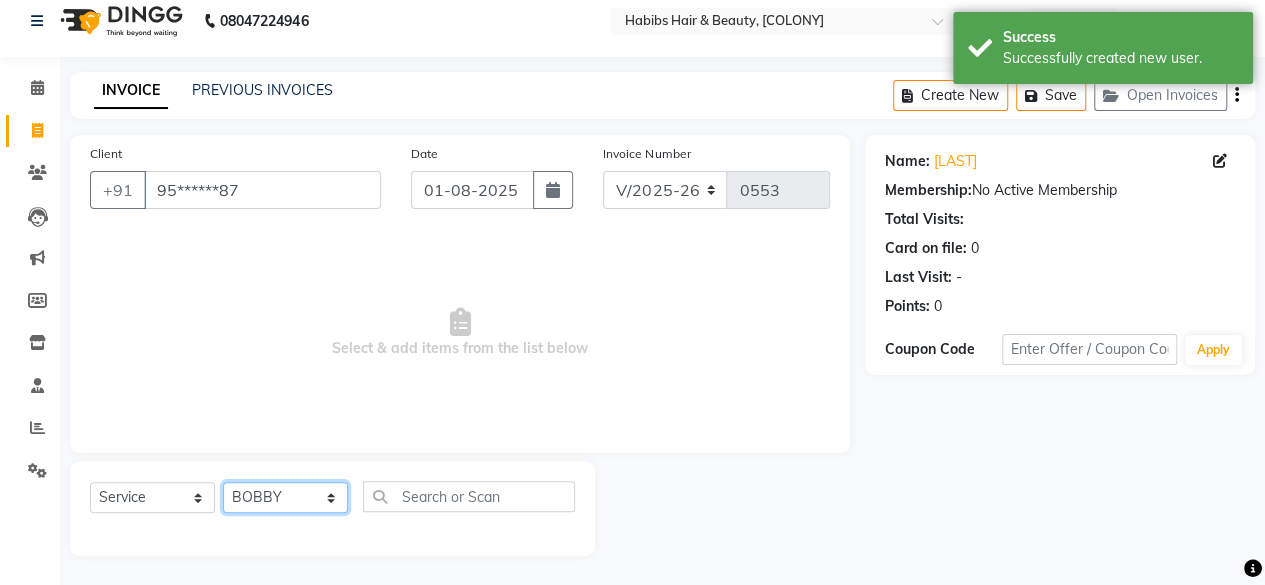 click on "Select Stylist [FIRST] [FIRST] [FIRST] [FIRST] [FIRST] [FIRST] [FIRST] [FIRST] [FIRST] [FIRST] [FIRST]" 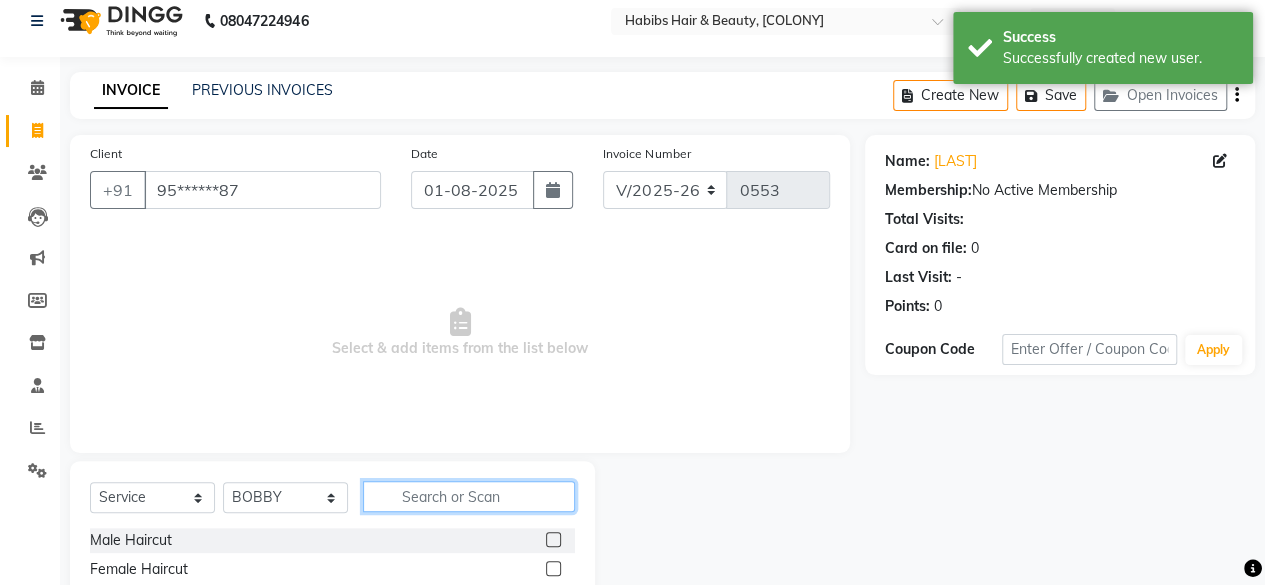 click 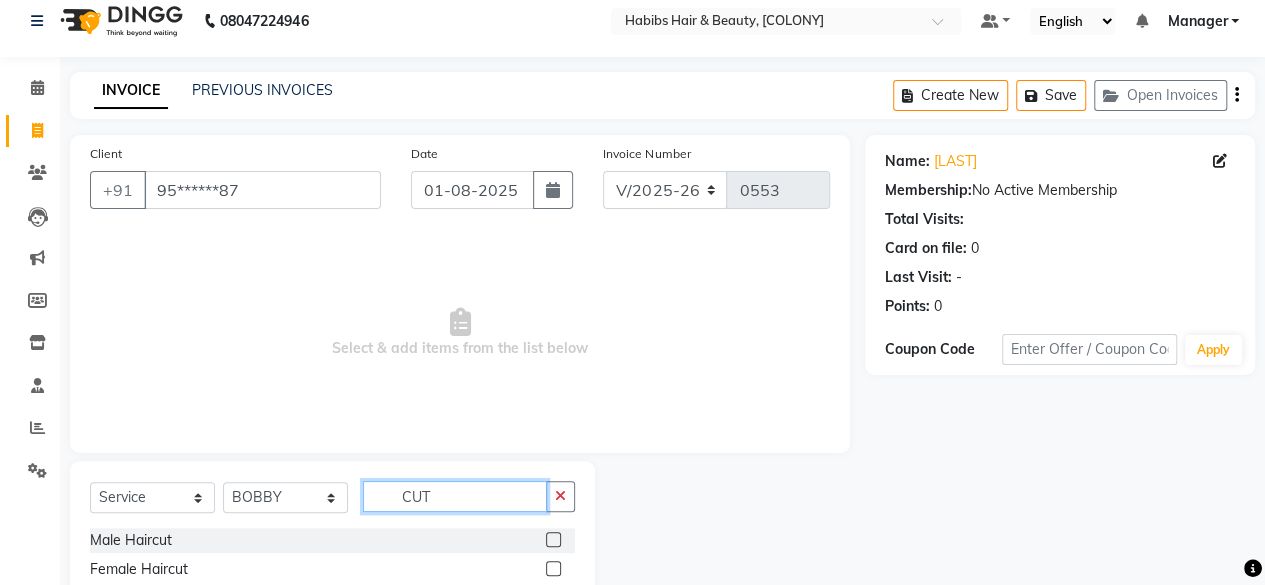 type on "CUT" 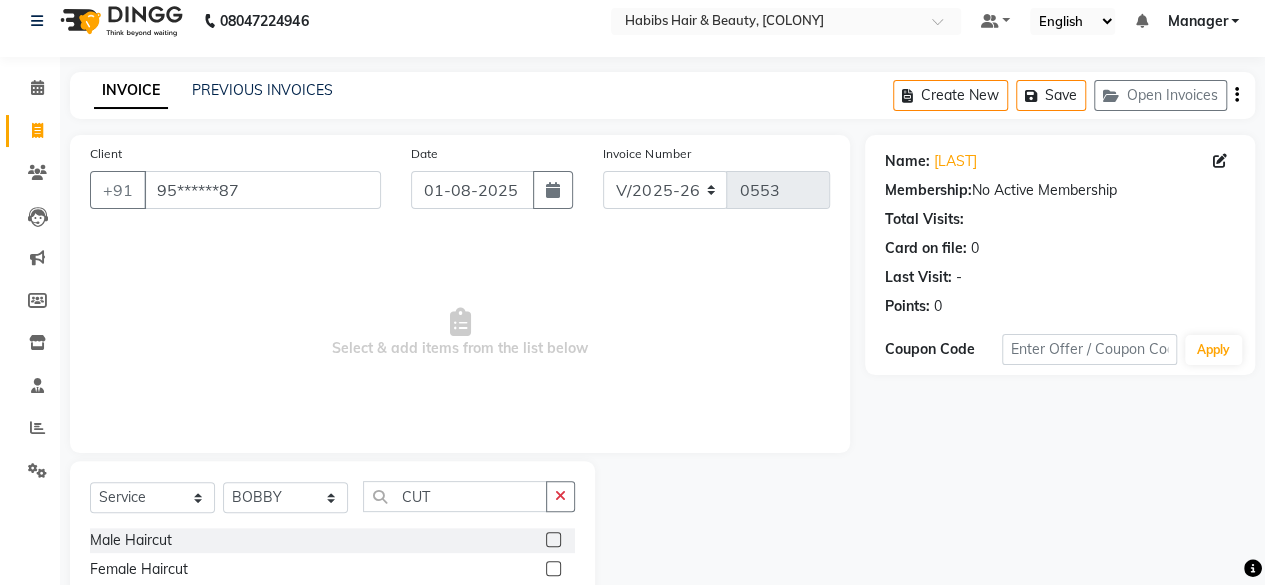 click 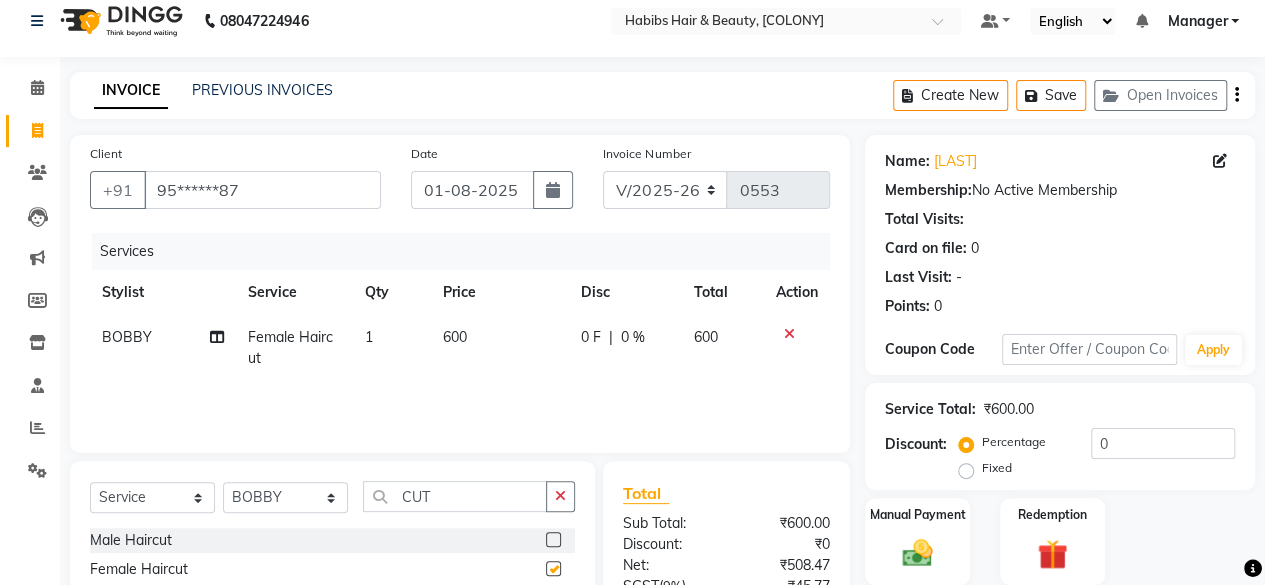 checkbox on "false" 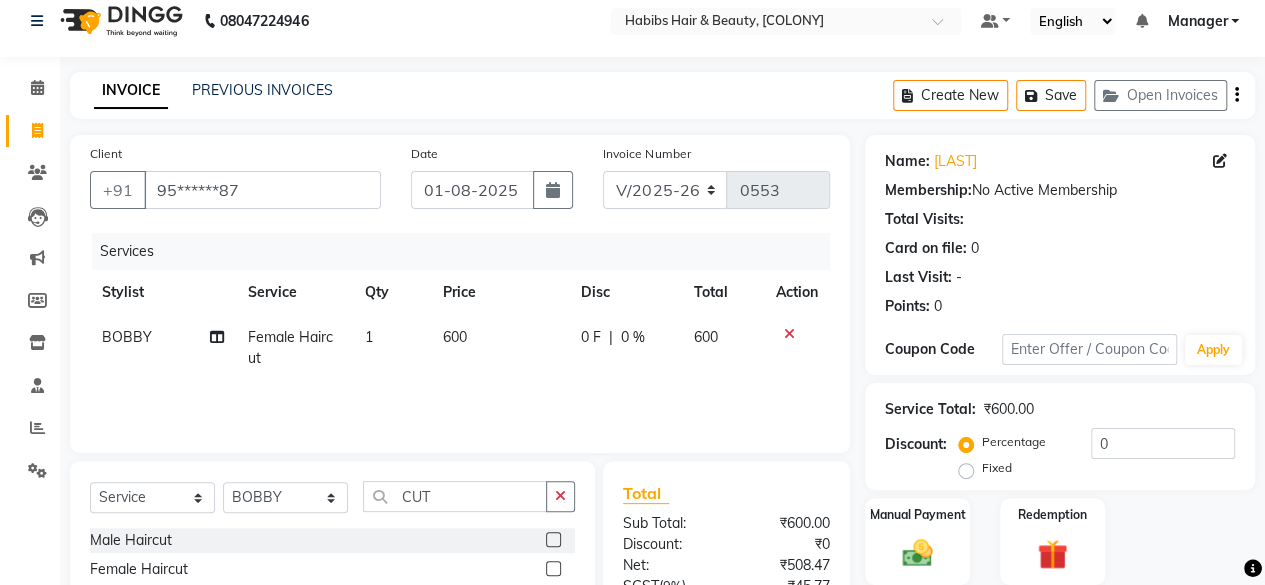 drag, startPoint x: 492, startPoint y: 319, endPoint x: 484, endPoint y: 335, distance: 17.888544 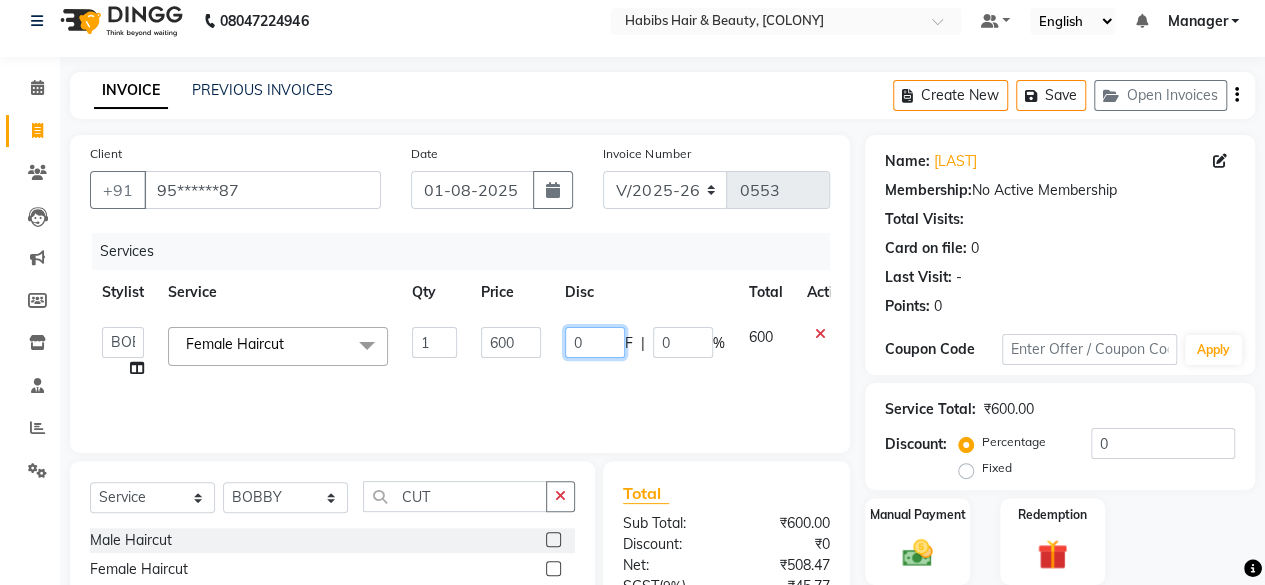 click on "0" 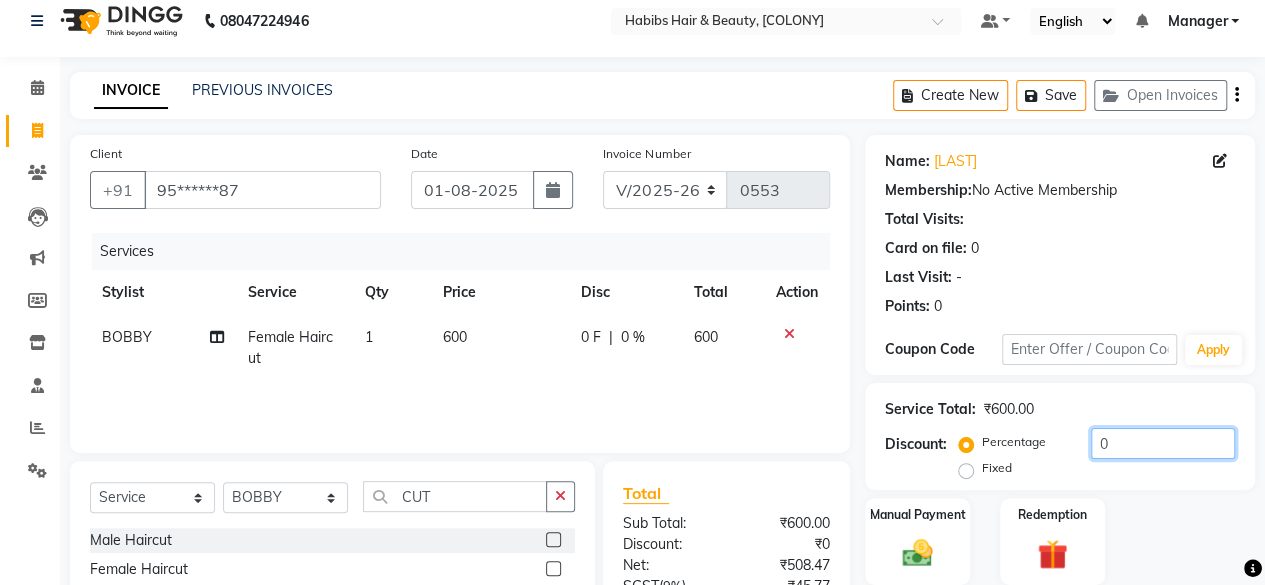 click on "0" 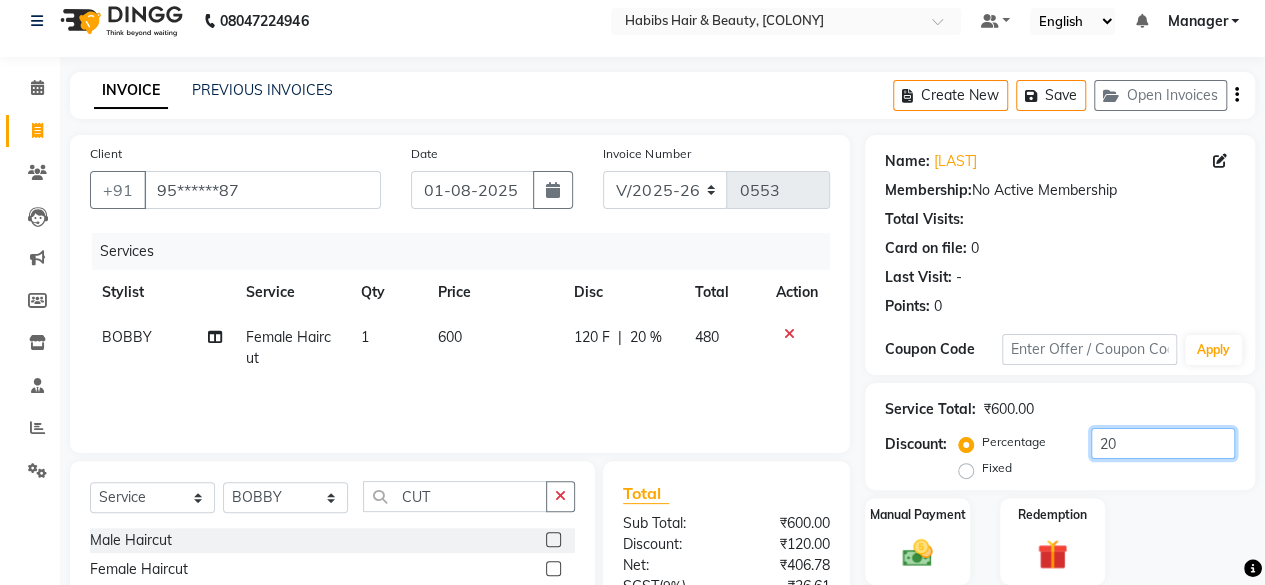 type on "20" 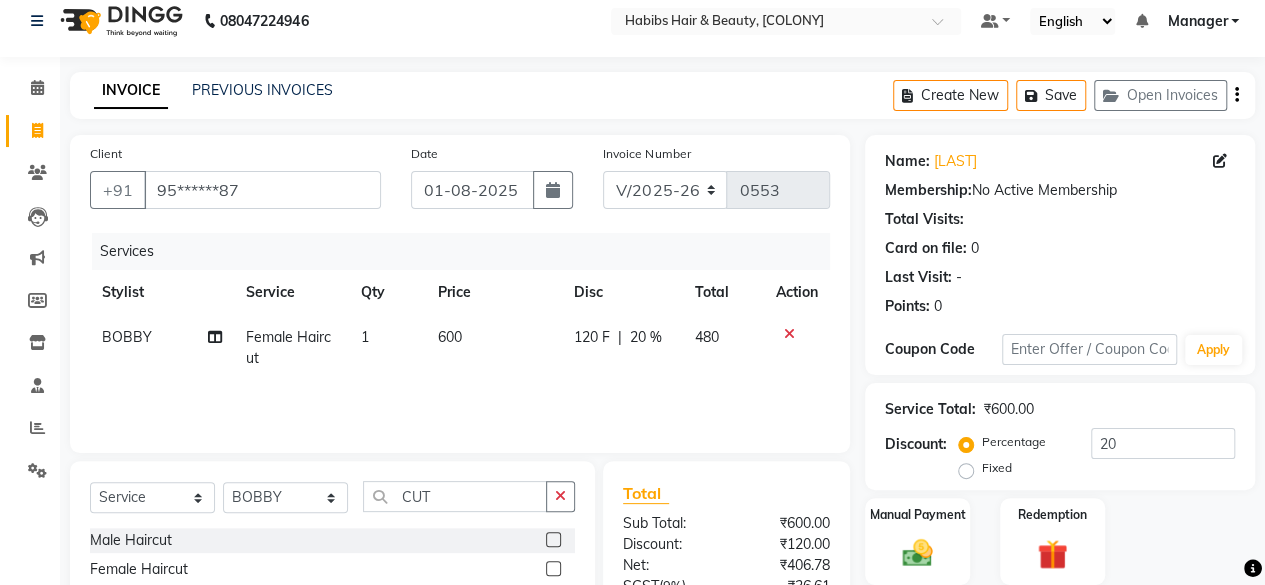 click on "600" 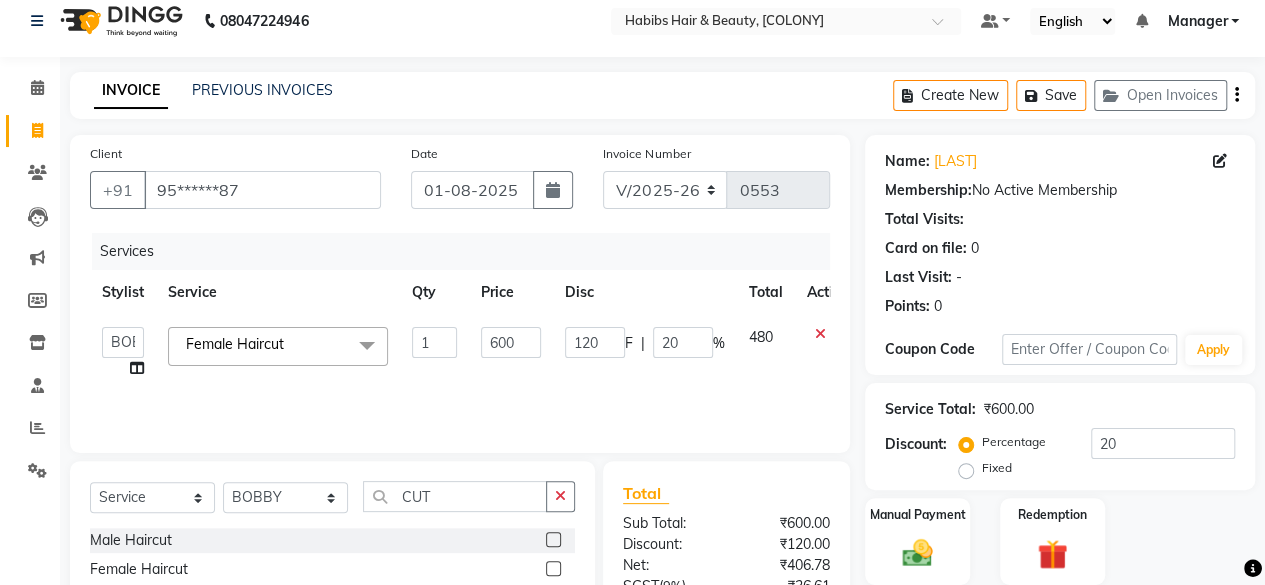 scroll, scrollTop: 215, scrollLeft: 0, axis: vertical 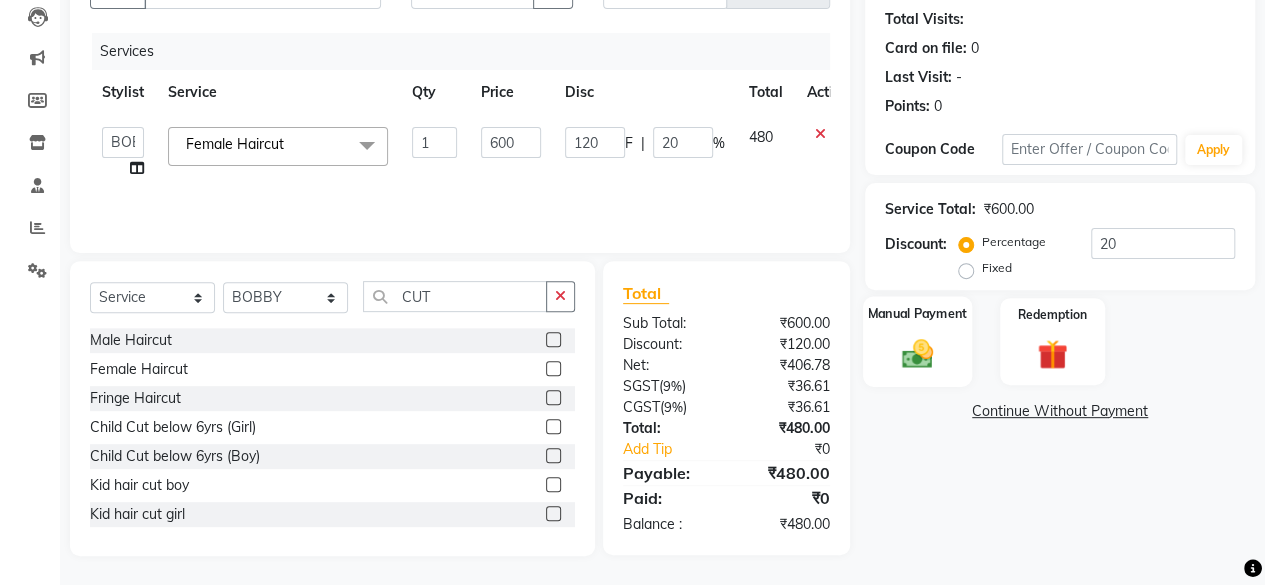 click 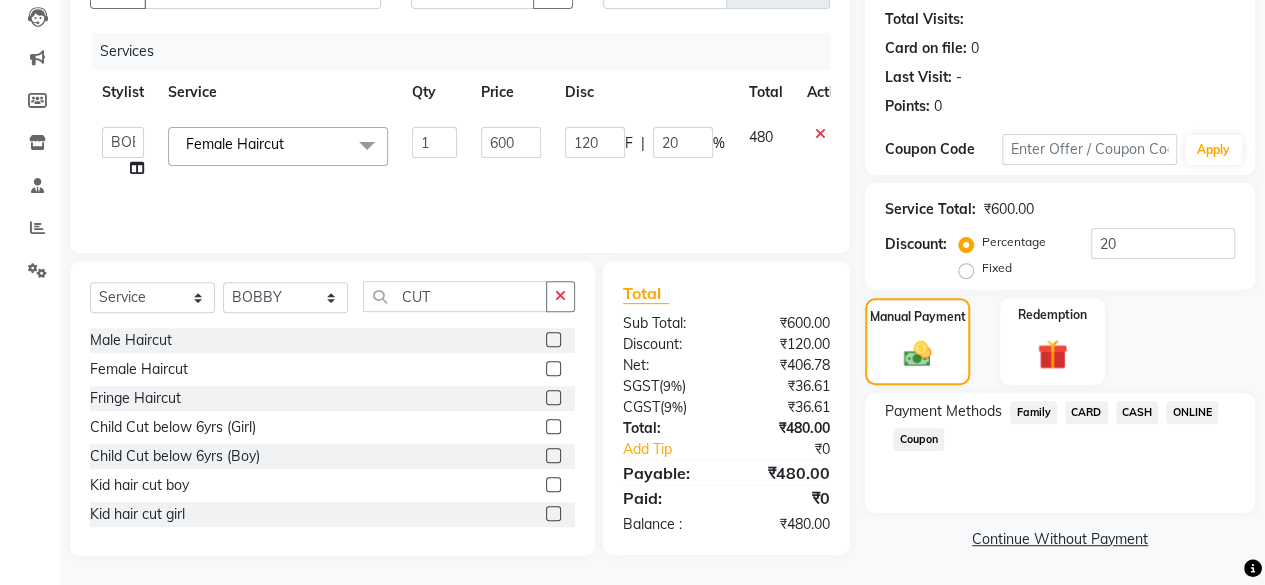 click on "ONLINE" 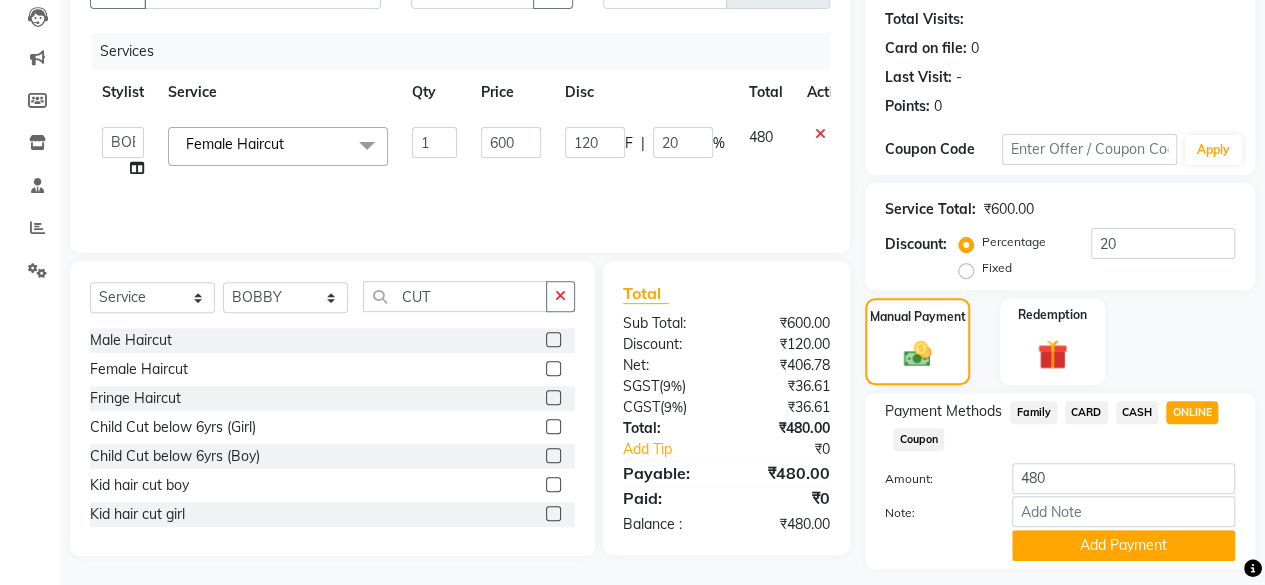 scroll, scrollTop: 268, scrollLeft: 0, axis: vertical 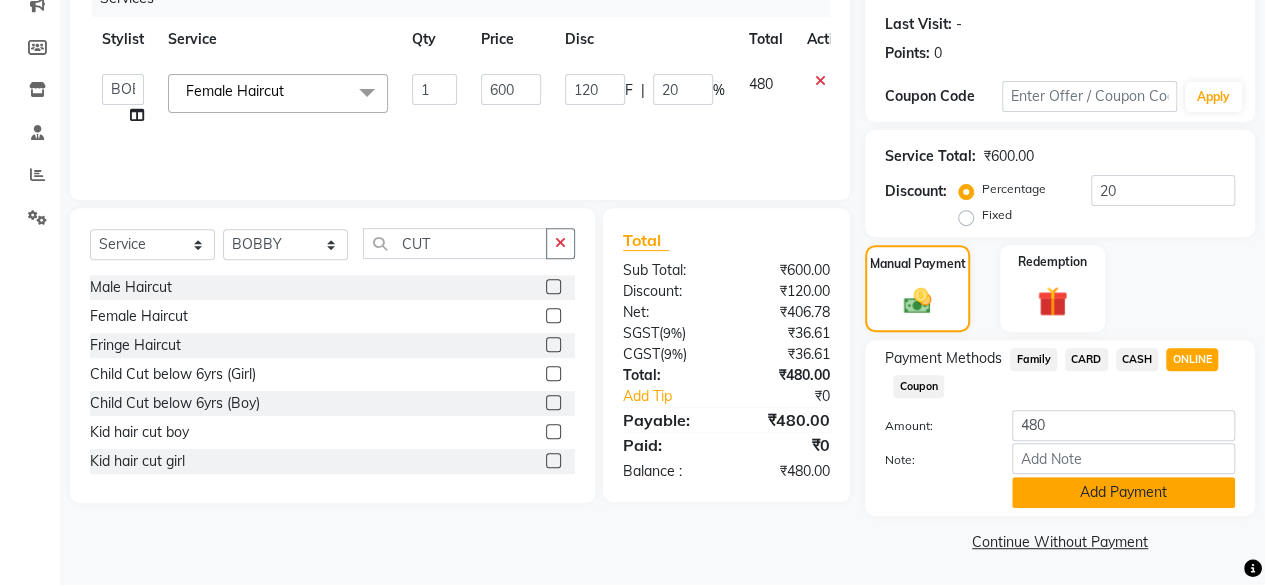 click on "Add Payment" 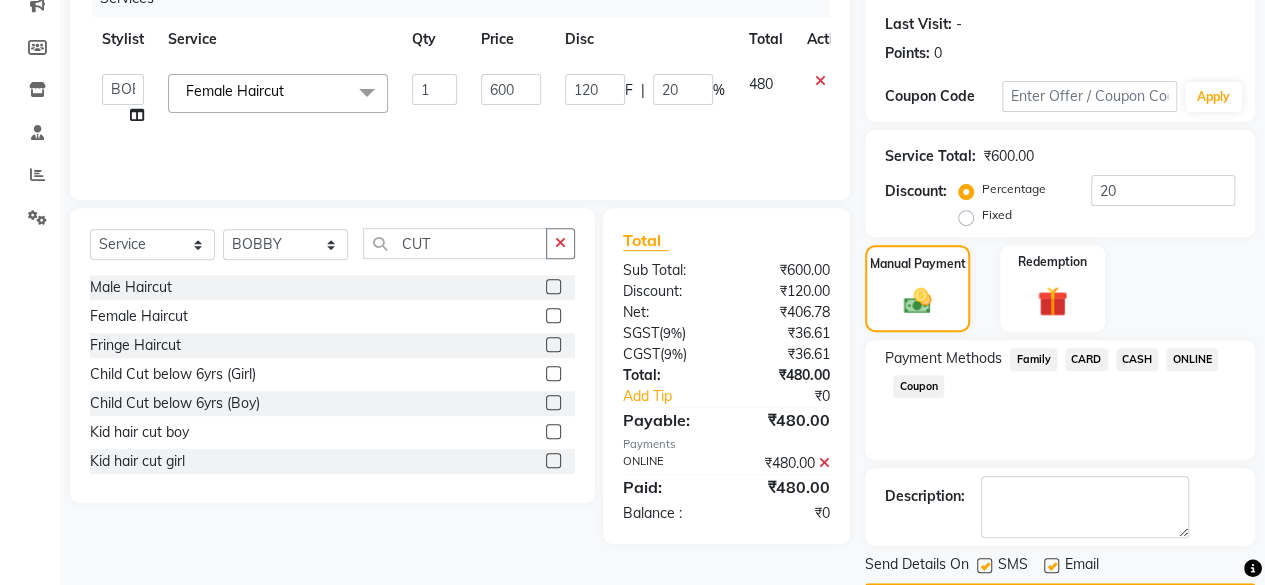 scroll, scrollTop: 324, scrollLeft: 0, axis: vertical 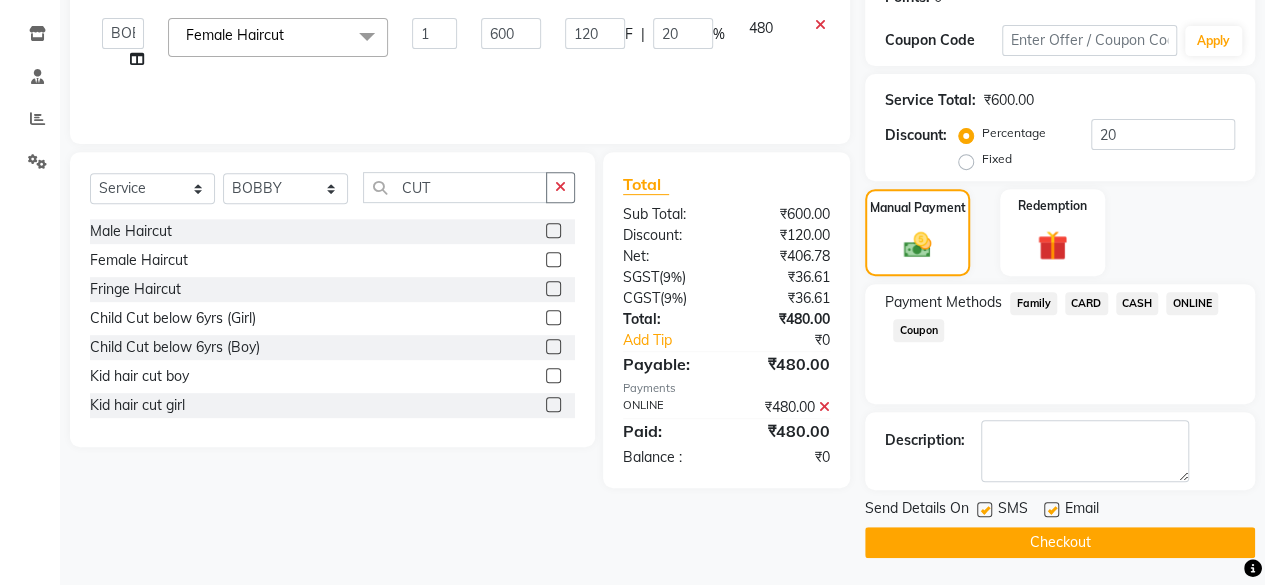 click on "Checkout" 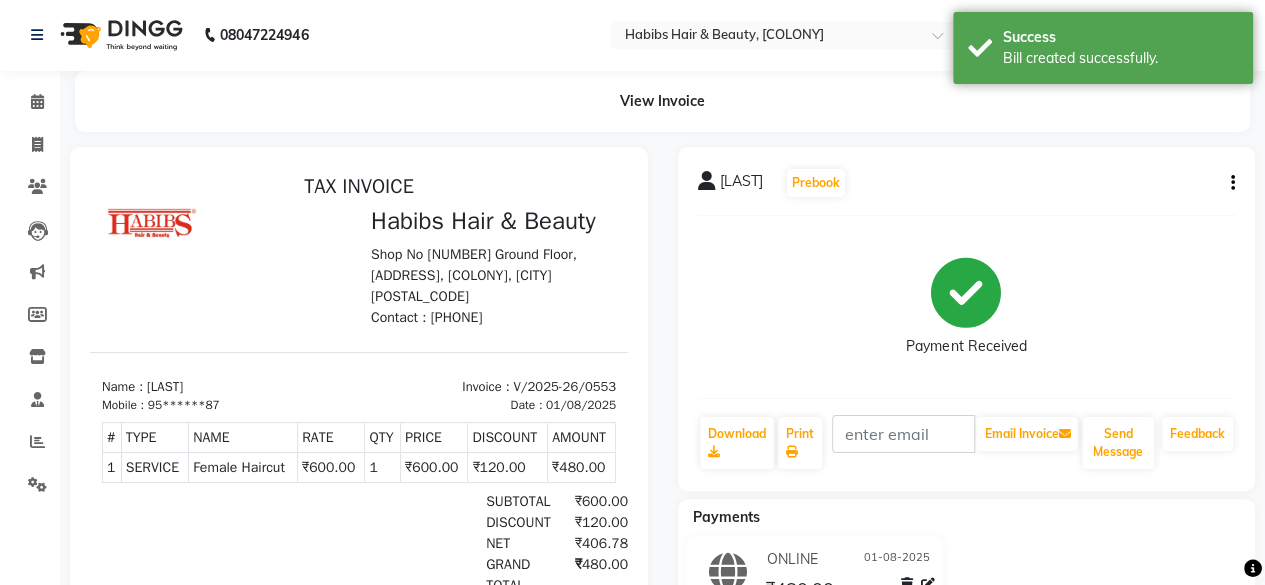 scroll, scrollTop: 0, scrollLeft: 0, axis: both 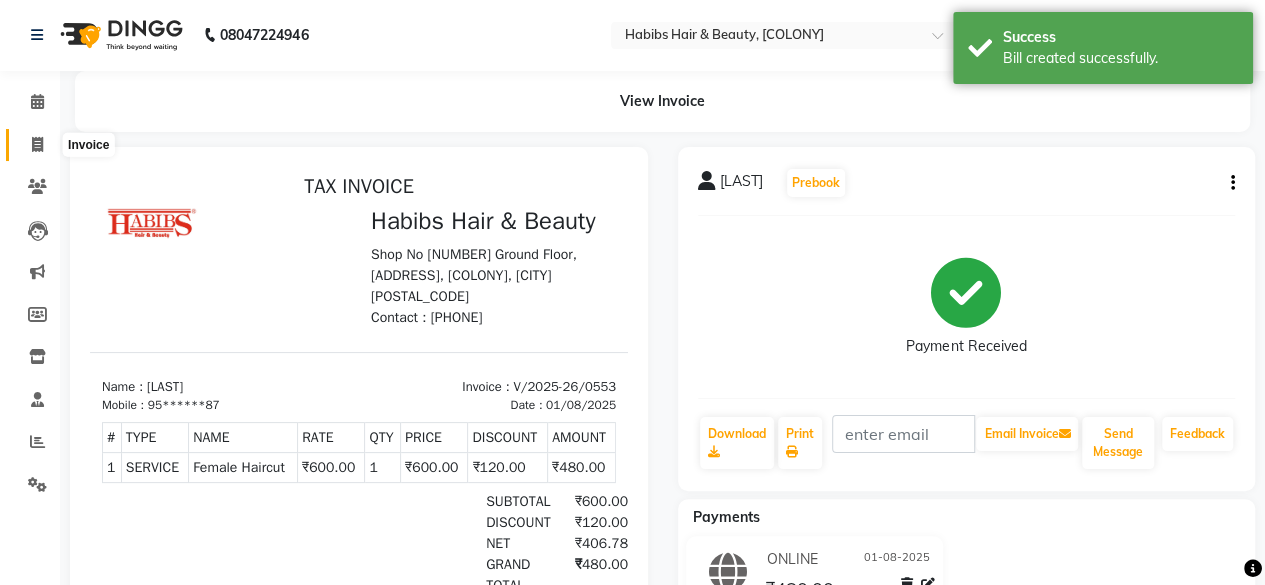 click 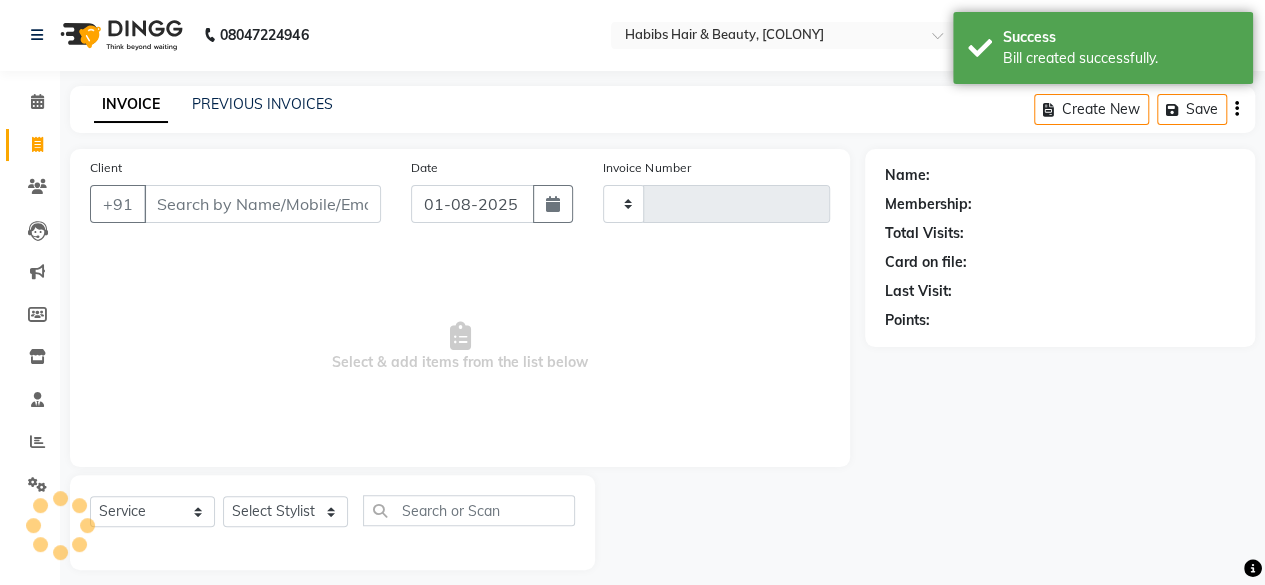 type on "0554" 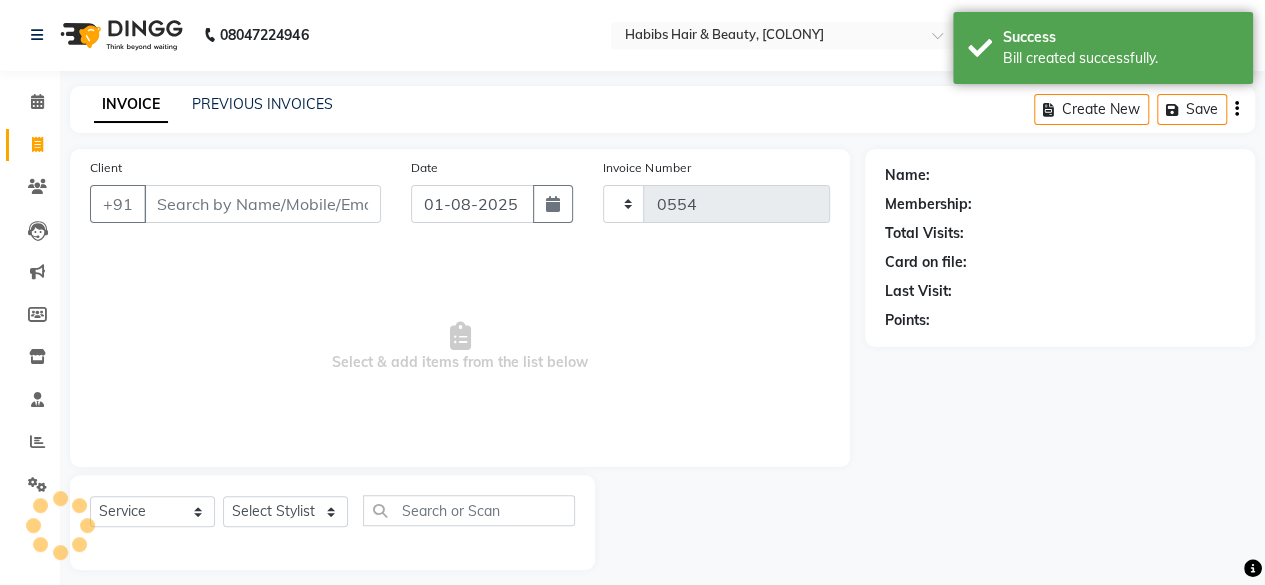 scroll, scrollTop: 15, scrollLeft: 0, axis: vertical 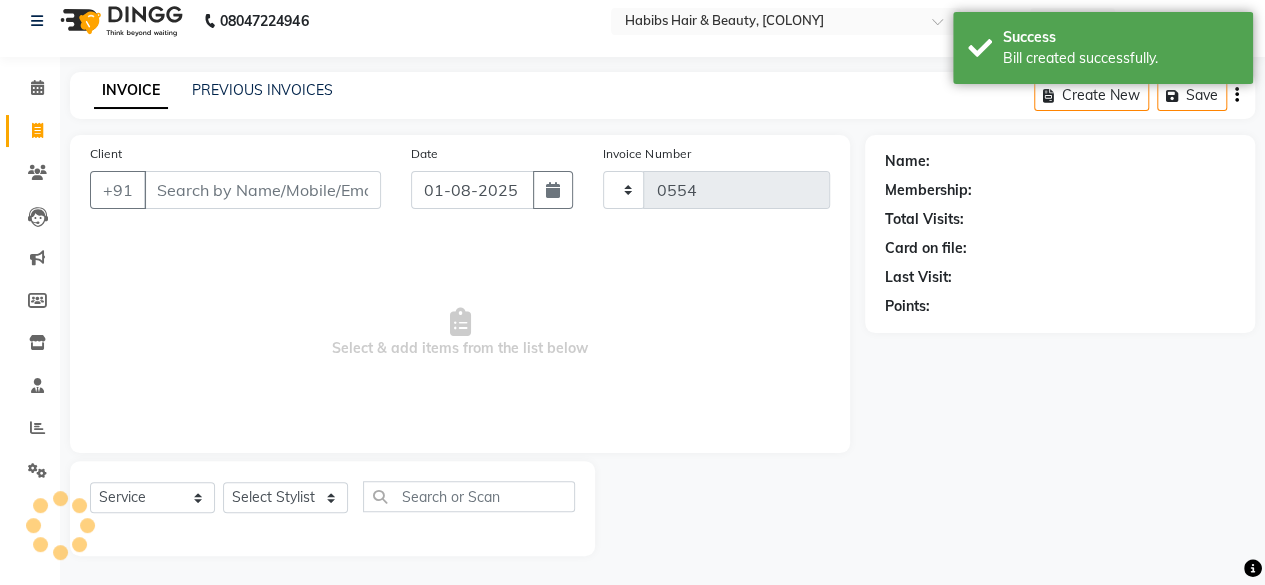 select on "7148" 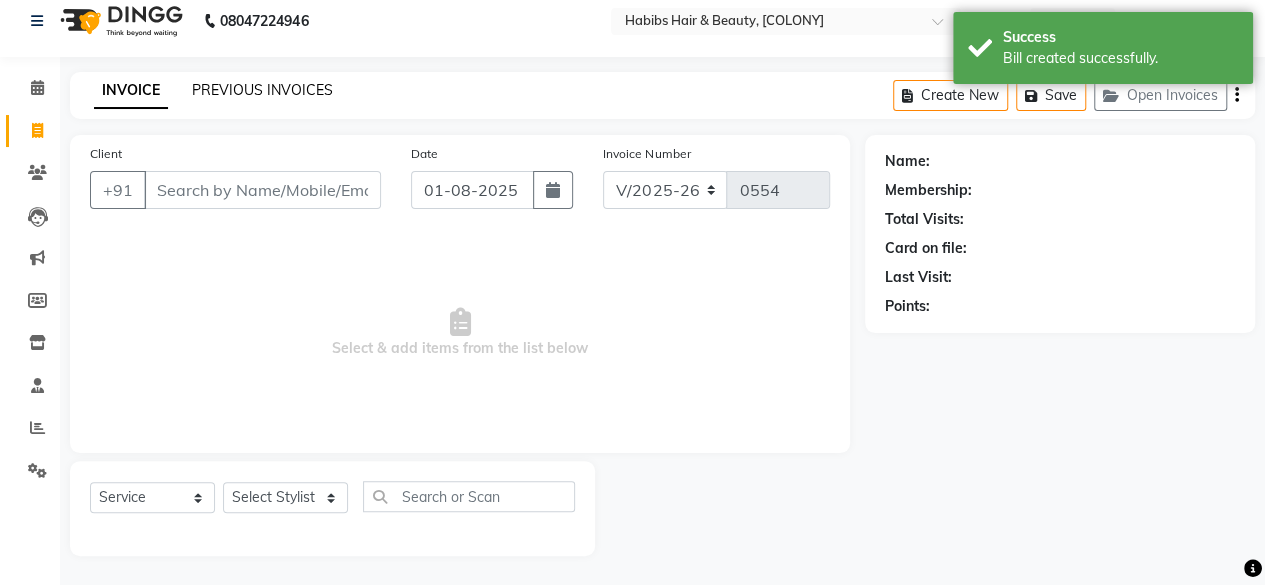 click on "PREVIOUS INVOICES" 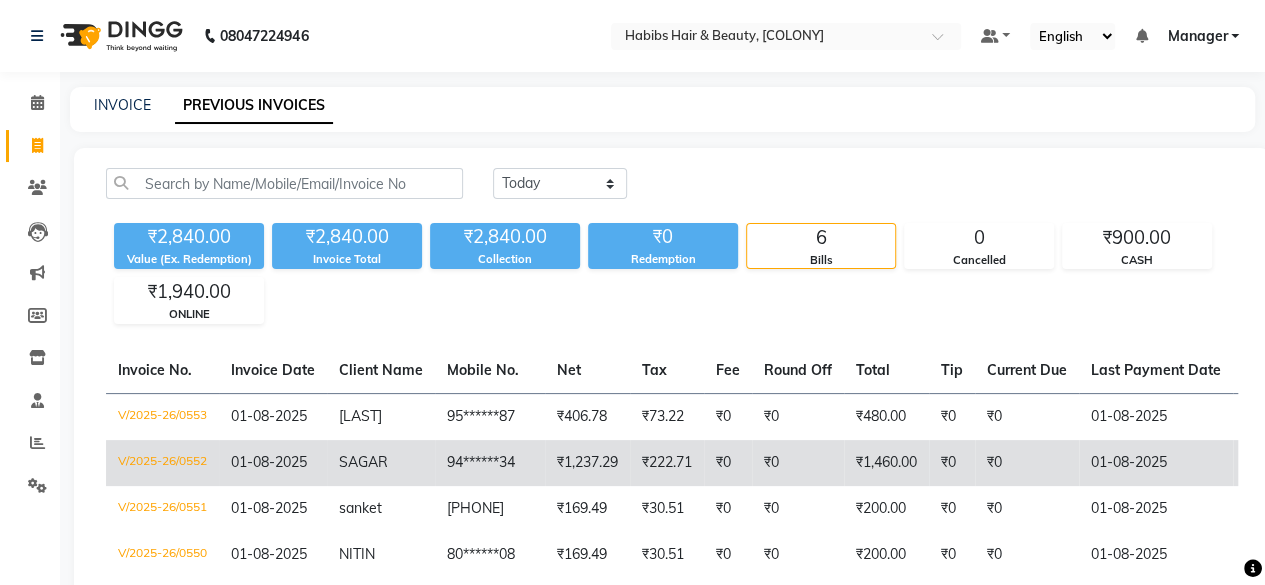 click on "SAGAR" 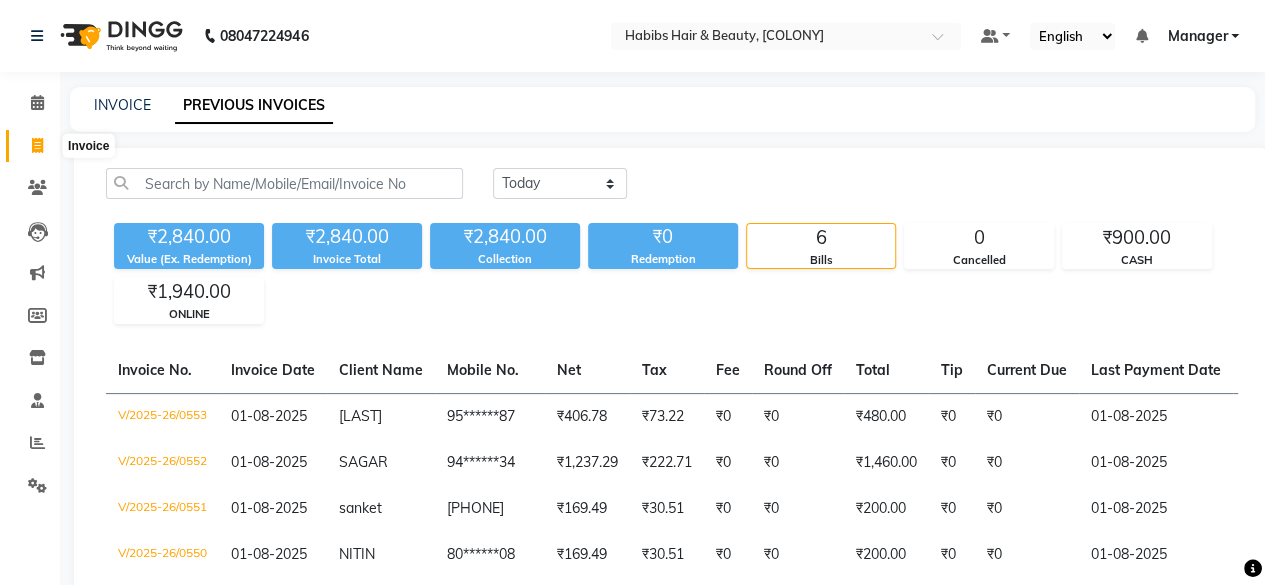 click 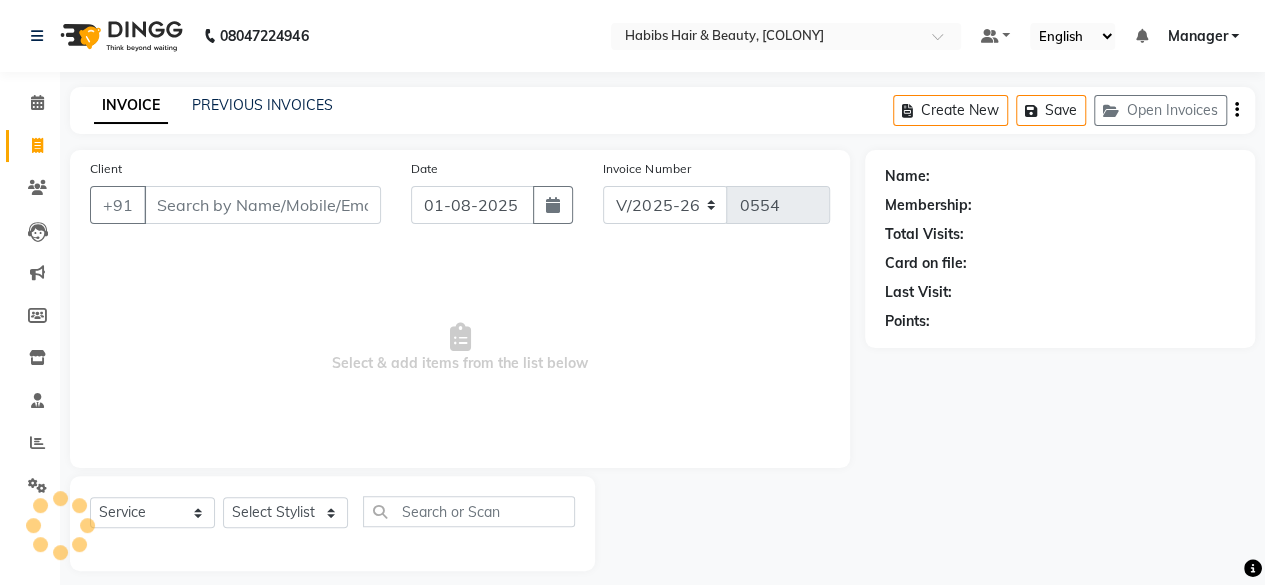 scroll, scrollTop: 15, scrollLeft: 0, axis: vertical 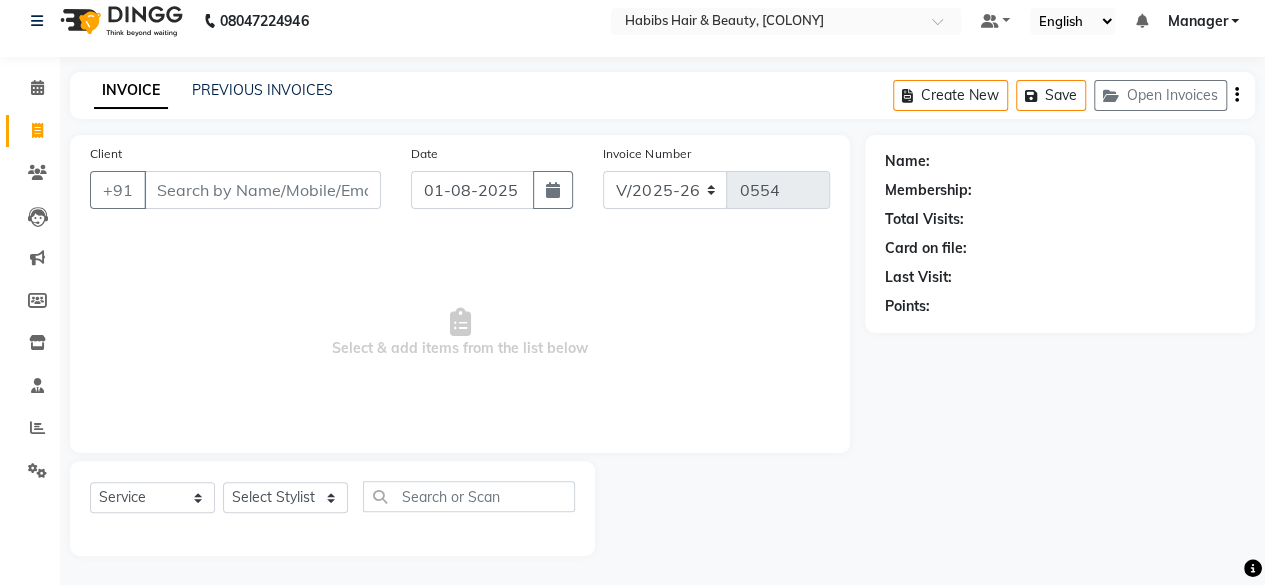 click on "Client" at bounding box center [262, 190] 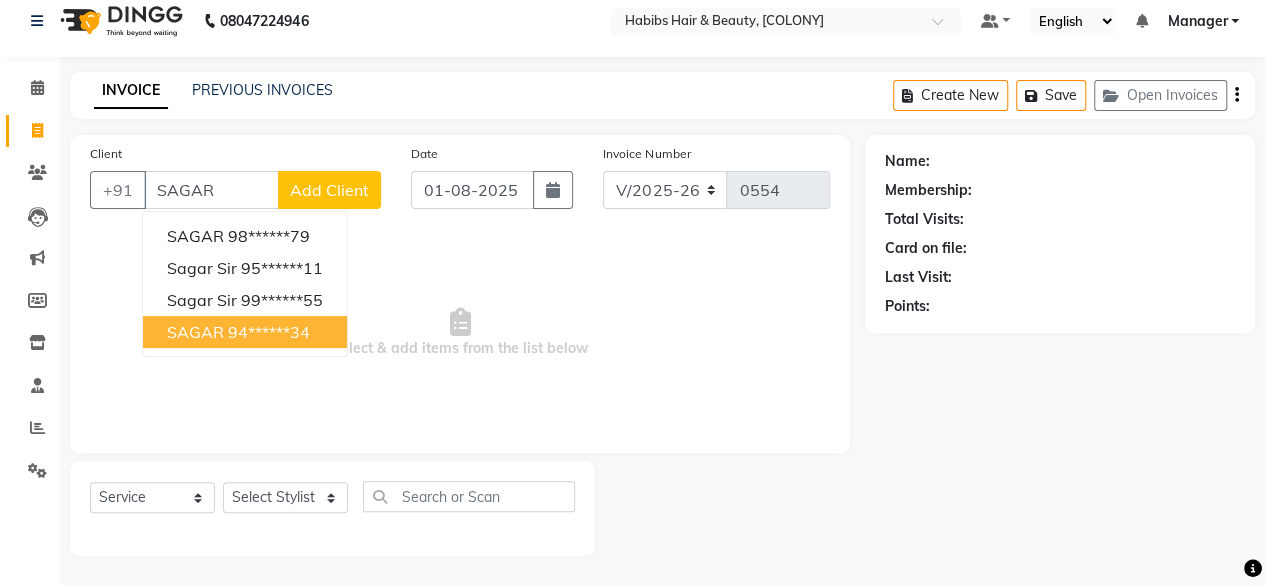 type on "SAGAR" 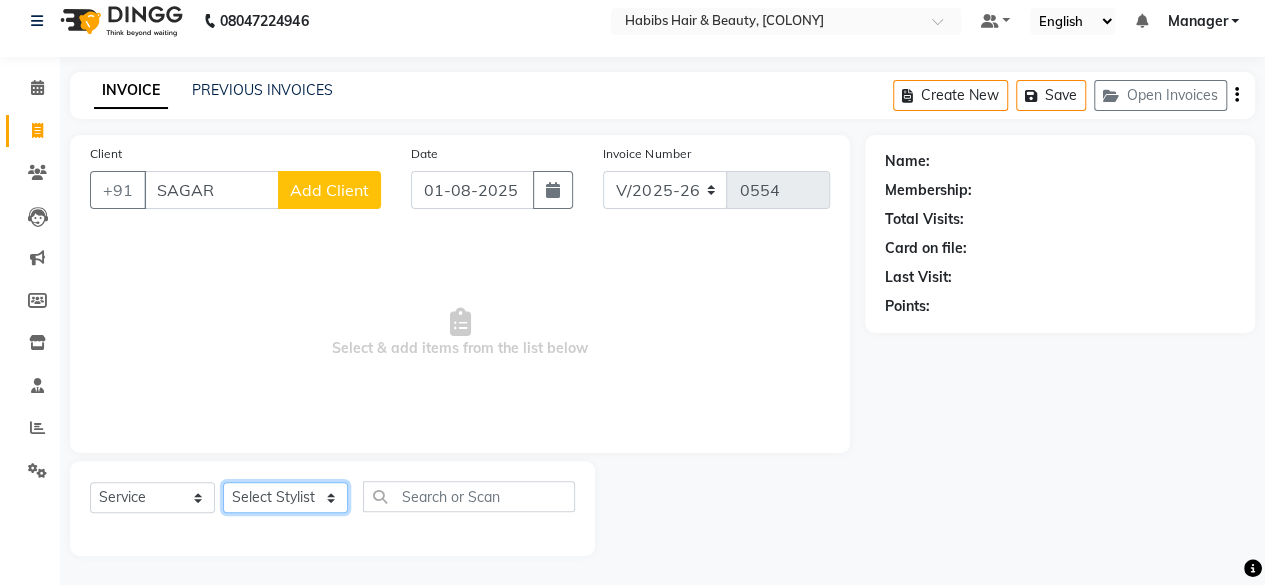 click on "Select Stylist [FIRST] [FIRST] [FIRST] [FIRST] [FIRST] [FIRST] [FIRST] [FIRST] [FIRST] [FIRST] [FIRST]" 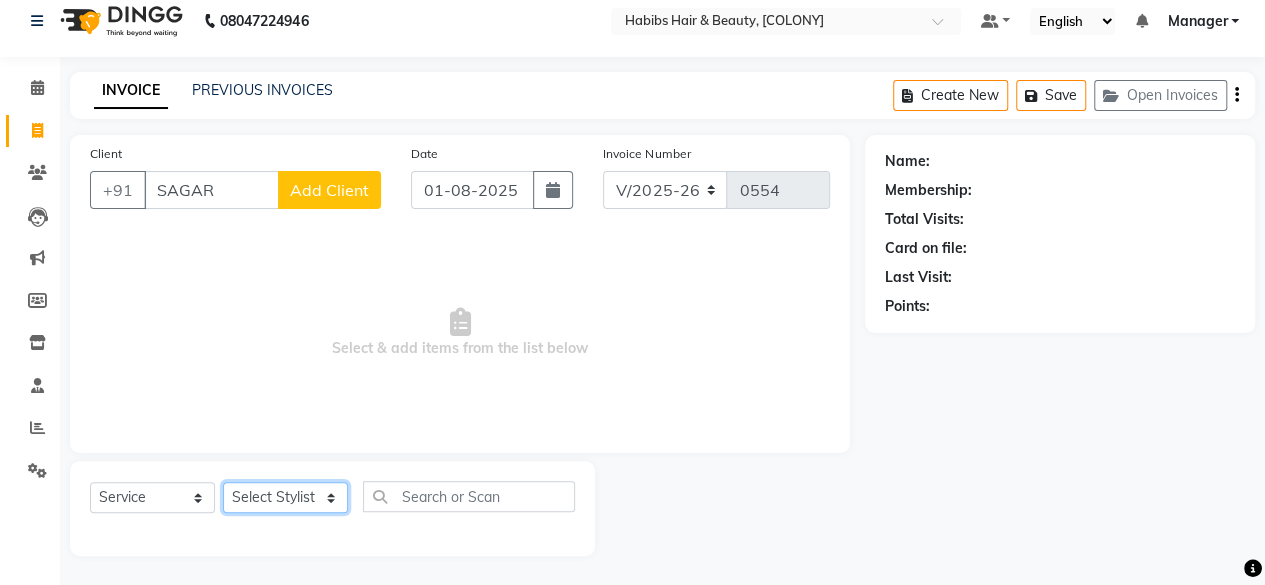 select on "59968" 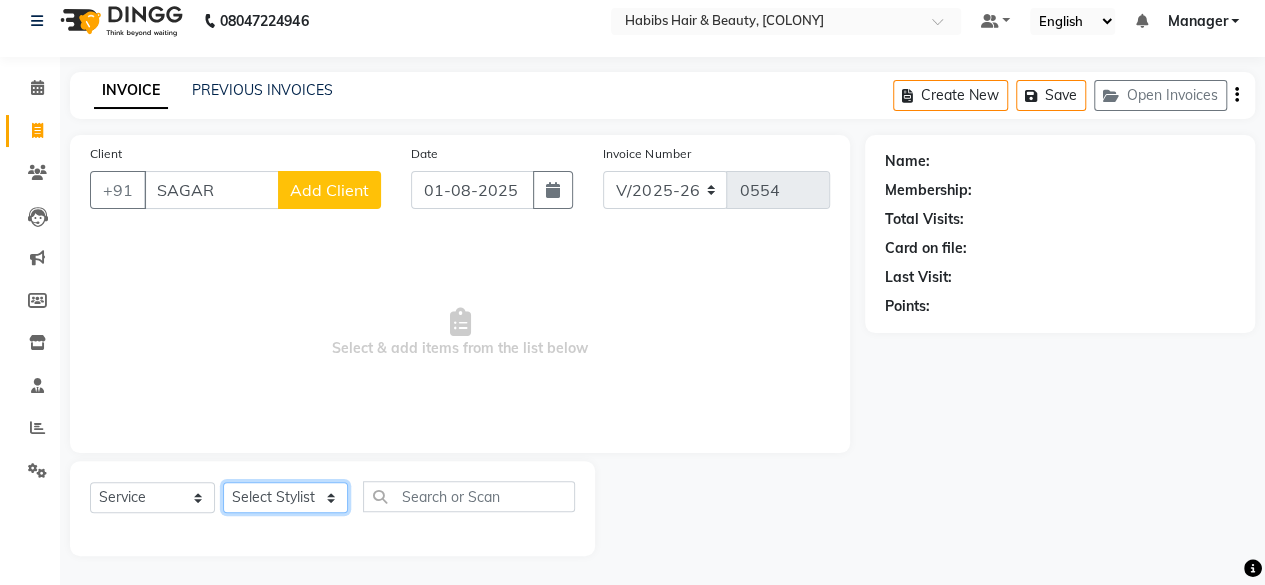 click on "Select Stylist [FIRST] [FIRST] [FIRST] [FIRST] [FIRST] [FIRST] [FIRST] [FIRST] [FIRST] [FIRST] [FIRST]" 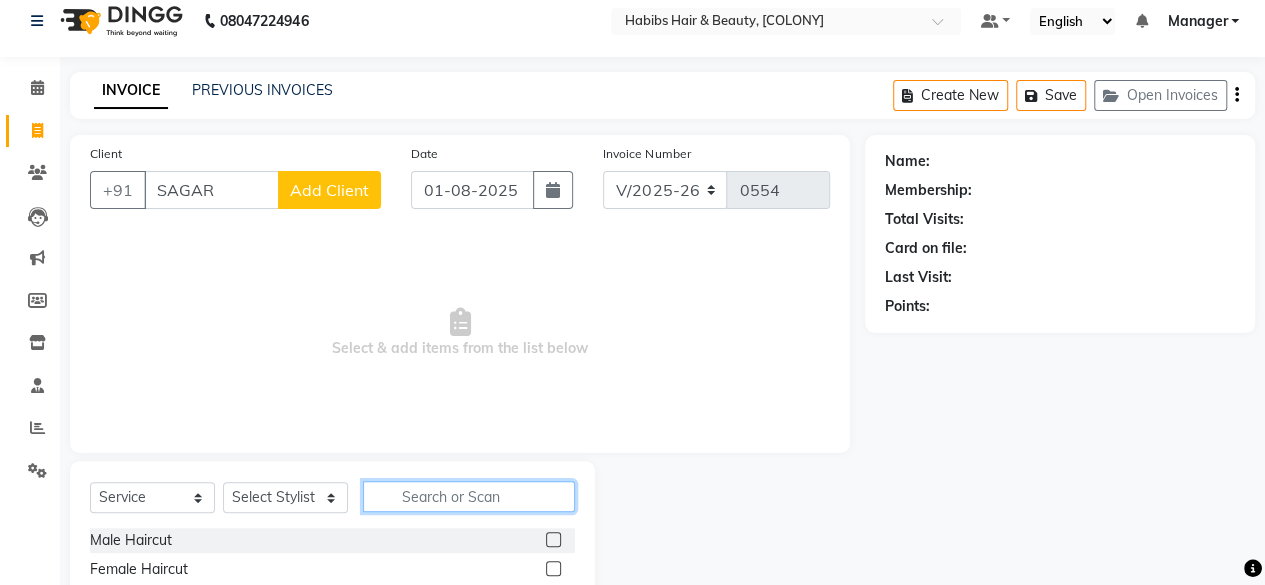 click 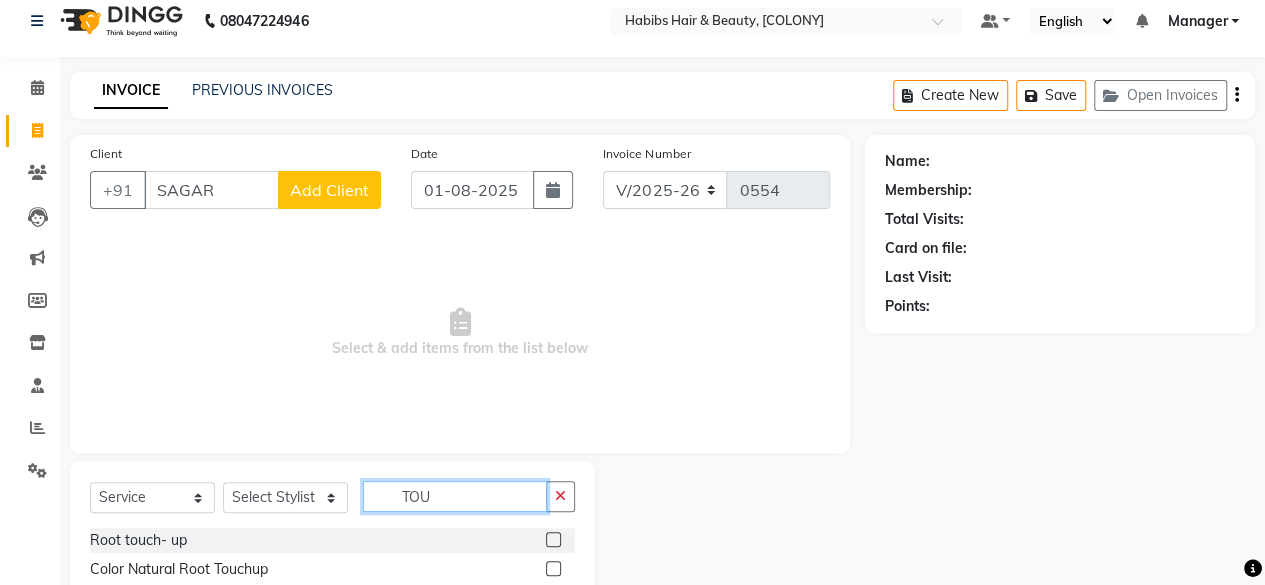 type on "TOU" 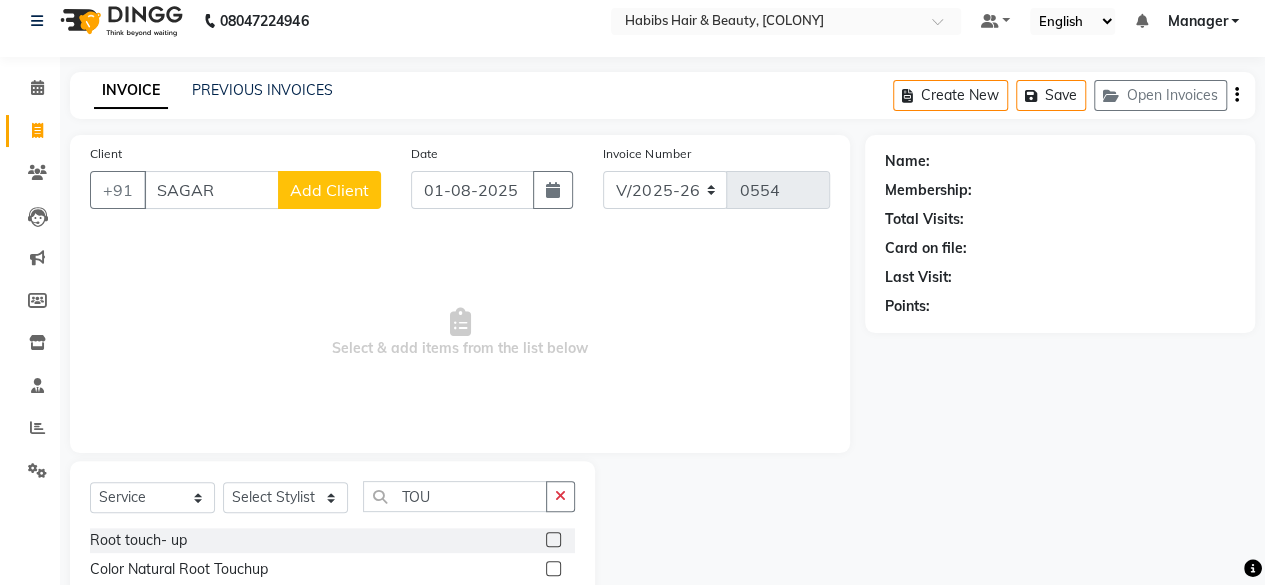 click 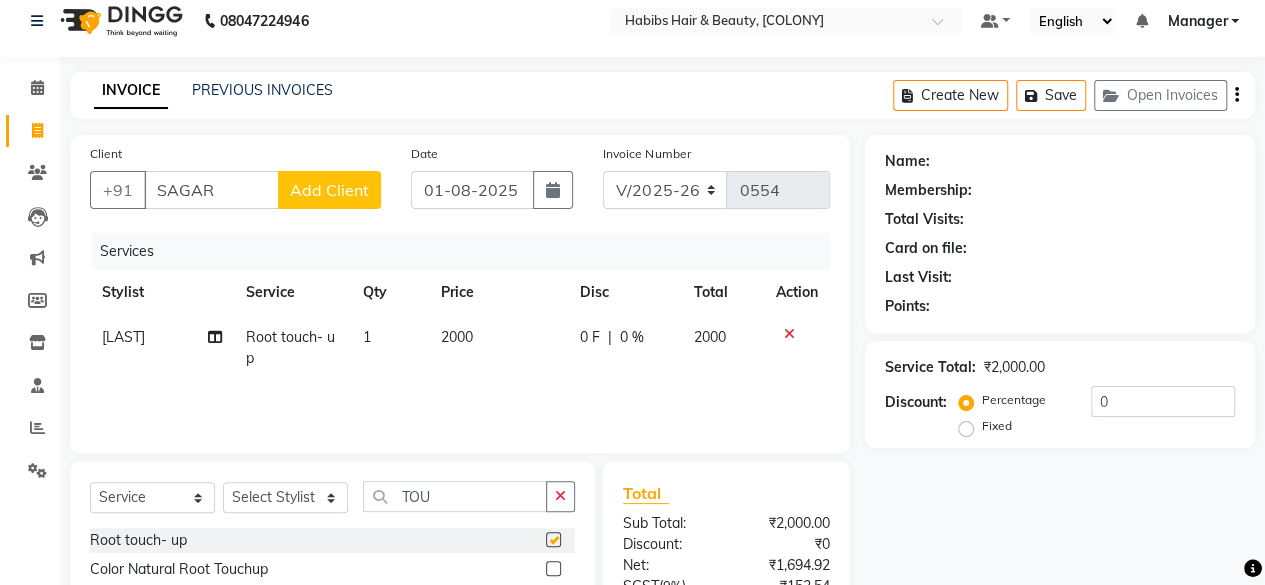checkbox on "false" 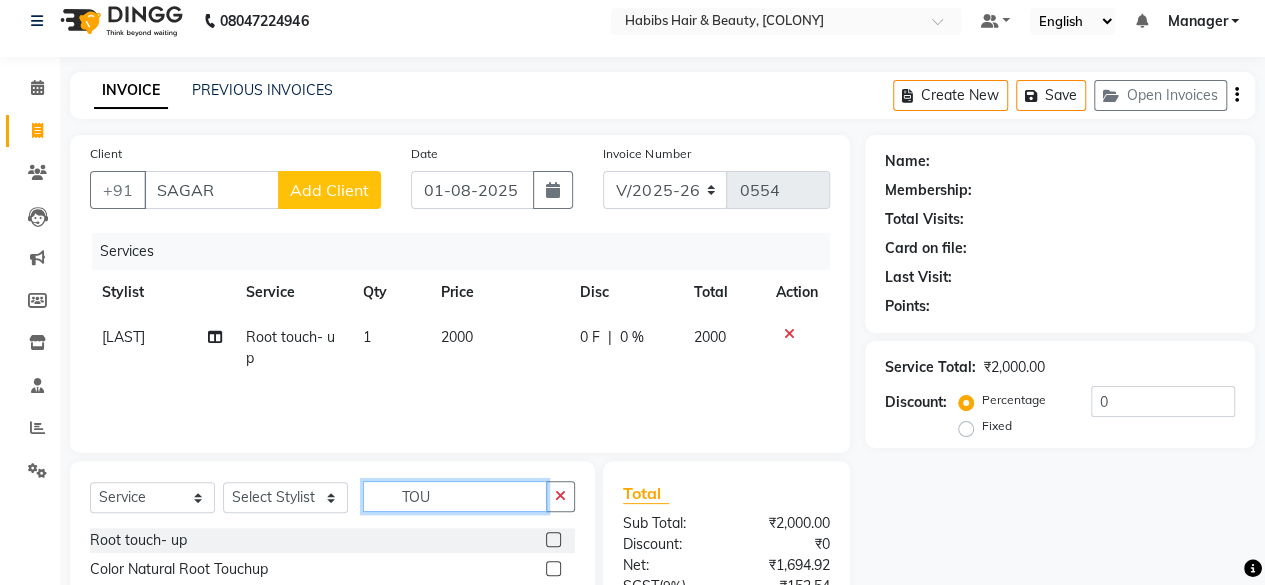 click on "TOU" 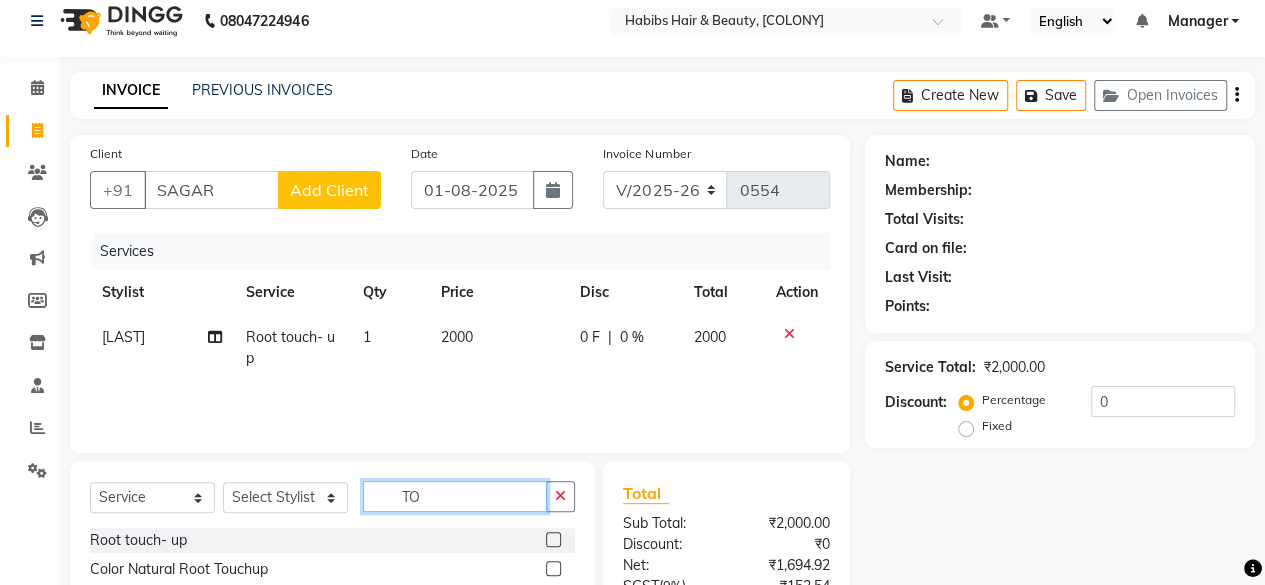 type on "T" 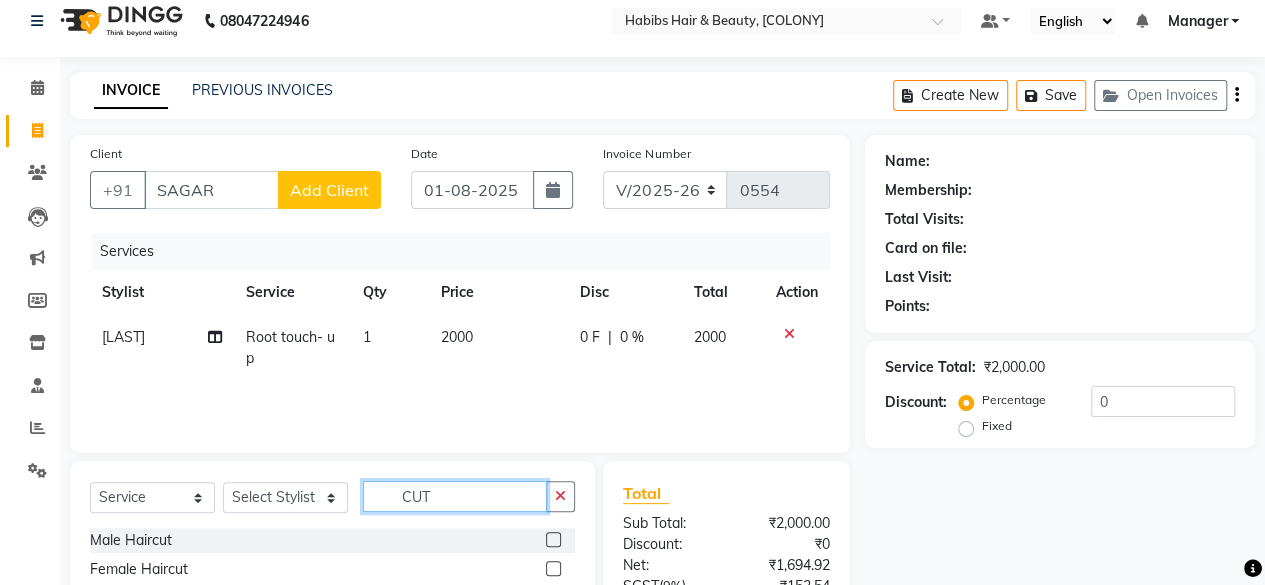 type on "CUT" 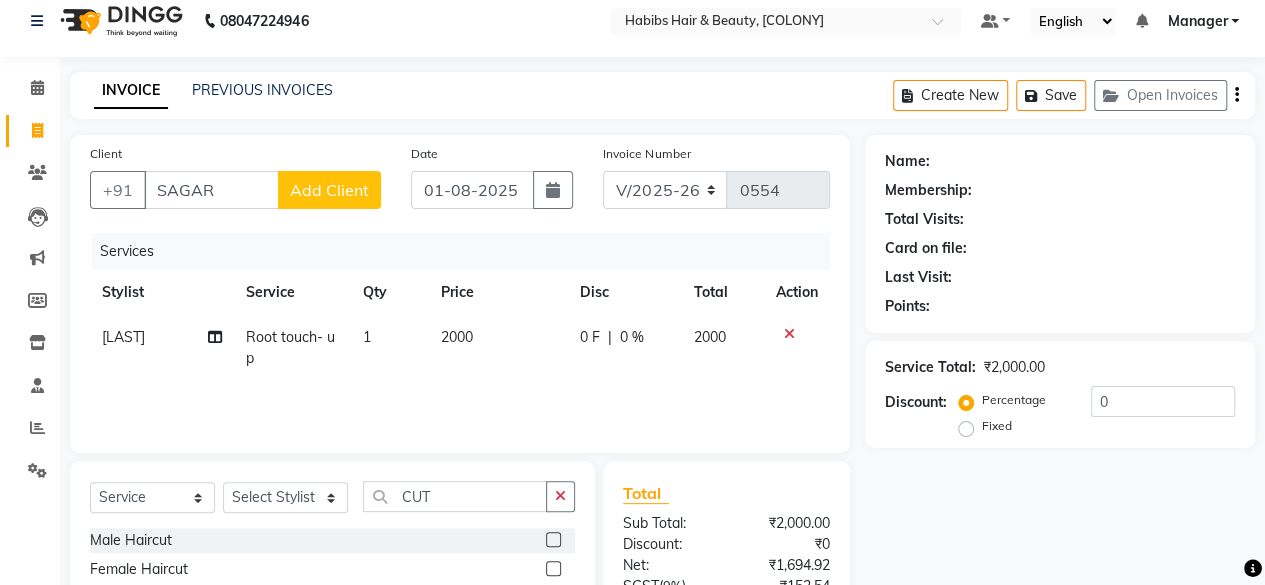 click 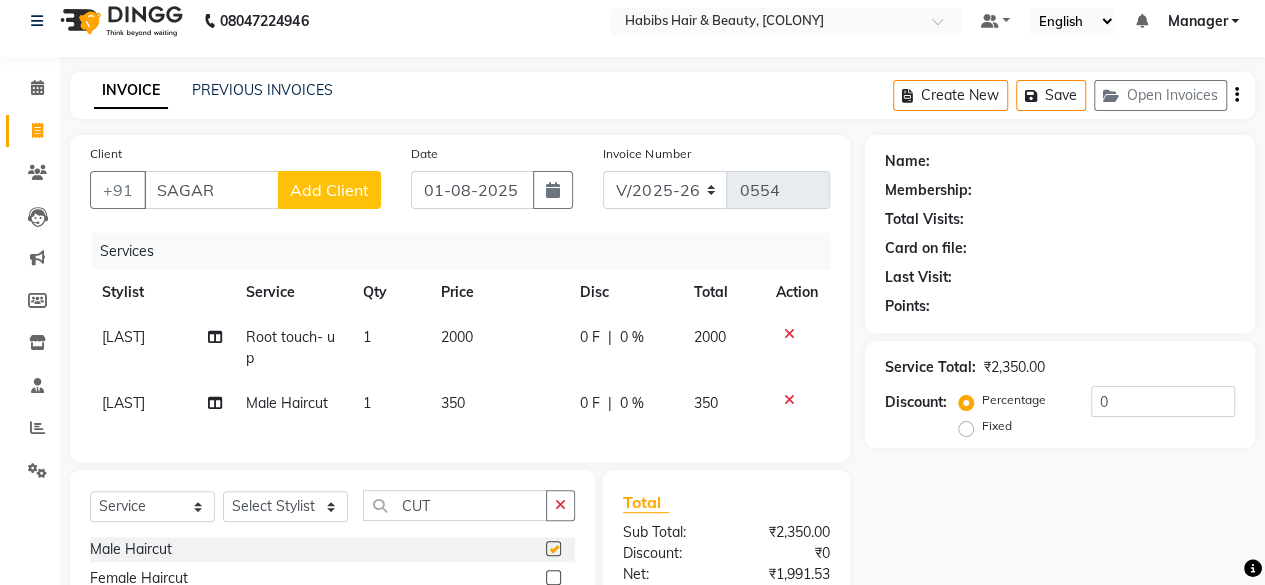 checkbox on "false" 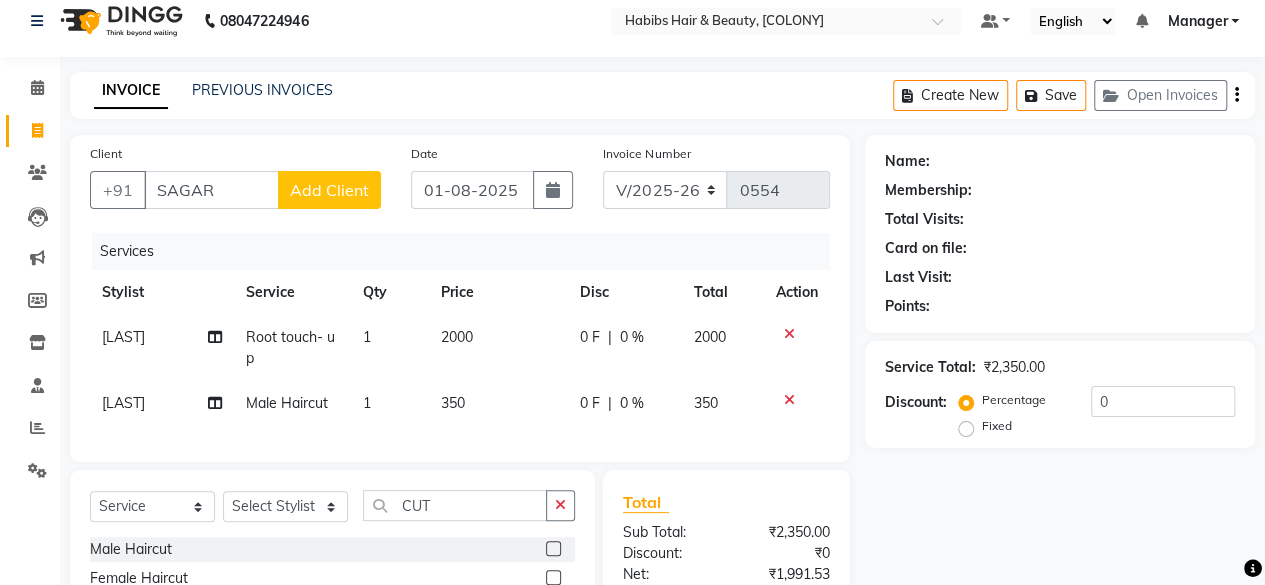click on "350" 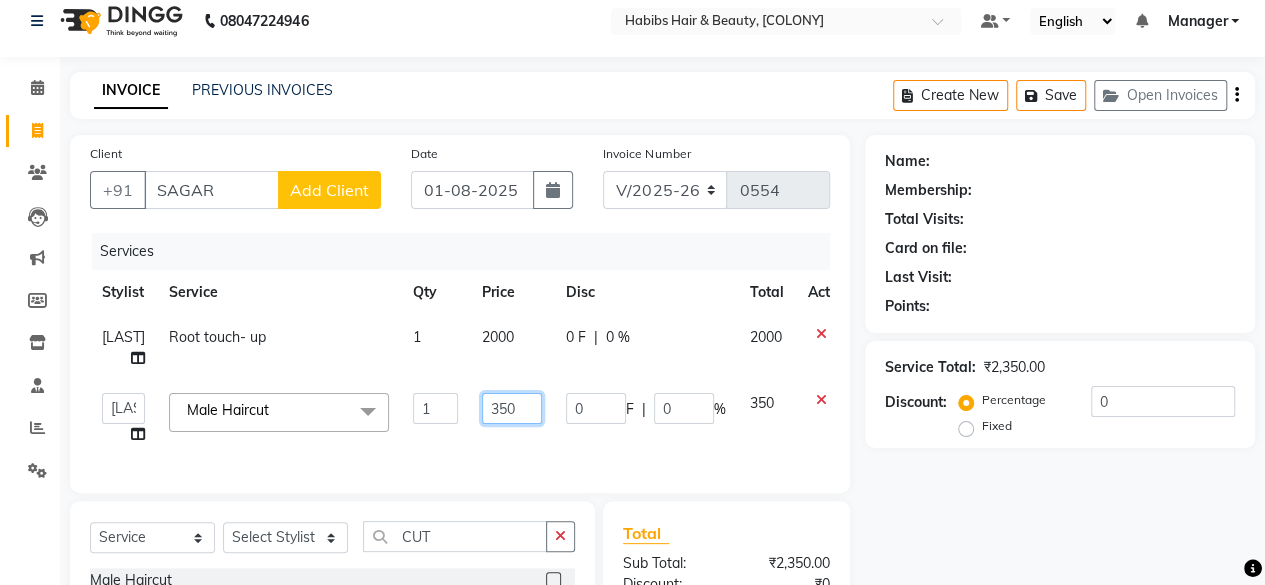 click on "350" 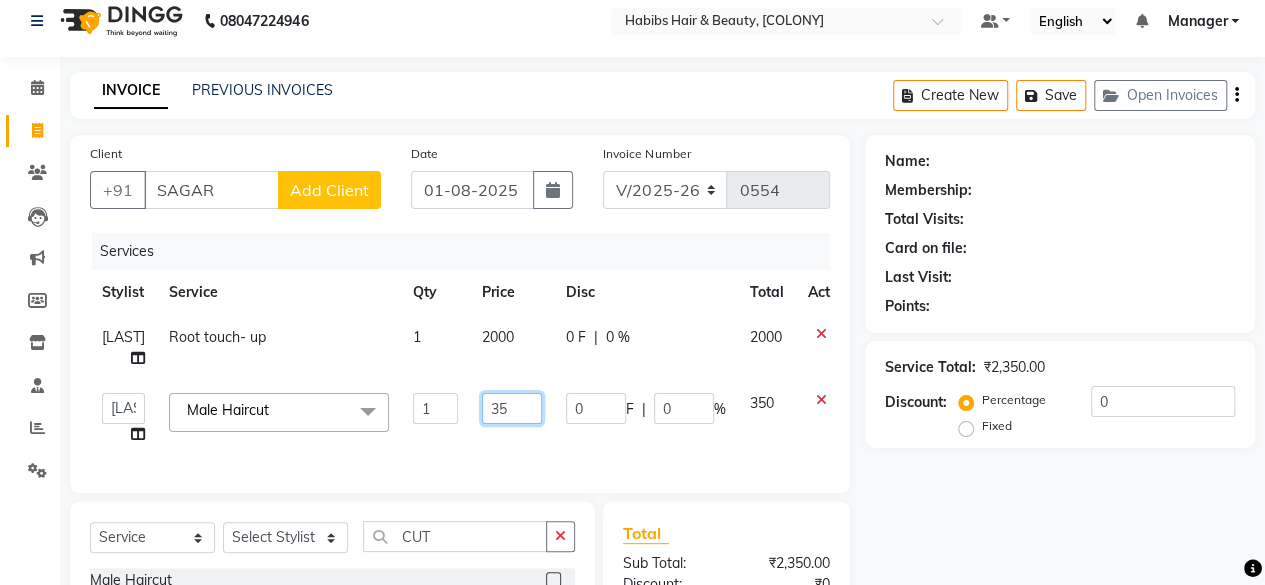type on "3" 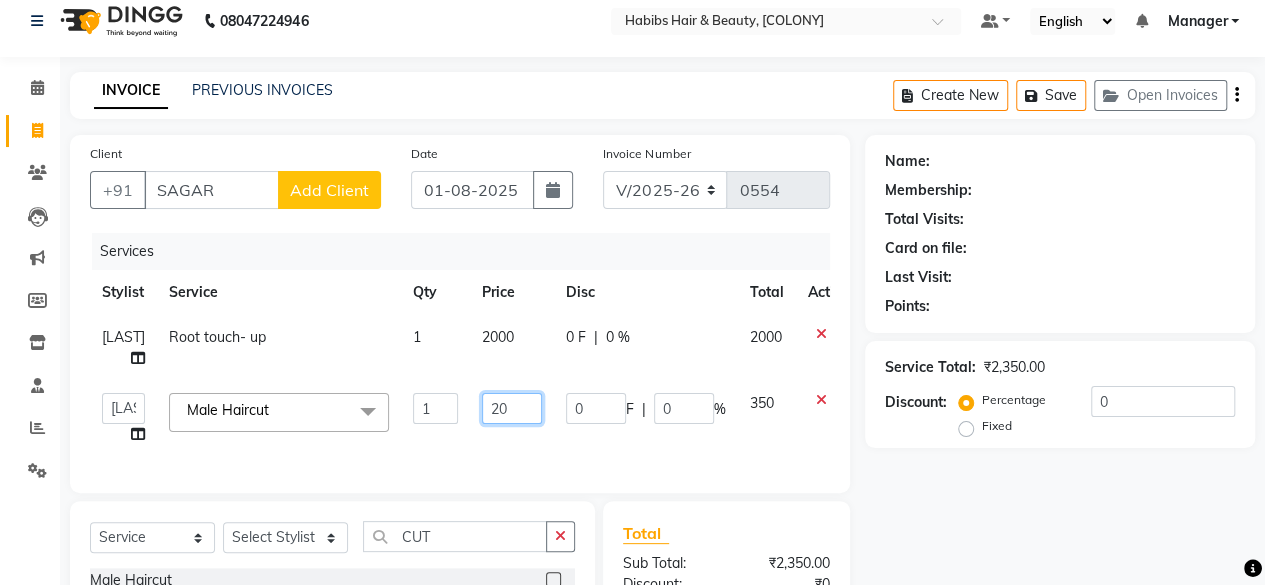 type on "200" 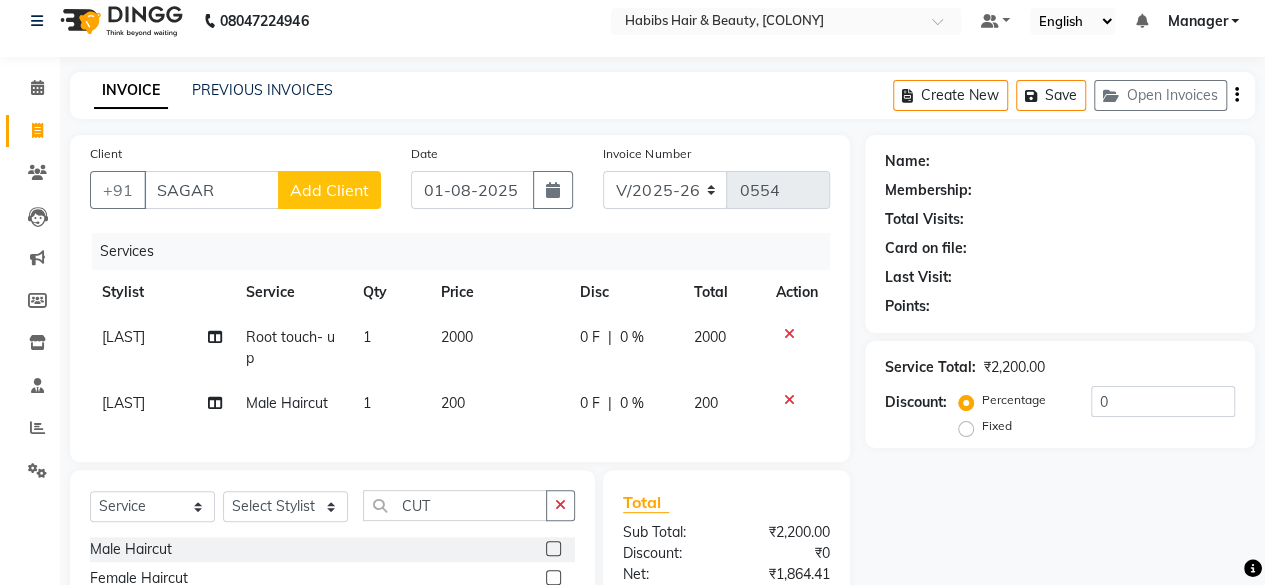 click on "2000" 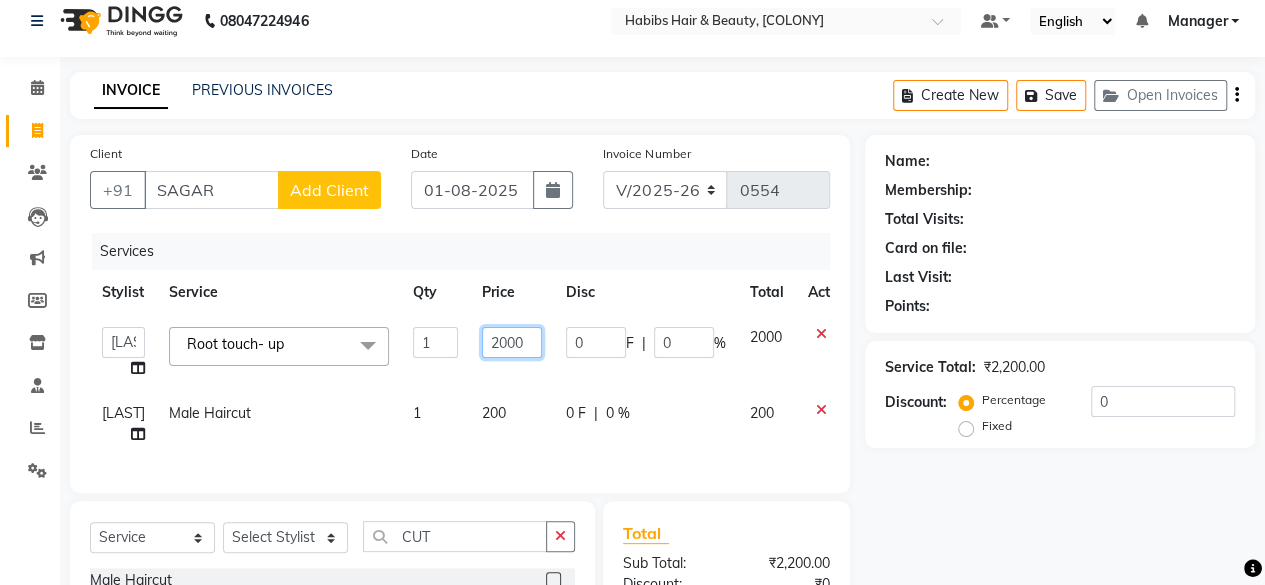 click on "2000" 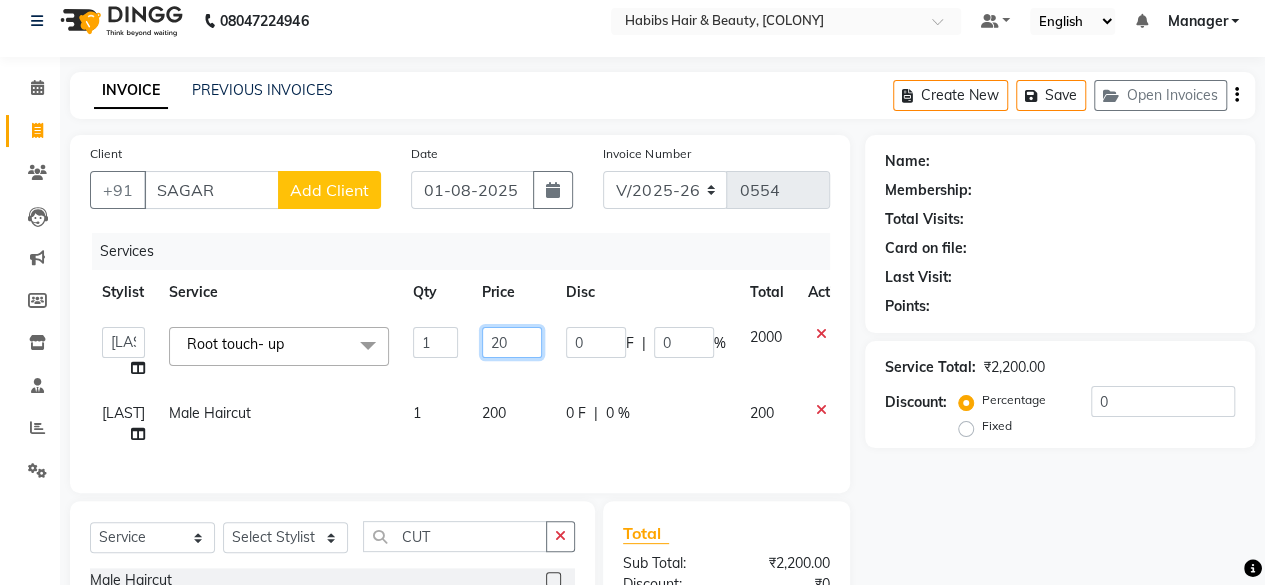 type on "2" 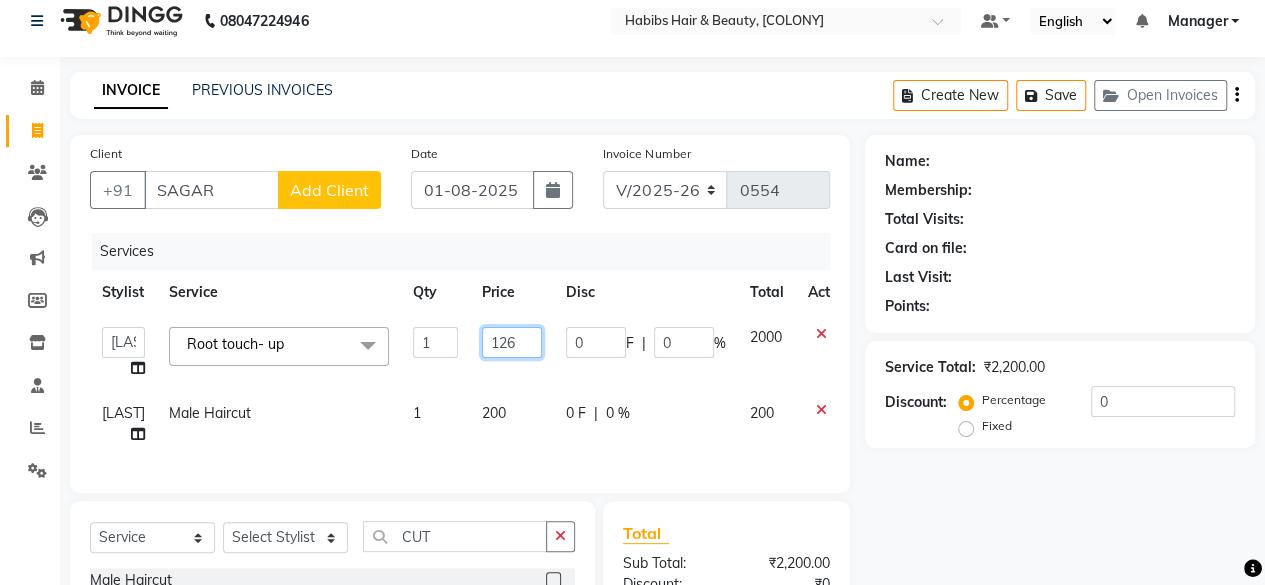 type on "1260" 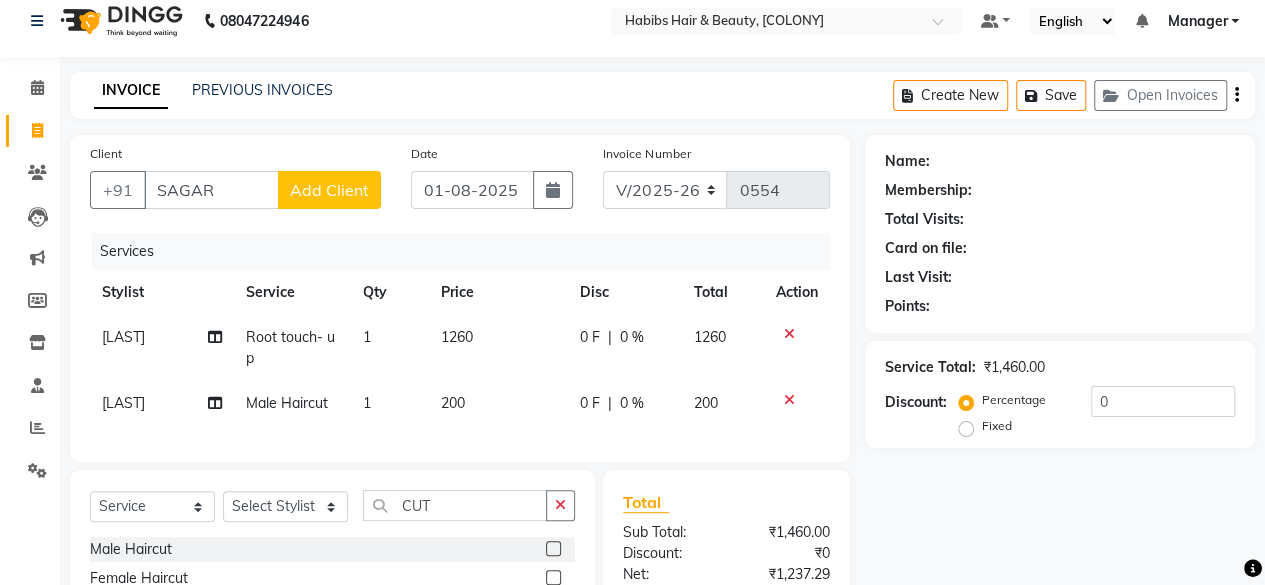 click on "UMAIR Root touch- up 1 1260 0 F | 0 % 1260" 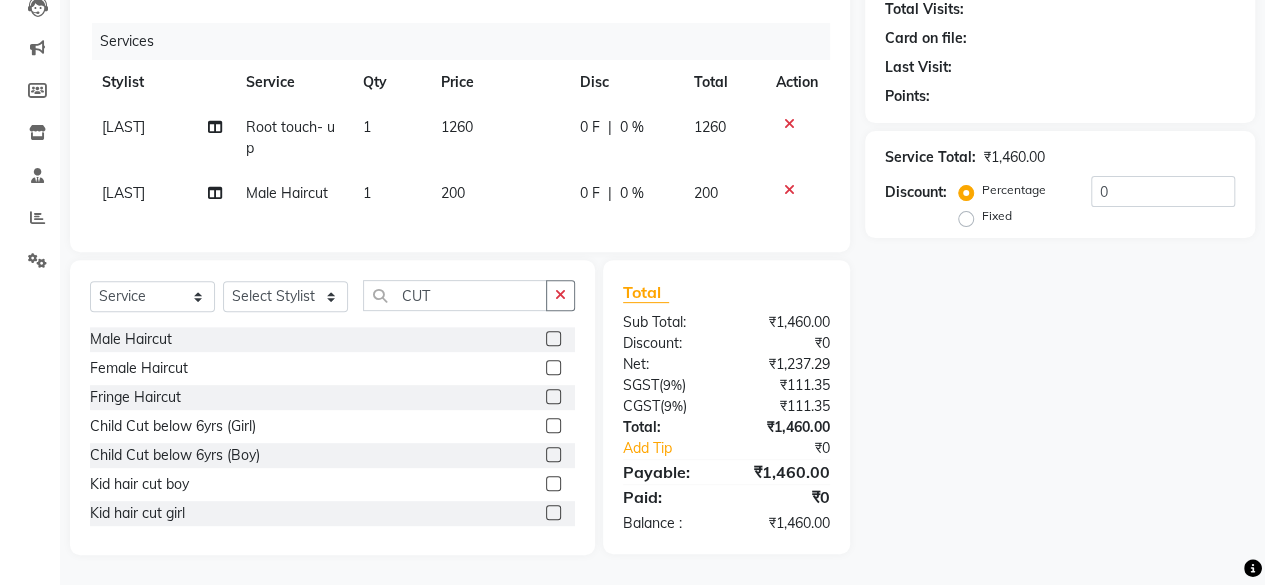 scroll, scrollTop: 239, scrollLeft: 0, axis: vertical 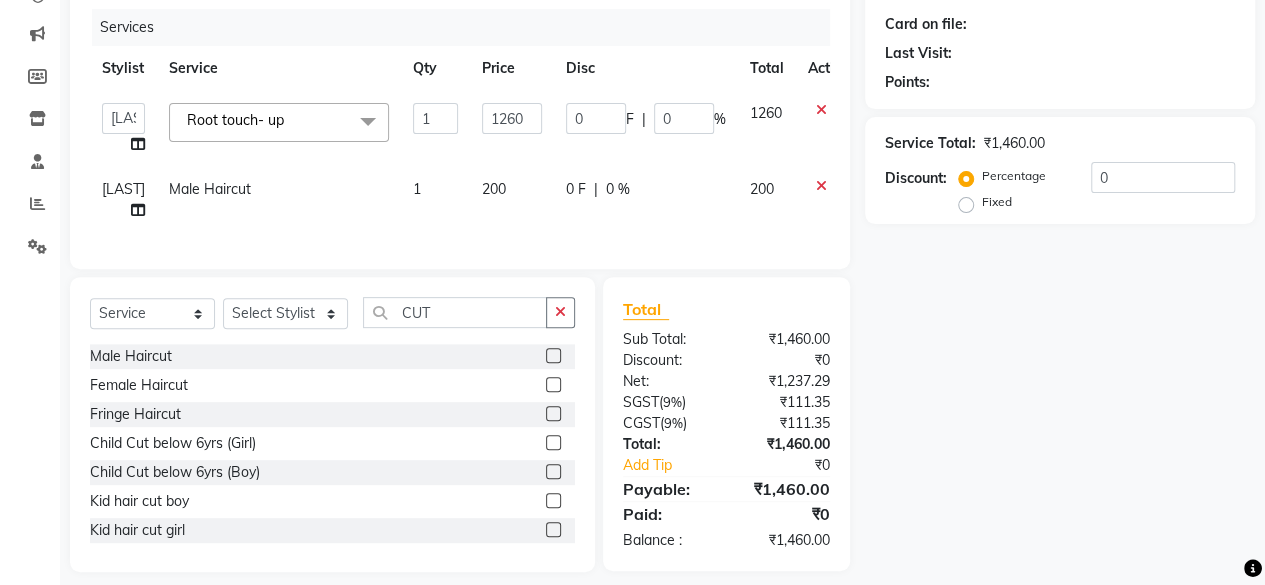 click on "Name: Membership: Total Visits: Card on file: Last Visit:  Points:  Service Total:  ₹1,460.00  Discount:  Percentage   Fixed  0" 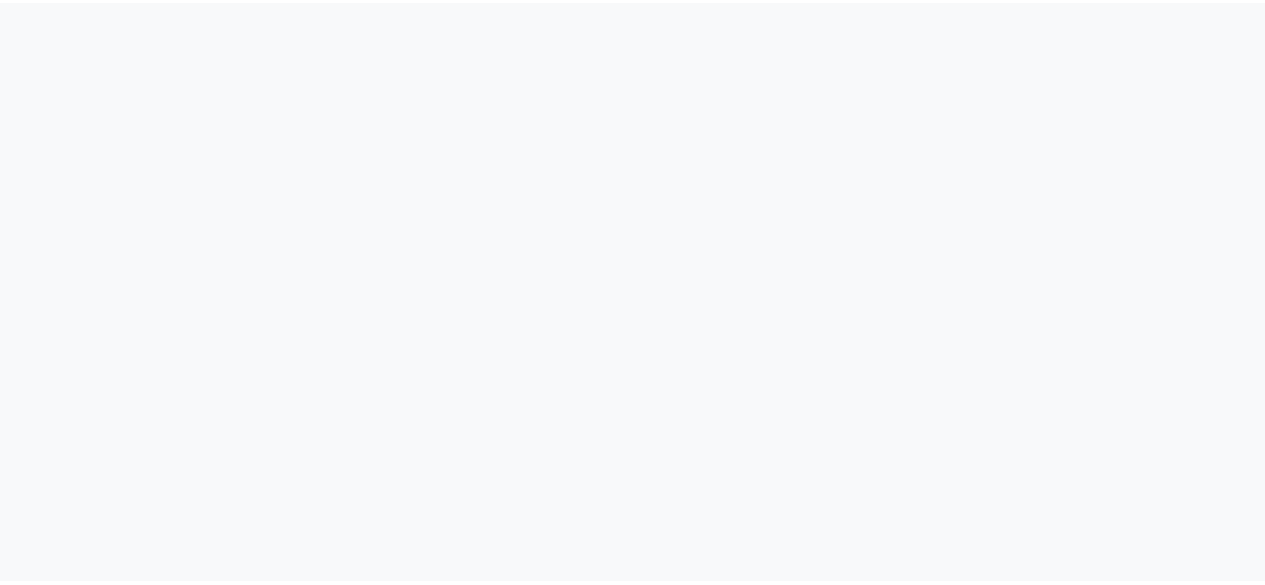 scroll, scrollTop: 0, scrollLeft: 0, axis: both 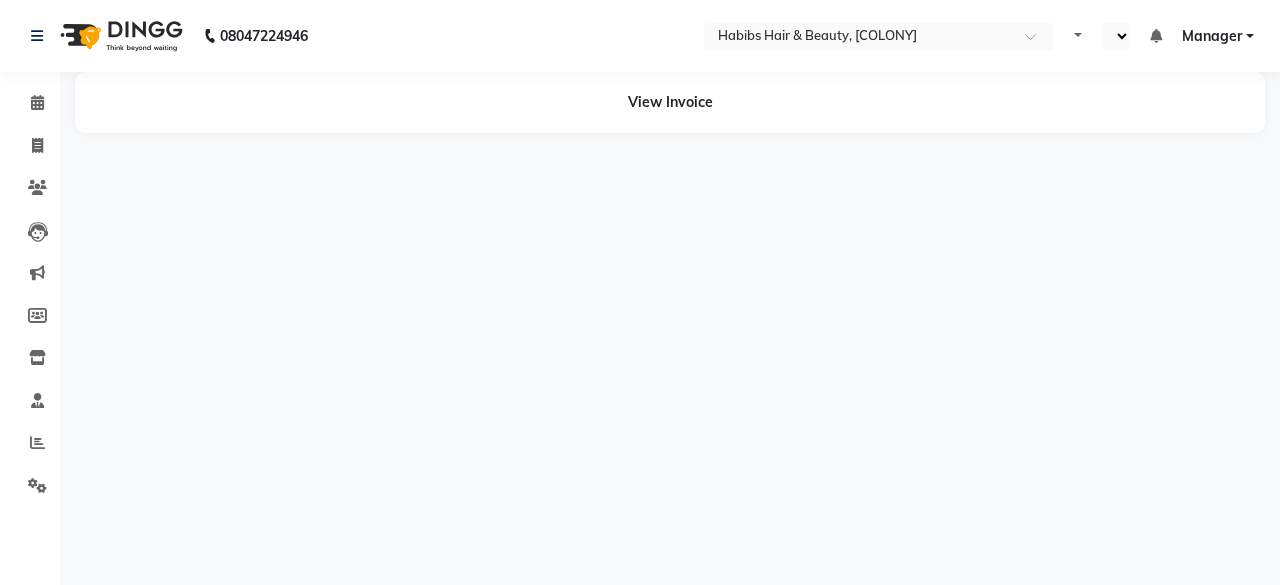 select on "en" 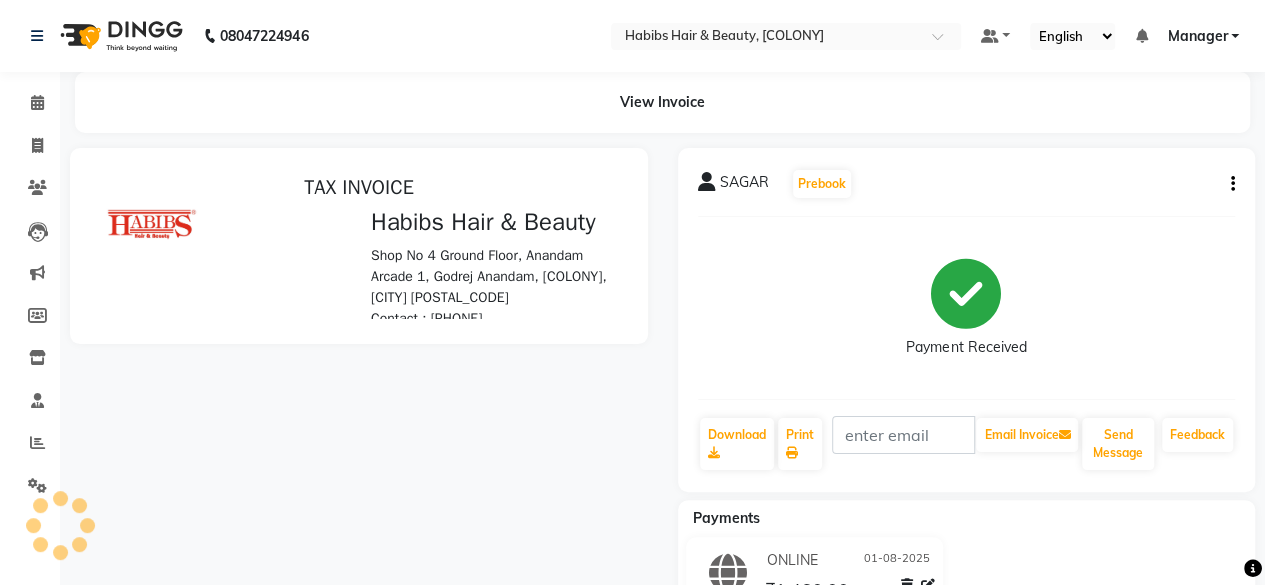 scroll, scrollTop: 0, scrollLeft: 0, axis: both 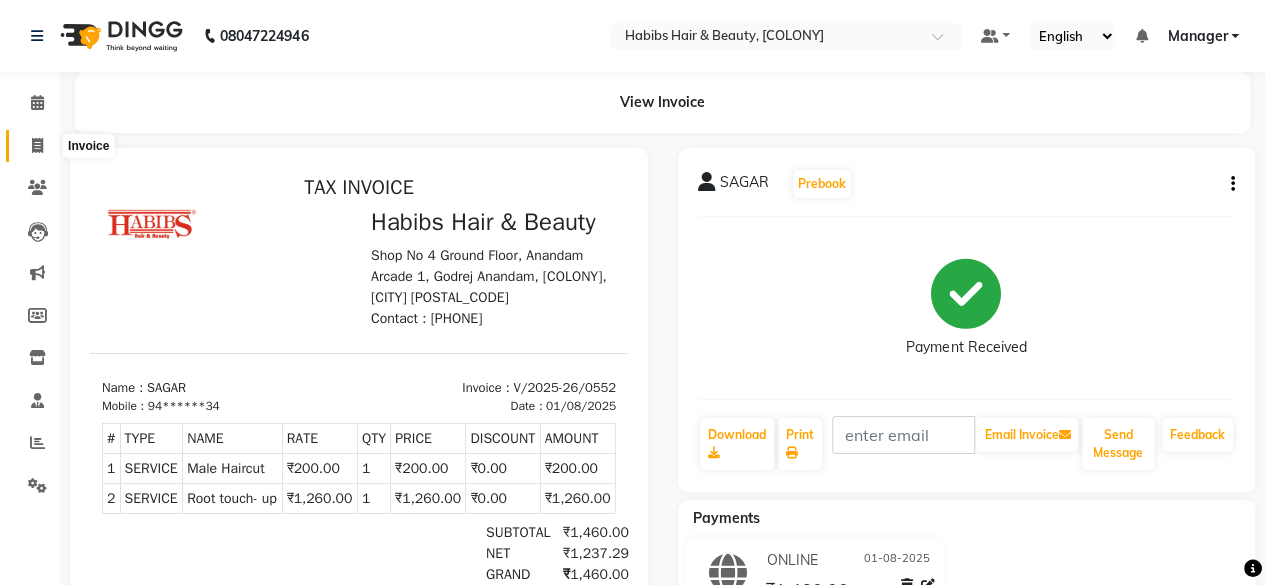 click 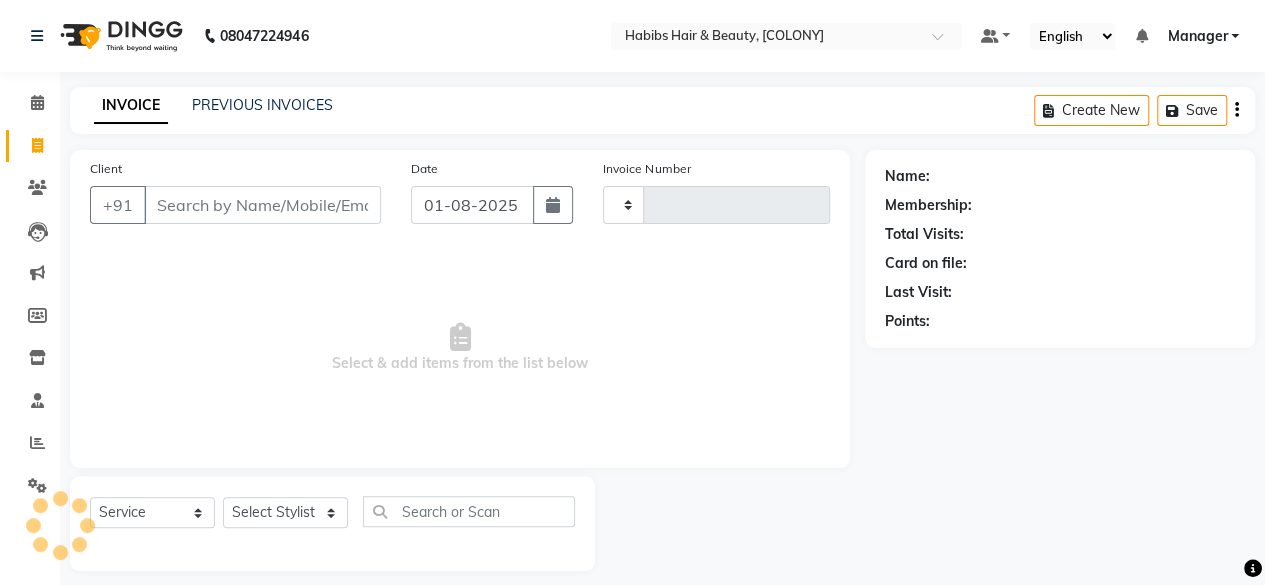 scroll, scrollTop: 15, scrollLeft: 0, axis: vertical 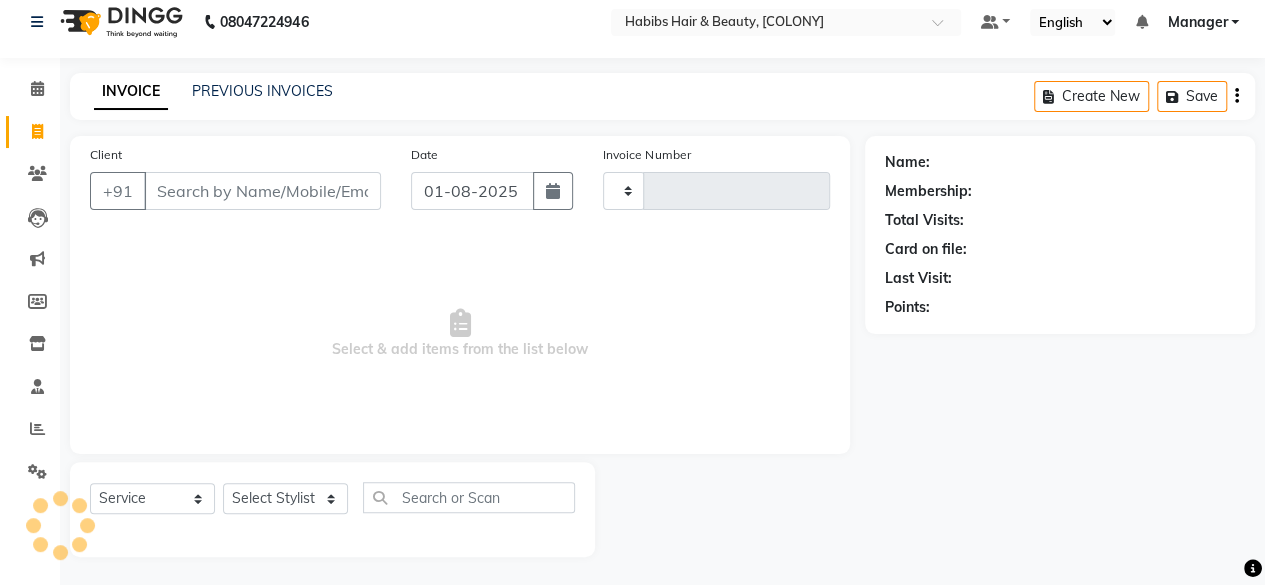 type on "0554" 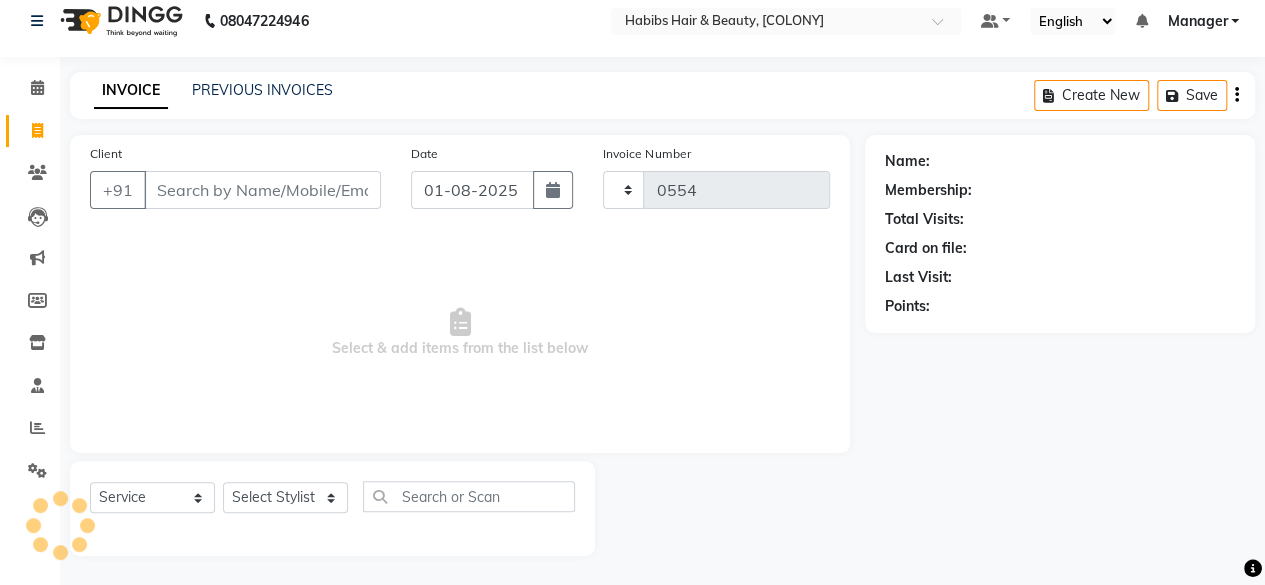 select on "7148" 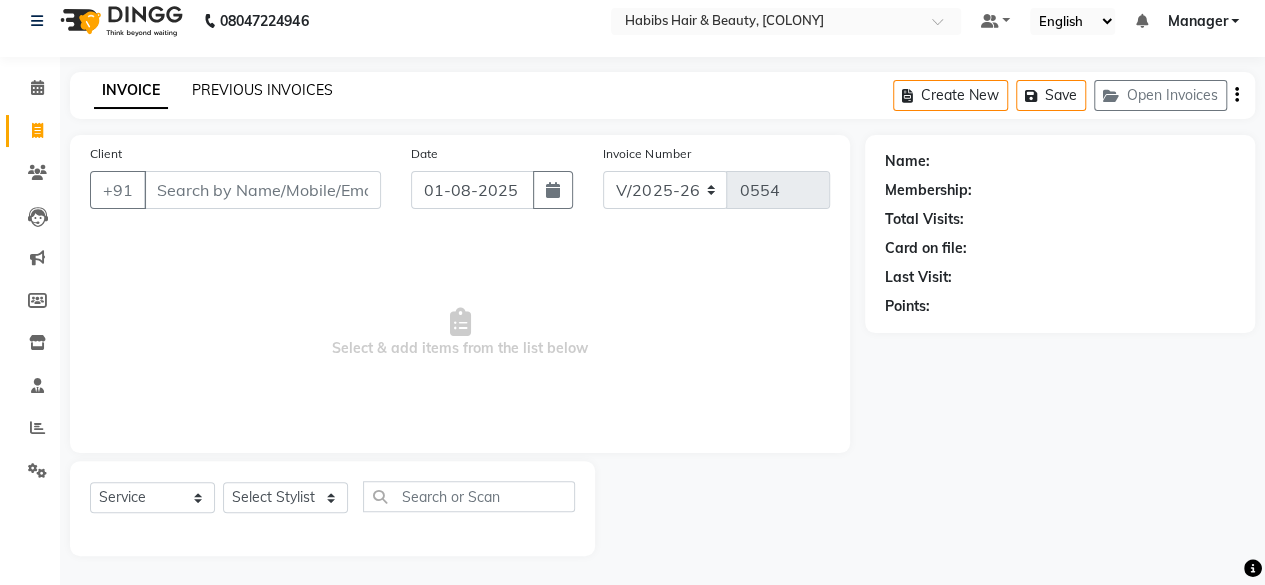 click on "PREVIOUS INVOICES" 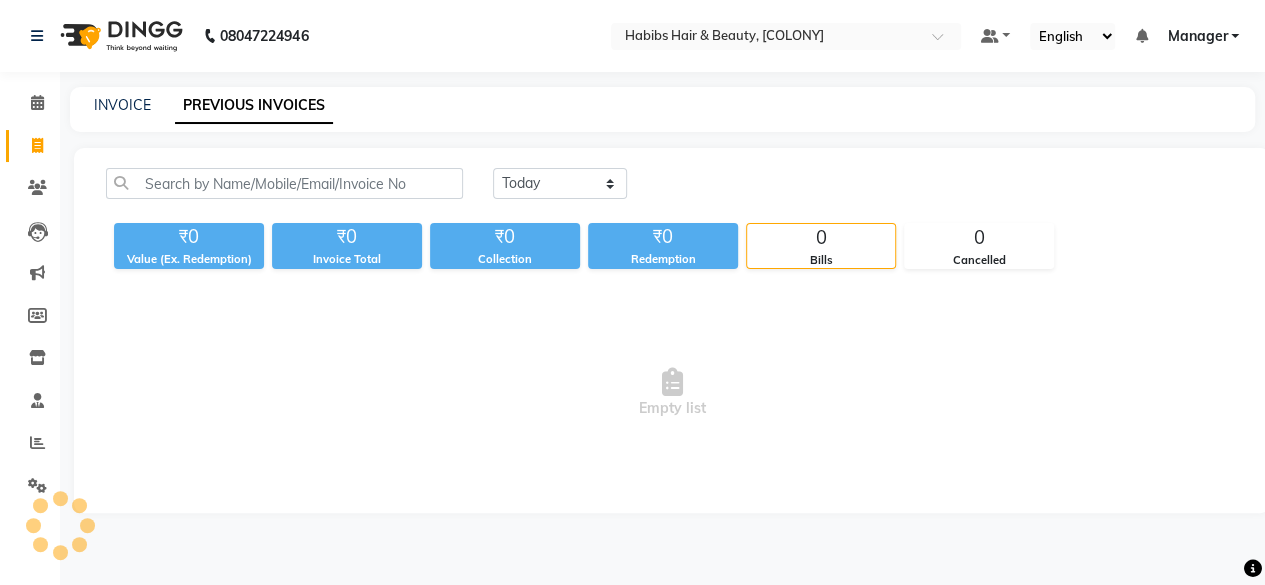 scroll, scrollTop: 0, scrollLeft: 0, axis: both 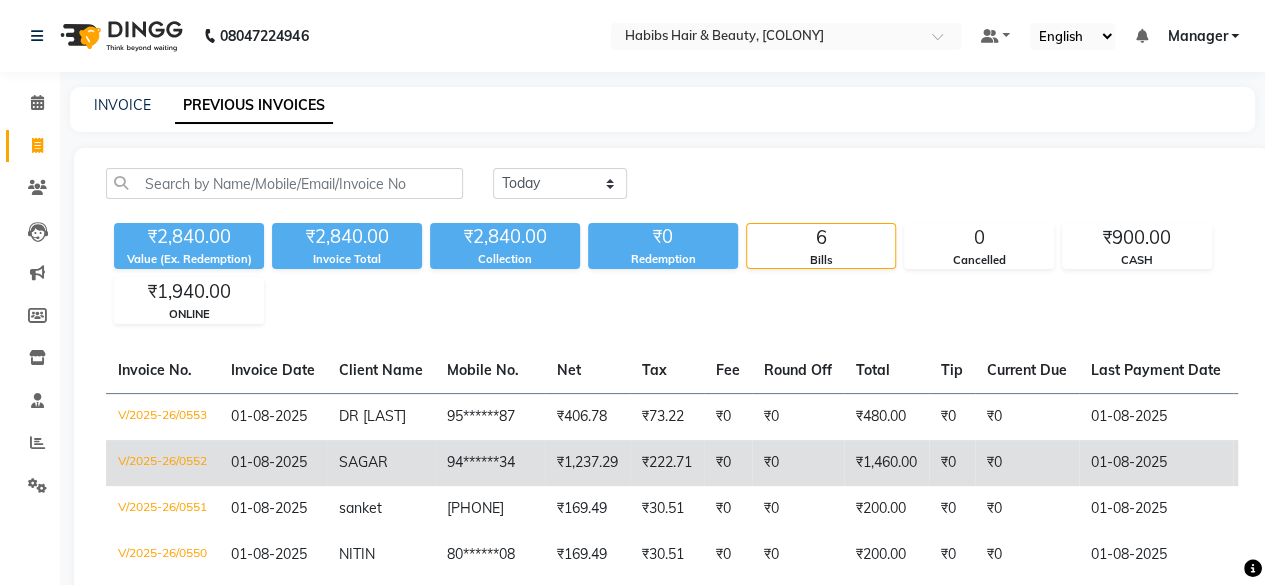 click on "₹1,237.29" 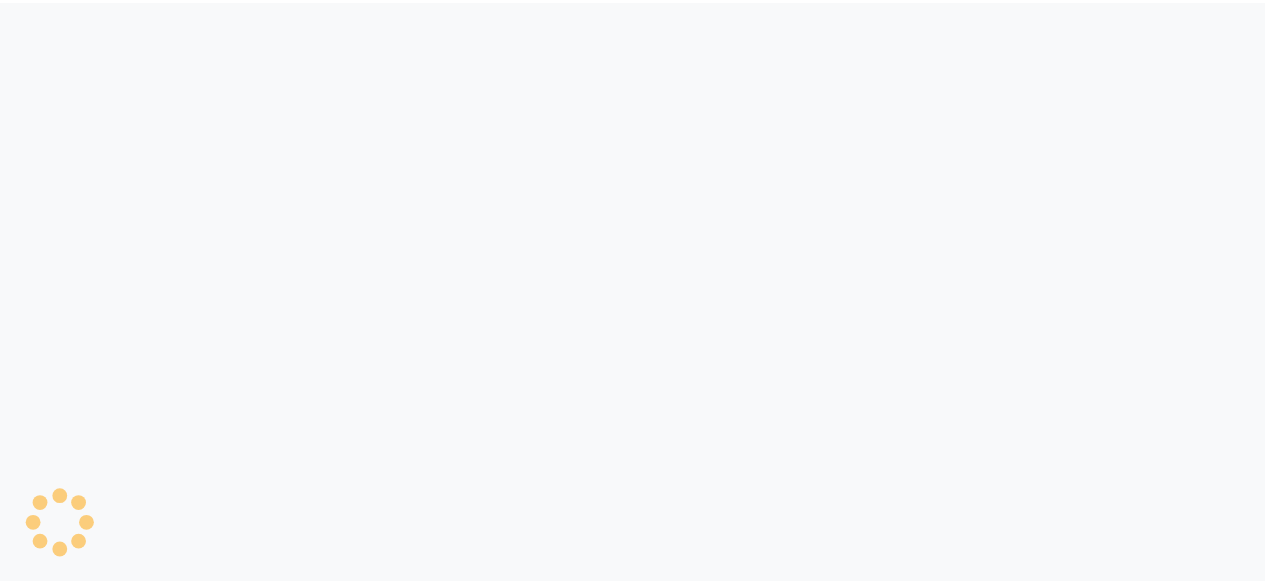 scroll, scrollTop: 0, scrollLeft: 0, axis: both 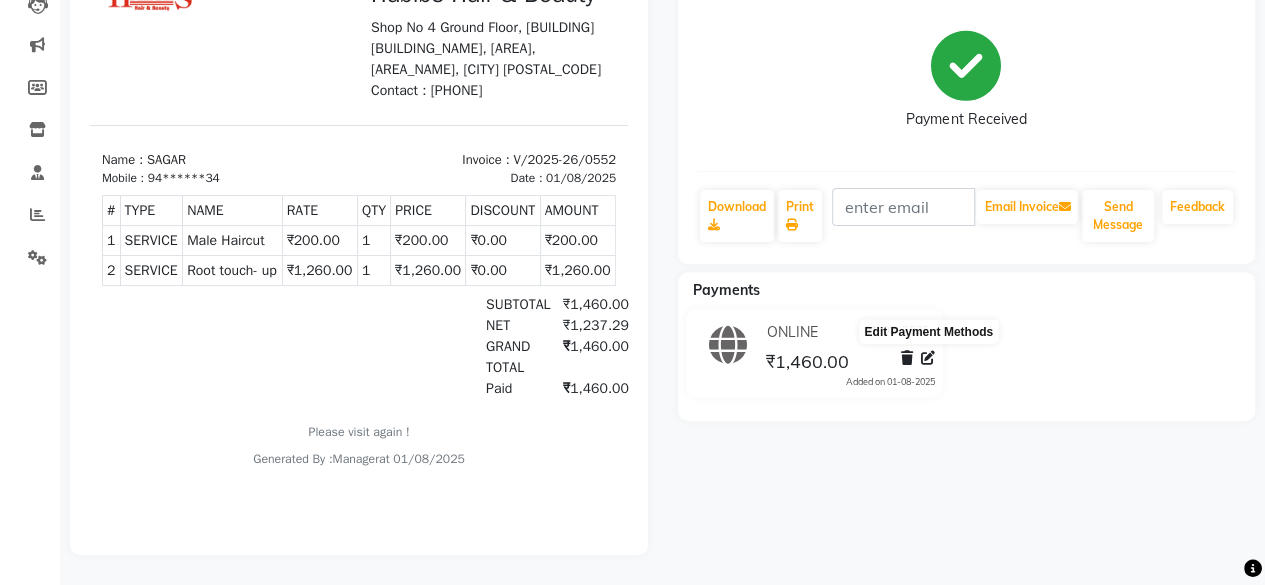 click 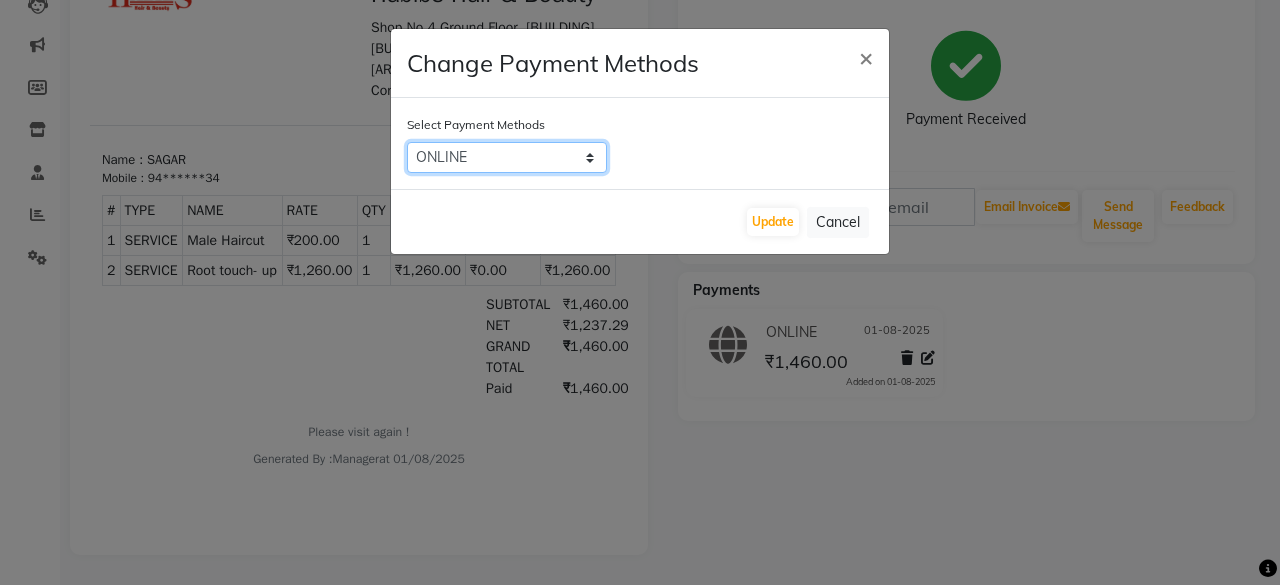 click on "Family   CARD   CASH   ONLINE   Coupon" 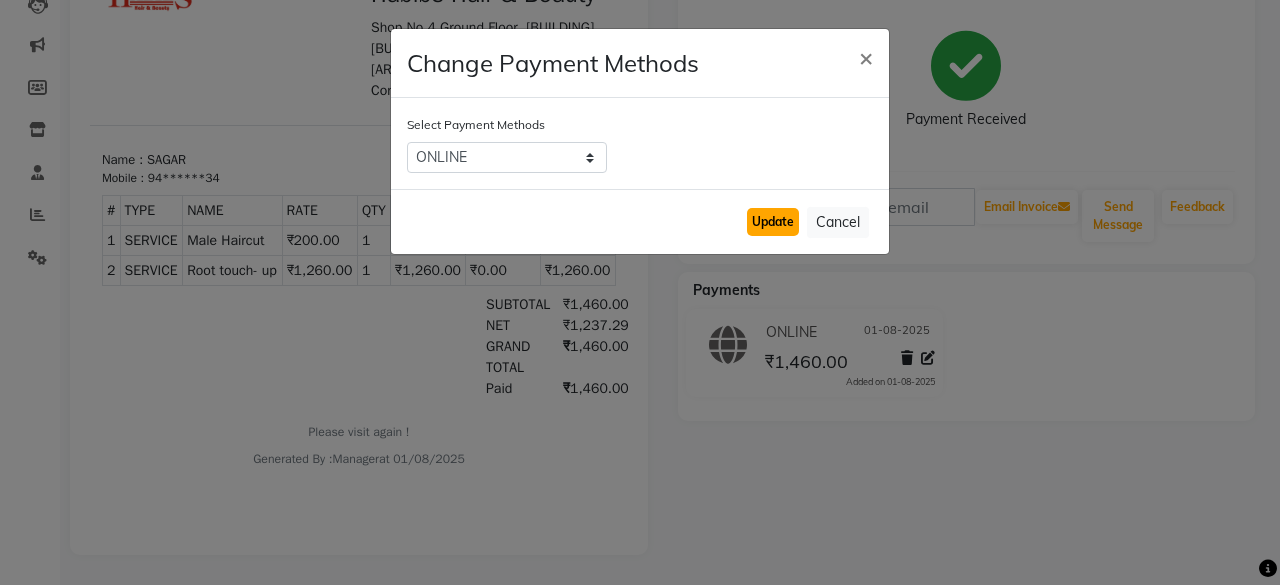 click on "Update" 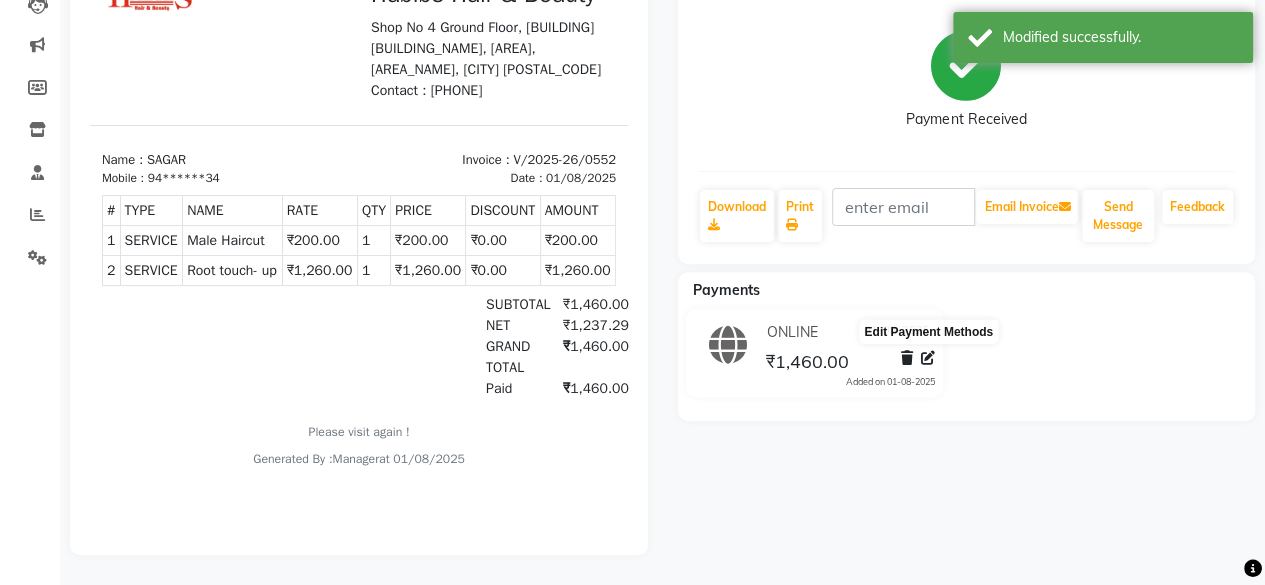 click 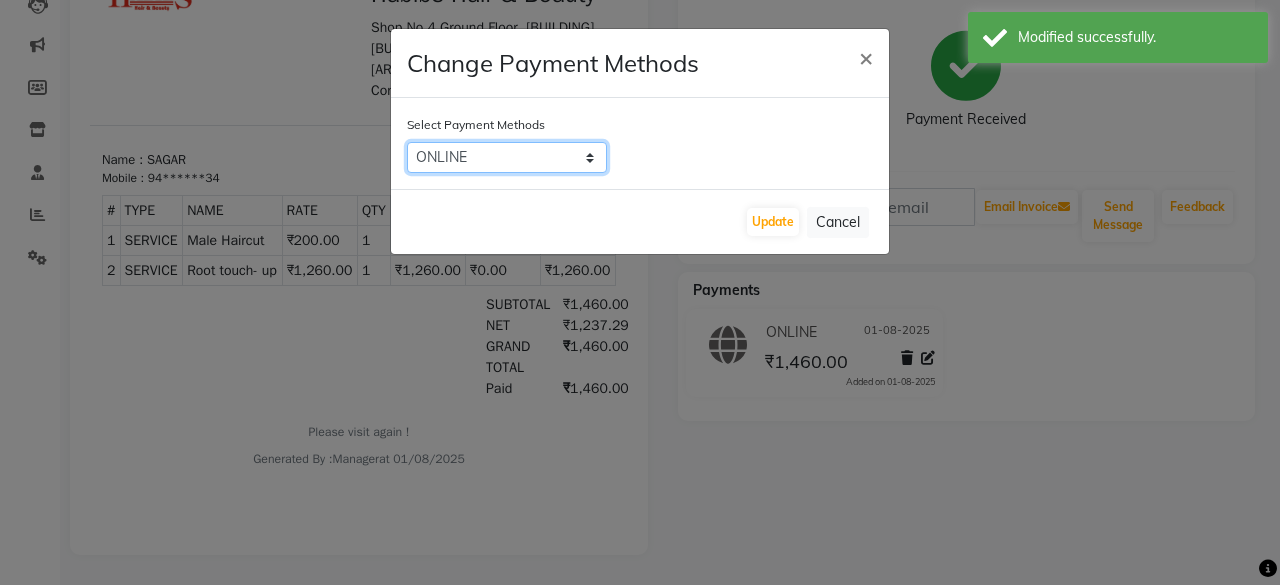 click on "Family   CARD   CASH   ONLINE   Coupon" 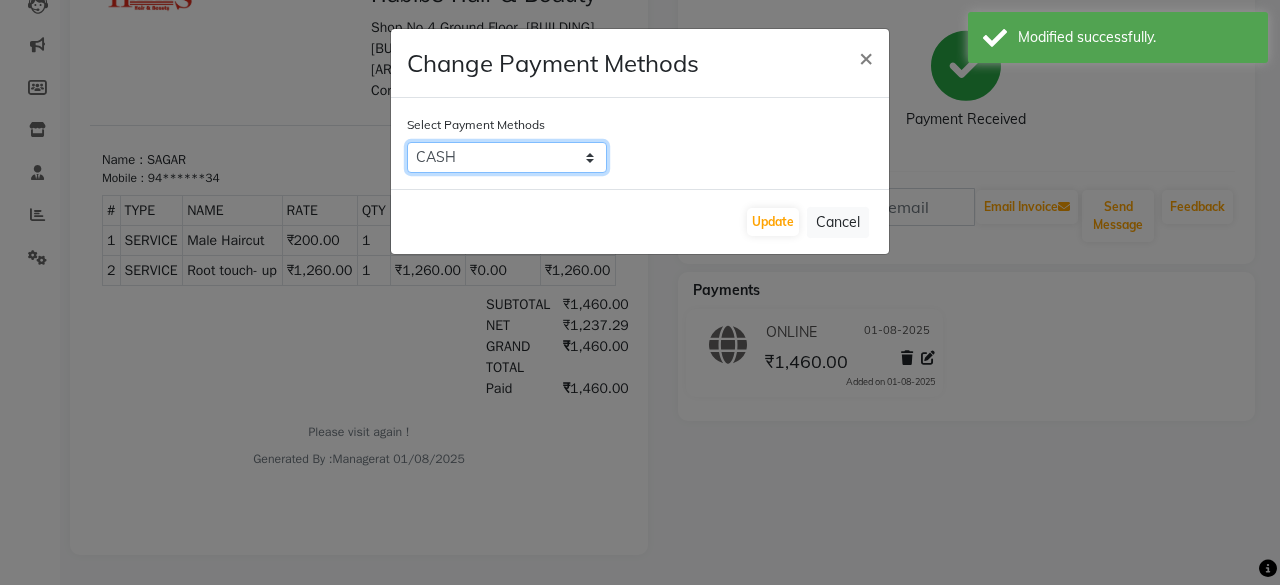 click on "Family   CARD   CASH   ONLINE   Coupon" 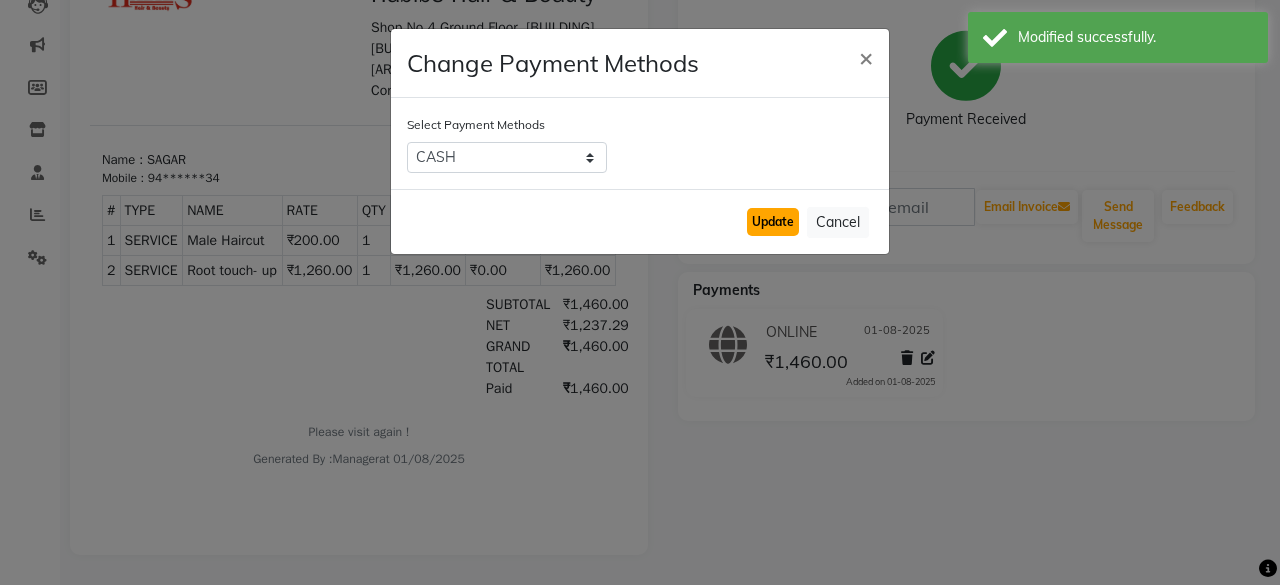 click on "Update" 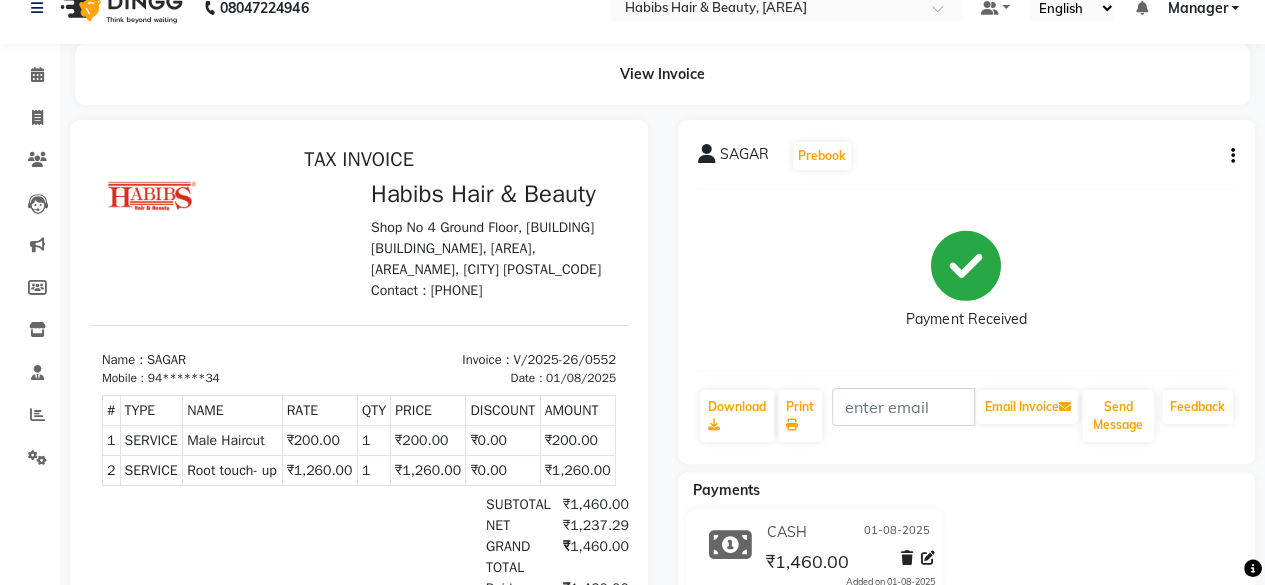 scroll, scrollTop: 24, scrollLeft: 0, axis: vertical 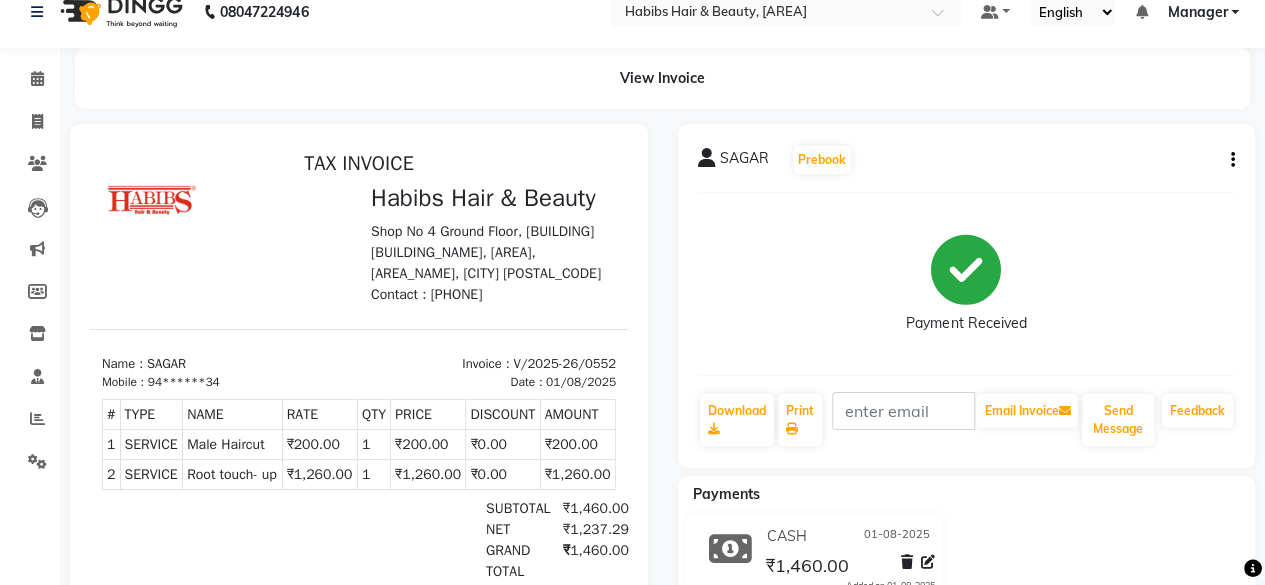 click 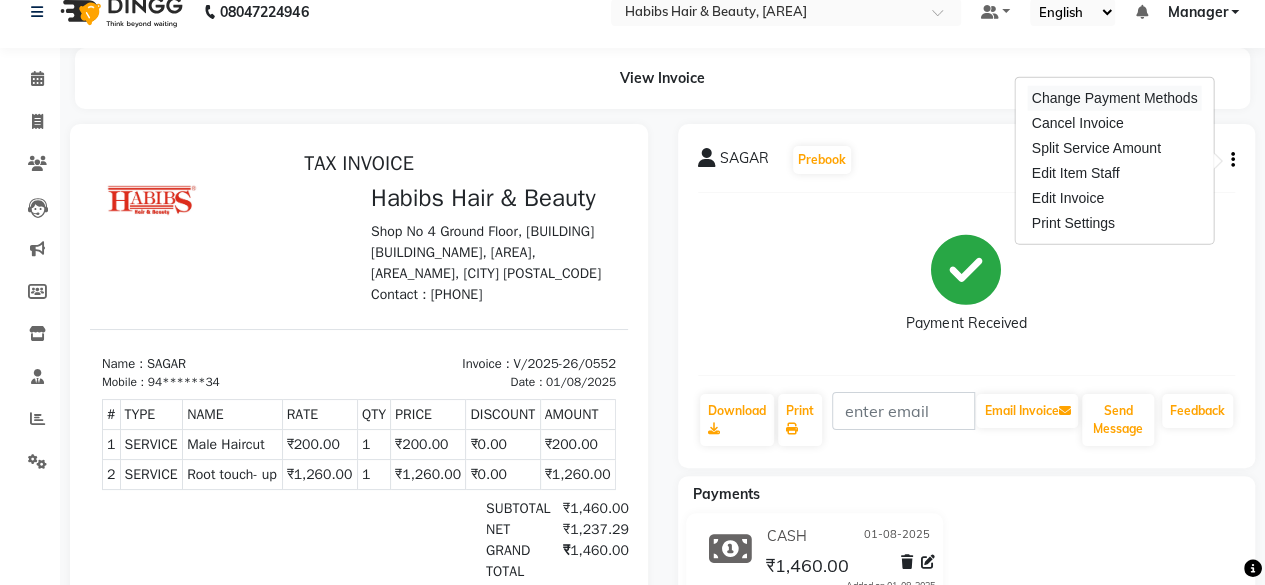 click on "Change Payment Methods" at bounding box center [1115, 98] 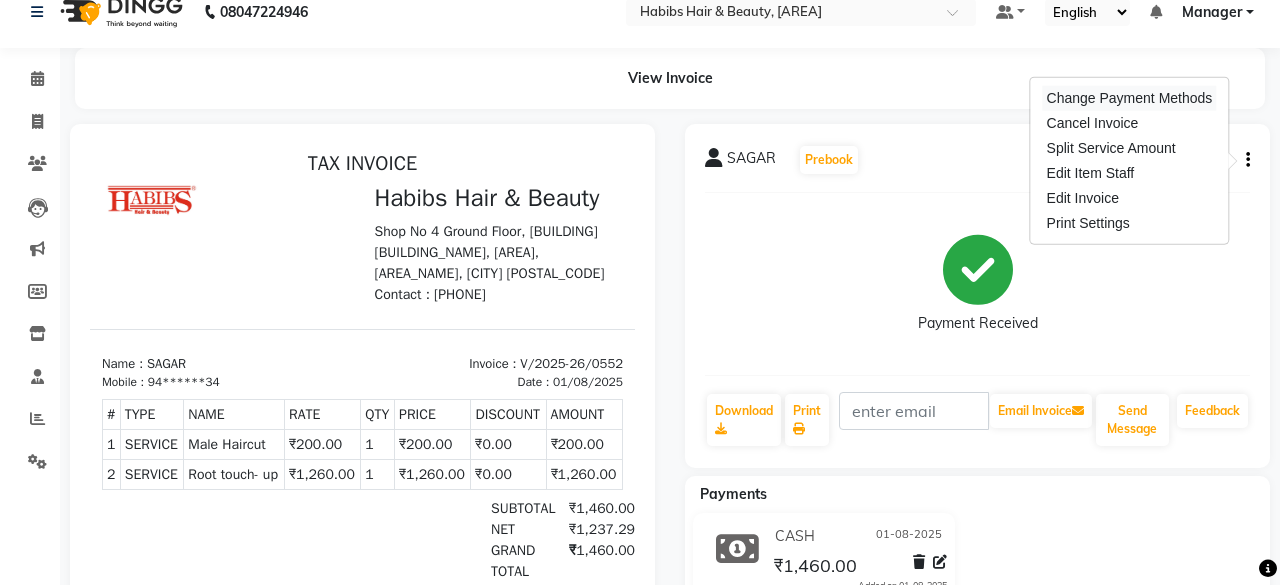 select on "1" 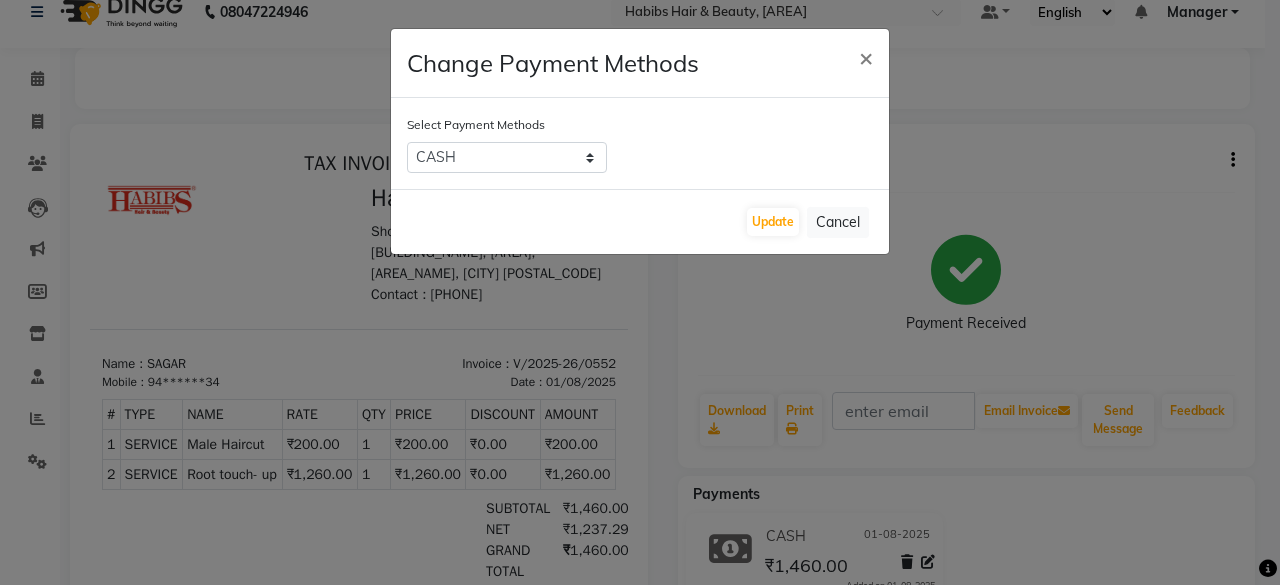 click on "Change Payment Methods × Select Payment Methods  Family   CARD   CASH   ONLINE   Coupon   Update   Cancel" 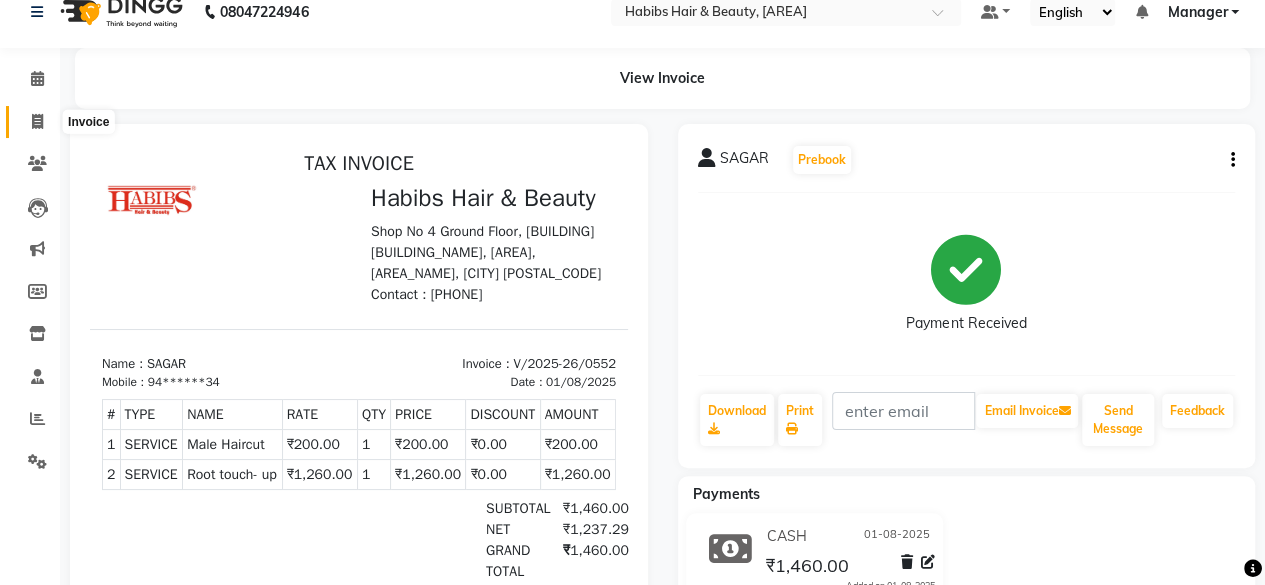click 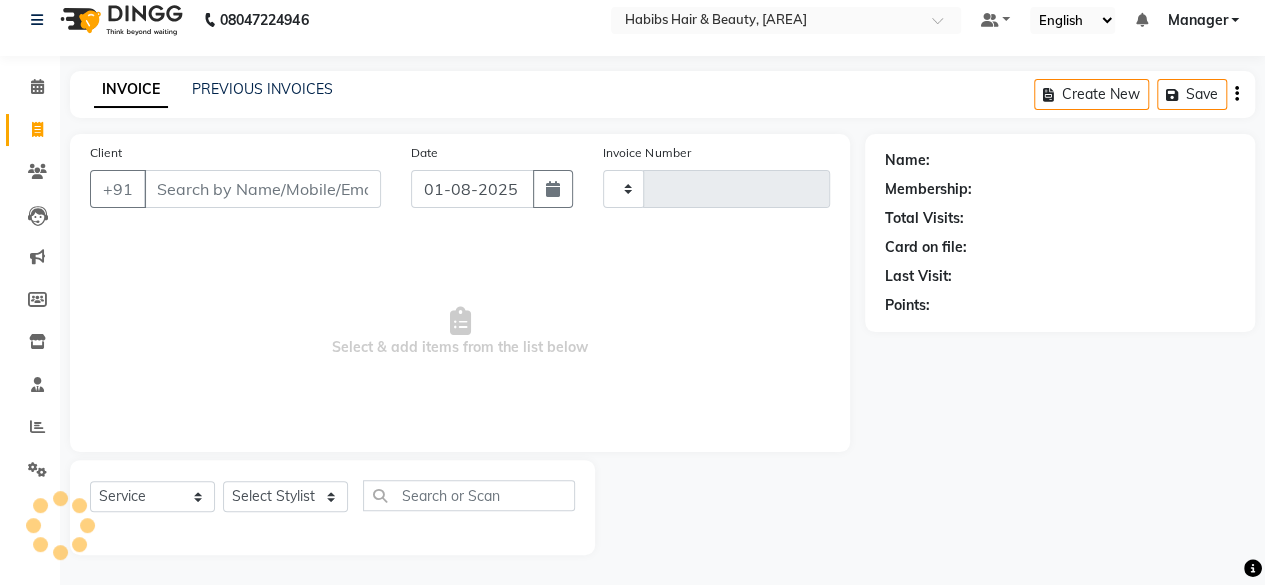 scroll, scrollTop: 15, scrollLeft: 0, axis: vertical 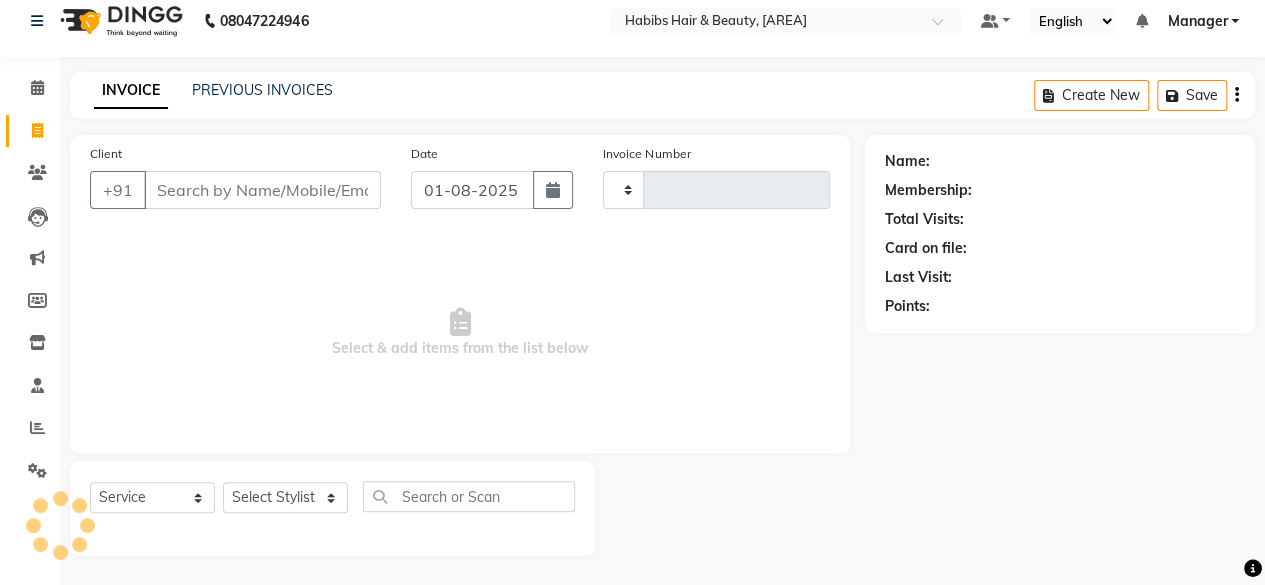 type on "0554" 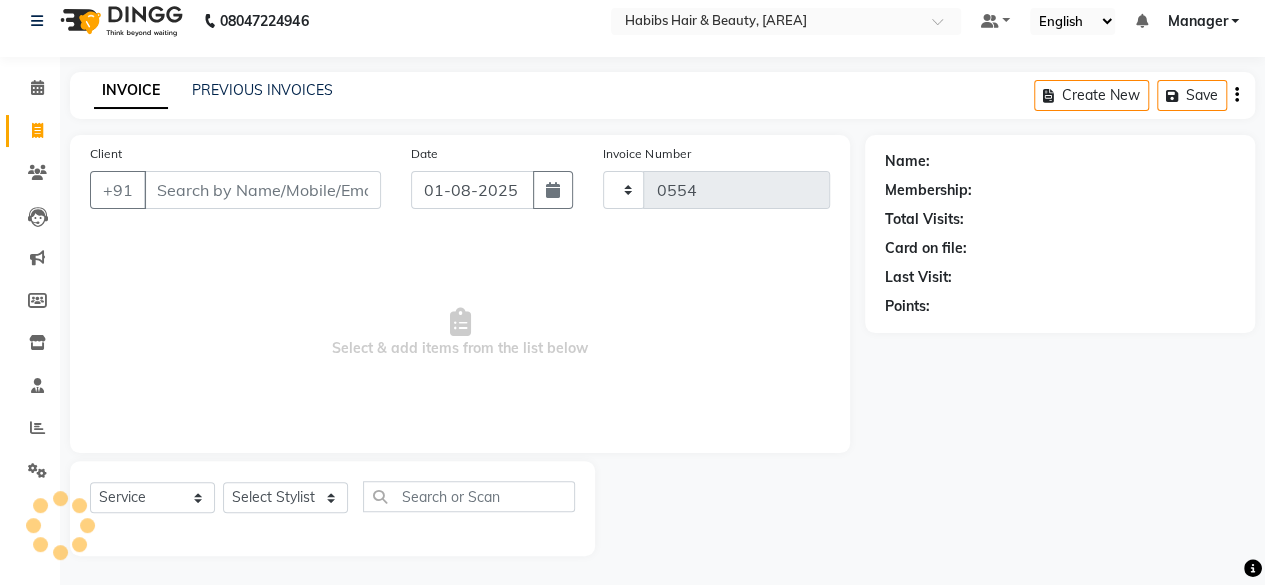 select on "7148" 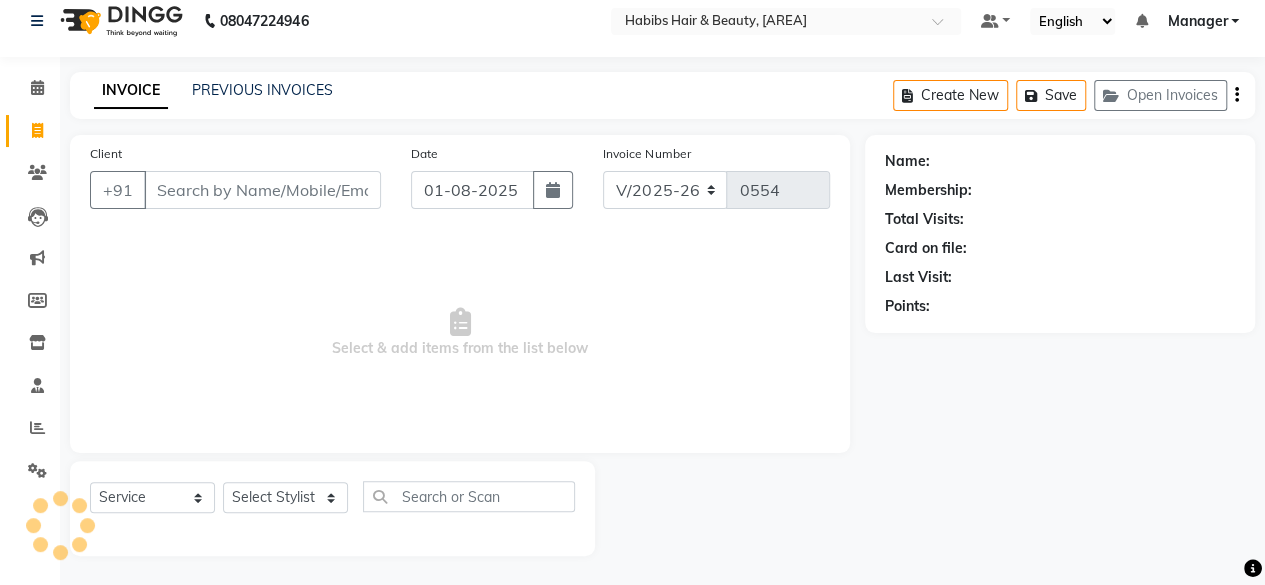 click on "INVOICE PREVIOUS INVOICES Create New   Save   Open Invoices" 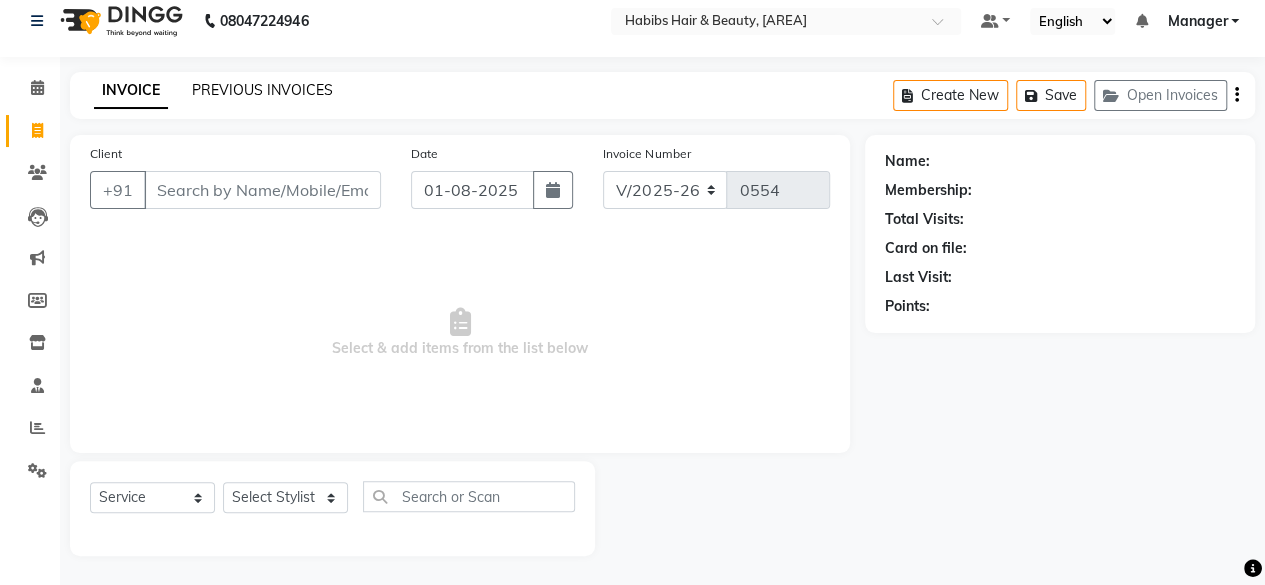click on "PREVIOUS INVOICES" 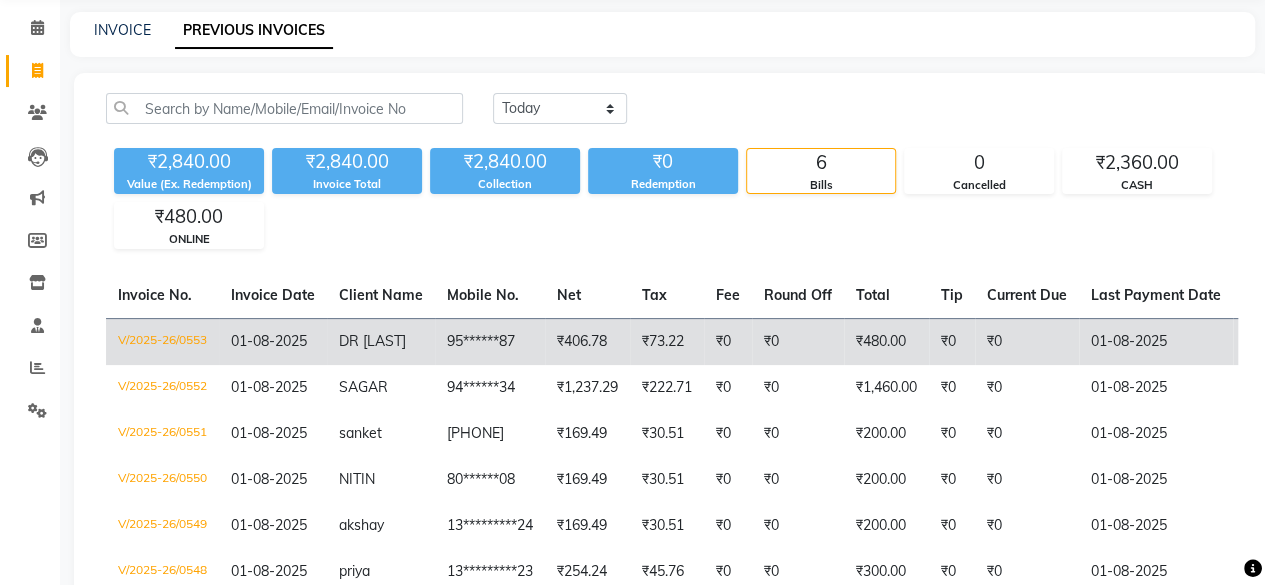 scroll, scrollTop: 101, scrollLeft: 0, axis: vertical 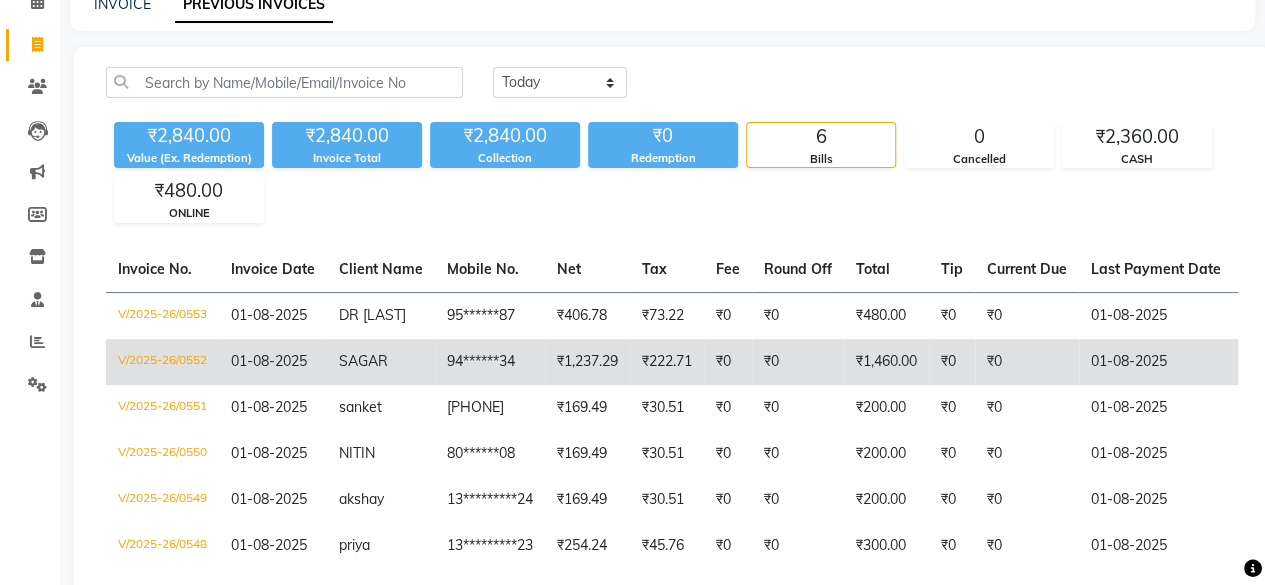 click on "94******34" 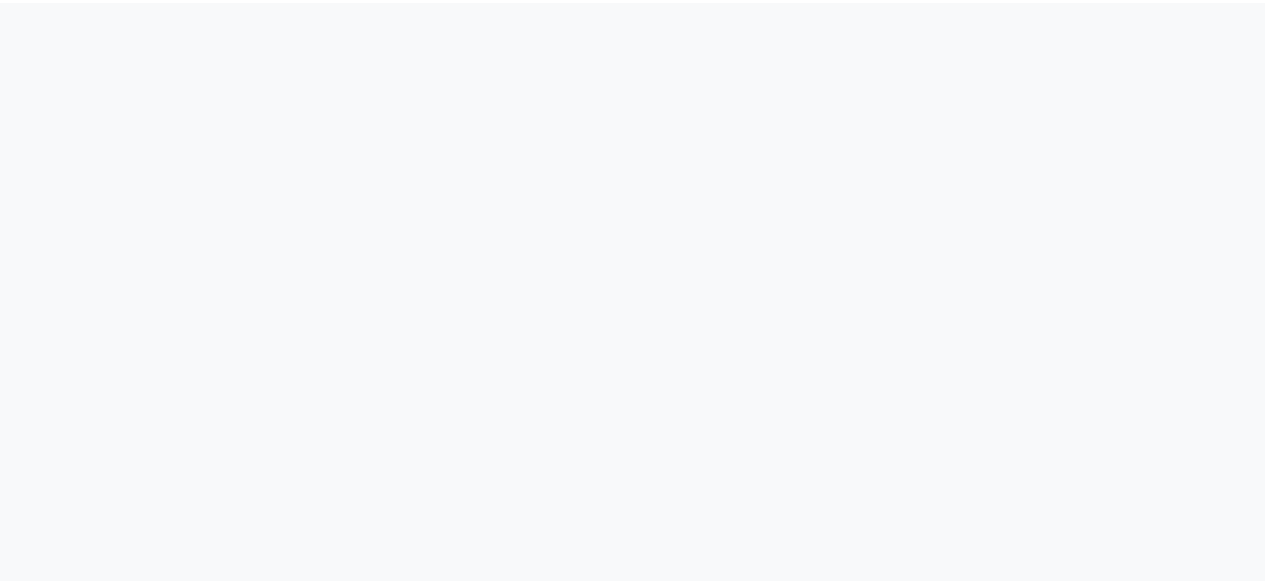 scroll, scrollTop: 0, scrollLeft: 0, axis: both 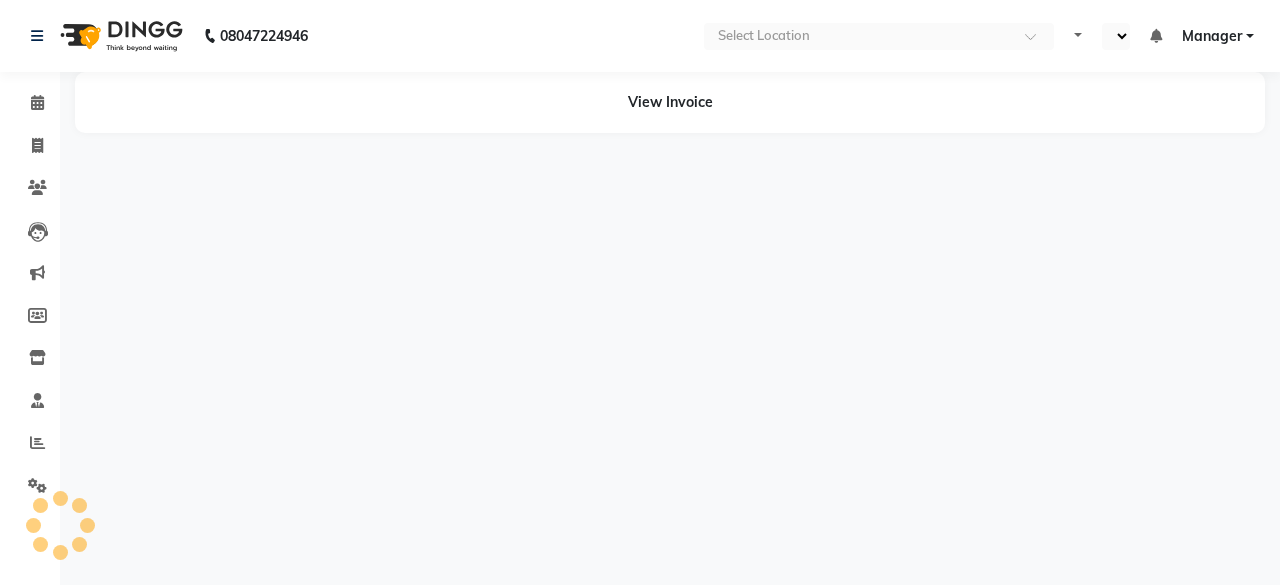 select on "en" 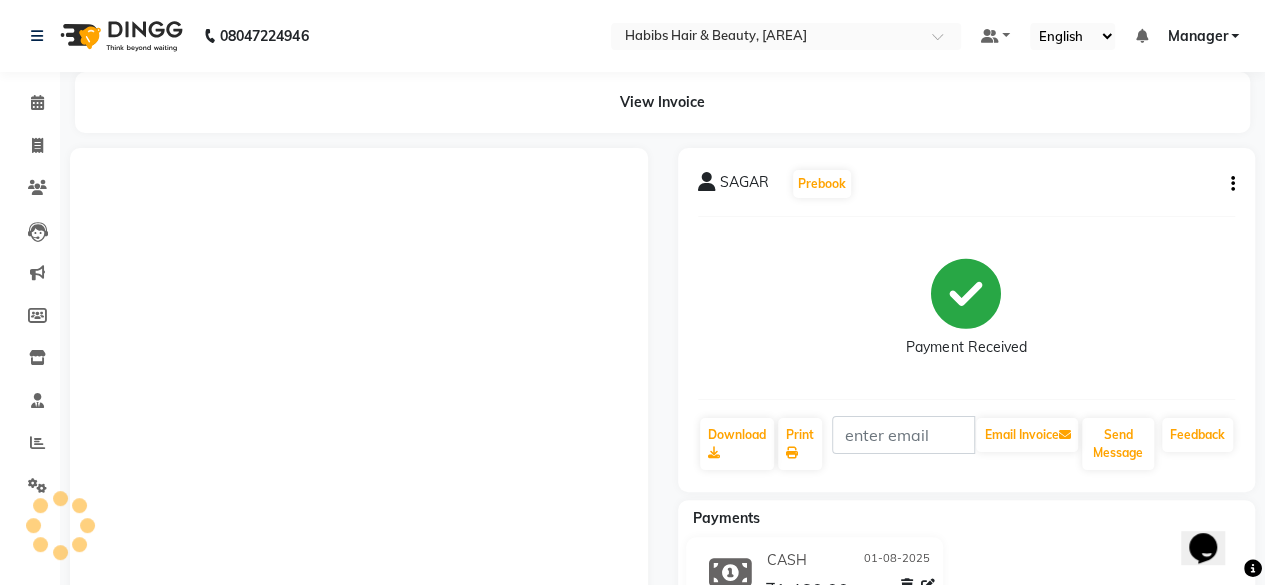 scroll, scrollTop: 0, scrollLeft: 0, axis: both 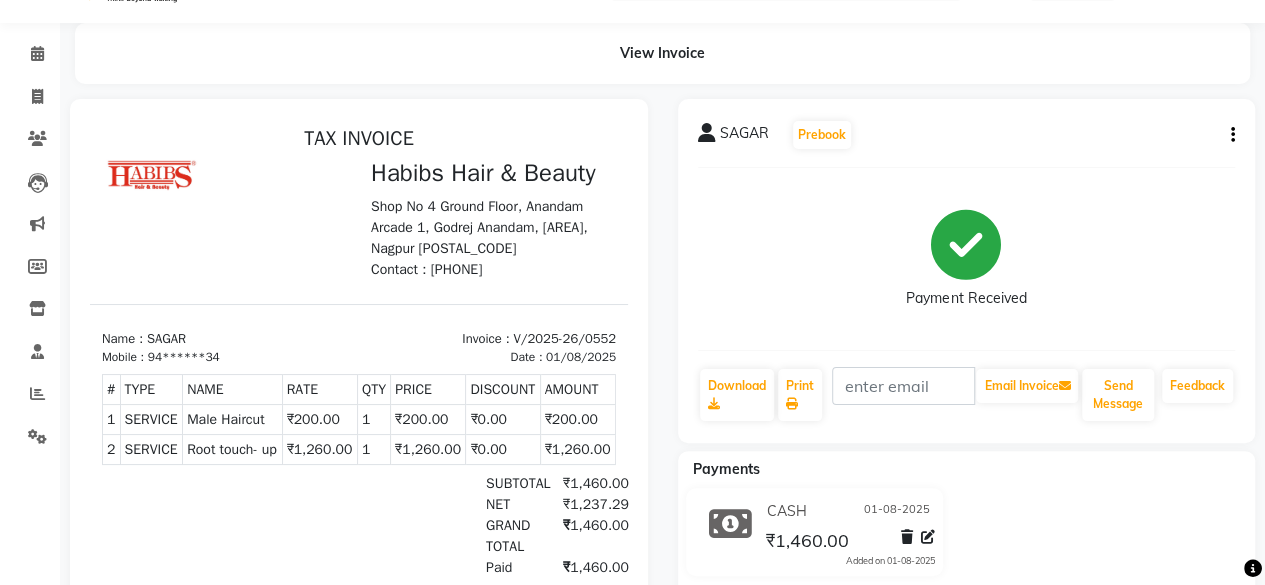 click on "₹1,460.00" 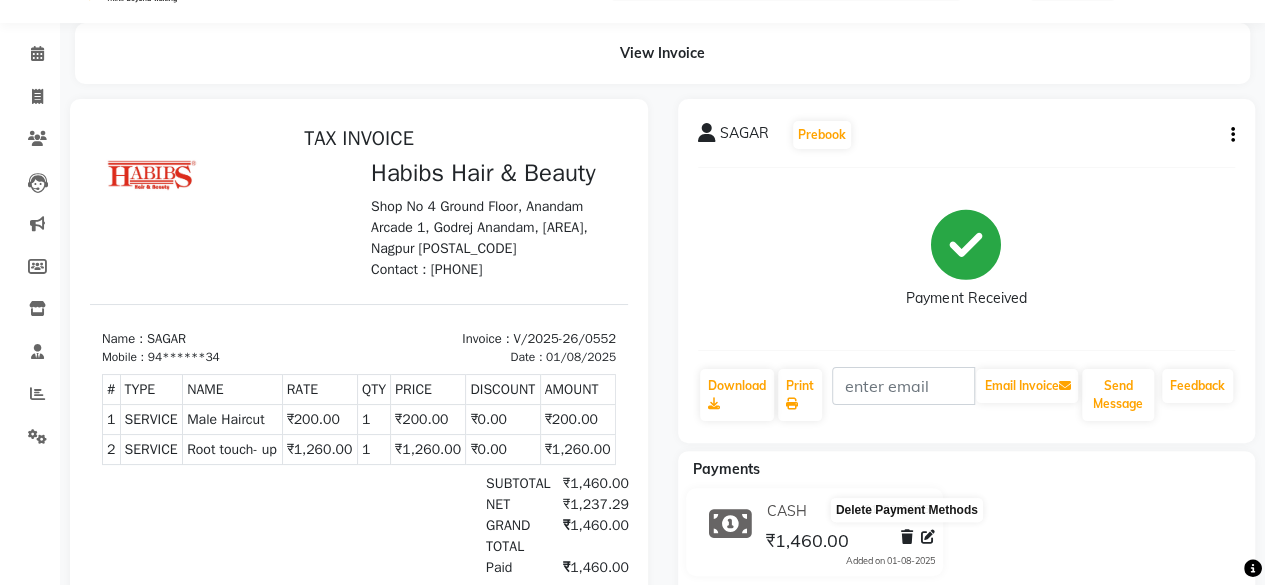 click 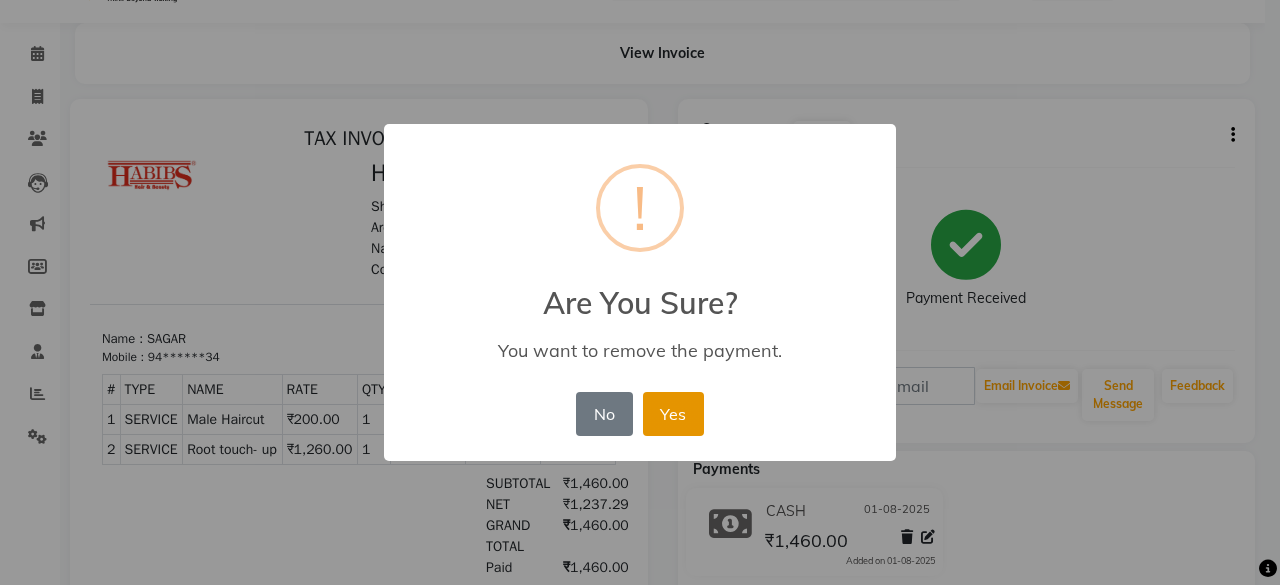 click on "Yes" at bounding box center [673, 414] 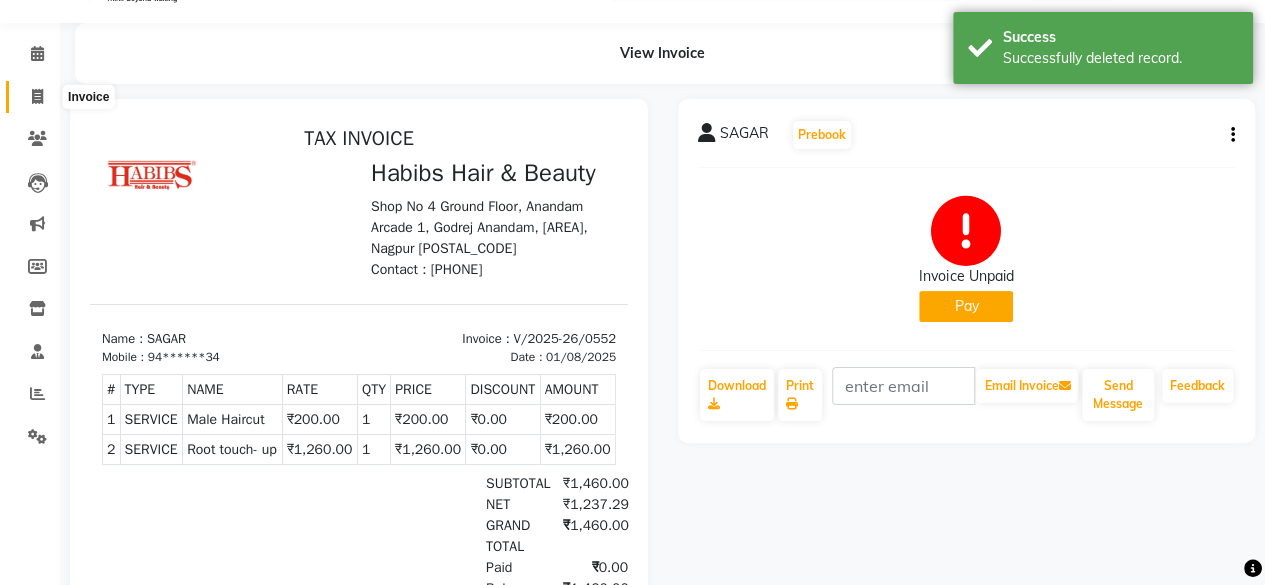 click 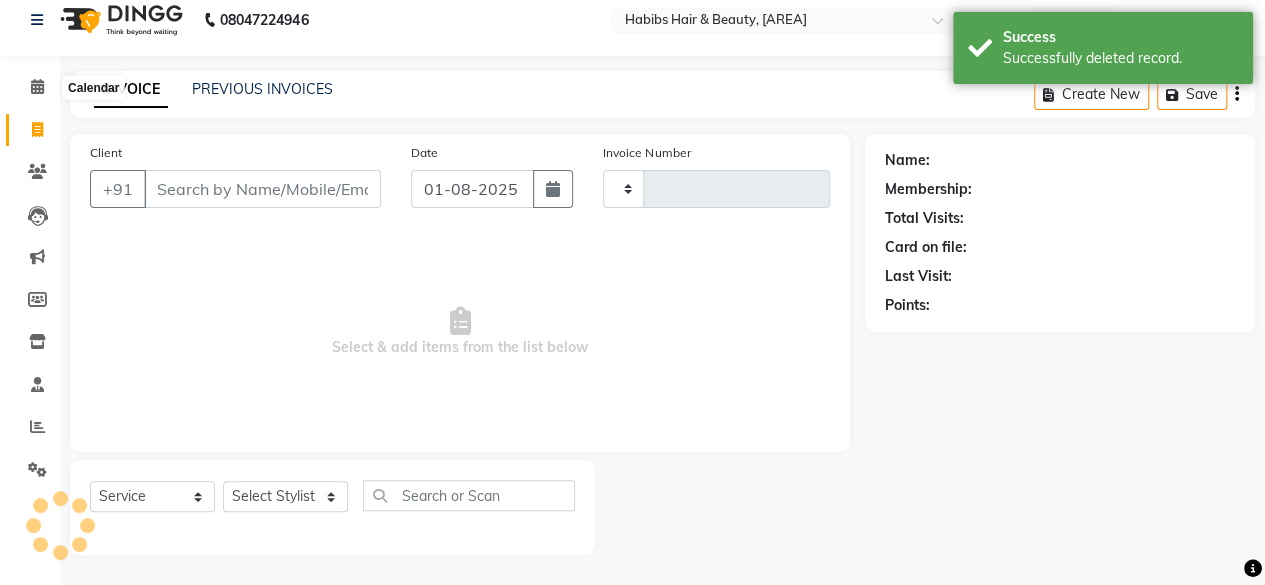 scroll, scrollTop: 15, scrollLeft: 0, axis: vertical 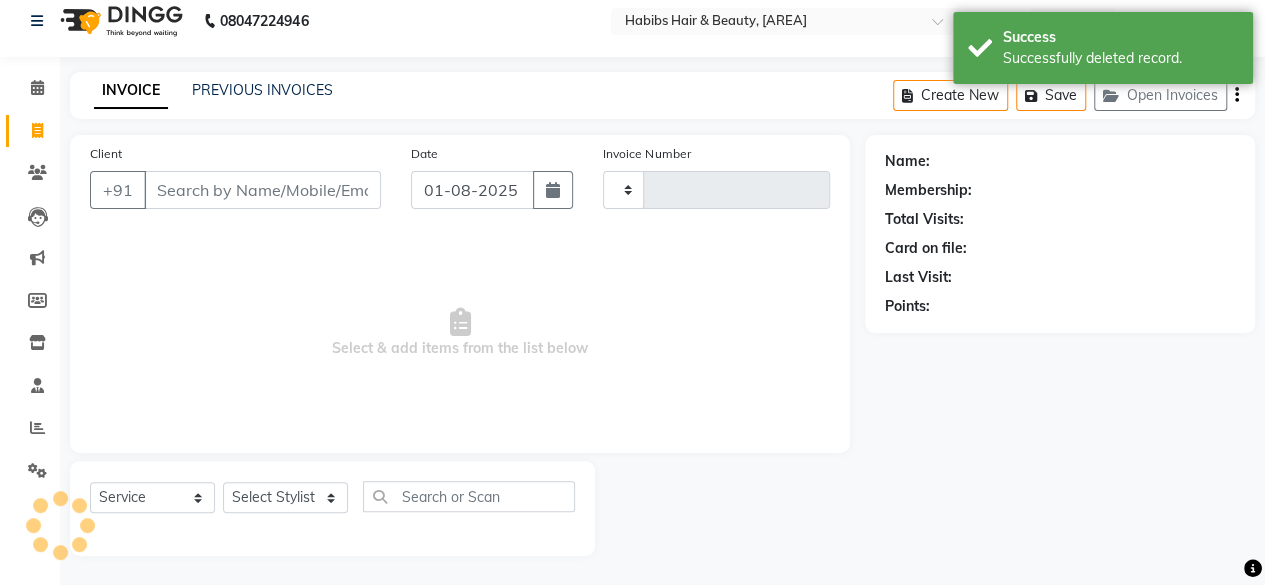 type on "0554" 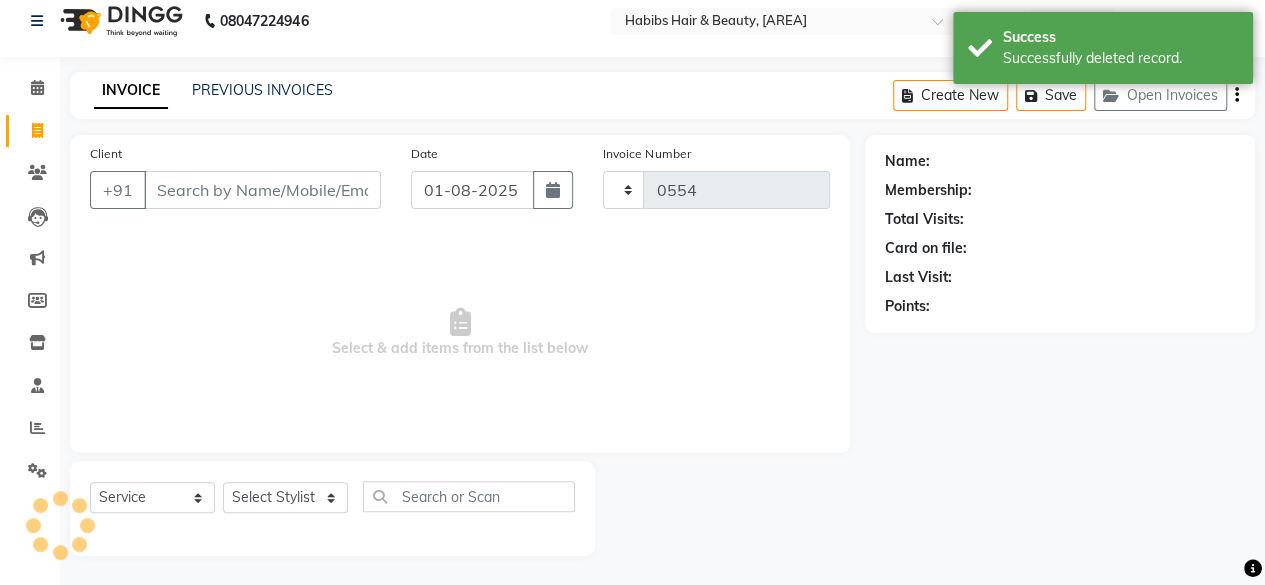 select on "7148" 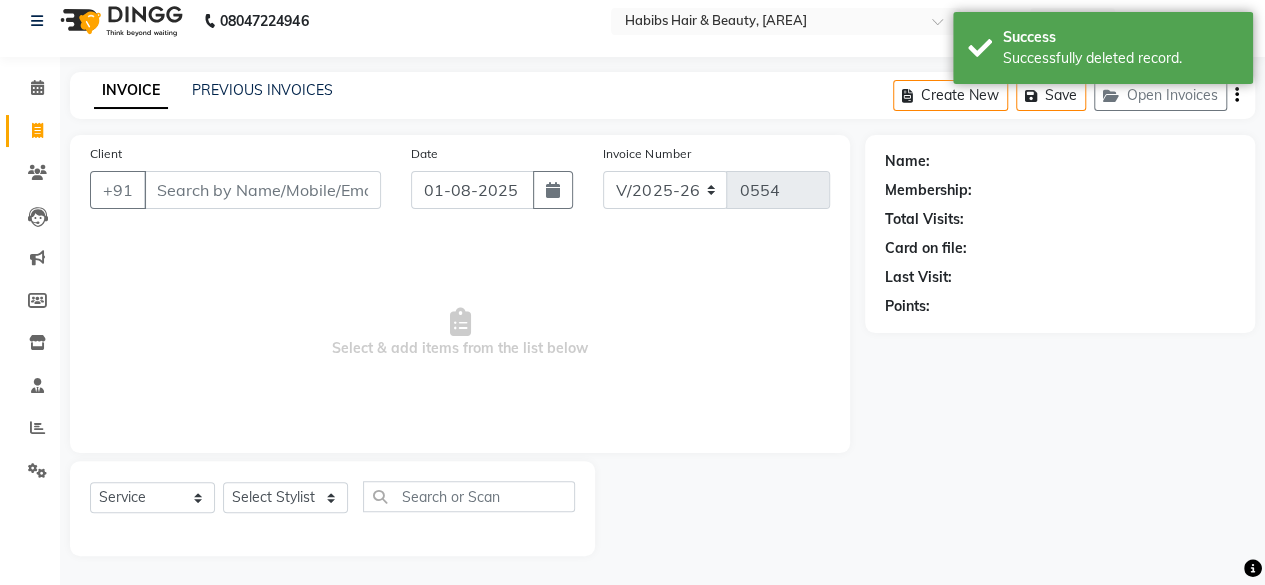 click on "Client" at bounding box center (262, 190) 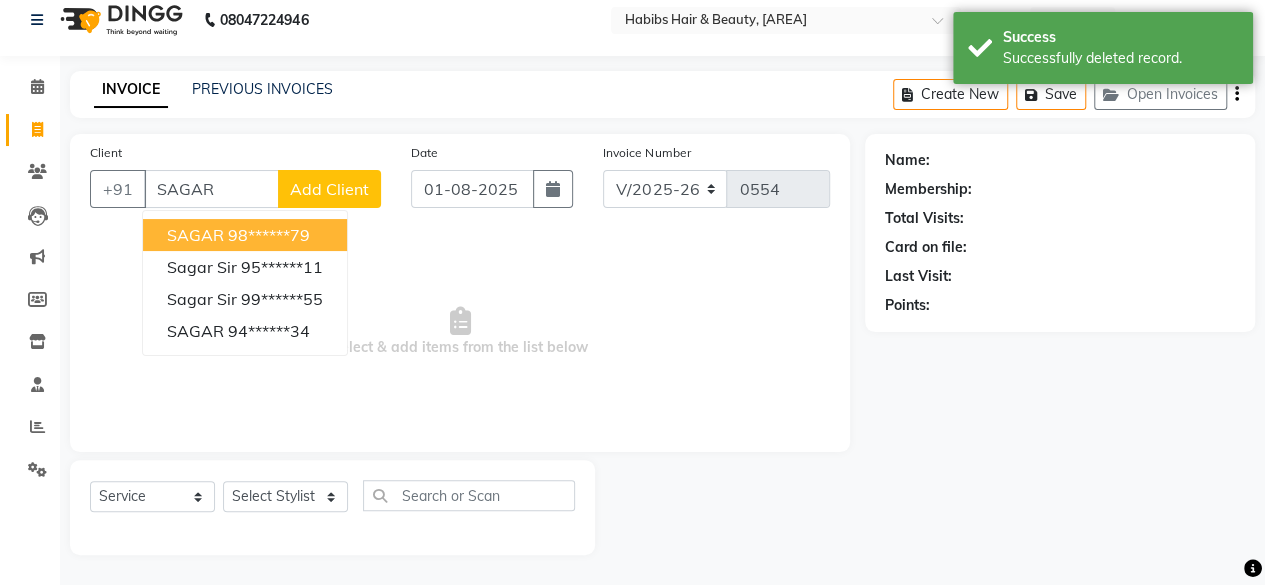 scroll, scrollTop: 15, scrollLeft: 0, axis: vertical 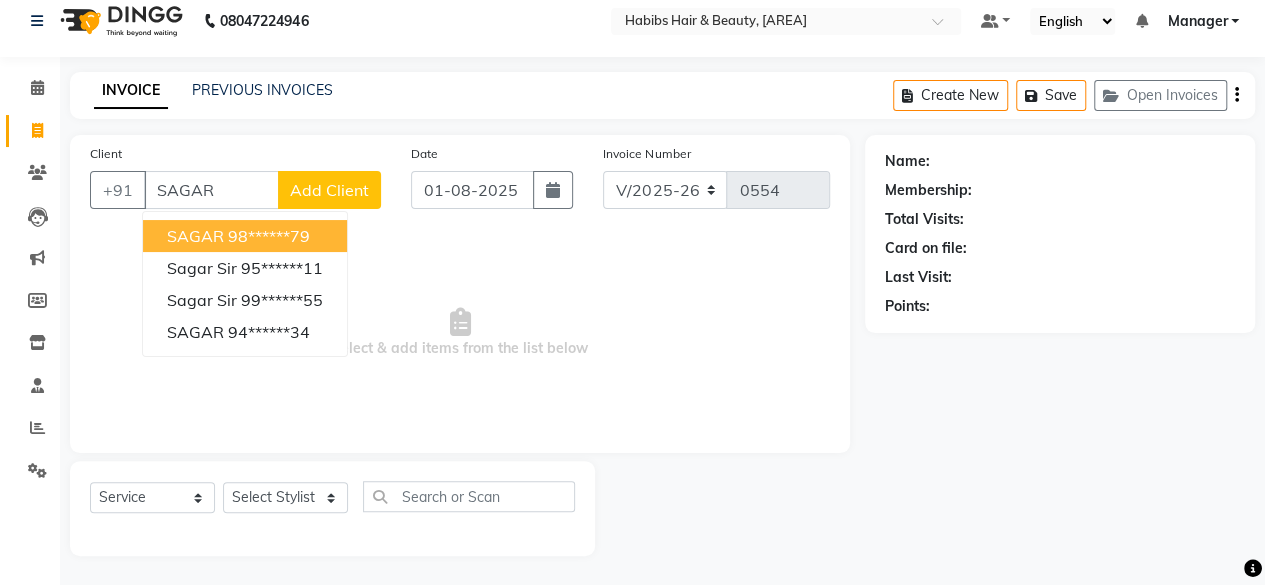 type on "SAGAR" 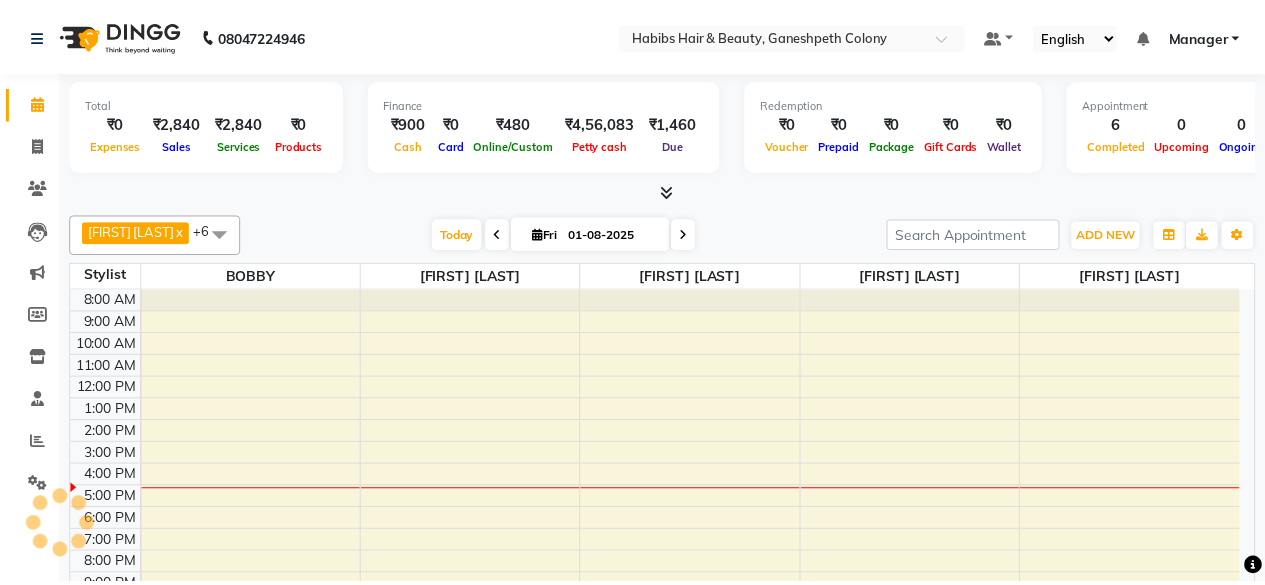 scroll, scrollTop: 0, scrollLeft: 0, axis: both 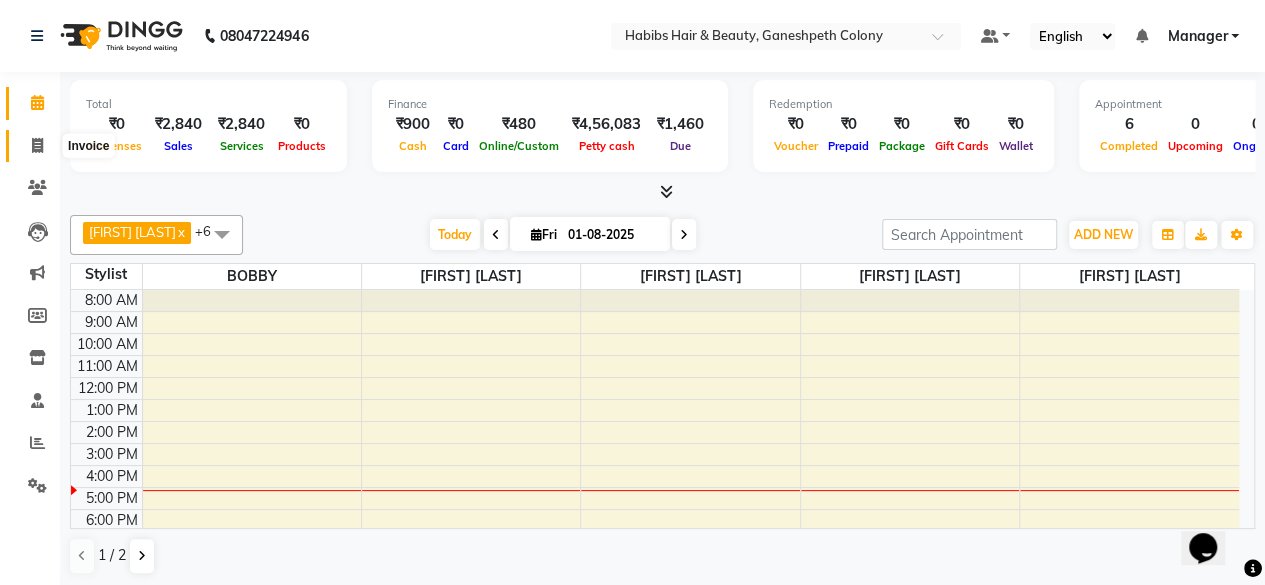 click 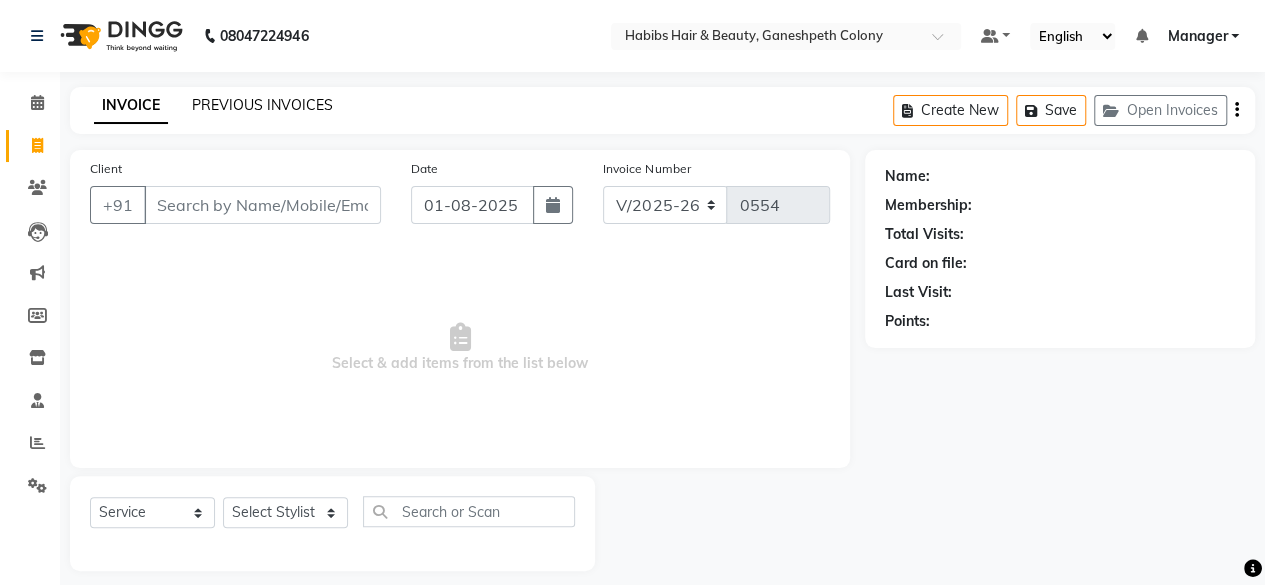 click on "PREVIOUS INVOICES" 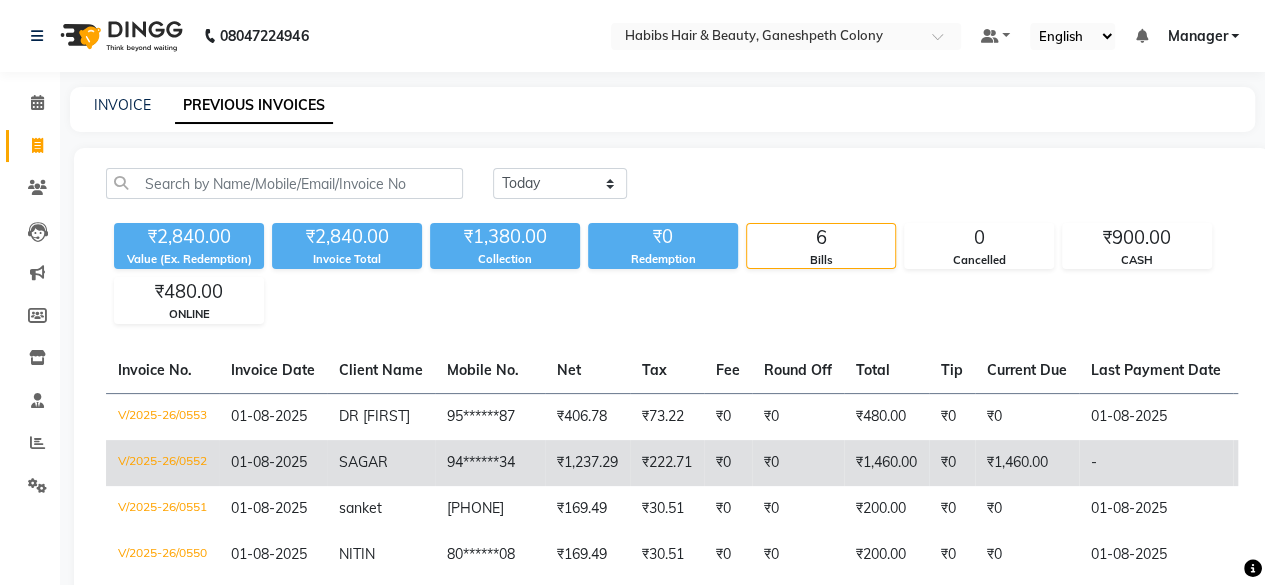 click on "₹1,460.00" 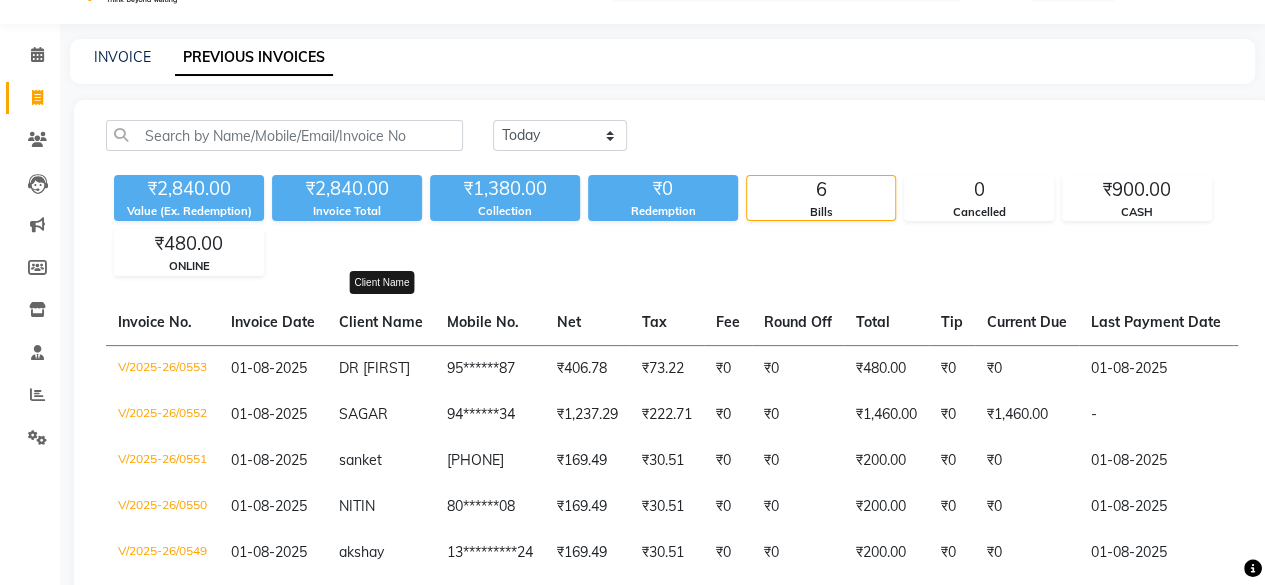 scroll, scrollTop: 47, scrollLeft: 0, axis: vertical 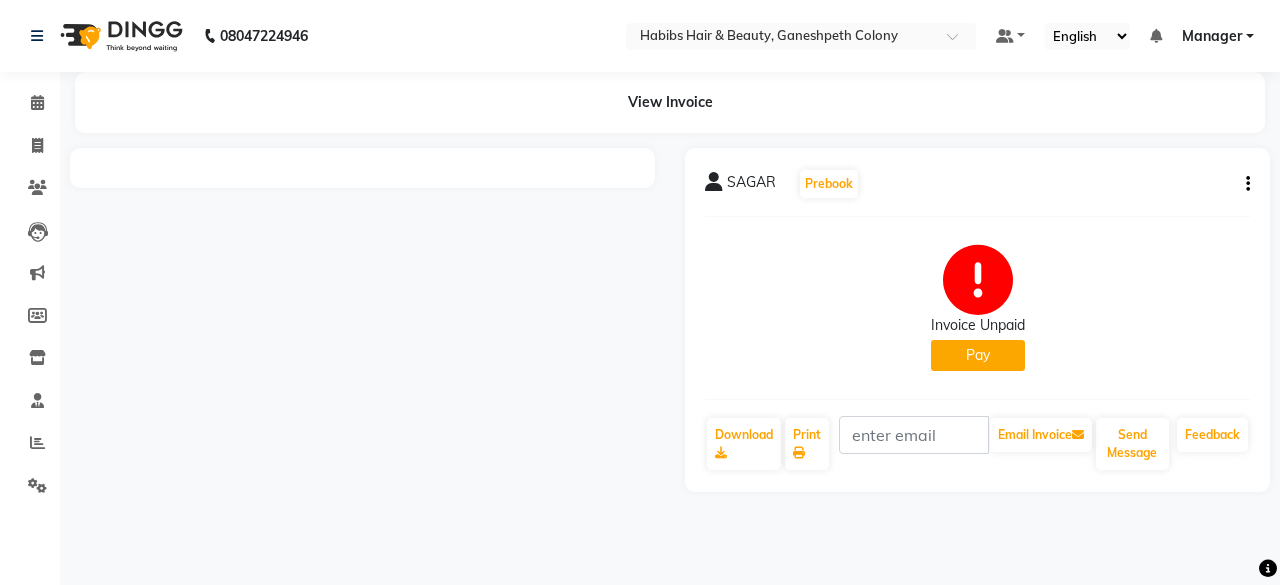 click 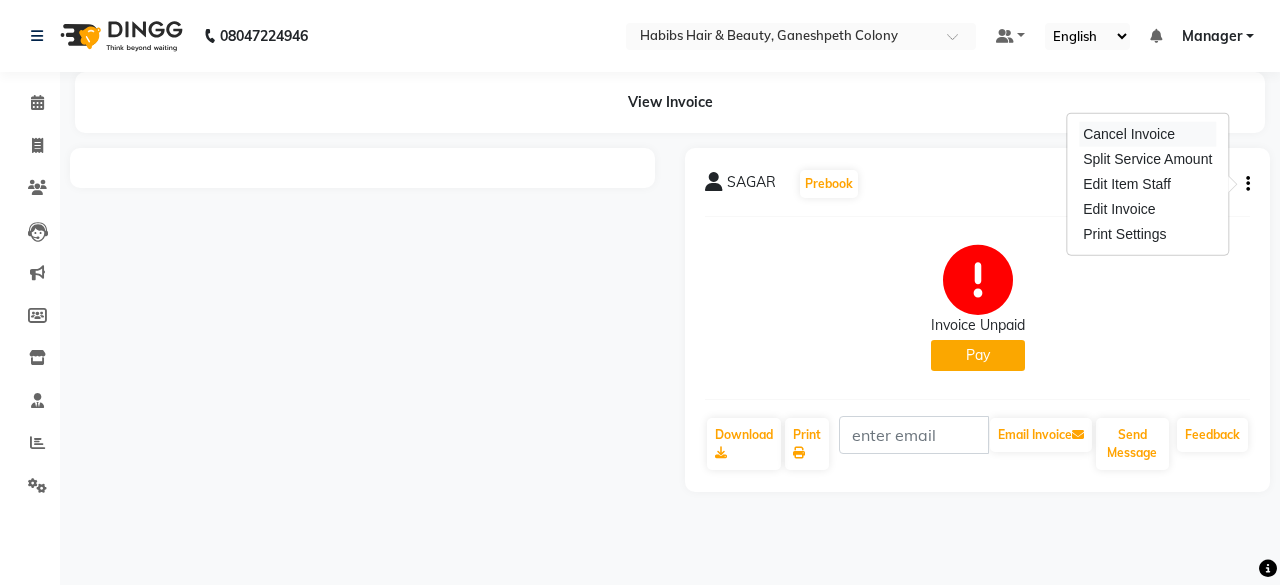 click on "Cancel Invoice" at bounding box center [1147, 134] 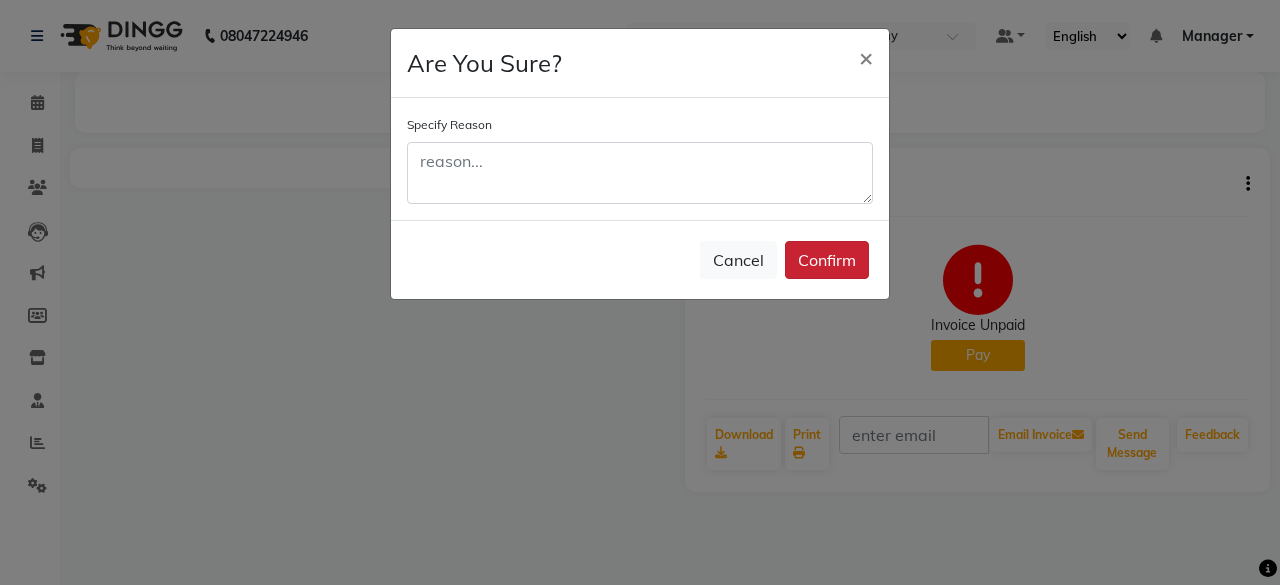 click on "Confirm" 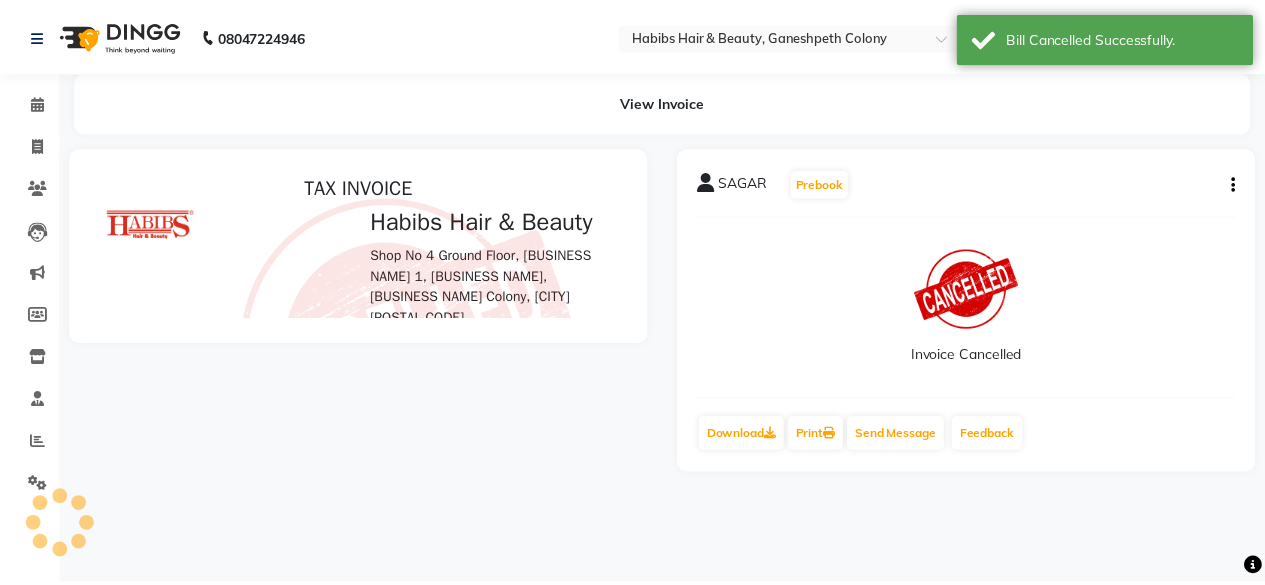 scroll, scrollTop: 0, scrollLeft: 0, axis: both 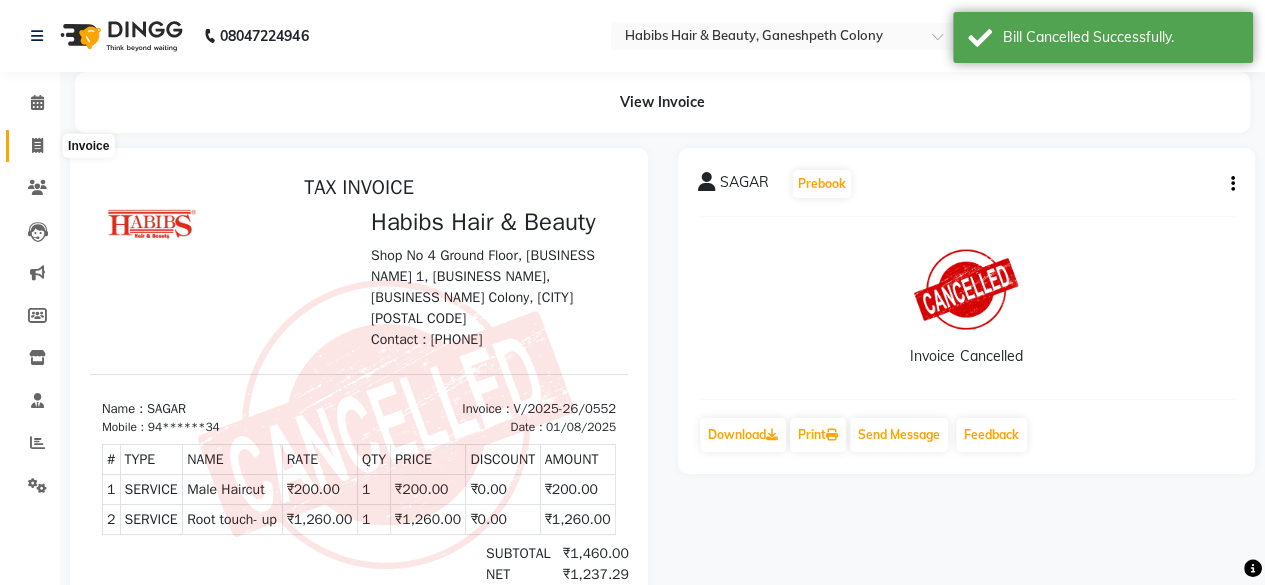 click 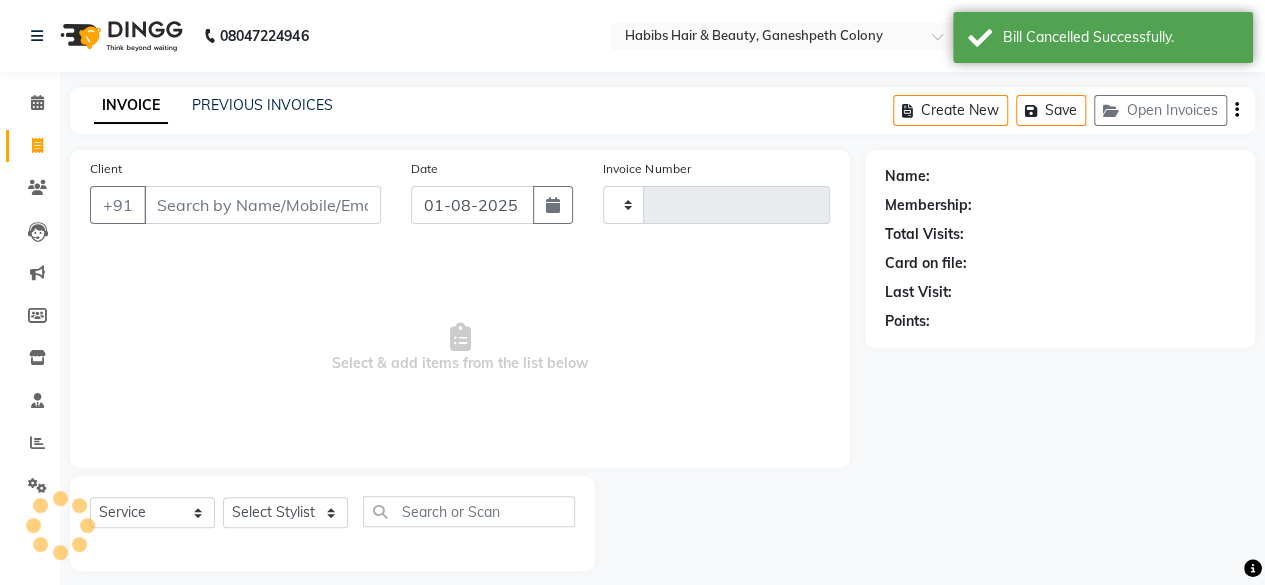 scroll, scrollTop: 15, scrollLeft: 0, axis: vertical 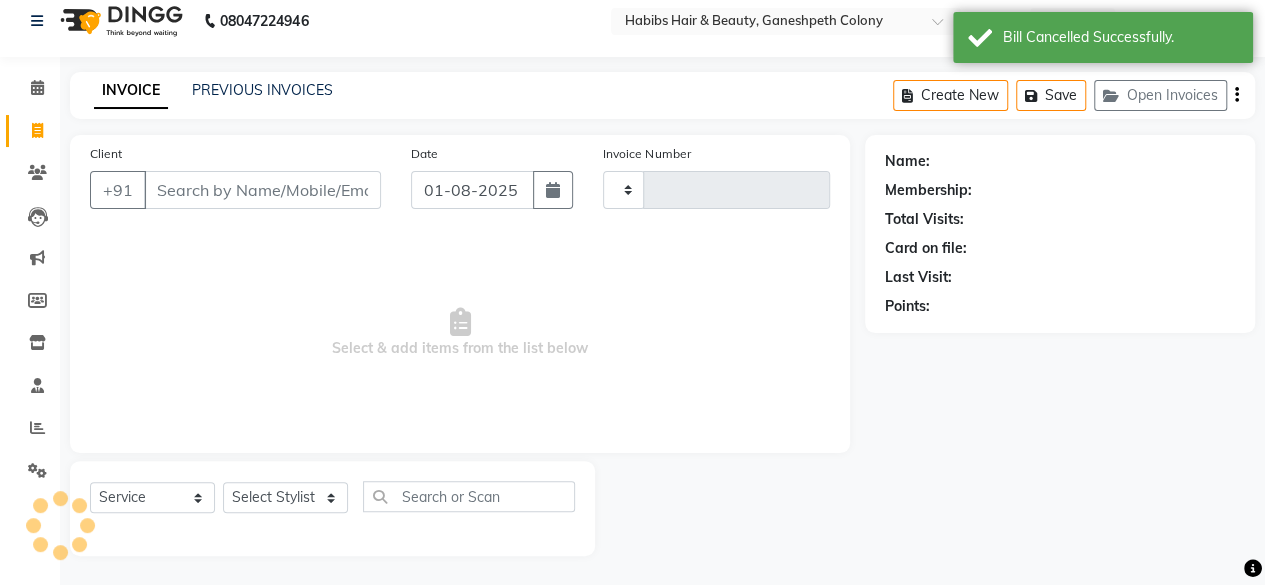 type on "0554" 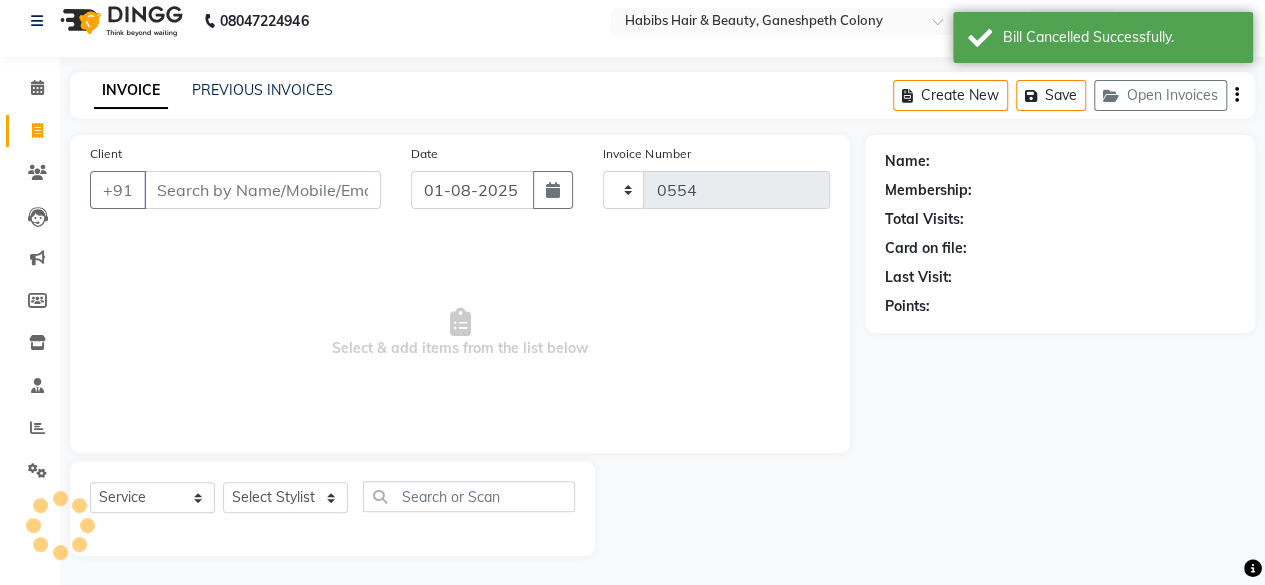 select on "7148" 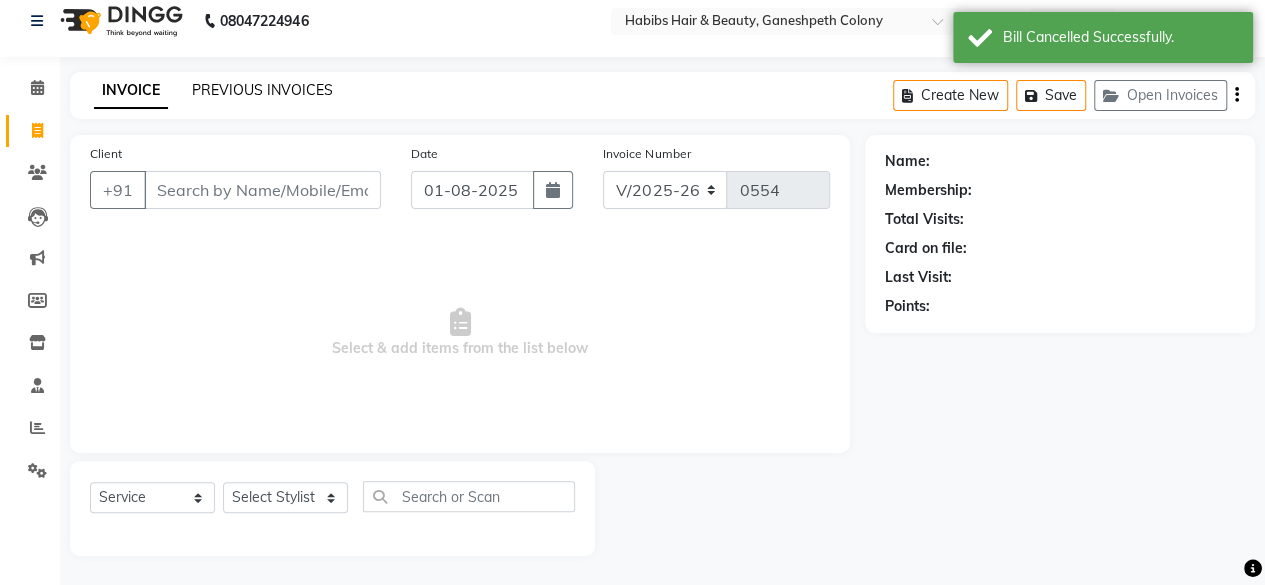 click on "PREVIOUS INVOICES" 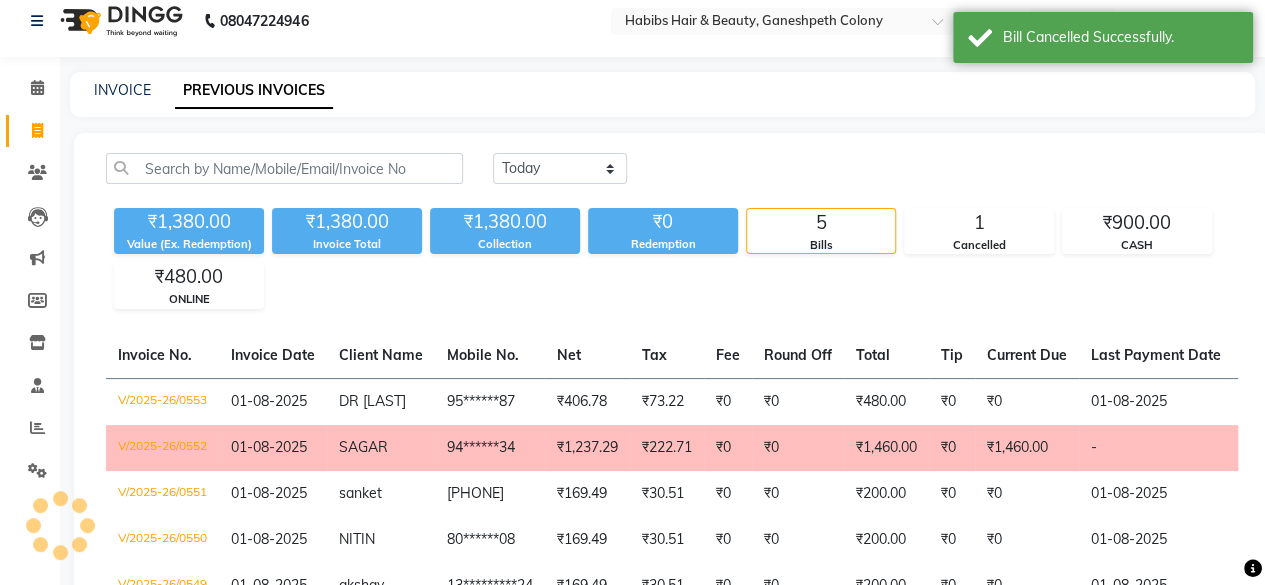 scroll, scrollTop: 0, scrollLeft: 0, axis: both 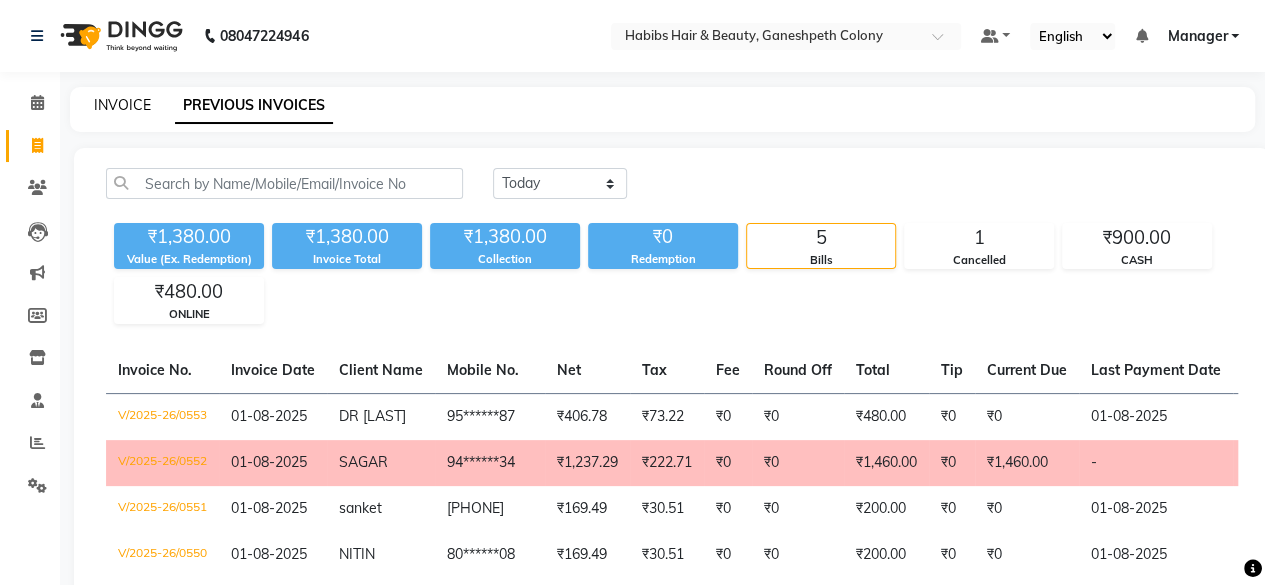 click on "INVOICE" 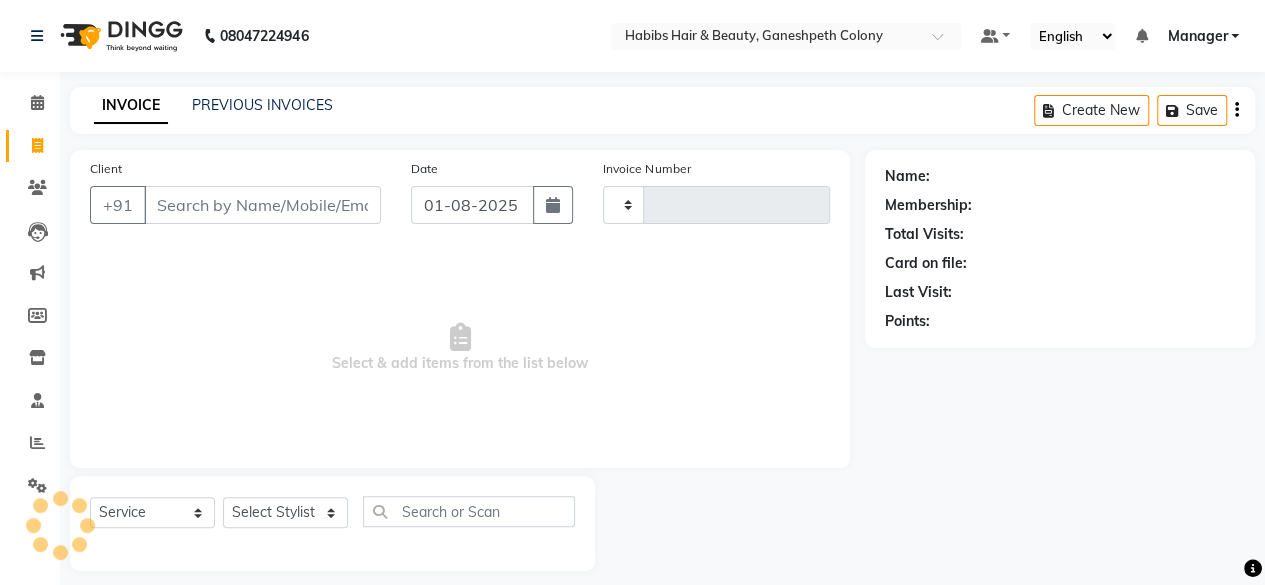scroll, scrollTop: 15, scrollLeft: 0, axis: vertical 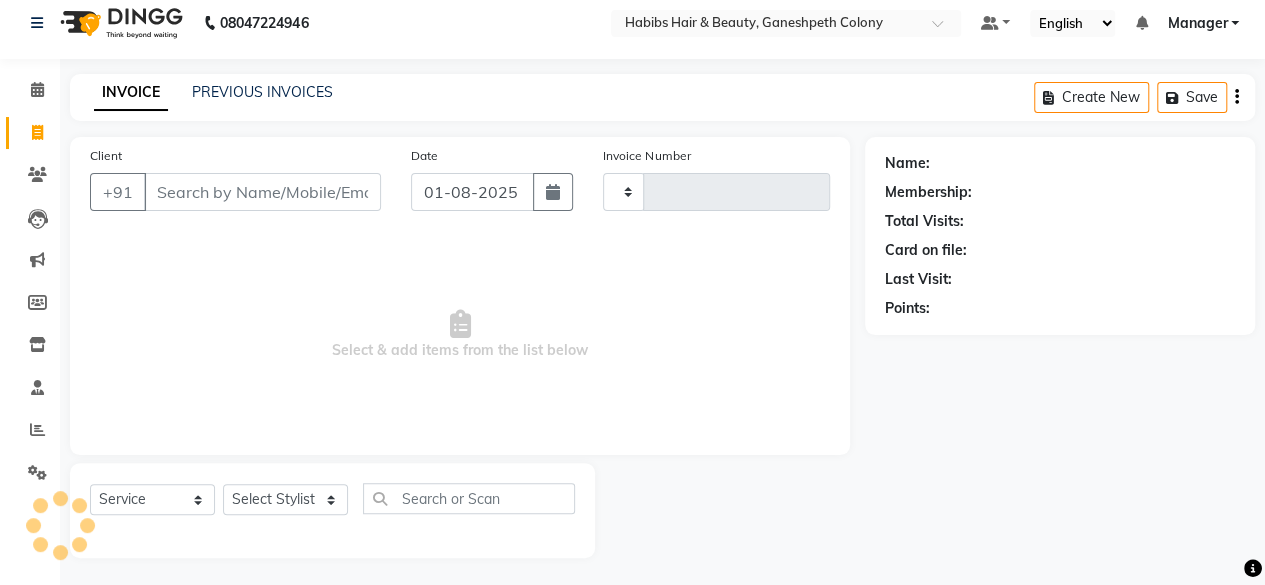 type on "0554" 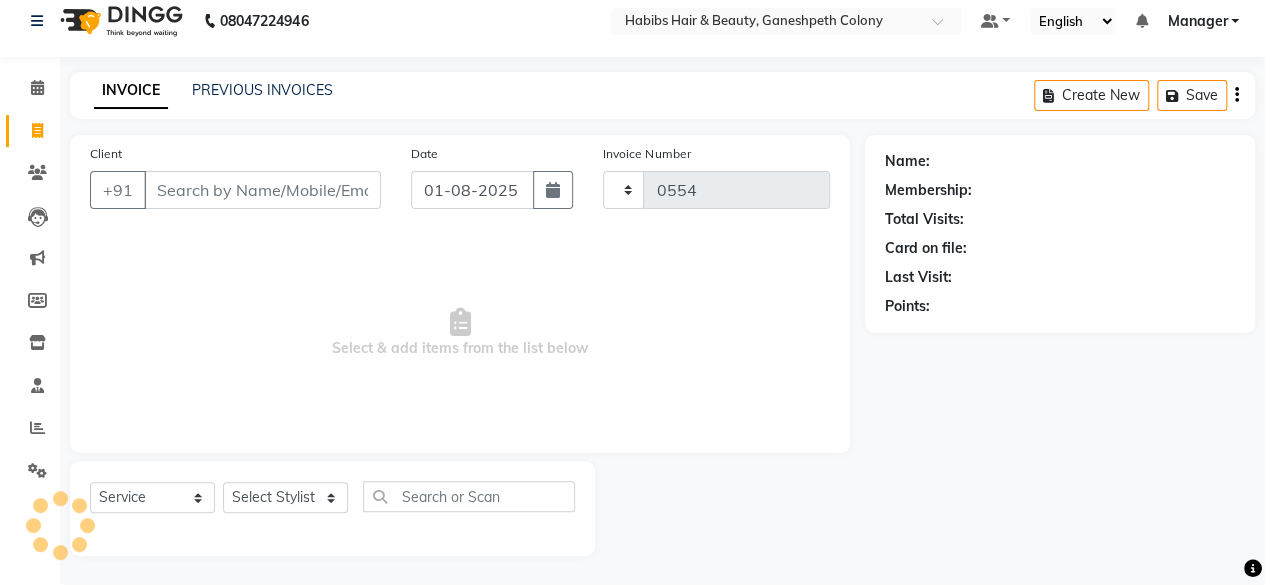 select on "7148" 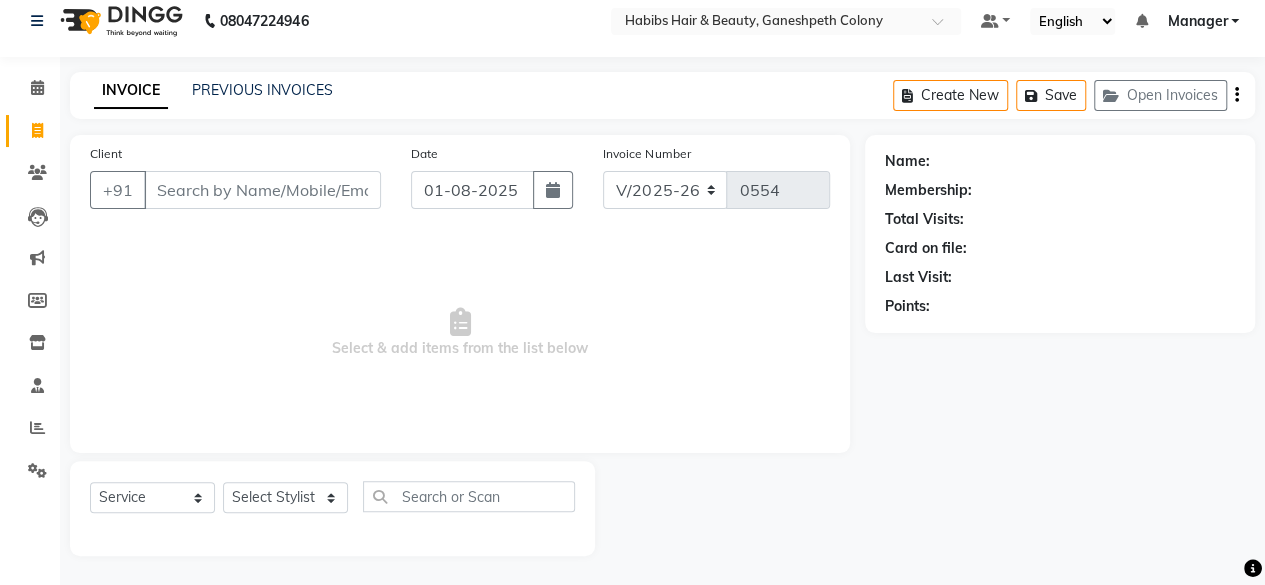 click on "Client" at bounding box center (262, 190) 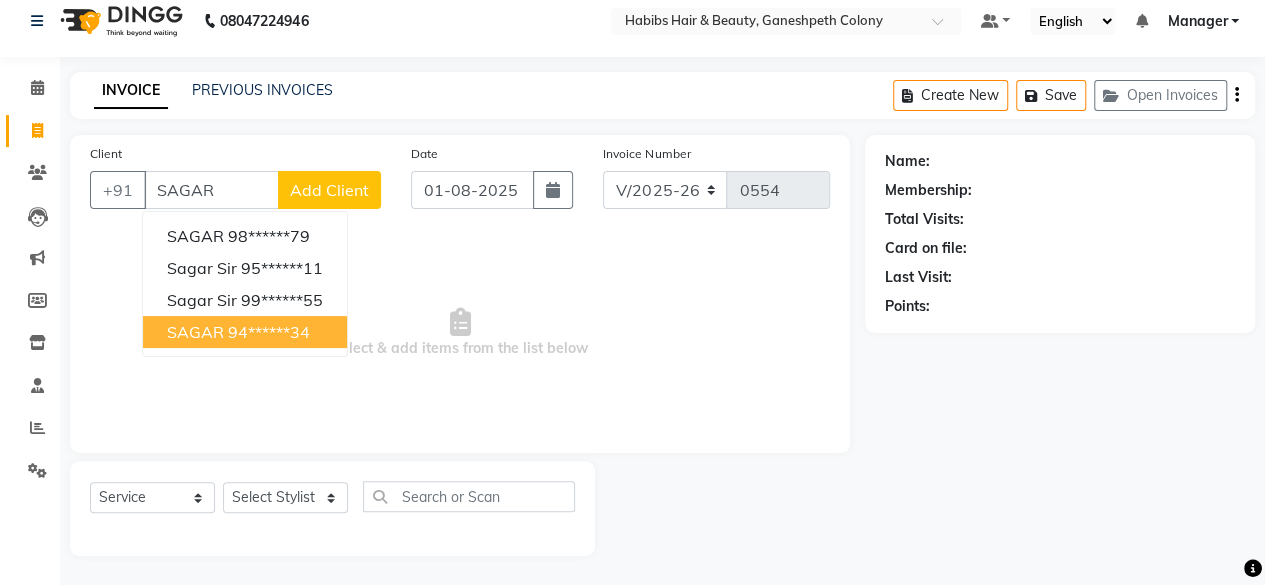 click on "94******34" at bounding box center (269, 332) 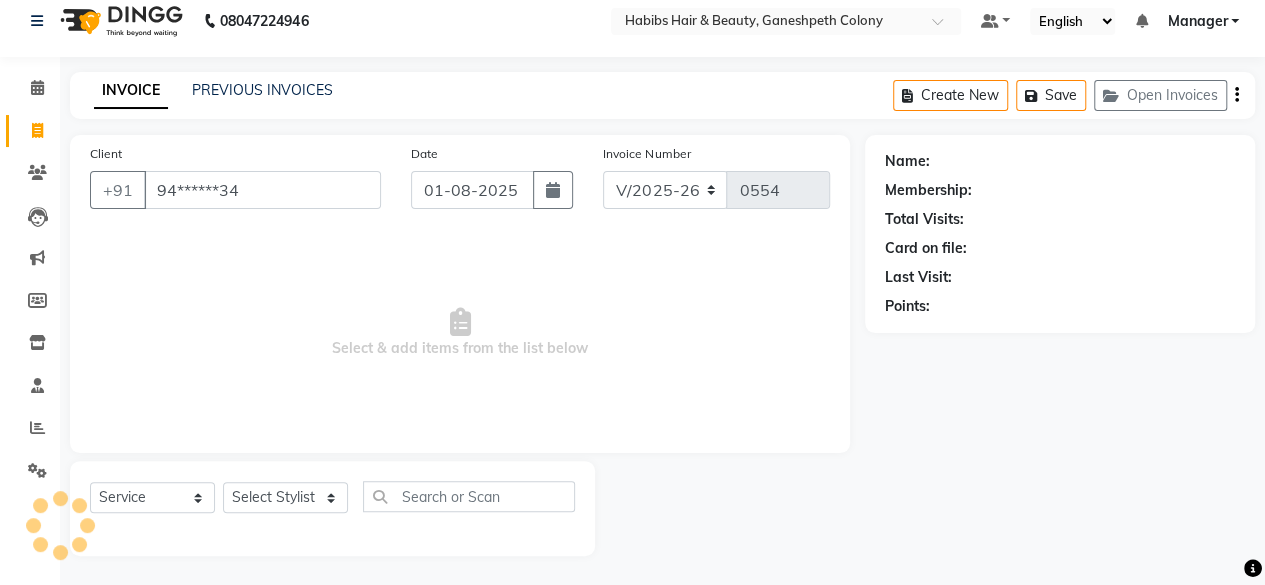 type on "94******34" 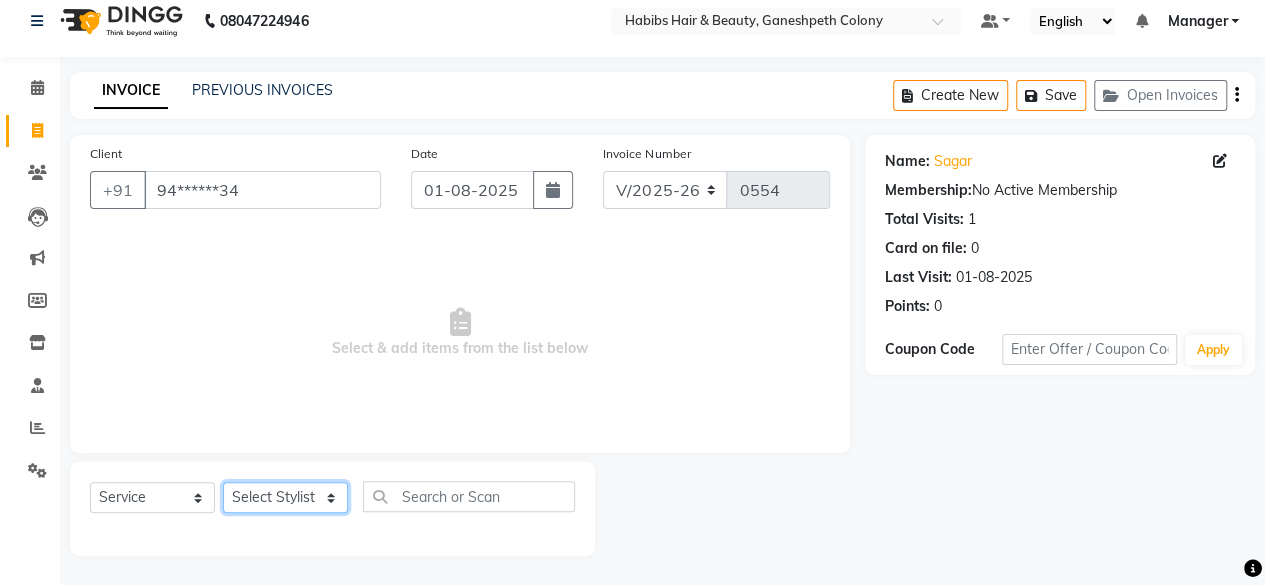 click on "Select Stylist [FIRST] [FIRST] [FIRST] [FIRST] [FIRST] [FIRST] [FIRST] [FIRST] [FIRST] [FIRST] [FIRST]" 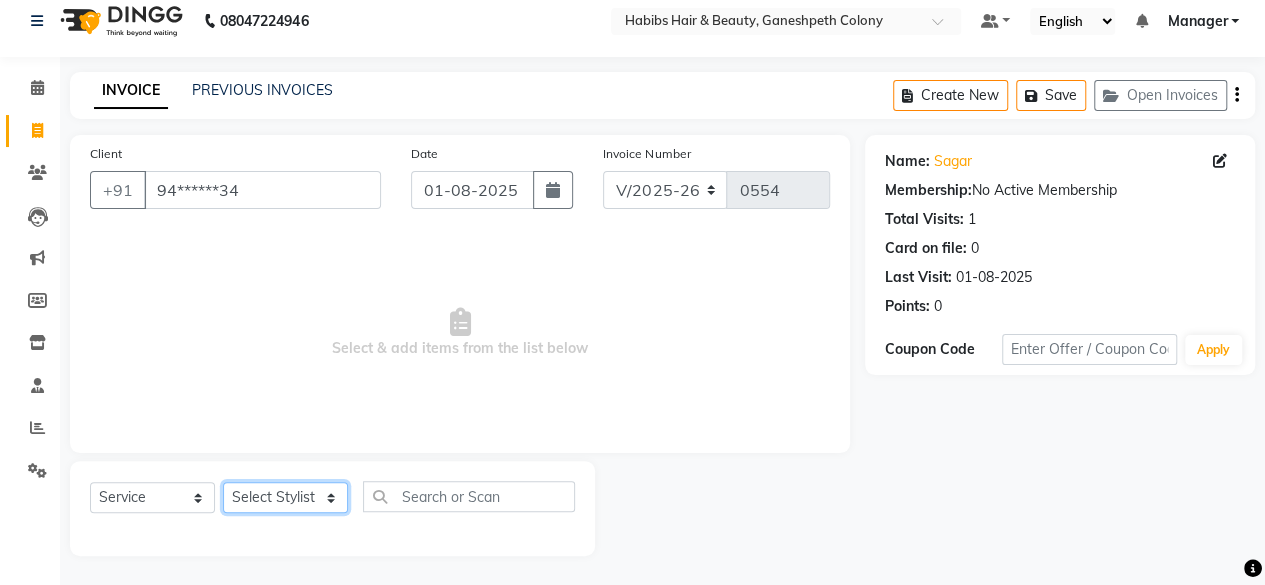 select on "59968" 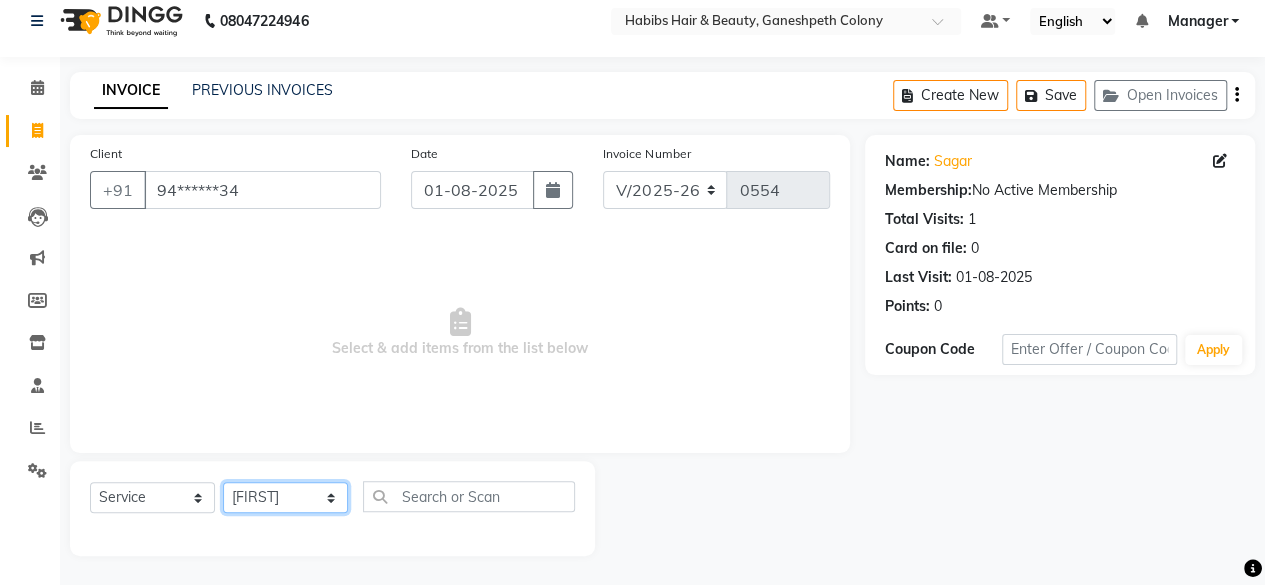 click on "Select Stylist [FIRST] [FIRST] [FIRST] [FIRST] [FIRST] [FIRST] [FIRST] [FIRST] [FIRST] [FIRST] [FIRST]" 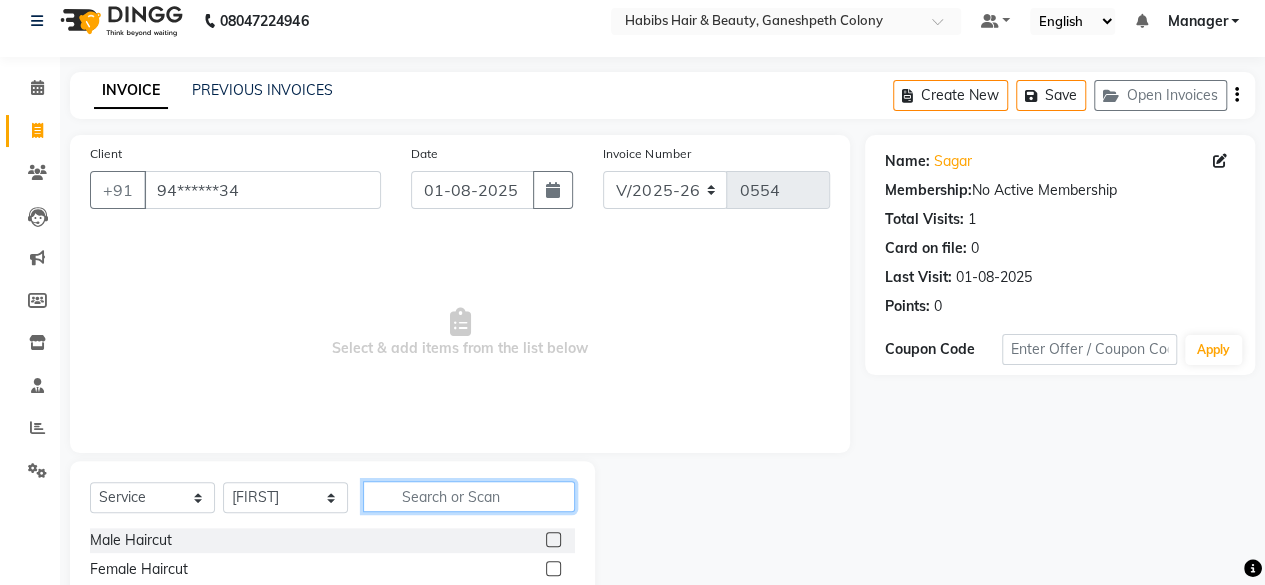 click 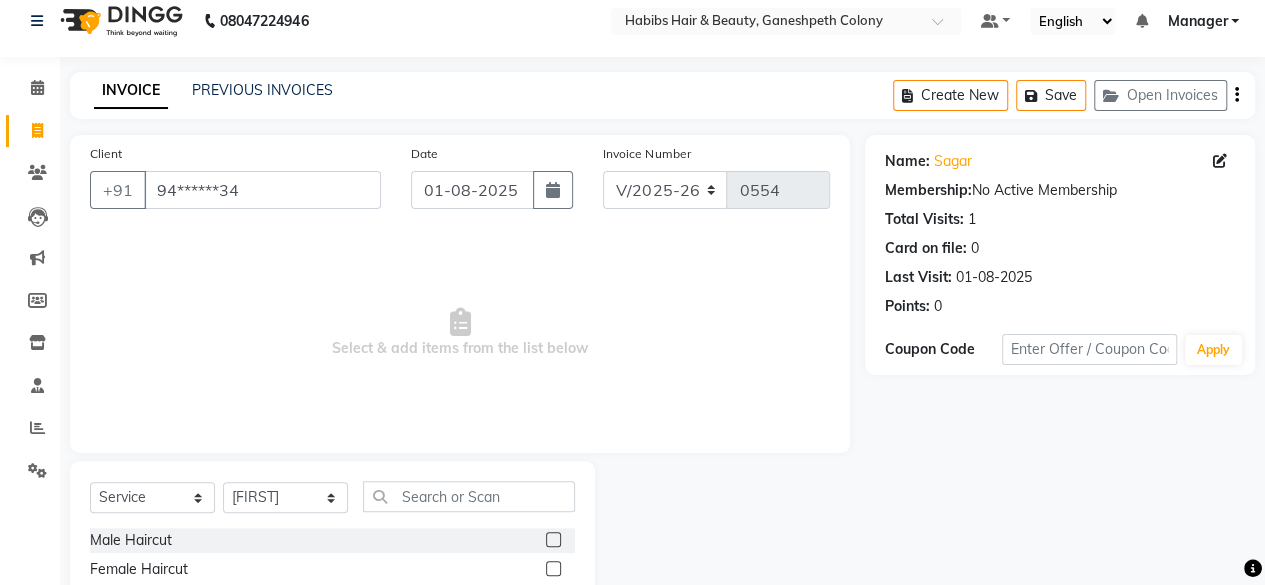 click 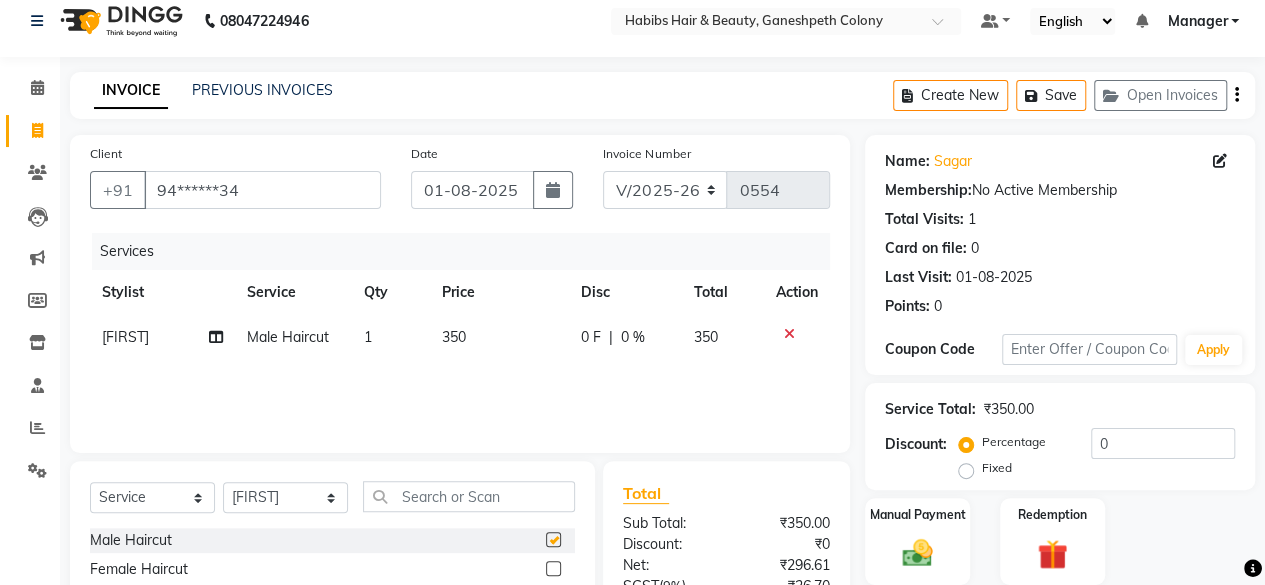 checkbox on "false" 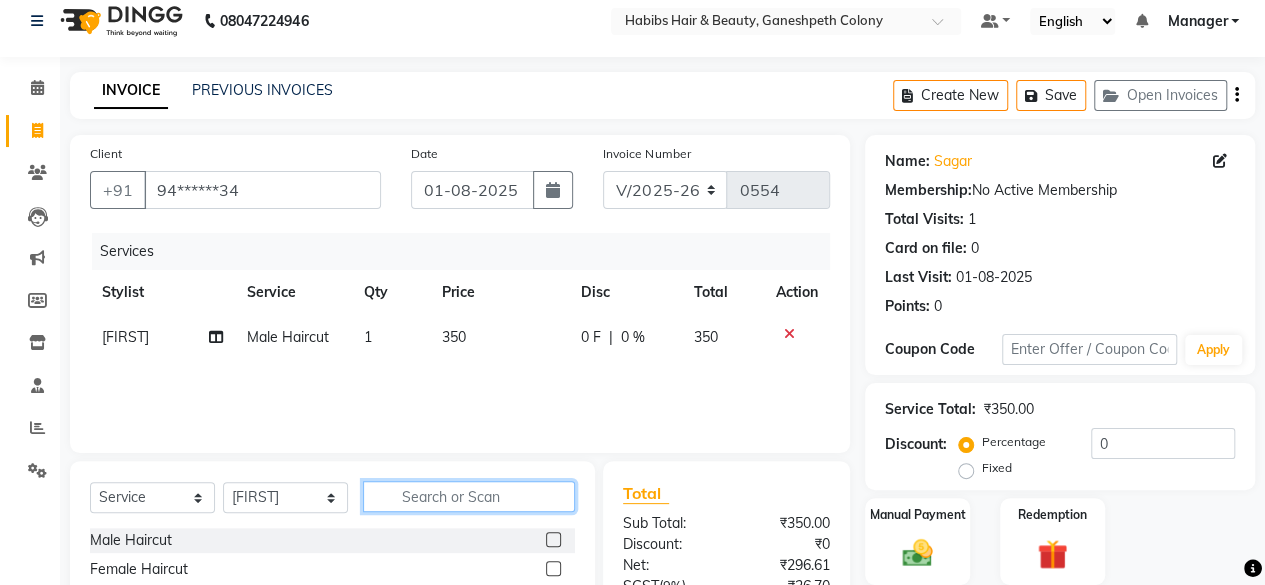 click 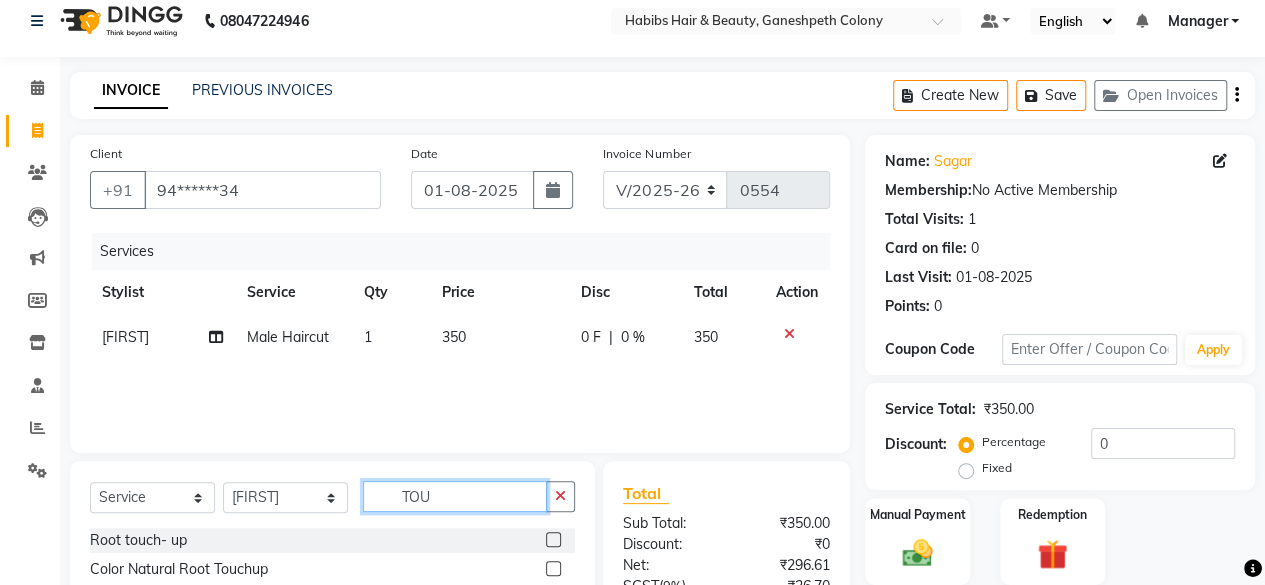 type on "TOU" 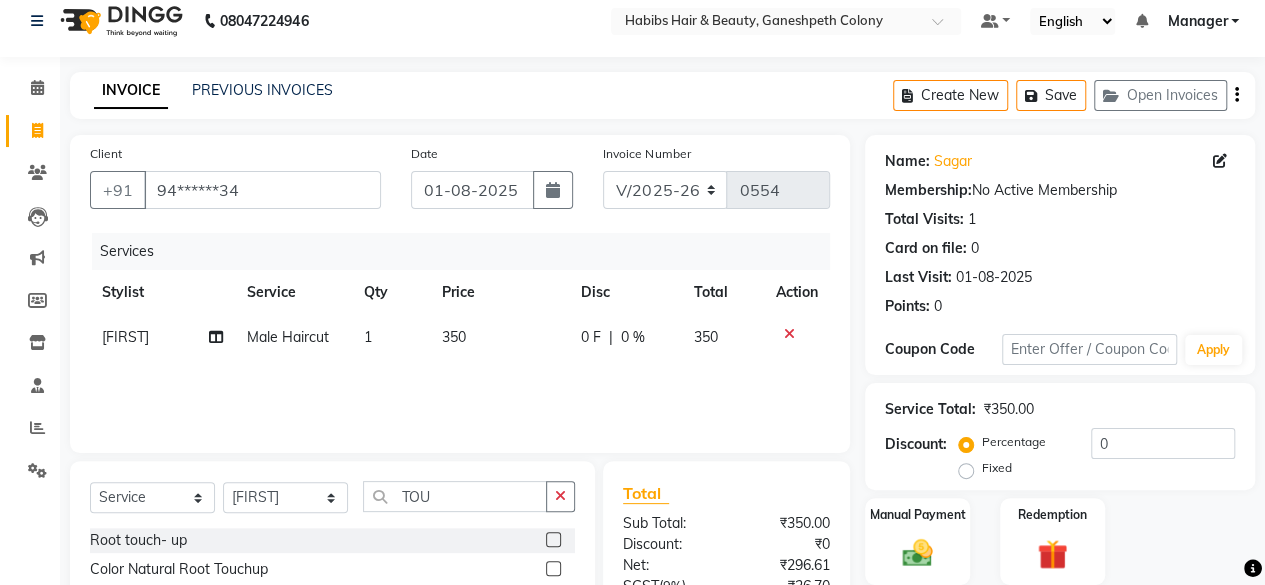 click 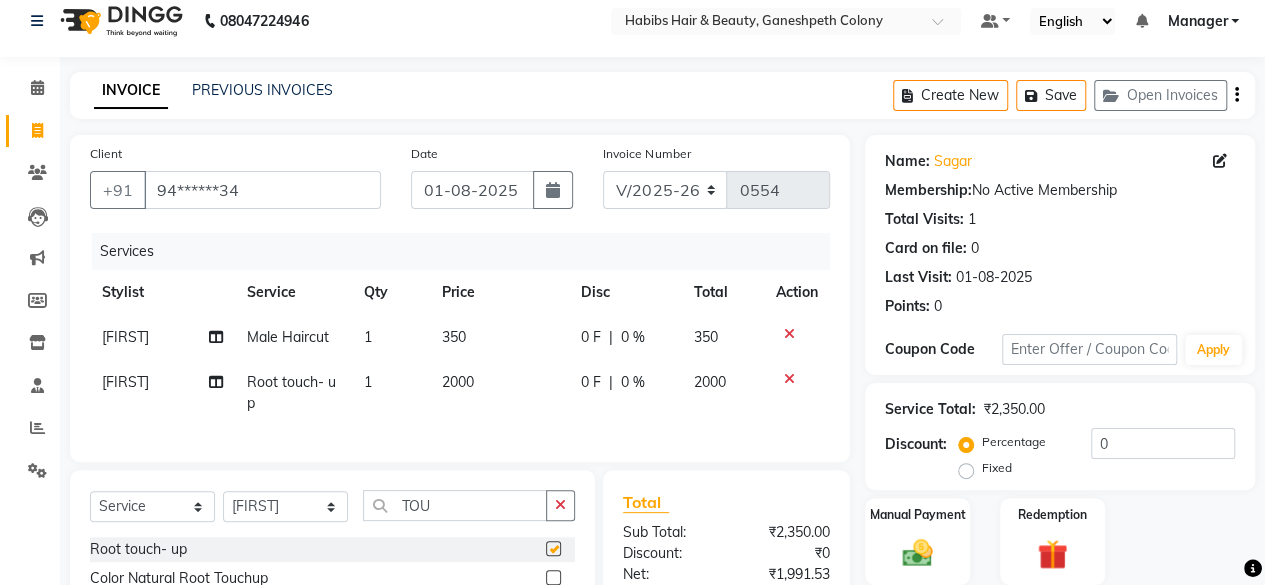 checkbox on "false" 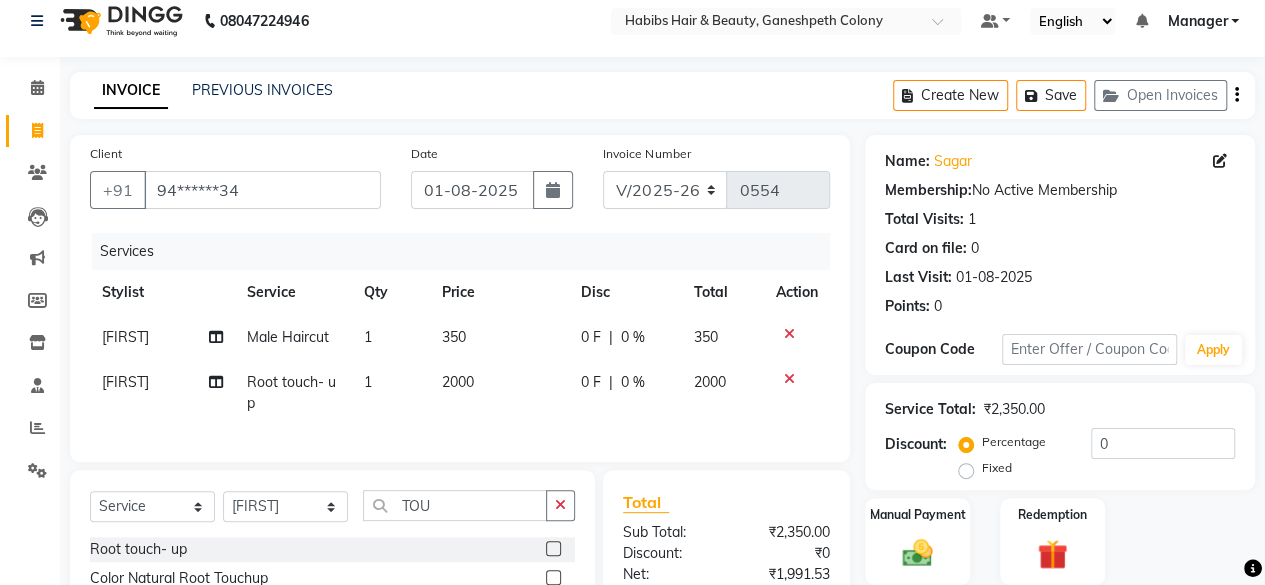 click on "2000" 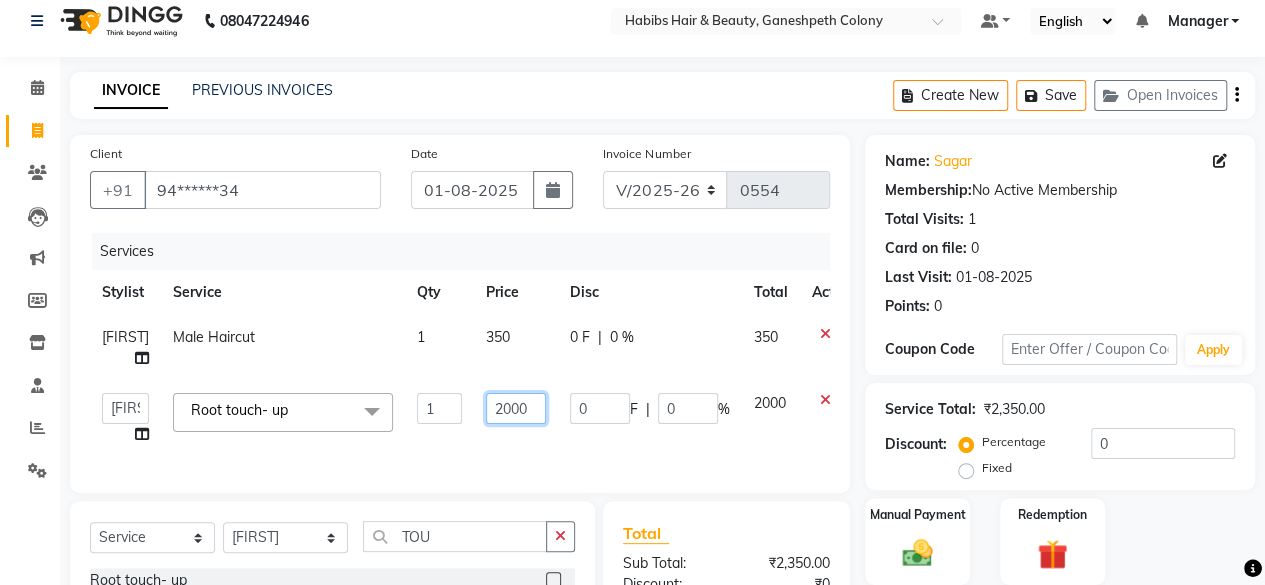 click on "2000" 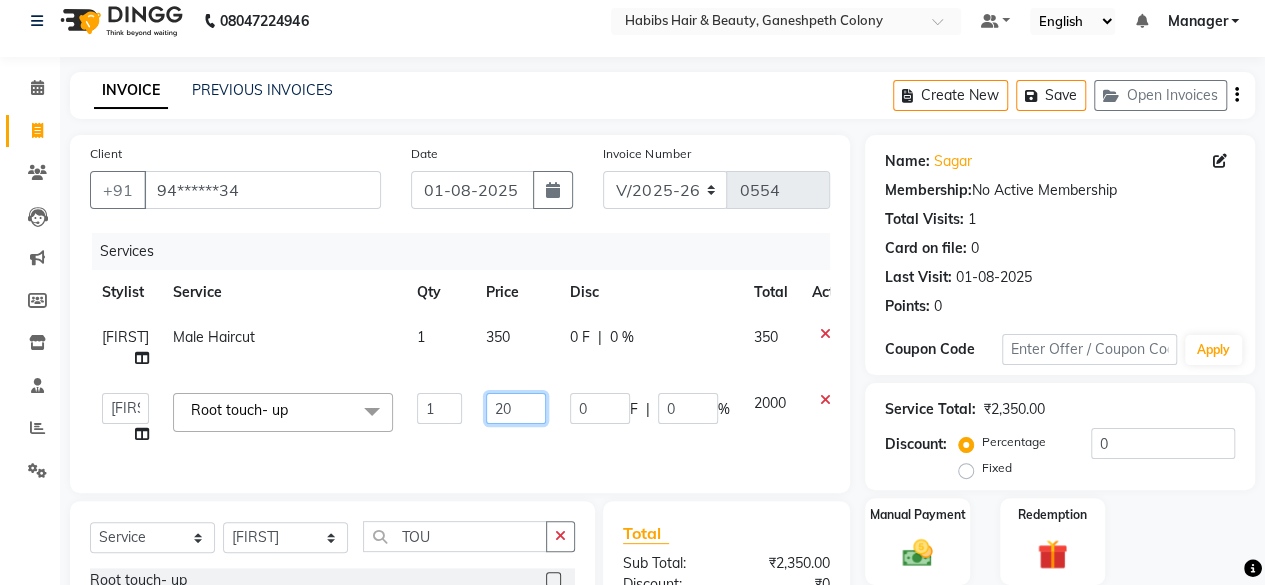type on "2" 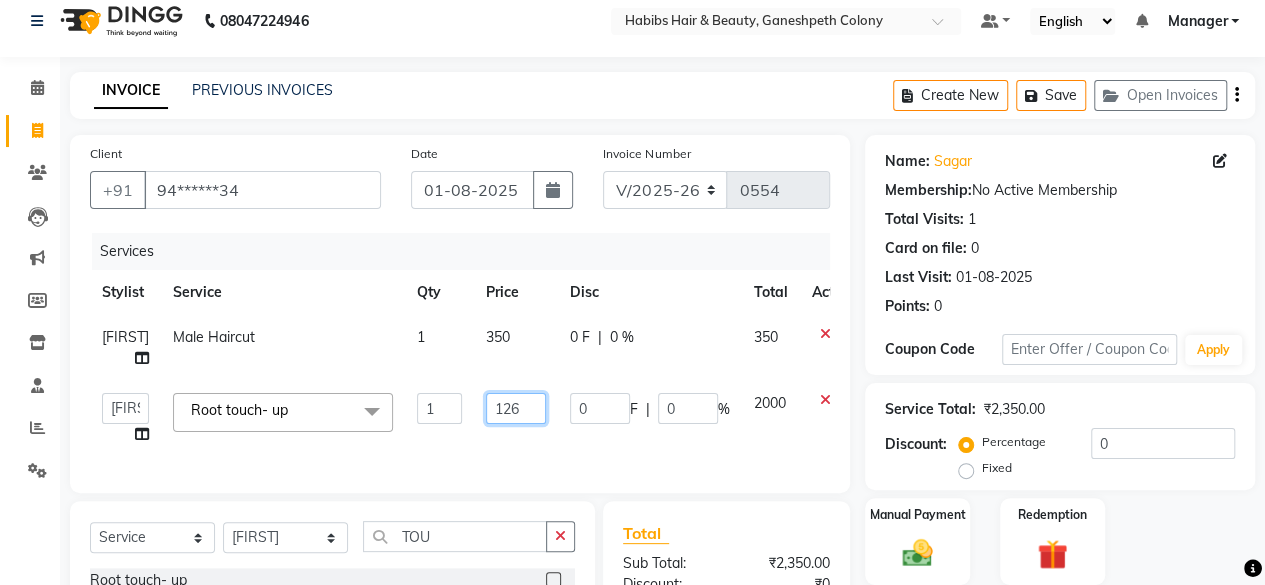type on "1260" 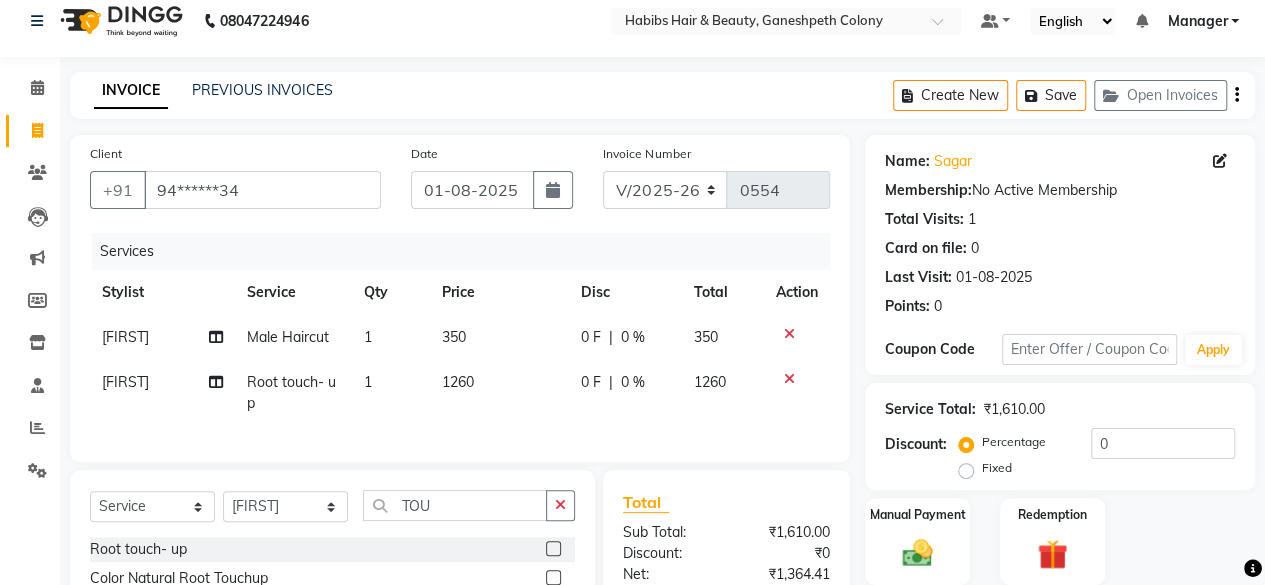 click on "UMAIR Root touch- up 1 1260 0 F | 0 % 1260" 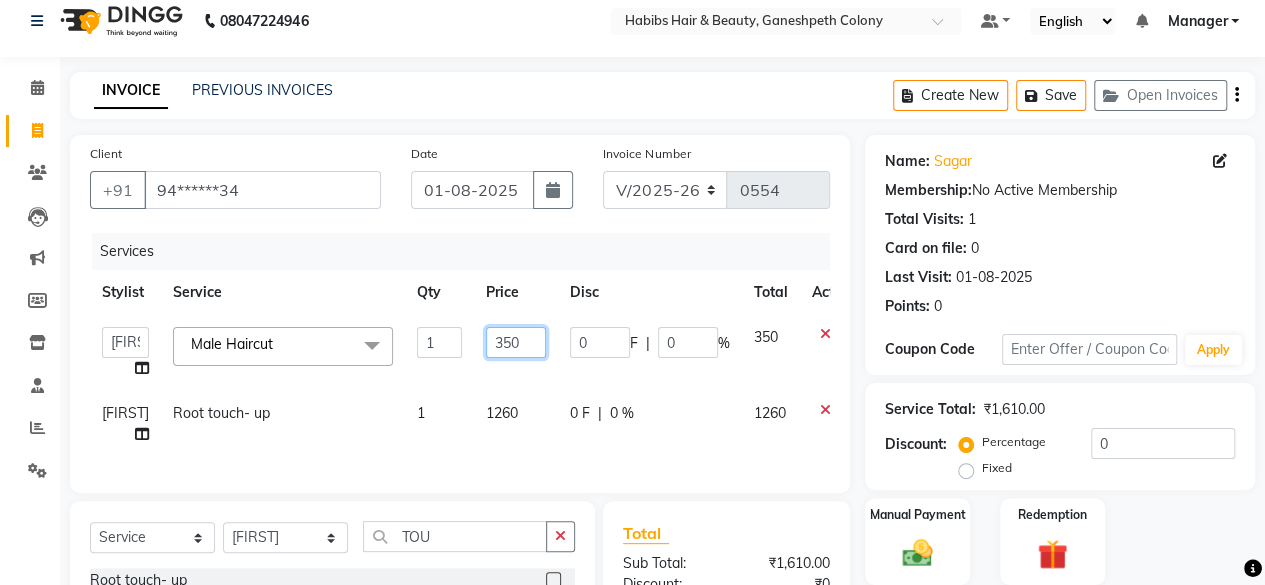 click on "350" 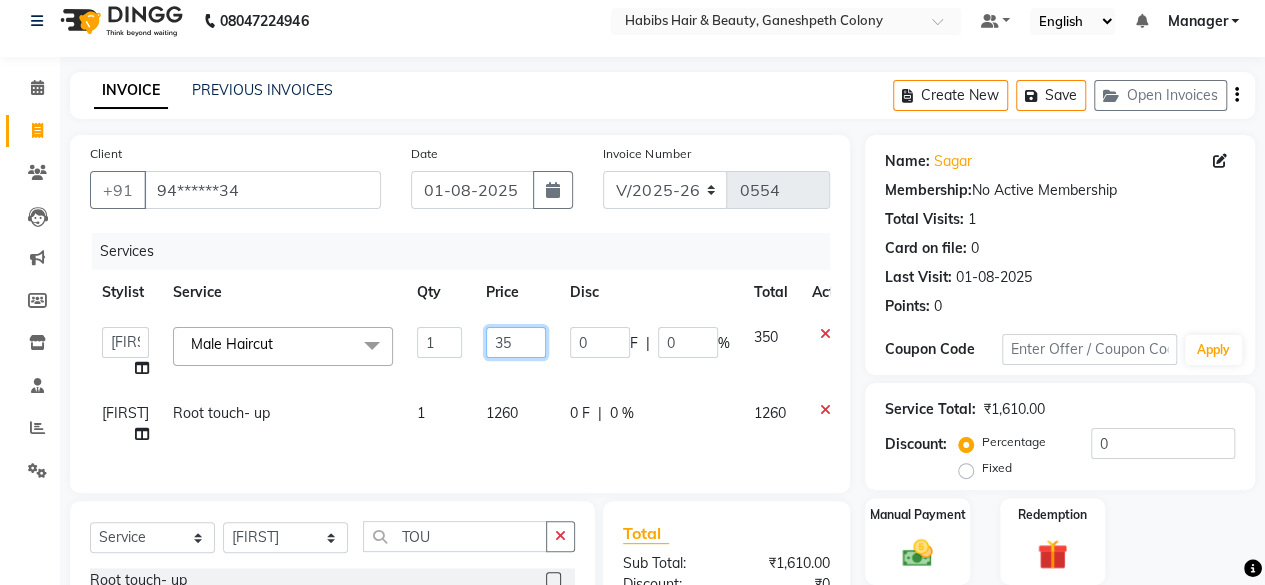 type on "3" 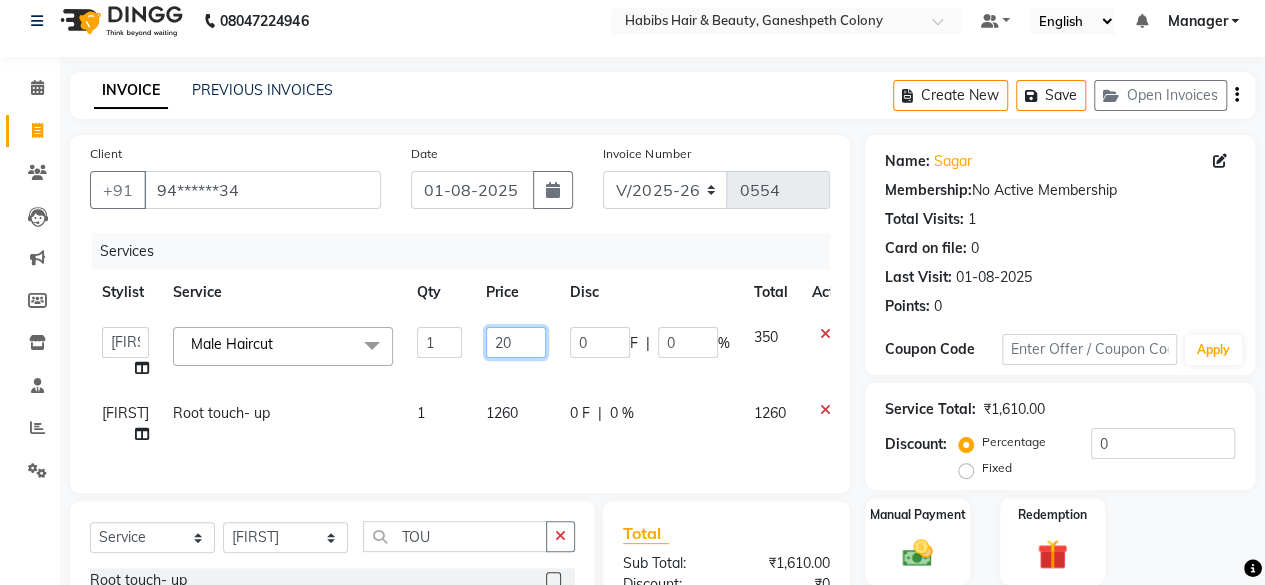 type on "200" 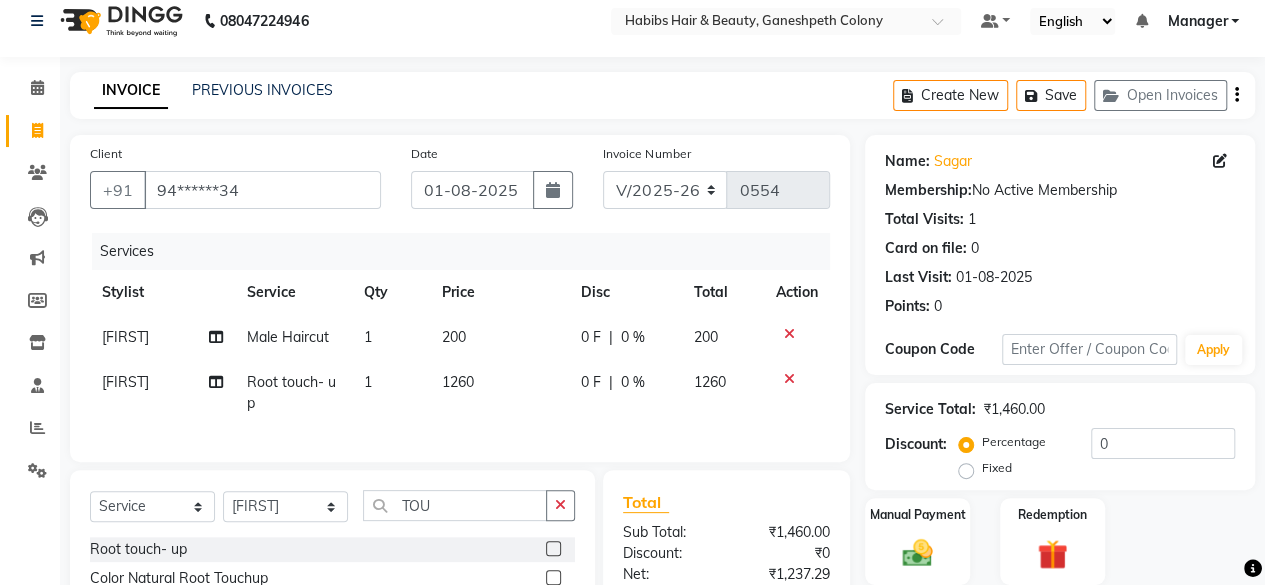 click on "UMAIR Male Haircut 1 200 0 F | 0 % 200" 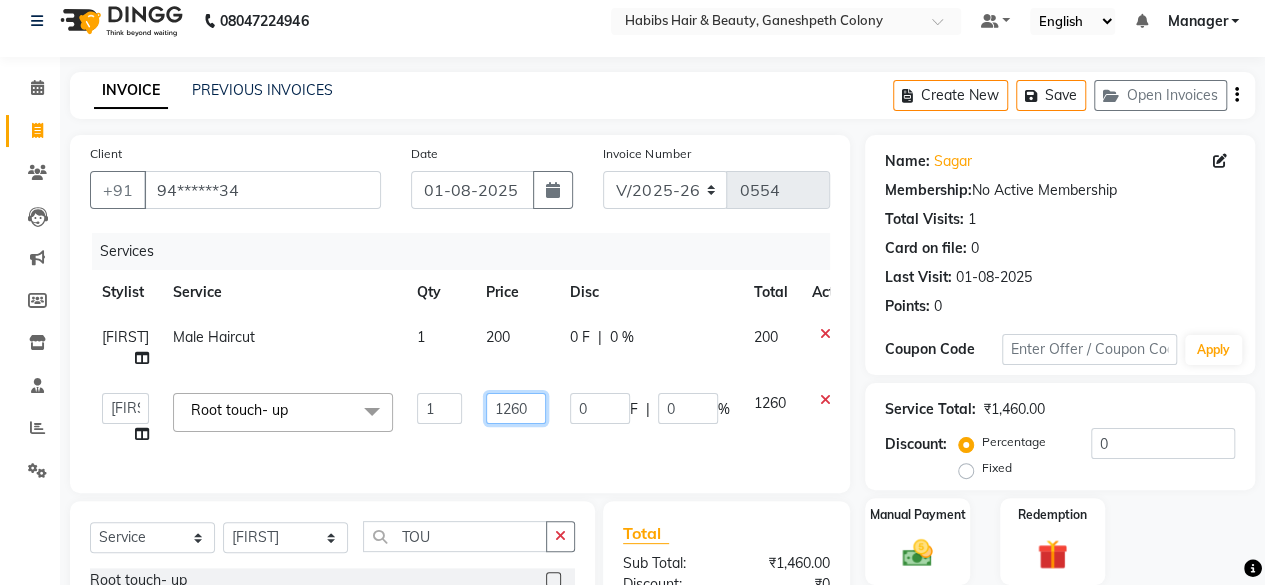 click on "1260" 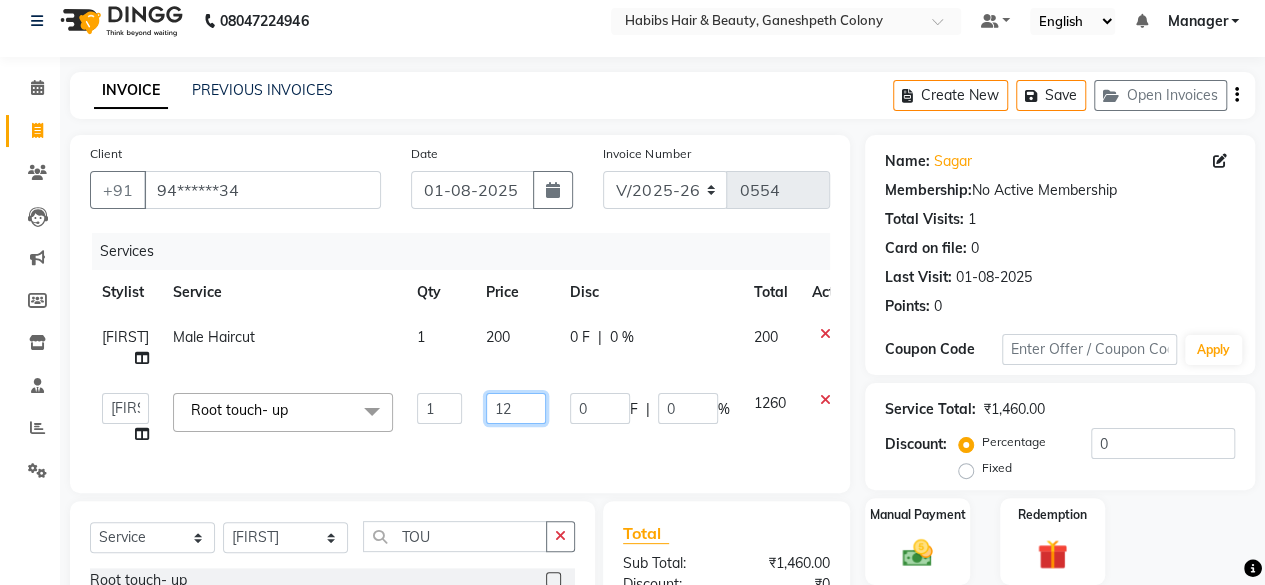 type on "1" 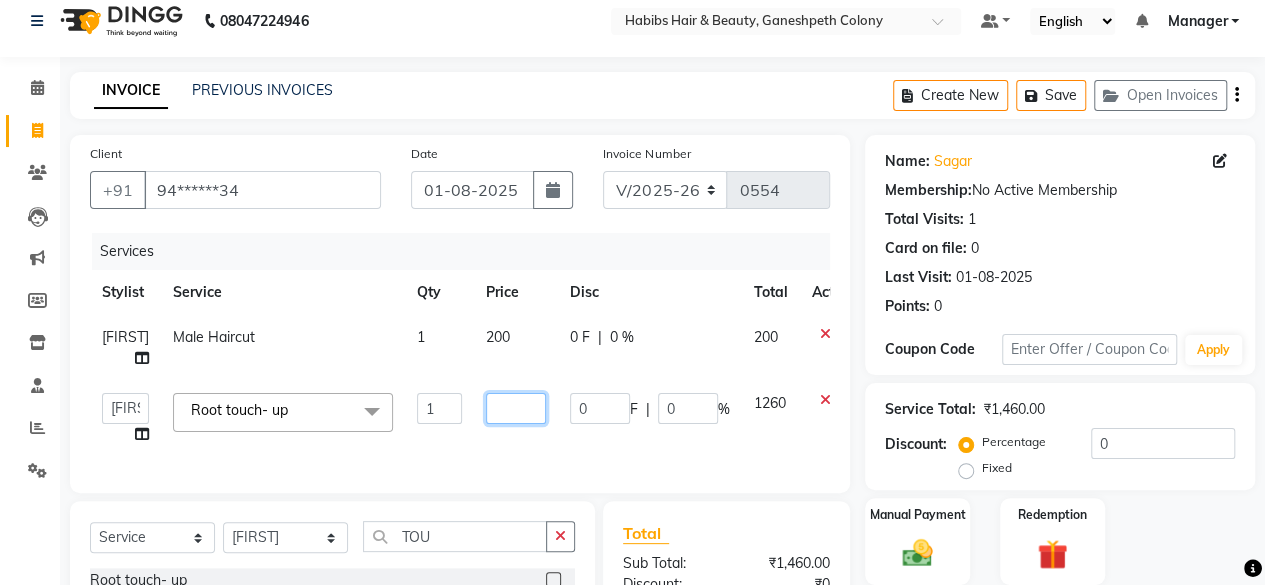 click 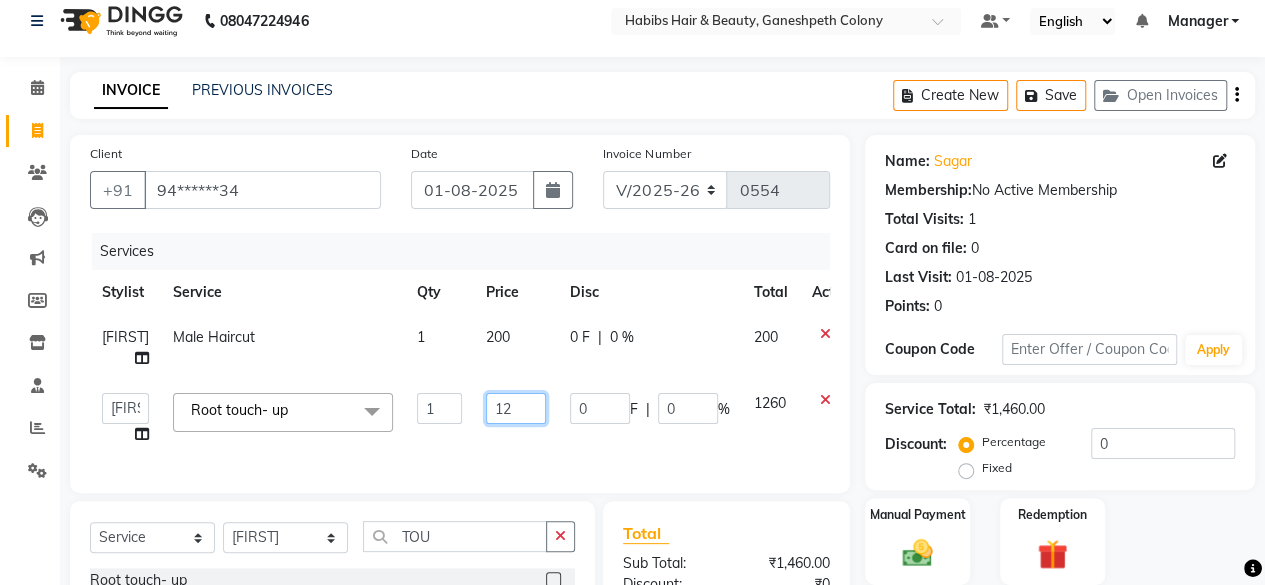 type on "1" 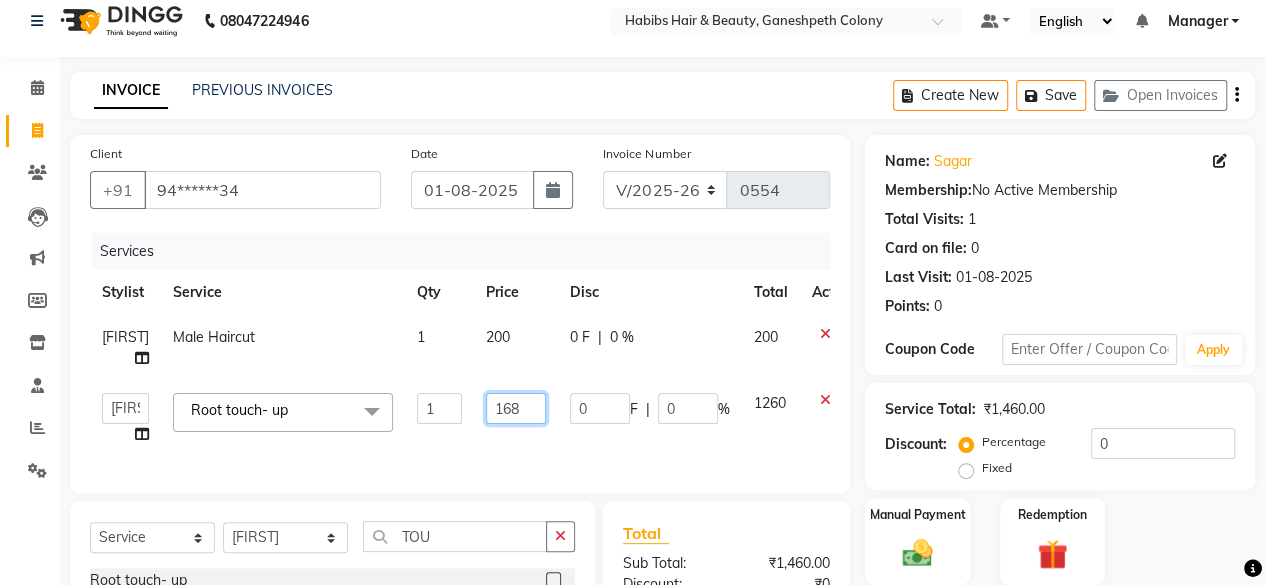 type on "1680" 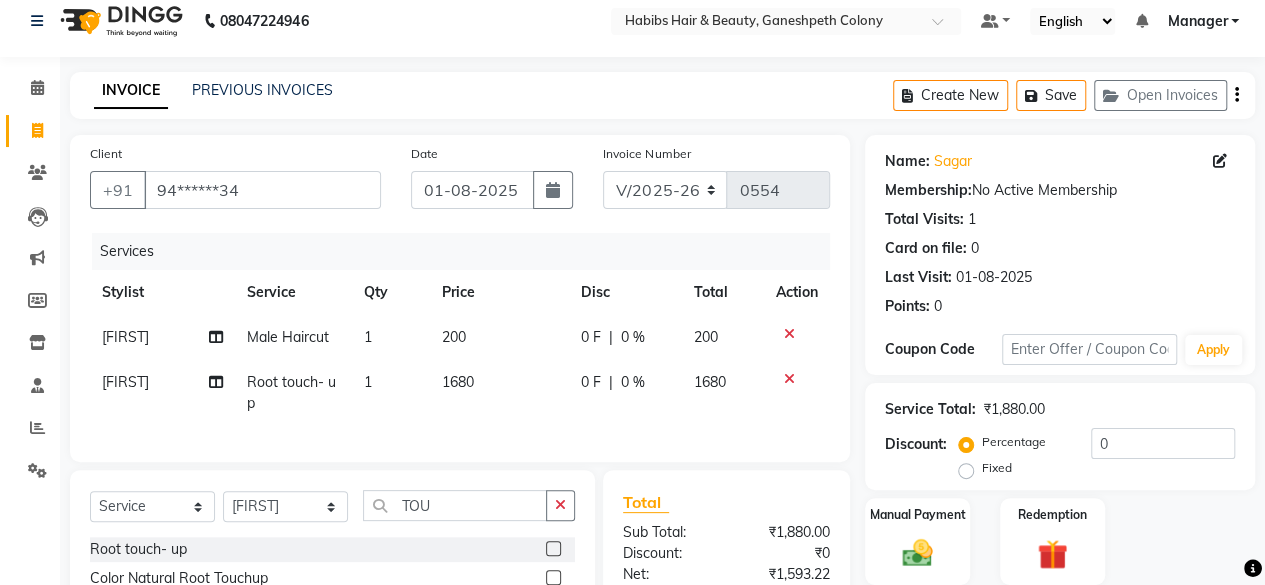 click on "0 %" 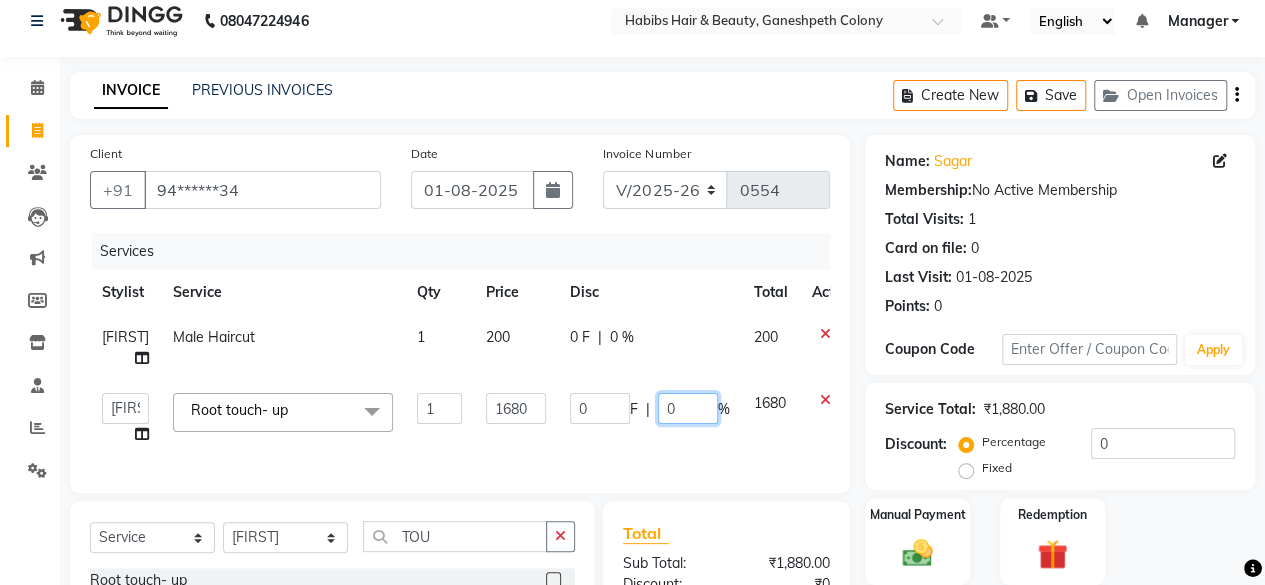 click on "0" 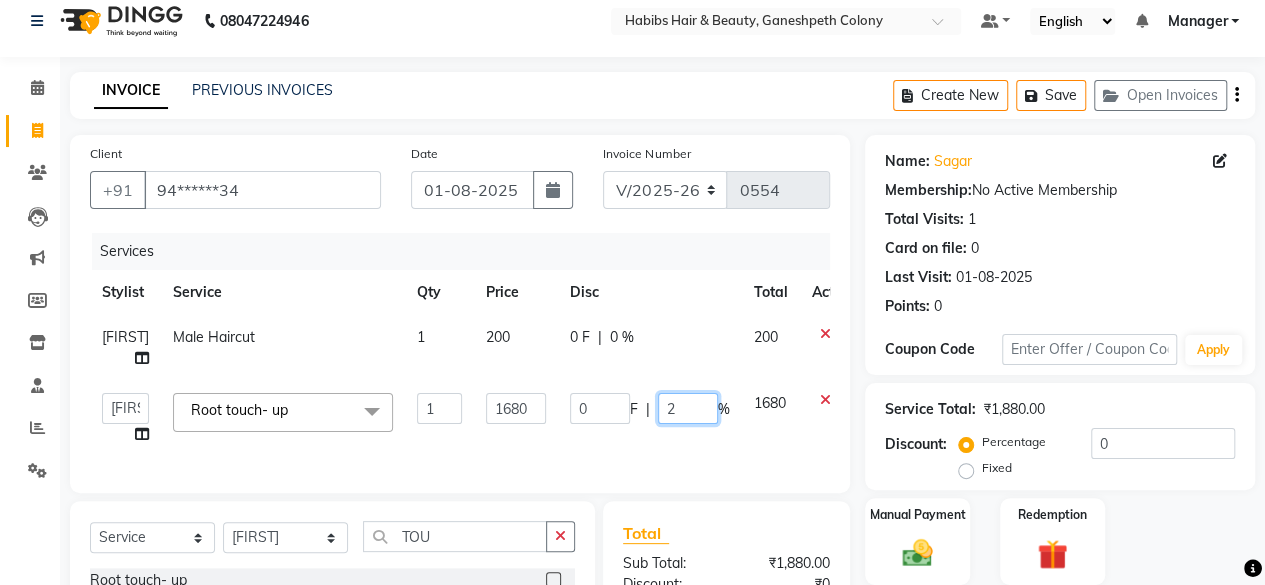 type on "25" 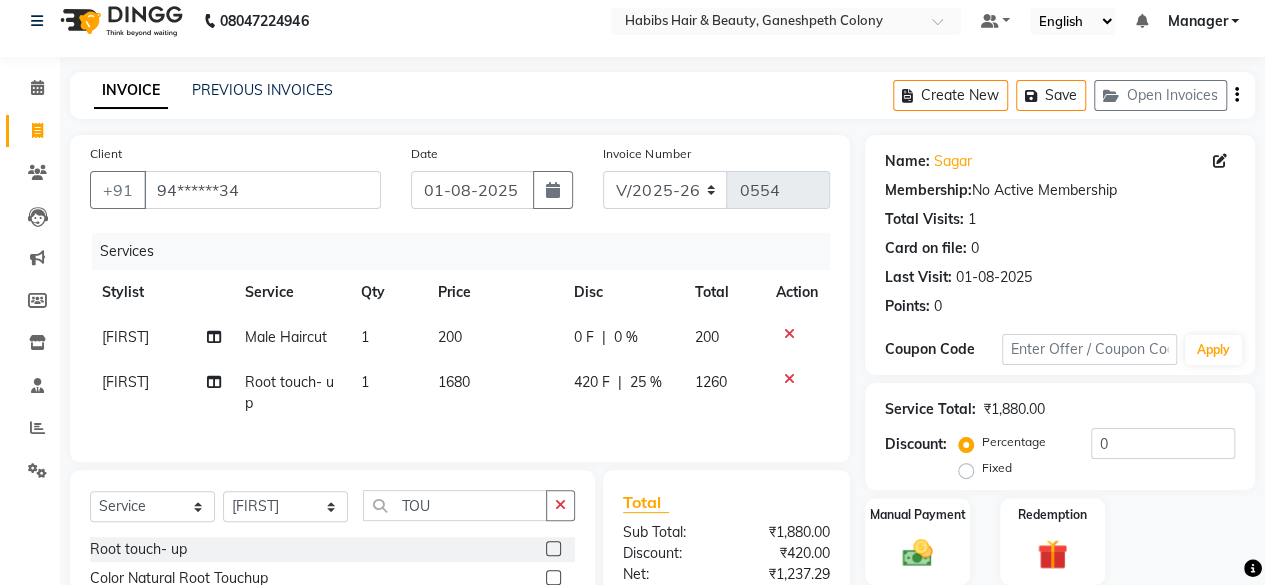 click on "UMAIR Root touch- up 1 1680 420 F | 25 % 1260" 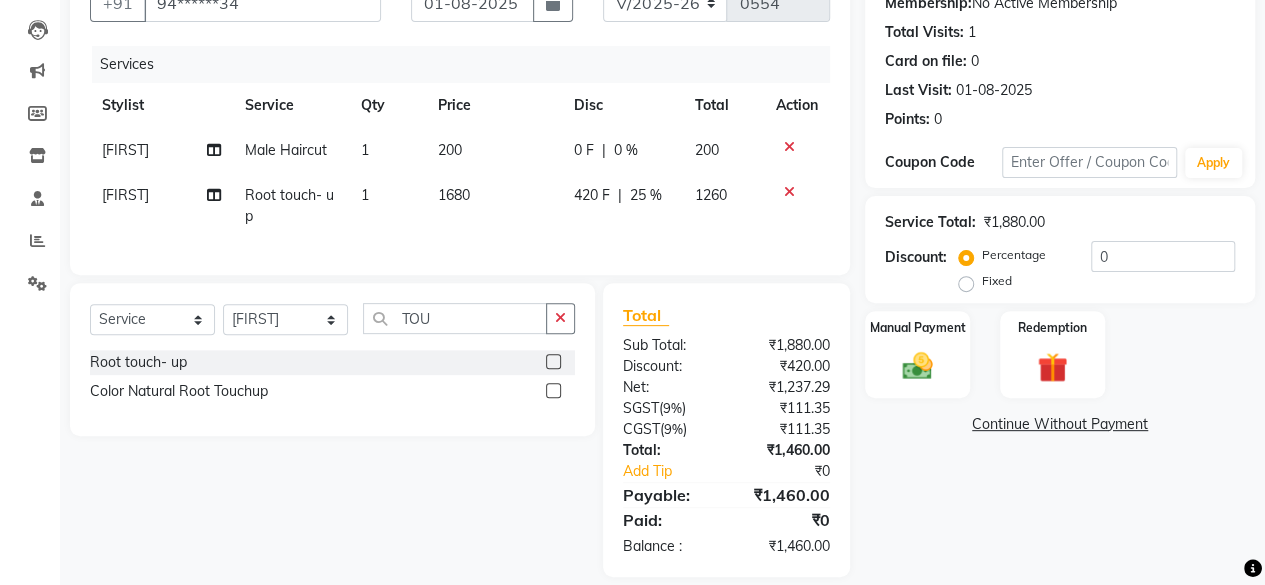 scroll, scrollTop: 238, scrollLeft: 0, axis: vertical 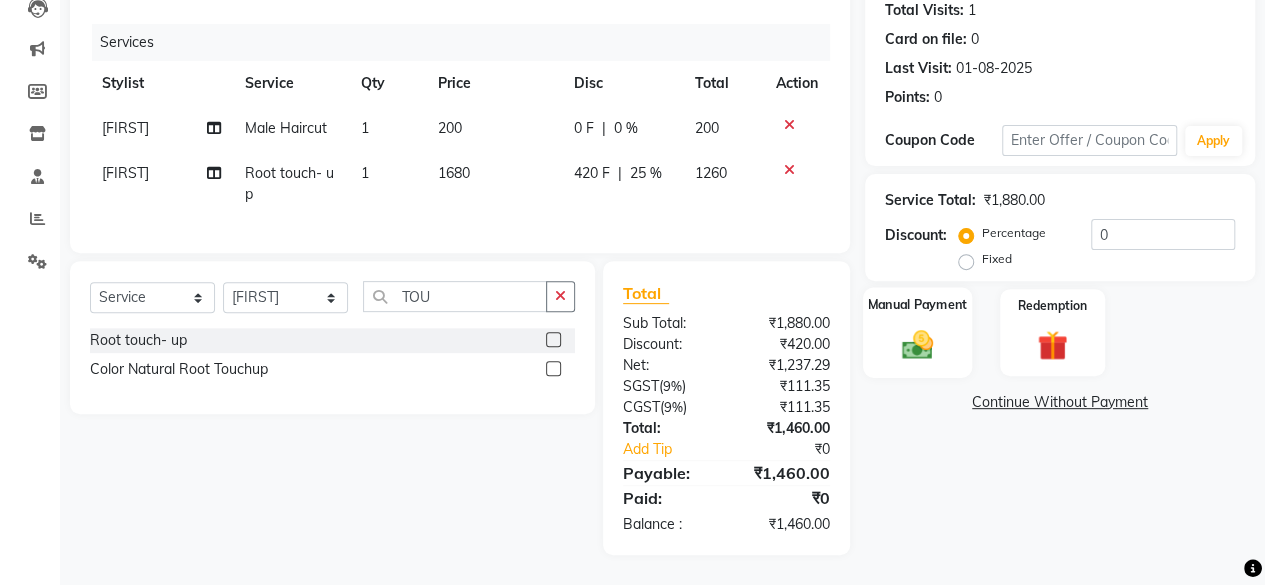 click 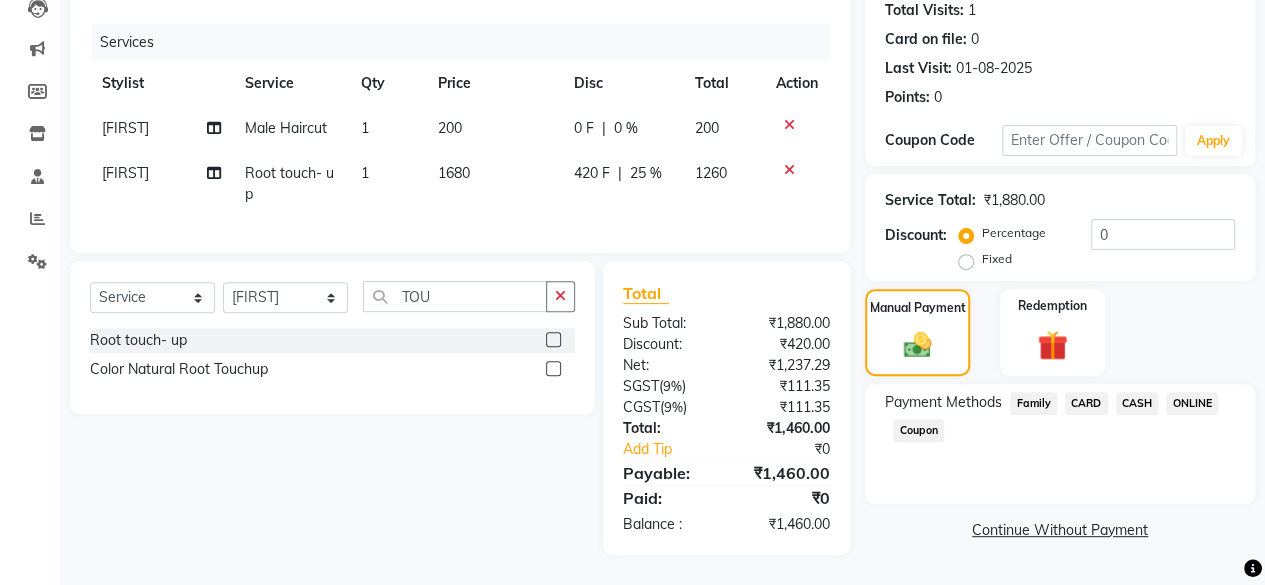 click on "CASH" 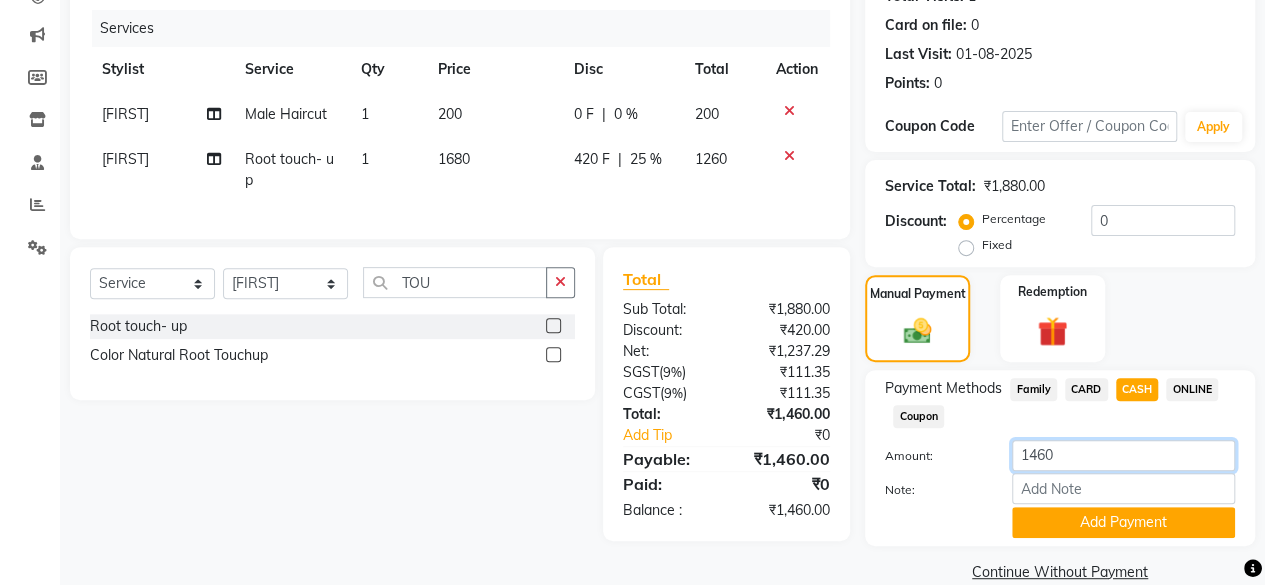 click on "1460" 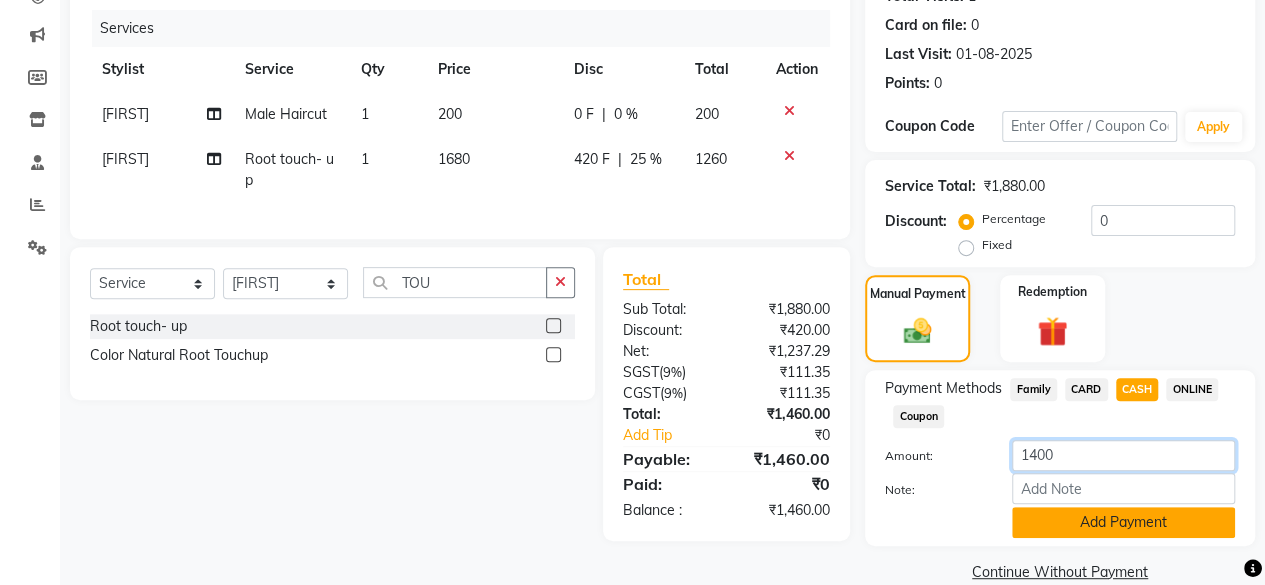 type on "1400" 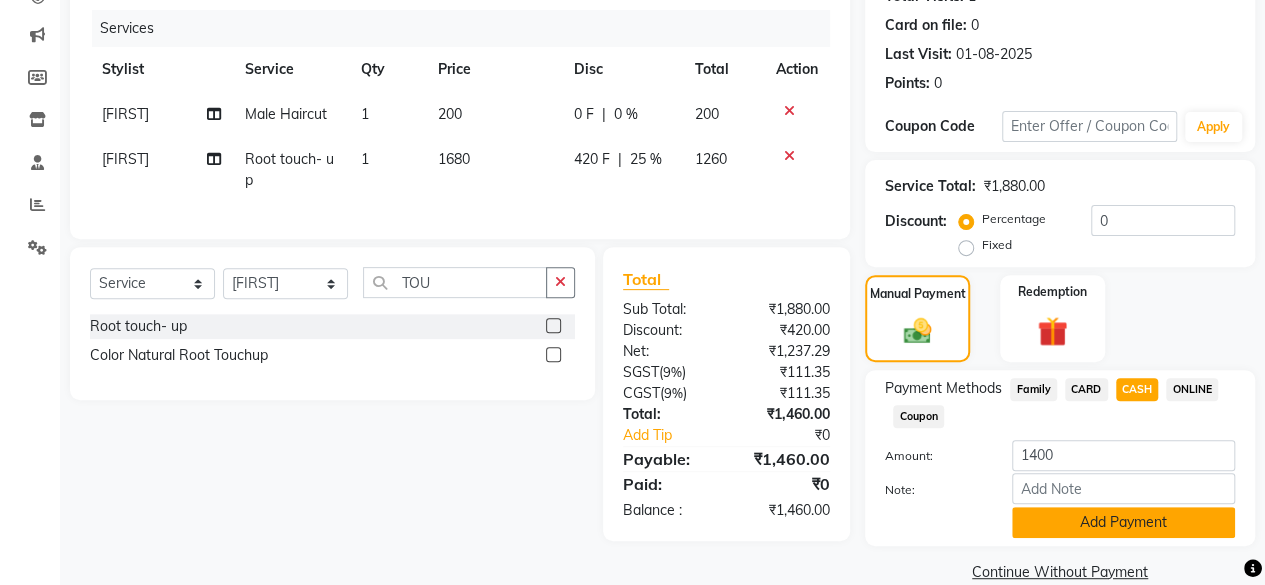 click on "Add Payment" 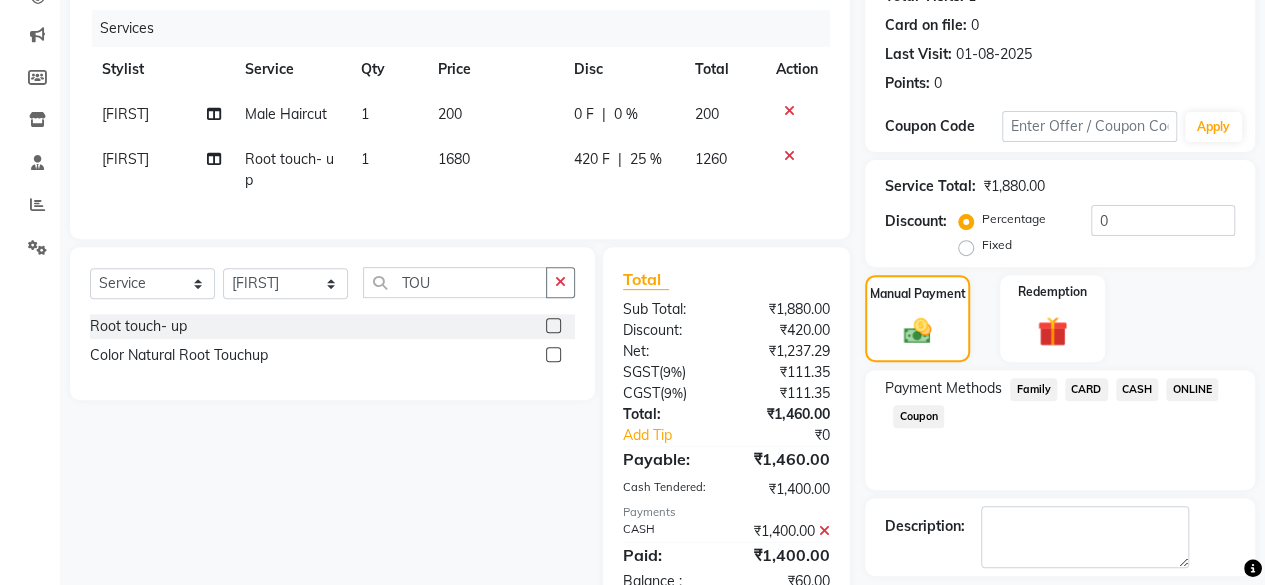 click on "ONLINE" 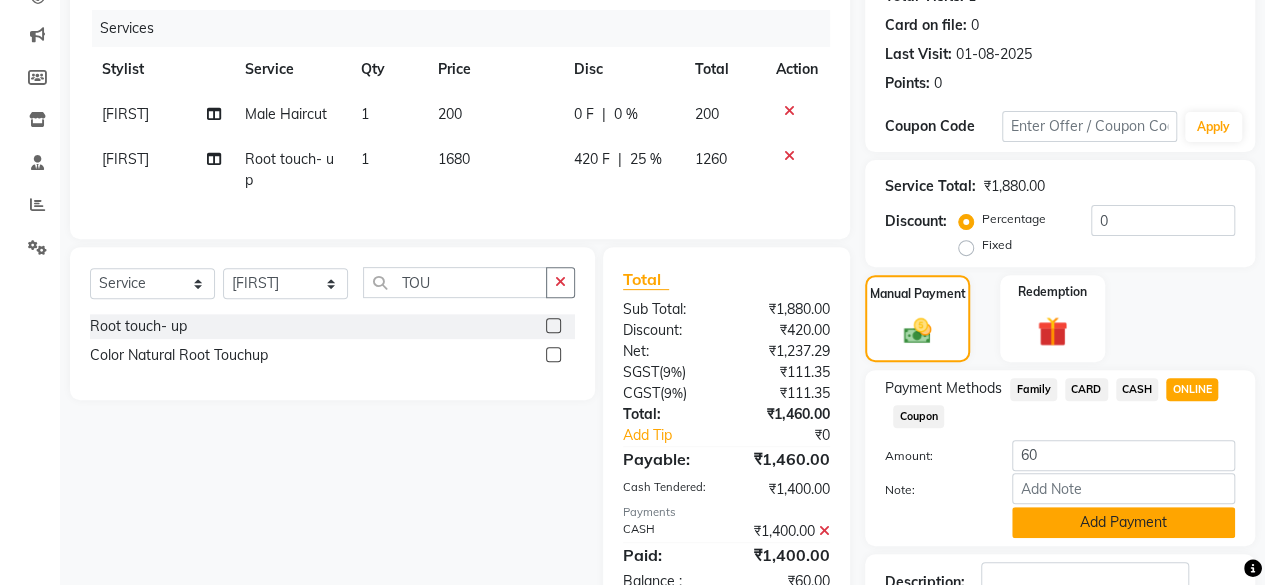 click on "Add Payment" 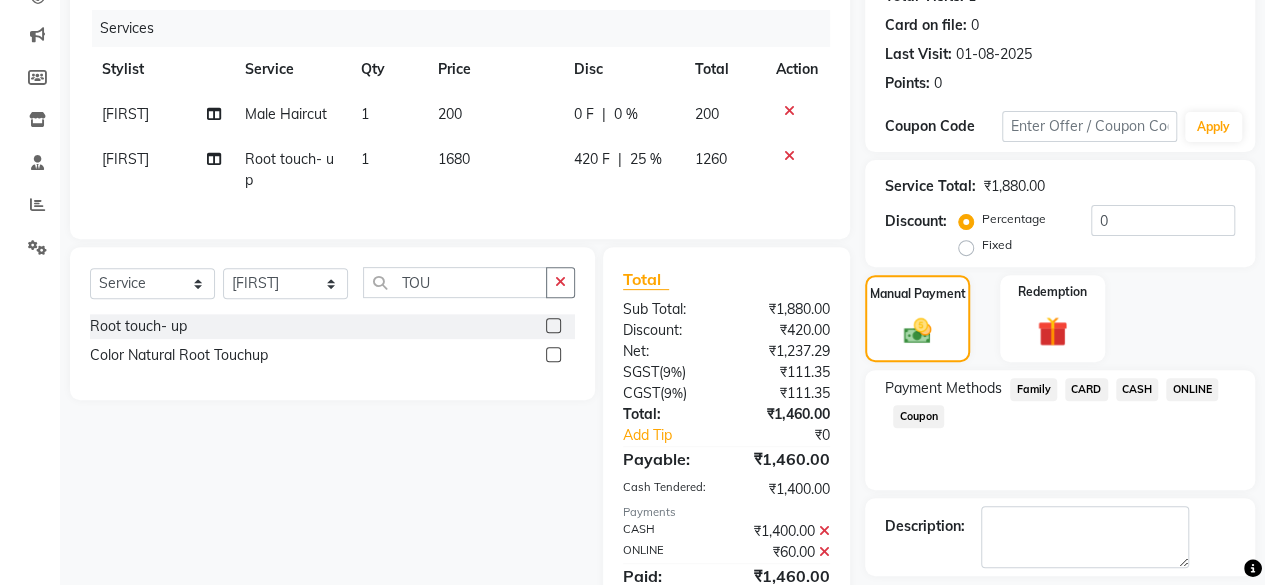 scroll, scrollTop: 329, scrollLeft: 0, axis: vertical 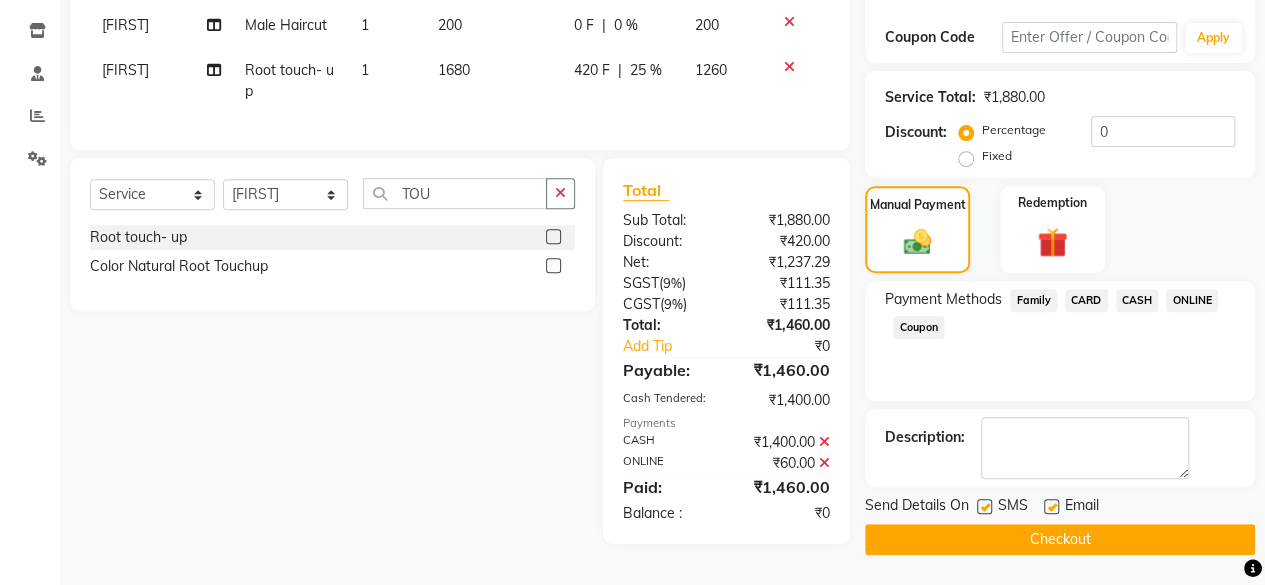 click on "Checkout" 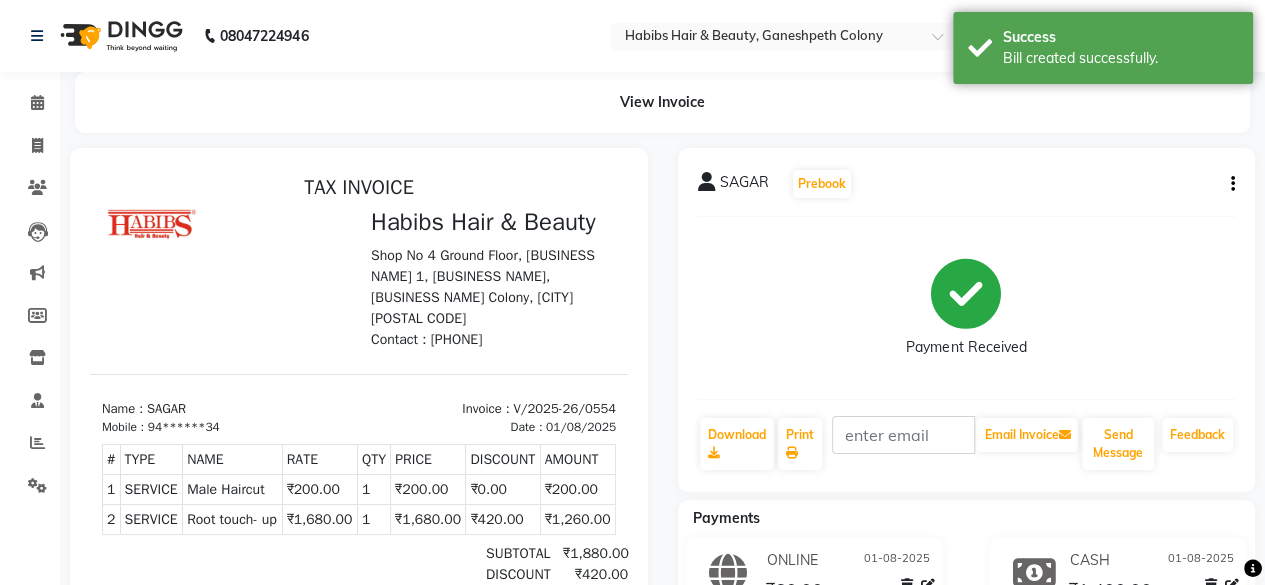 scroll, scrollTop: 31, scrollLeft: 0, axis: vertical 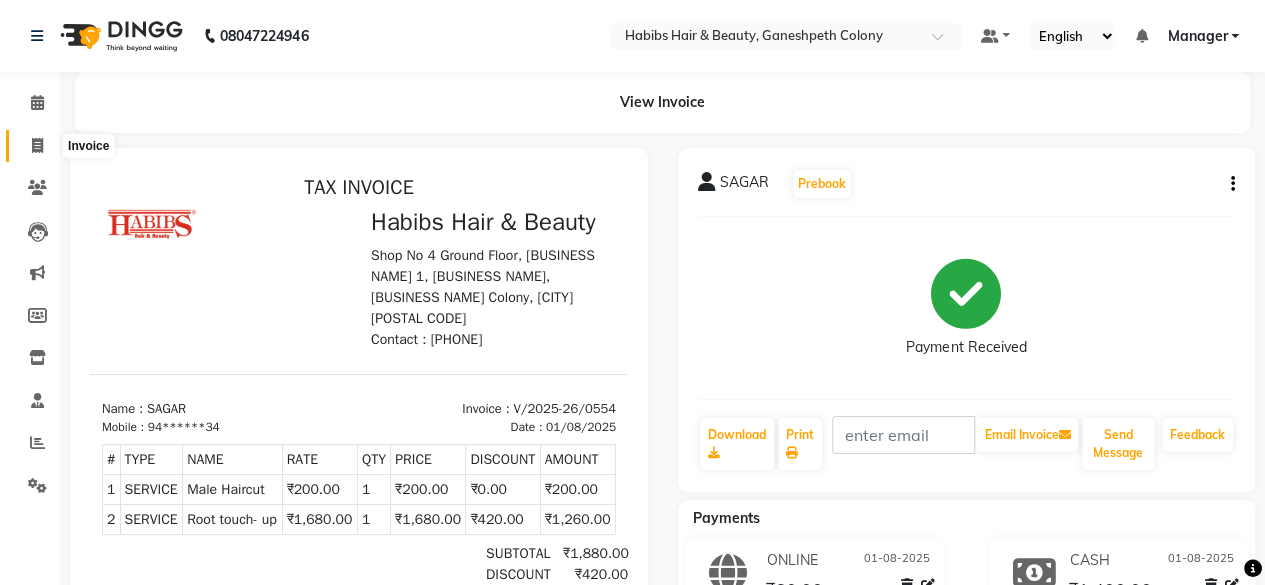 click 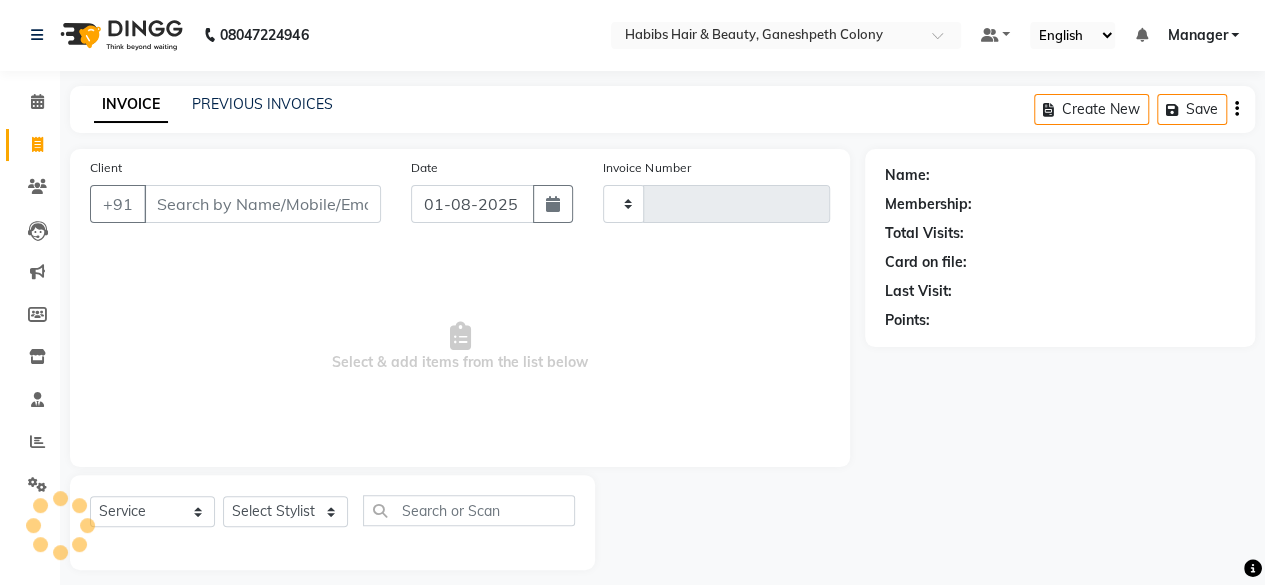 type on "0555" 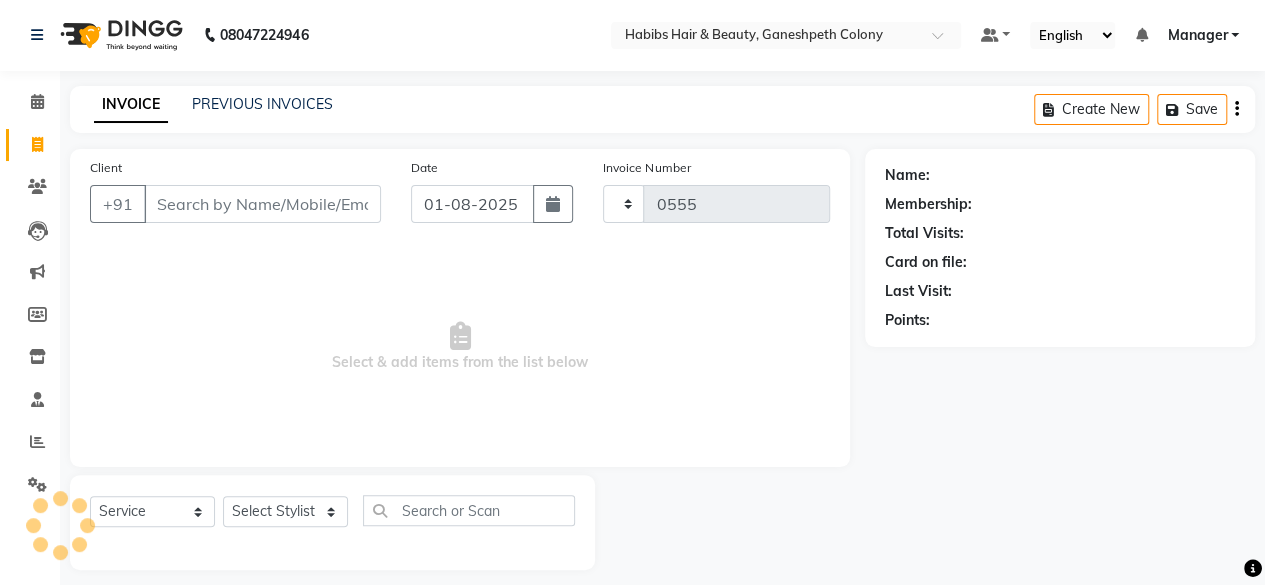 select on "7148" 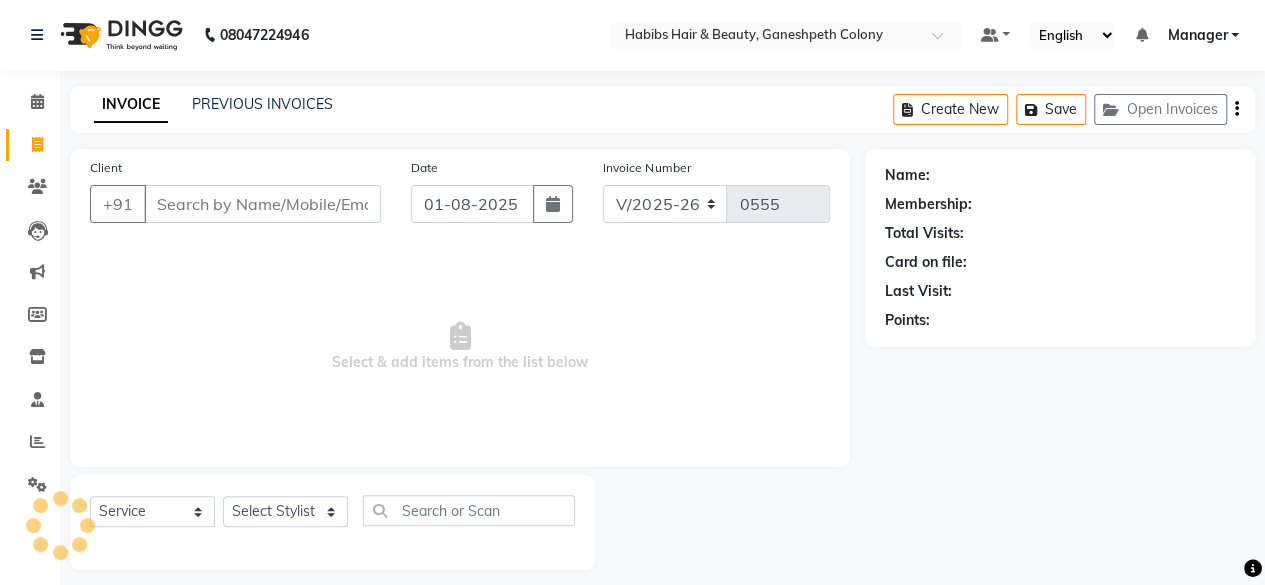 scroll, scrollTop: 15, scrollLeft: 0, axis: vertical 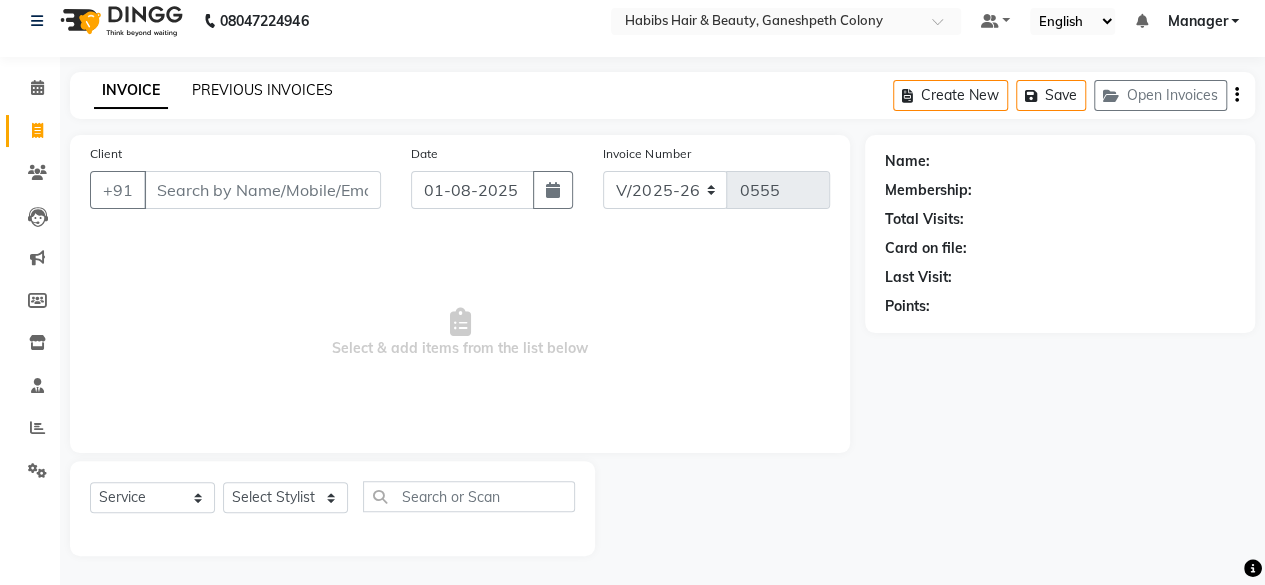 click on "PREVIOUS INVOICES" 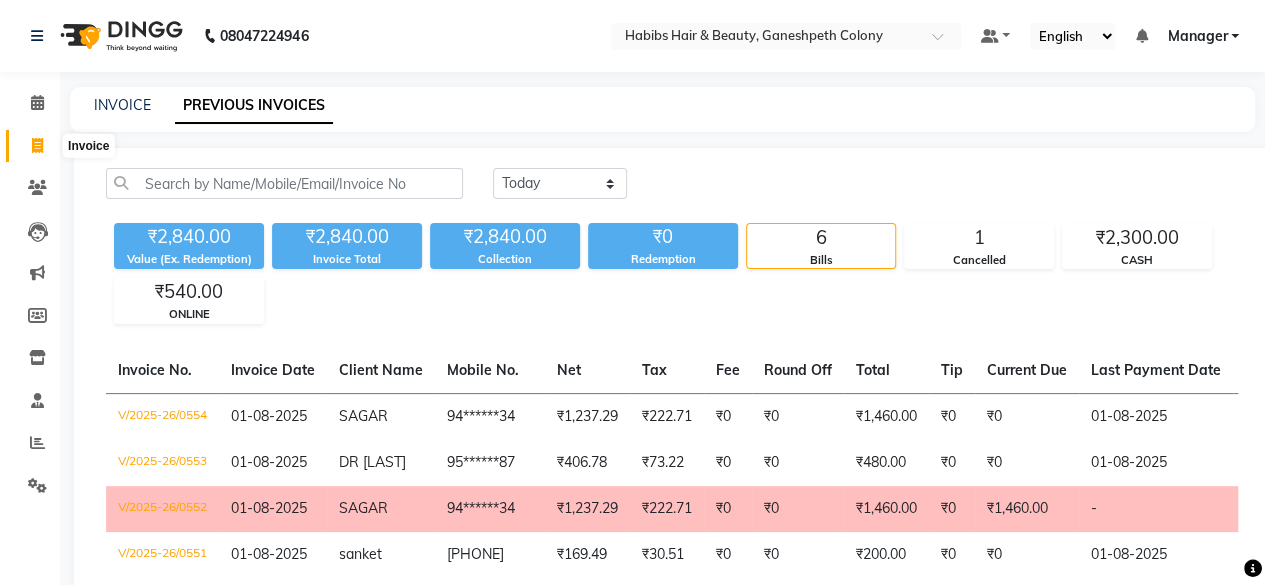 click 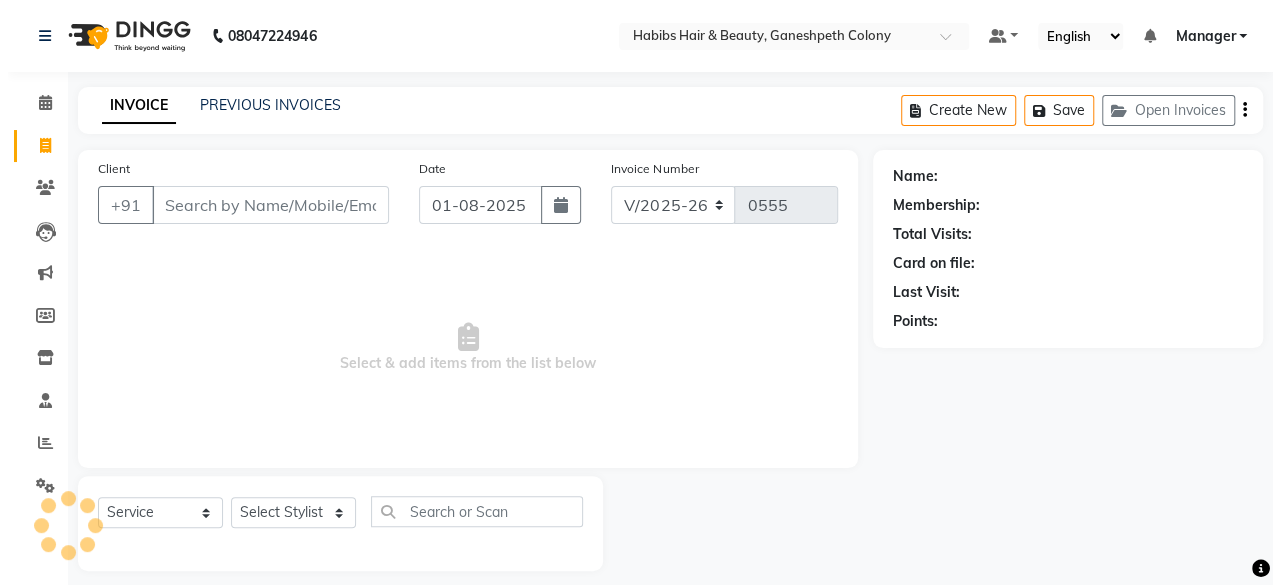scroll, scrollTop: 15, scrollLeft: 0, axis: vertical 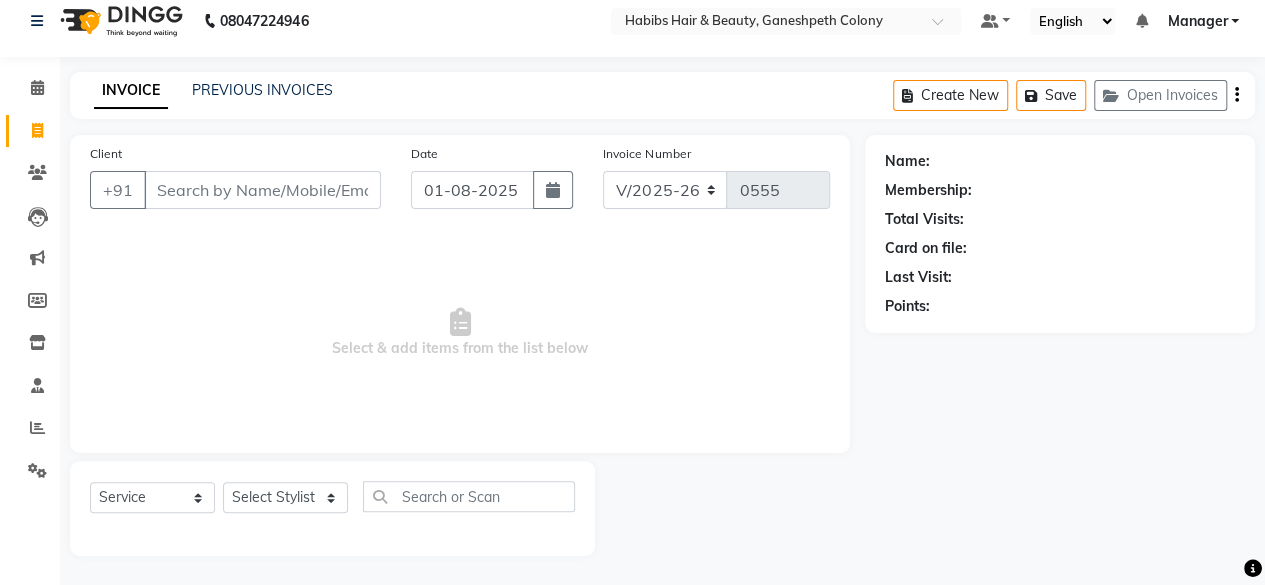 click on "Client" at bounding box center (262, 190) 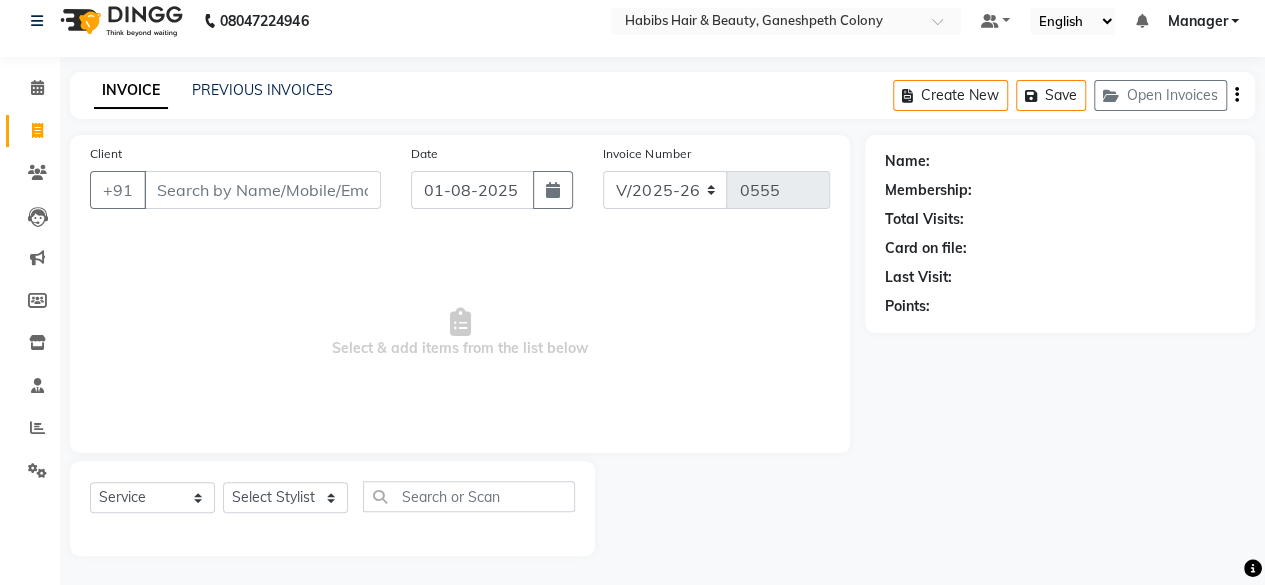 click on "Client" at bounding box center (262, 190) 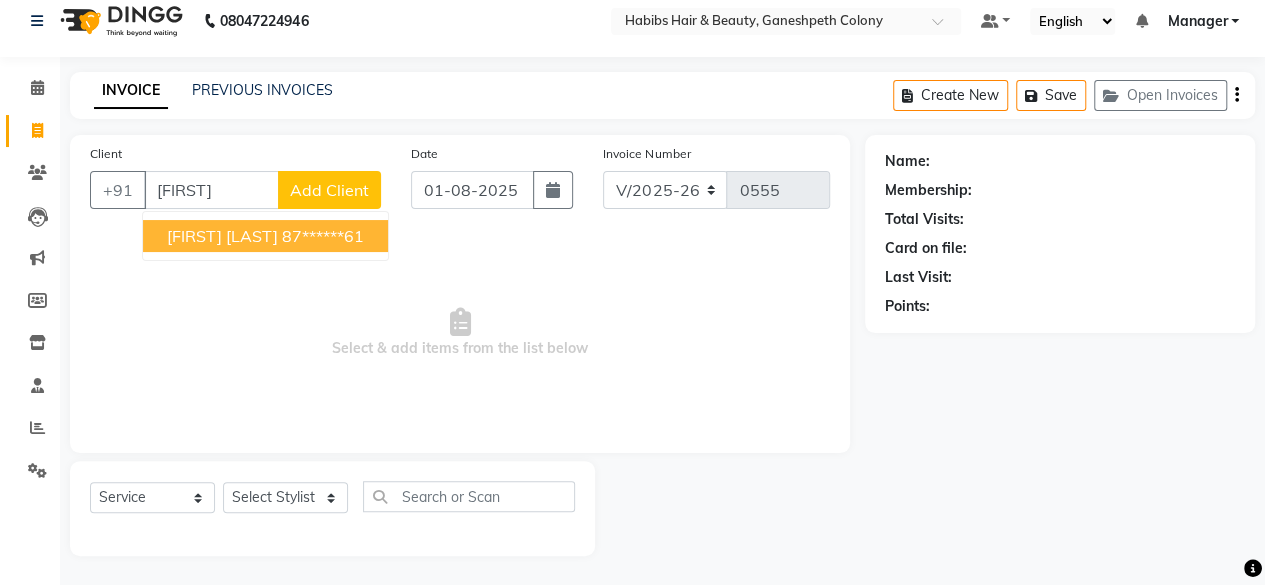 type on "[FIRST]" 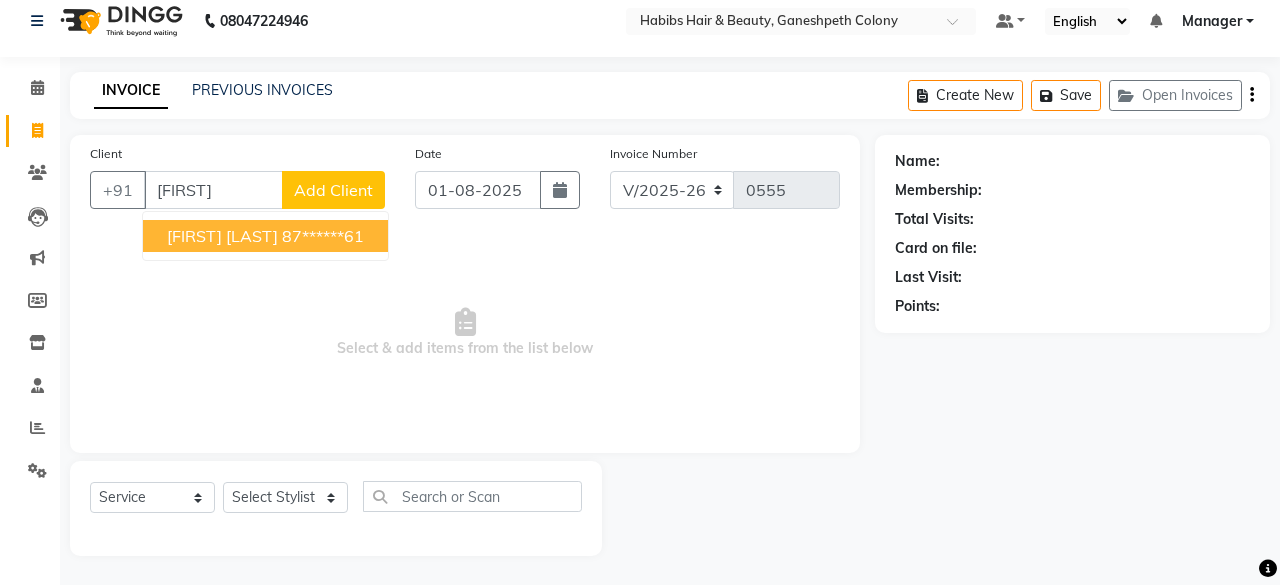 select on "22" 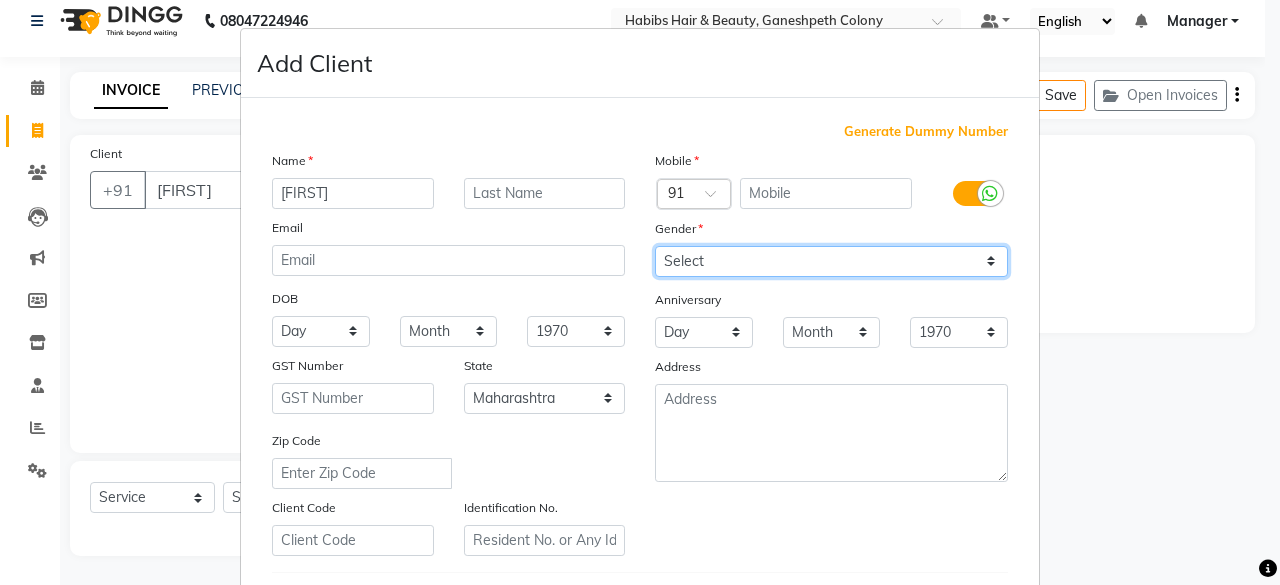 click on "Select Male Female Other Prefer Not To Say" at bounding box center (831, 261) 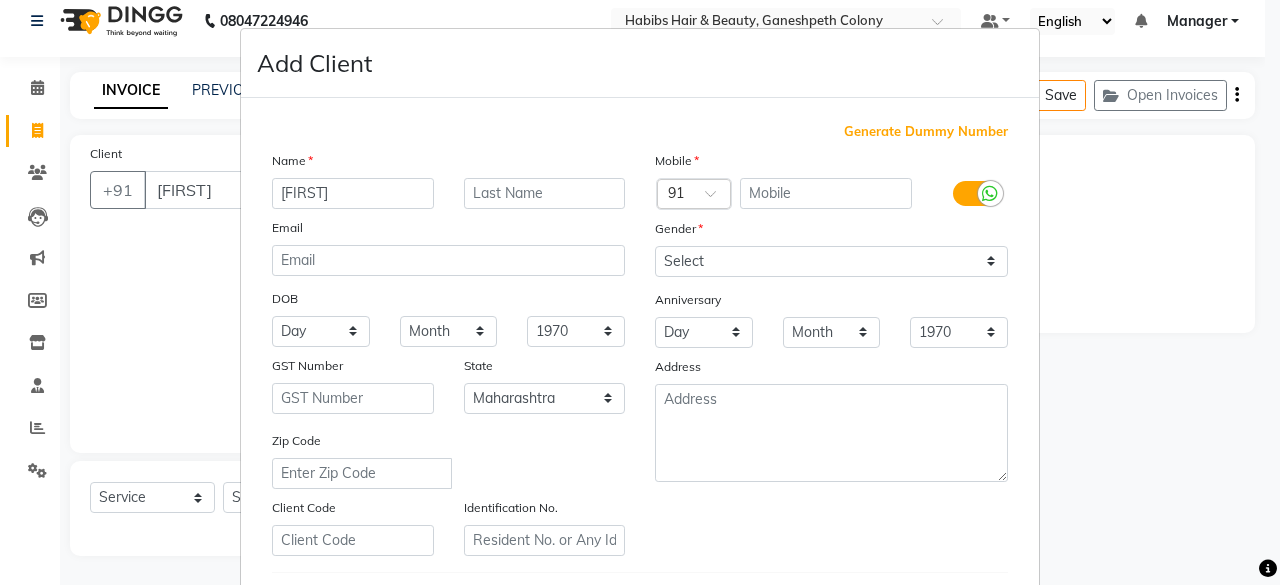 click on "Generate Dummy Number" at bounding box center (926, 132) 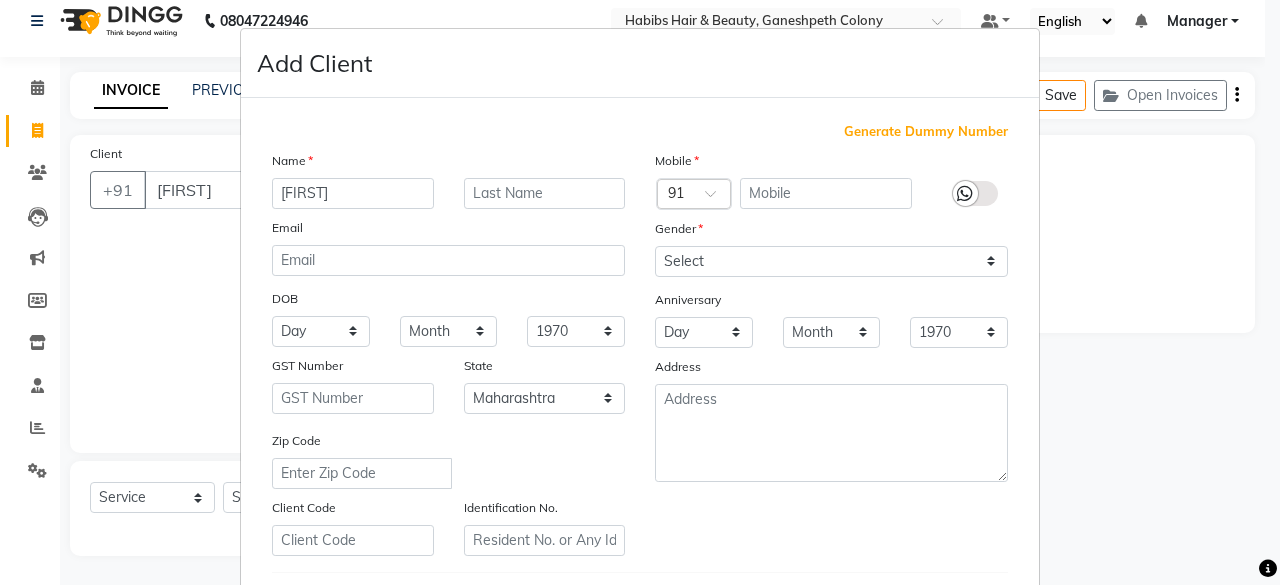 type on "1315400000125" 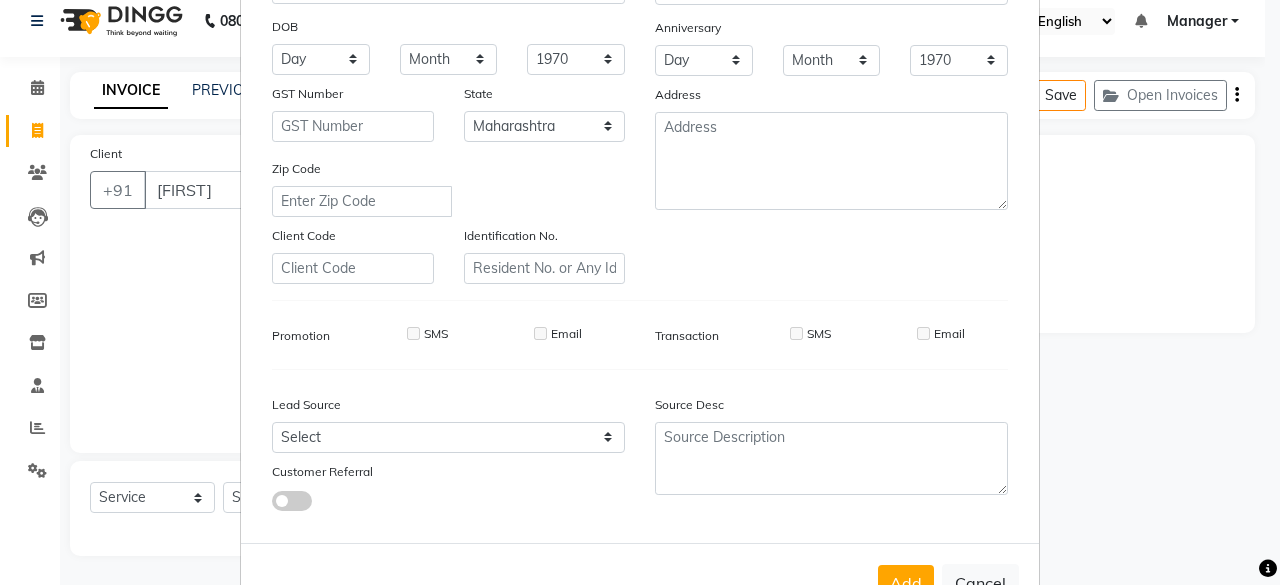 scroll, scrollTop: 334, scrollLeft: 0, axis: vertical 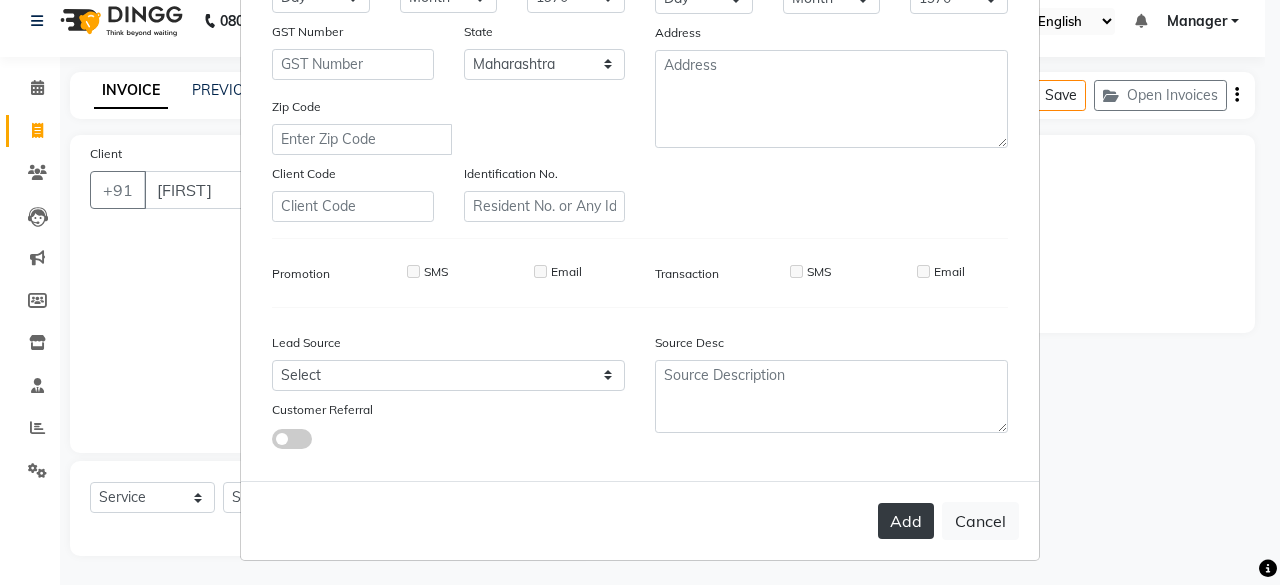 click on "Add" at bounding box center [906, 521] 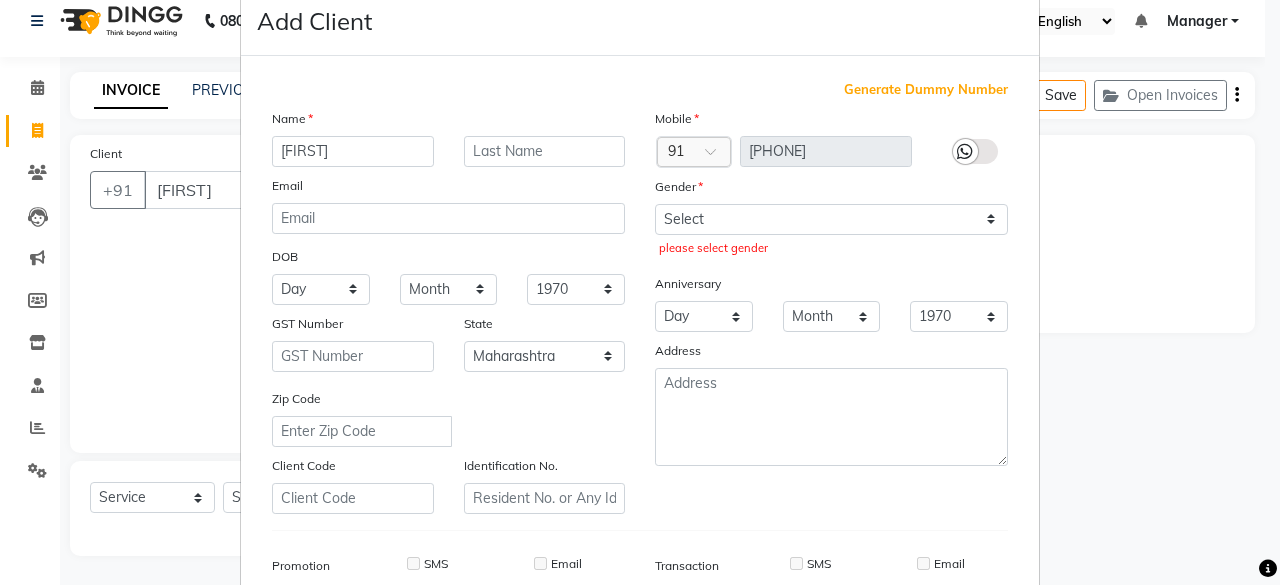 scroll, scrollTop: 0, scrollLeft: 0, axis: both 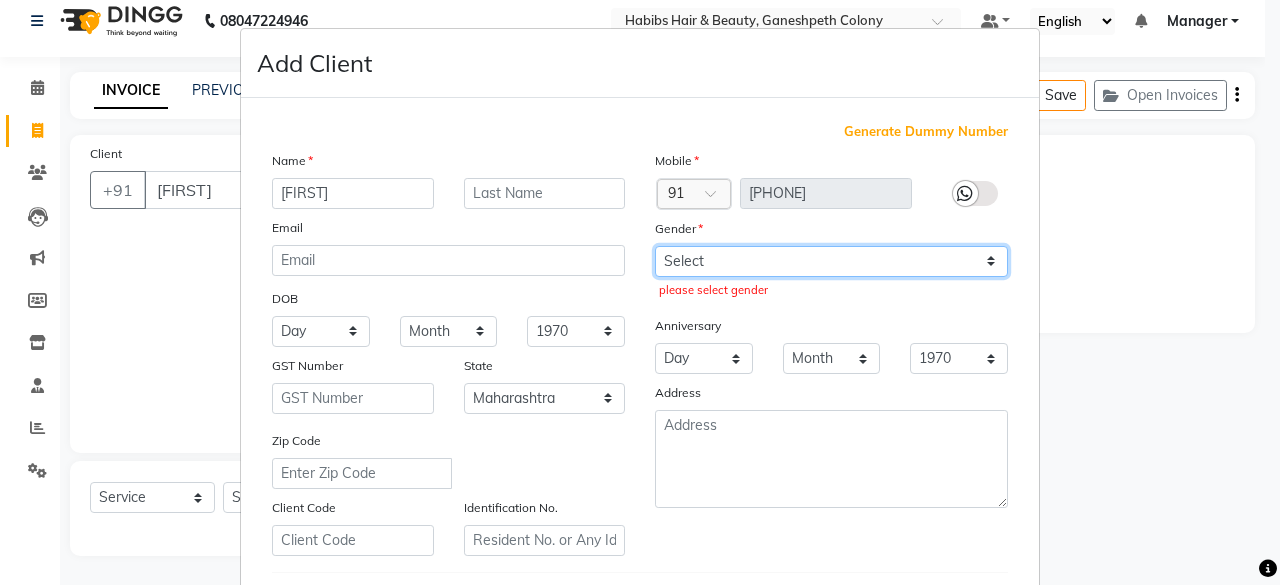click on "Select Male Female Other Prefer Not To Say" at bounding box center (831, 261) 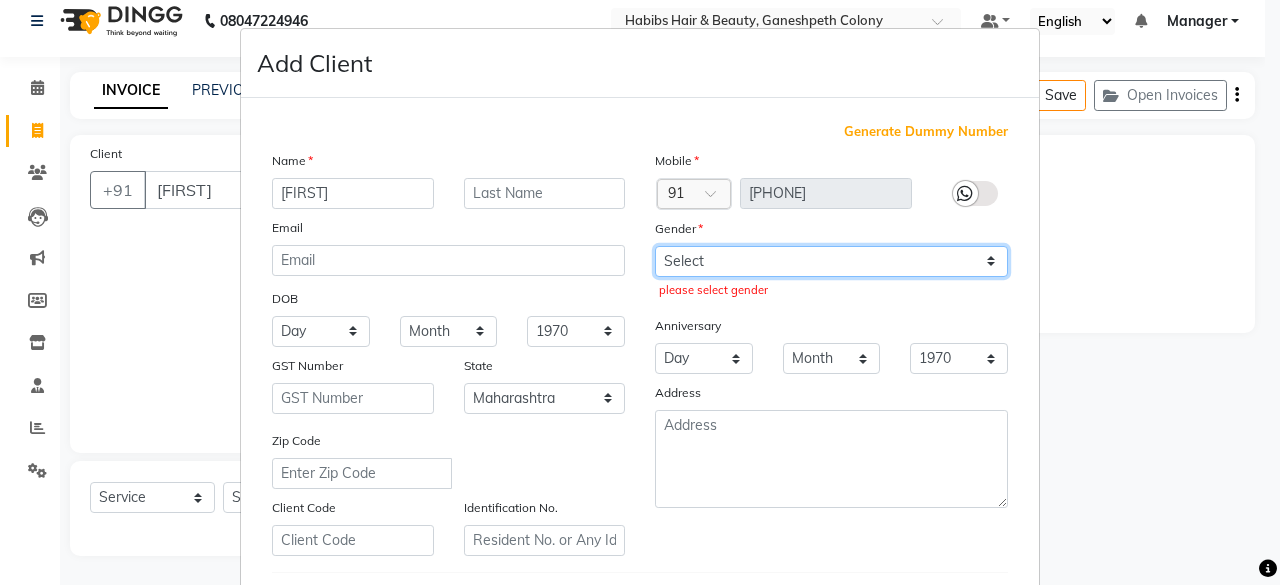 select on "female" 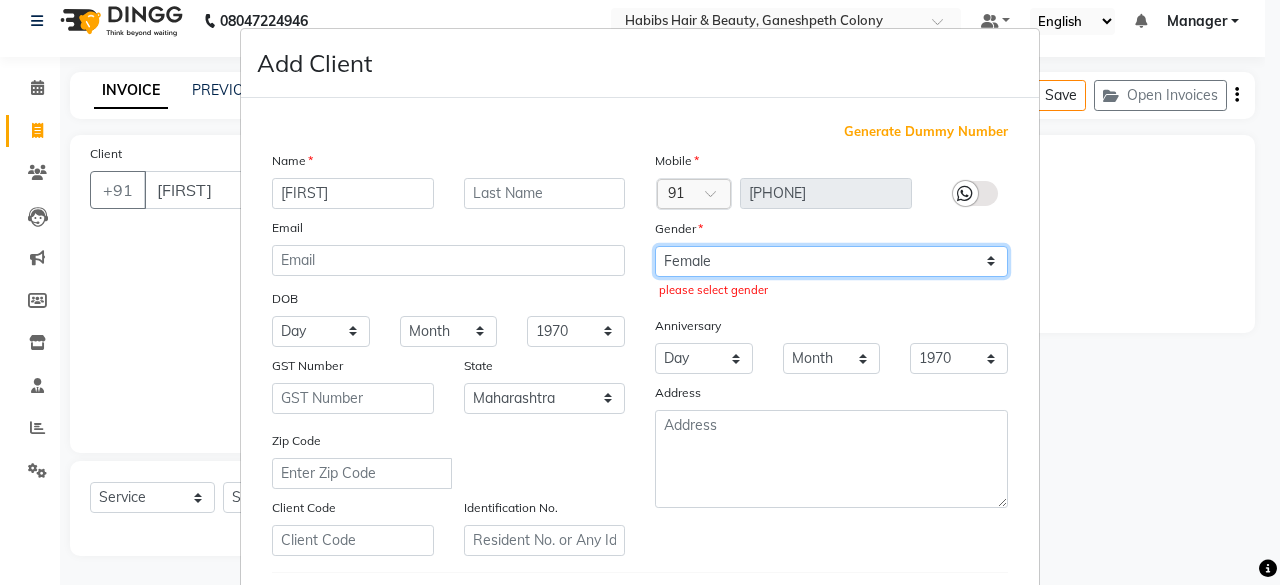 click on "Select Male Female Other Prefer Not To Say" at bounding box center [831, 261] 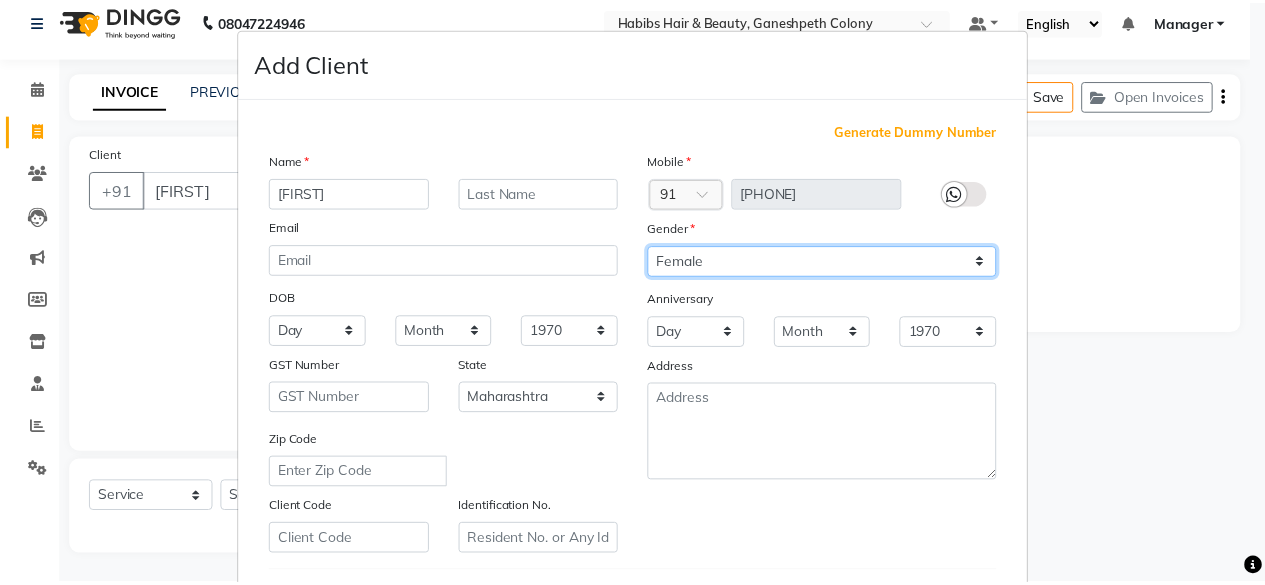 scroll, scrollTop: 334, scrollLeft: 0, axis: vertical 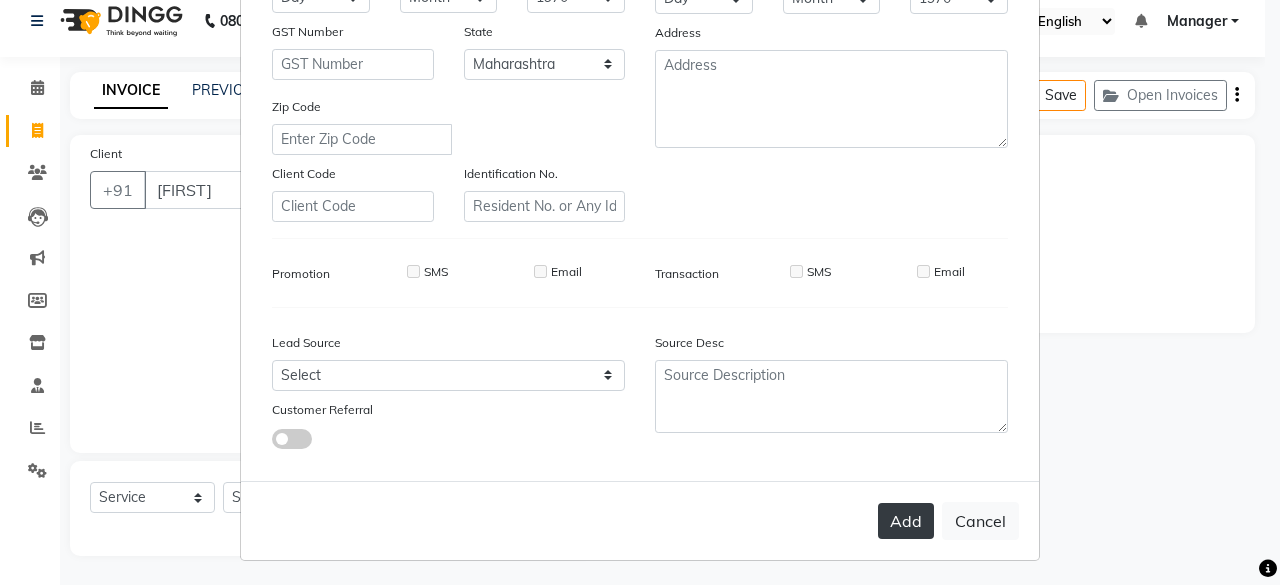 click on "Add" at bounding box center [906, 521] 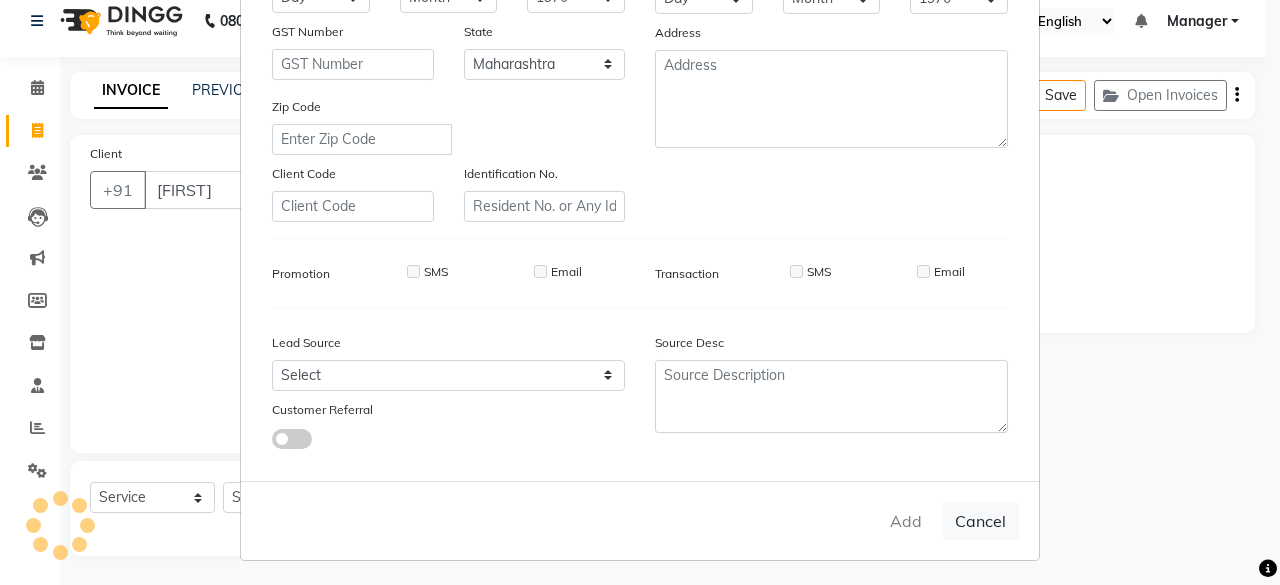 type on "13*********25" 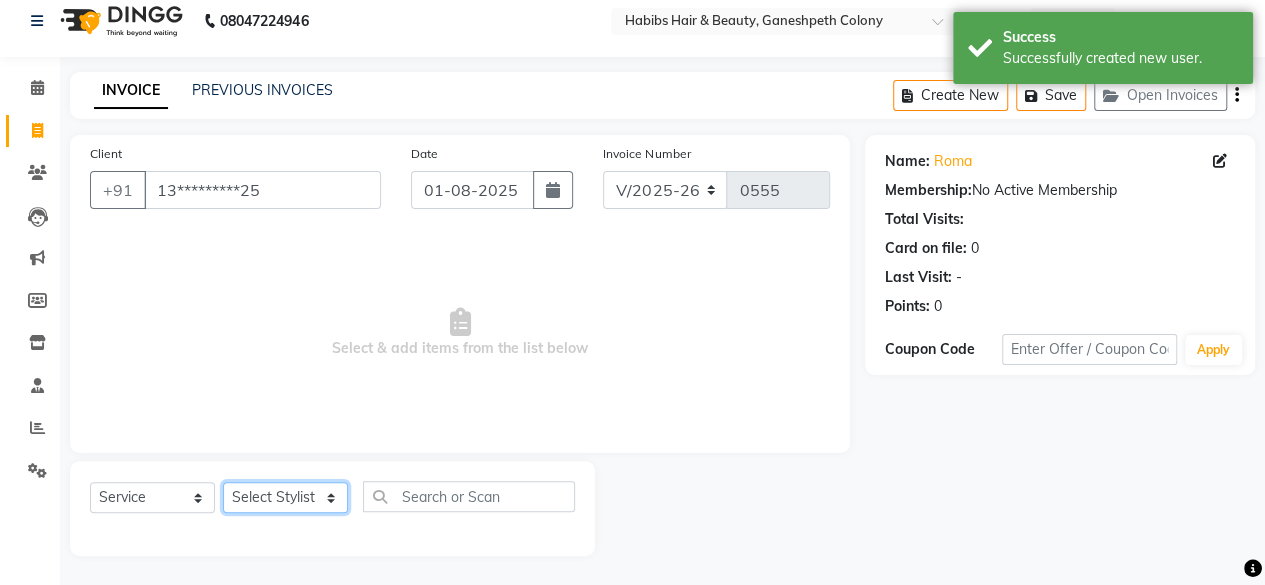 click on "Select Stylist [FIRST] [FIRST] [FIRST] [FIRST] [FIRST] [FIRST] [FIRST] [FIRST] [FIRST] [FIRST] [FIRST]" 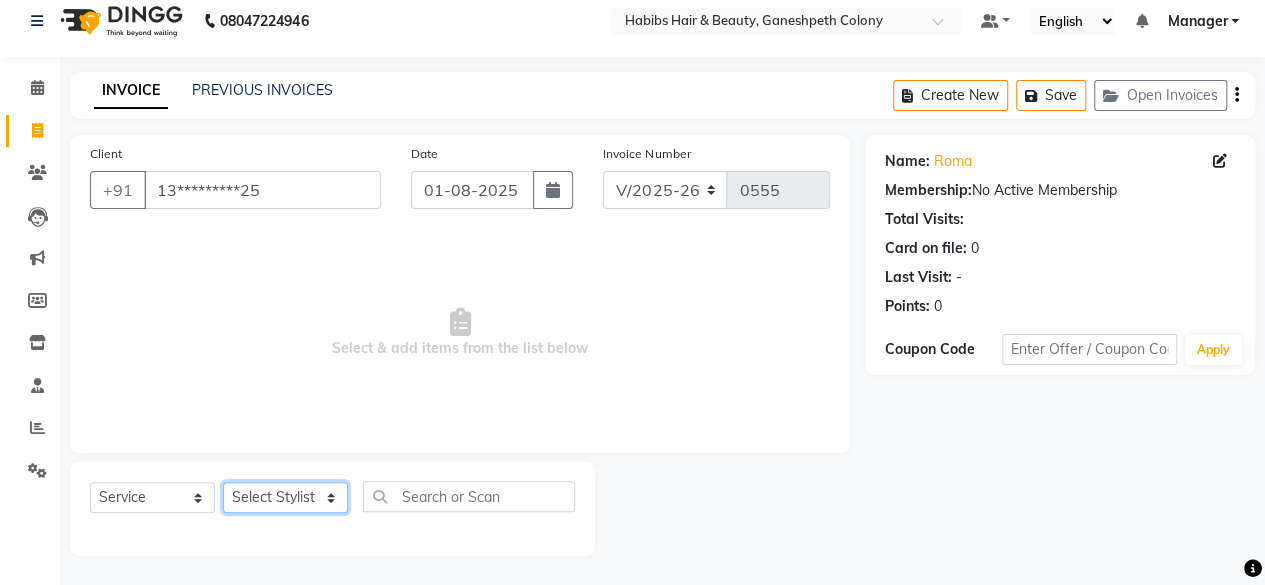 select on "69444" 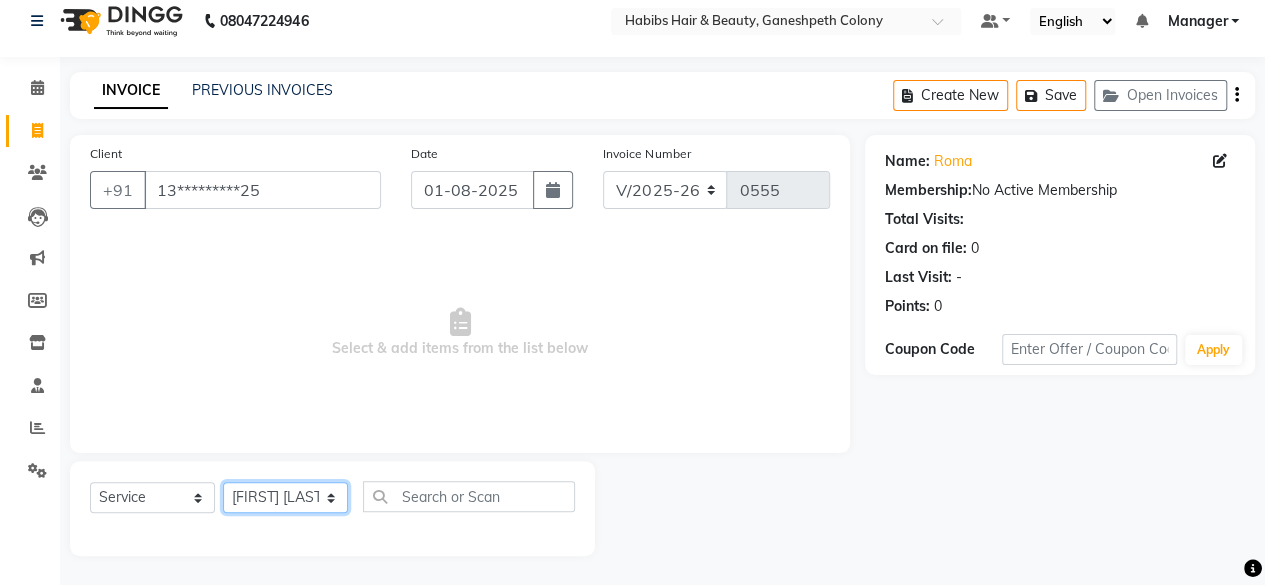 click on "Select Stylist [FIRST] [FIRST] [FIRST] [FIRST] [FIRST] [FIRST] [FIRST] [FIRST] [FIRST] [FIRST] [FIRST]" 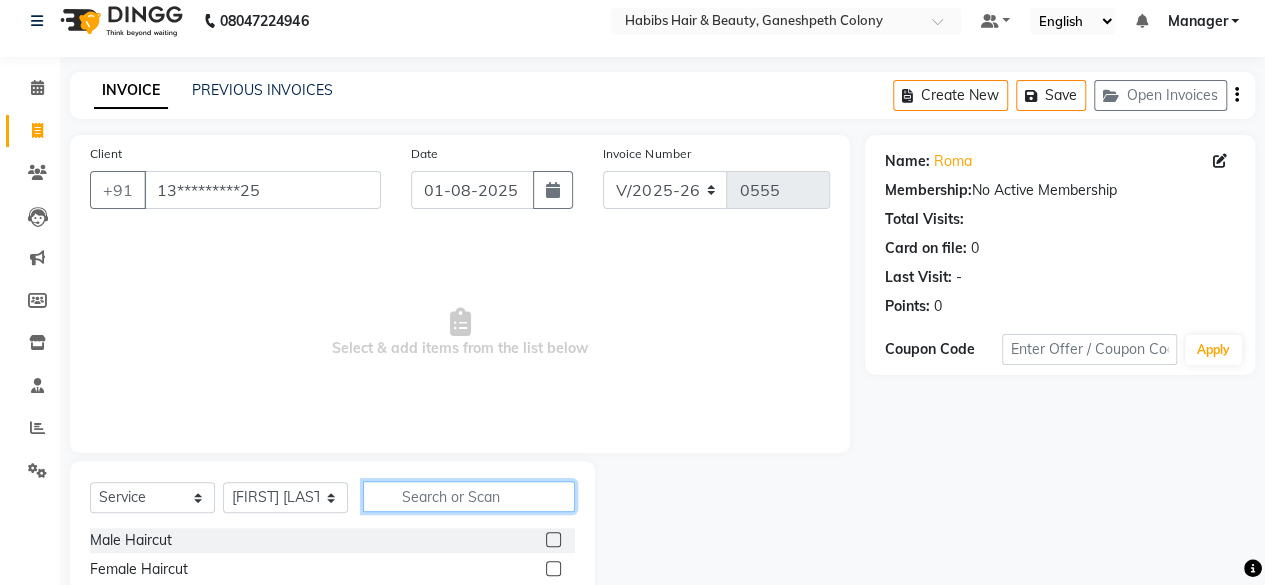 click 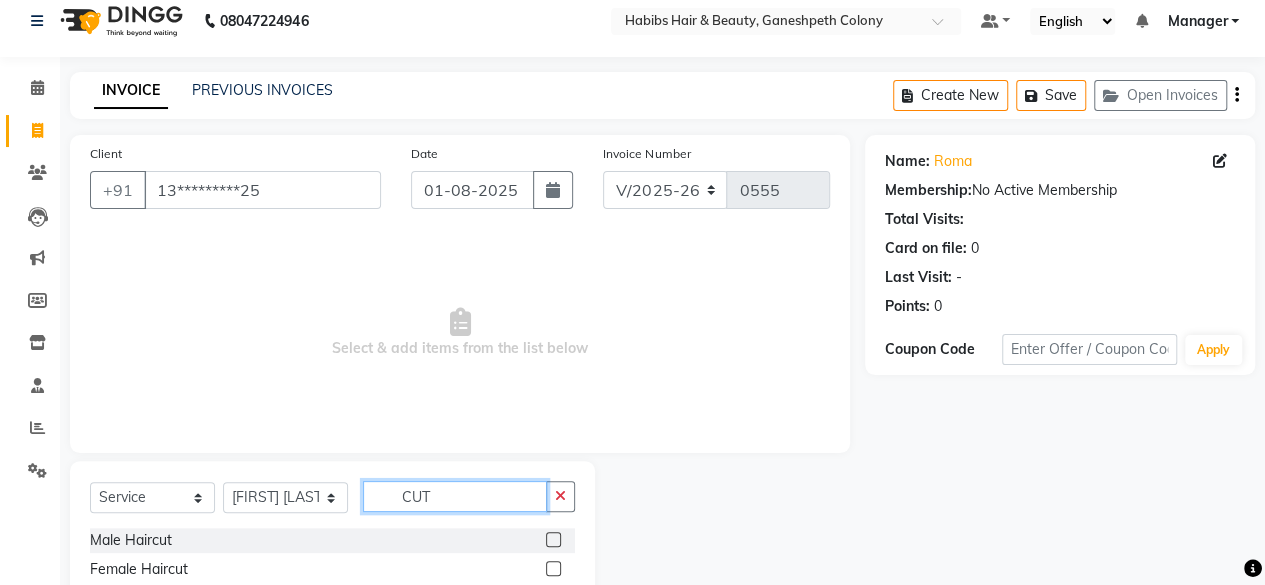 type on "CUT" 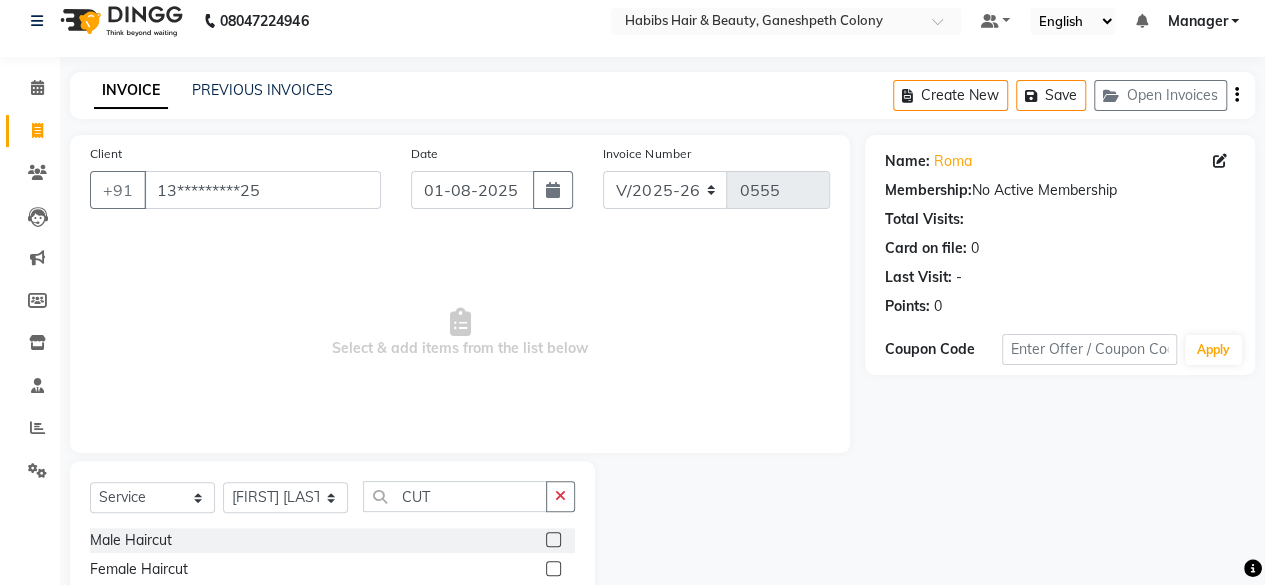 click 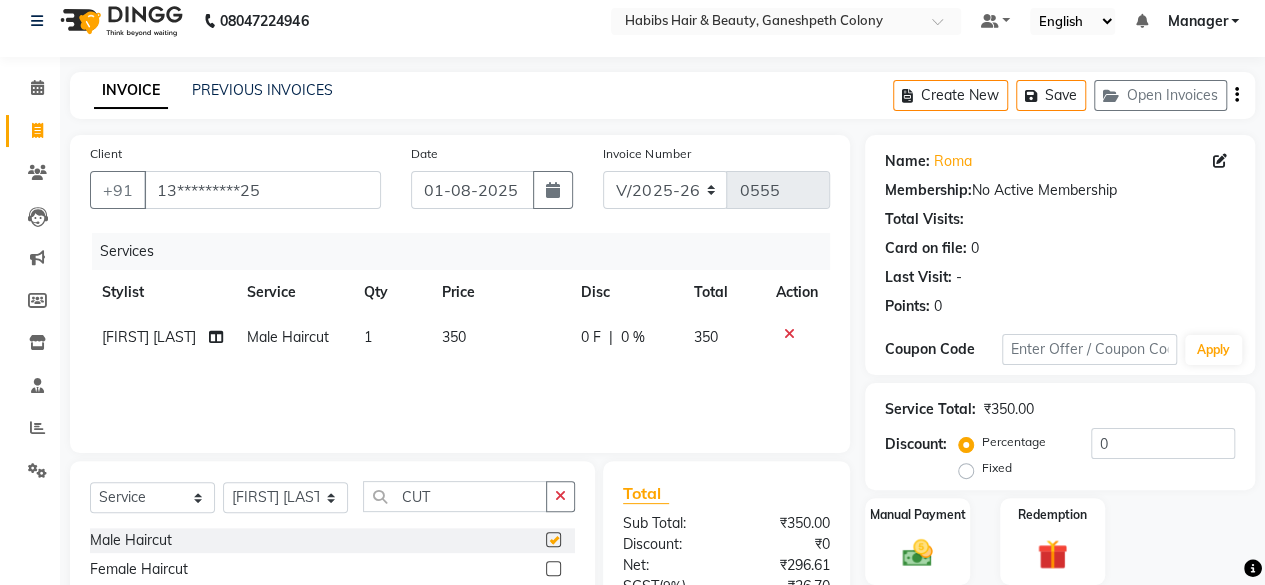 checkbox on "false" 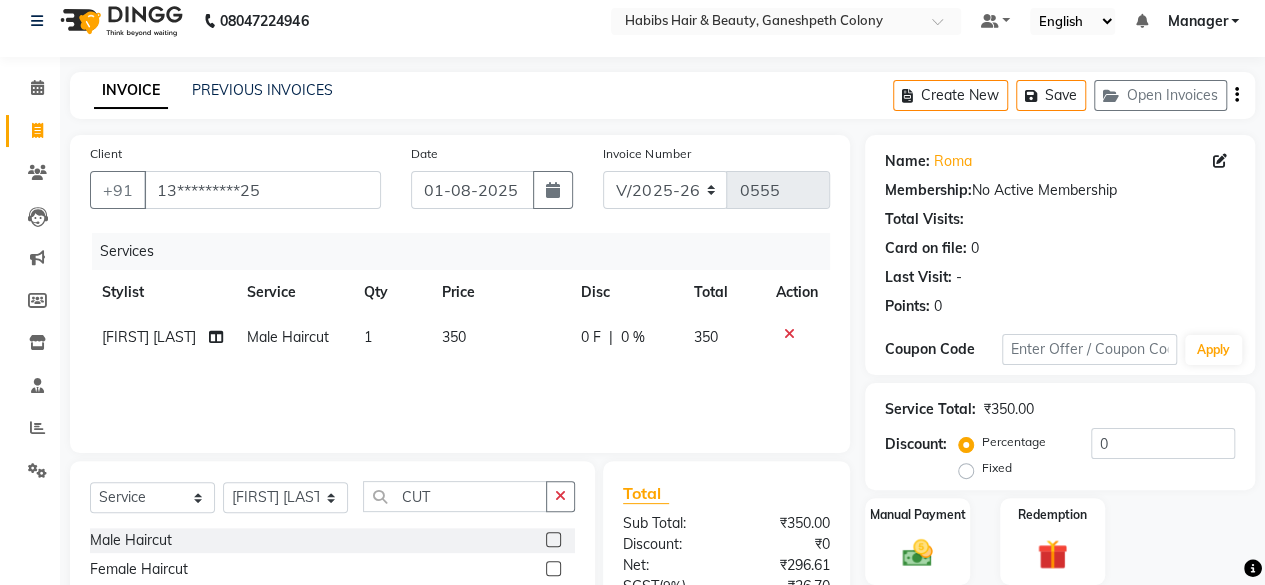 click on "350" 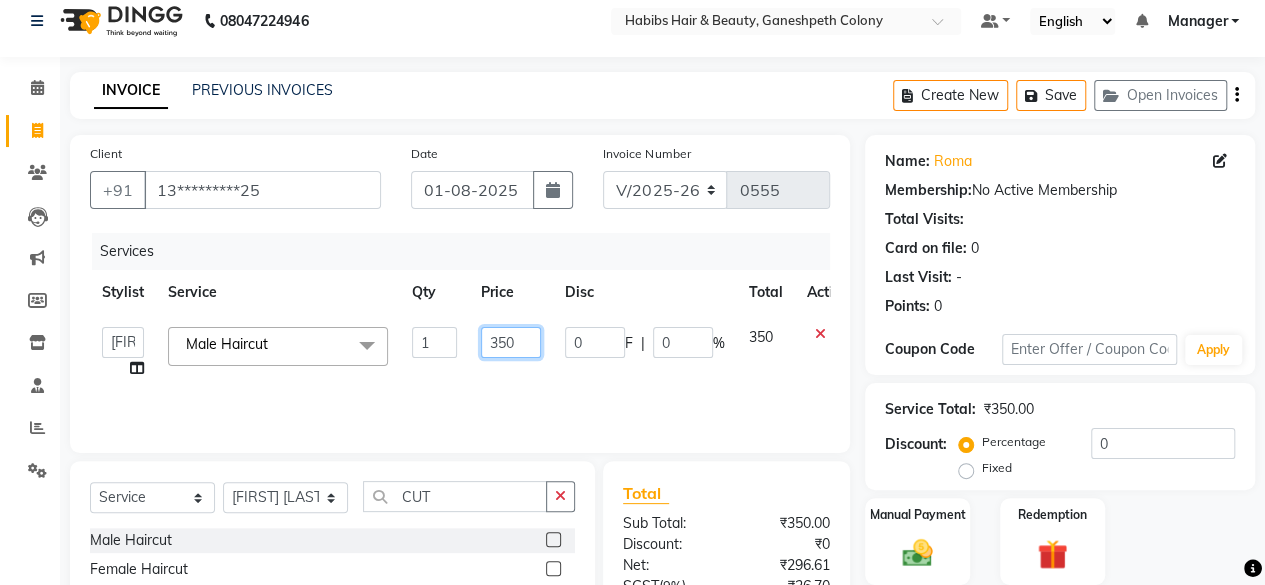 click on "350" 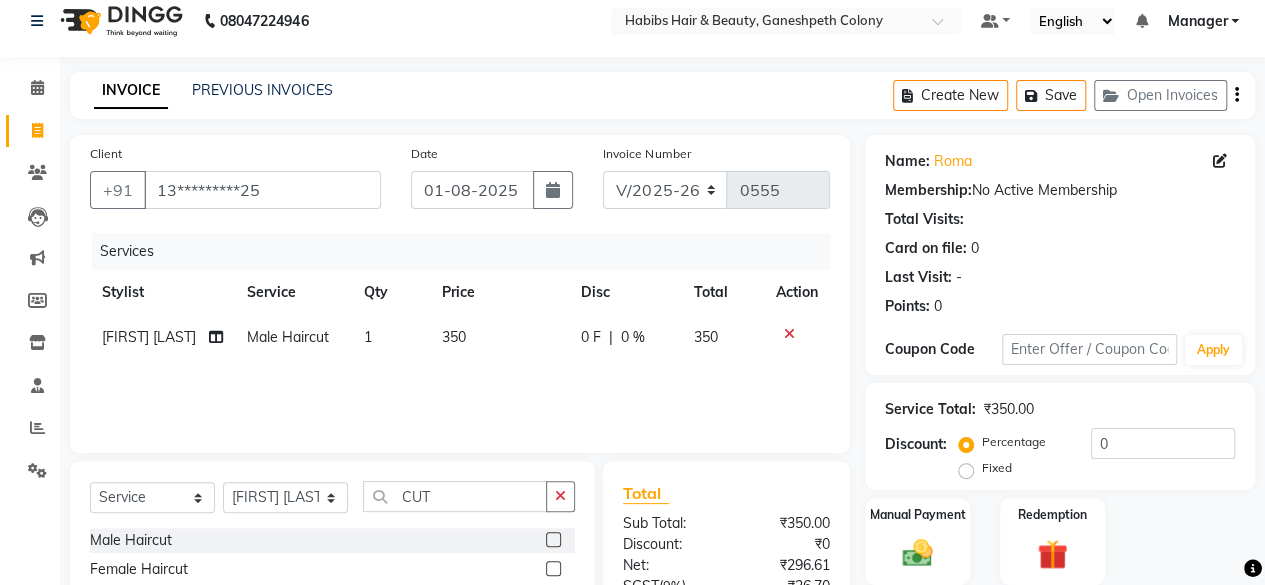click on "350" 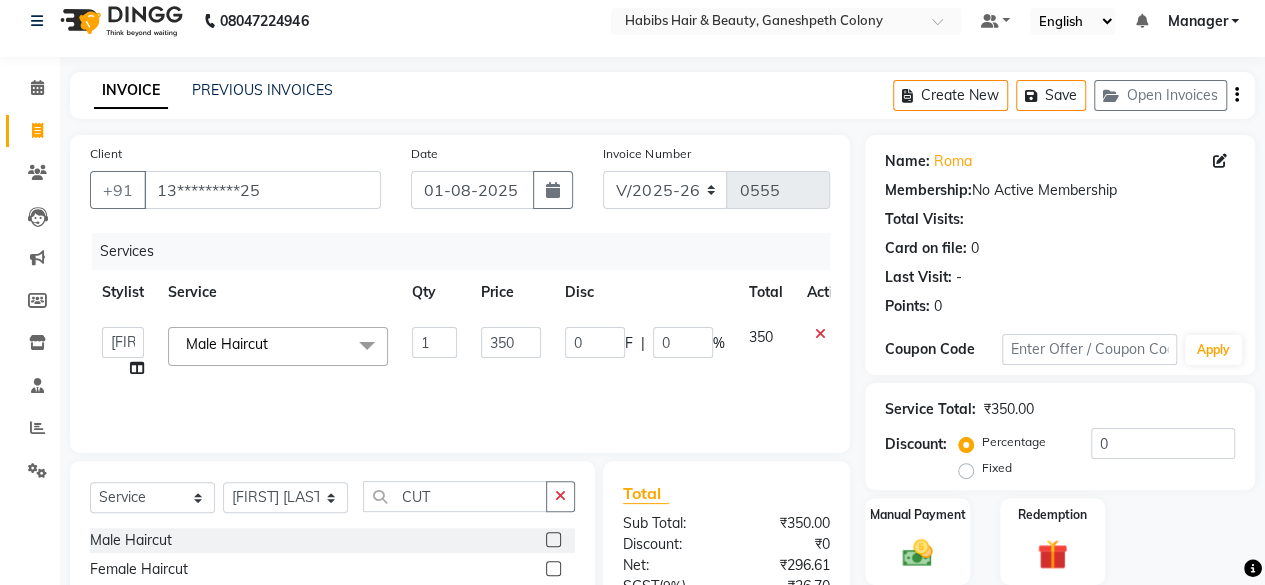 scroll, scrollTop: 215, scrollLeft: 0, axis: vertical 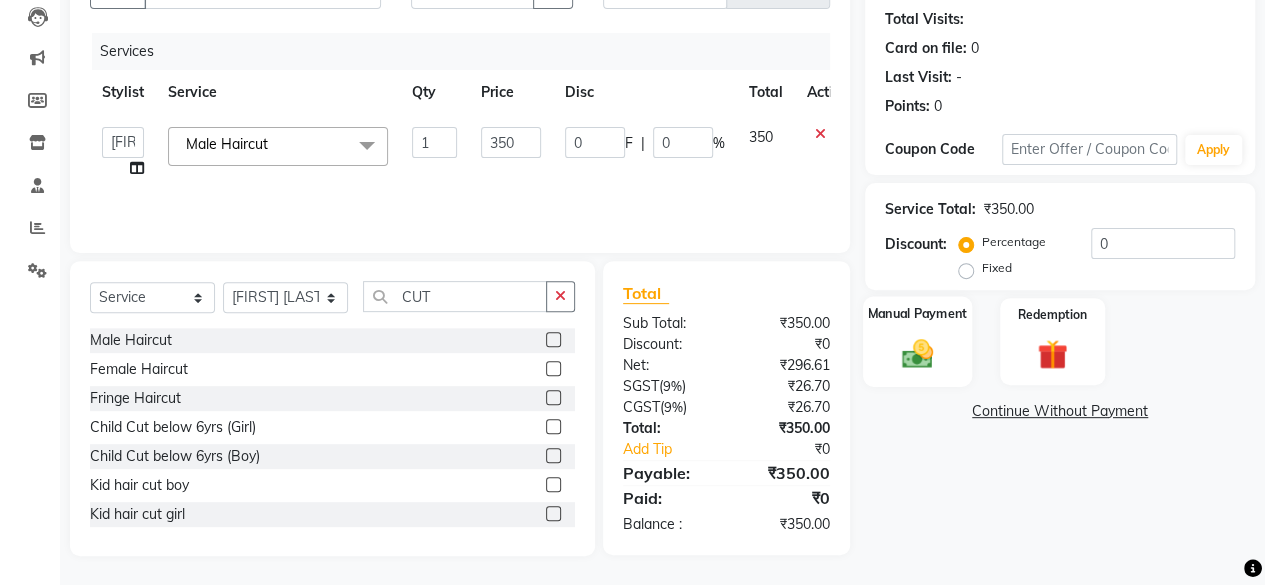 click on "Manual Payment" 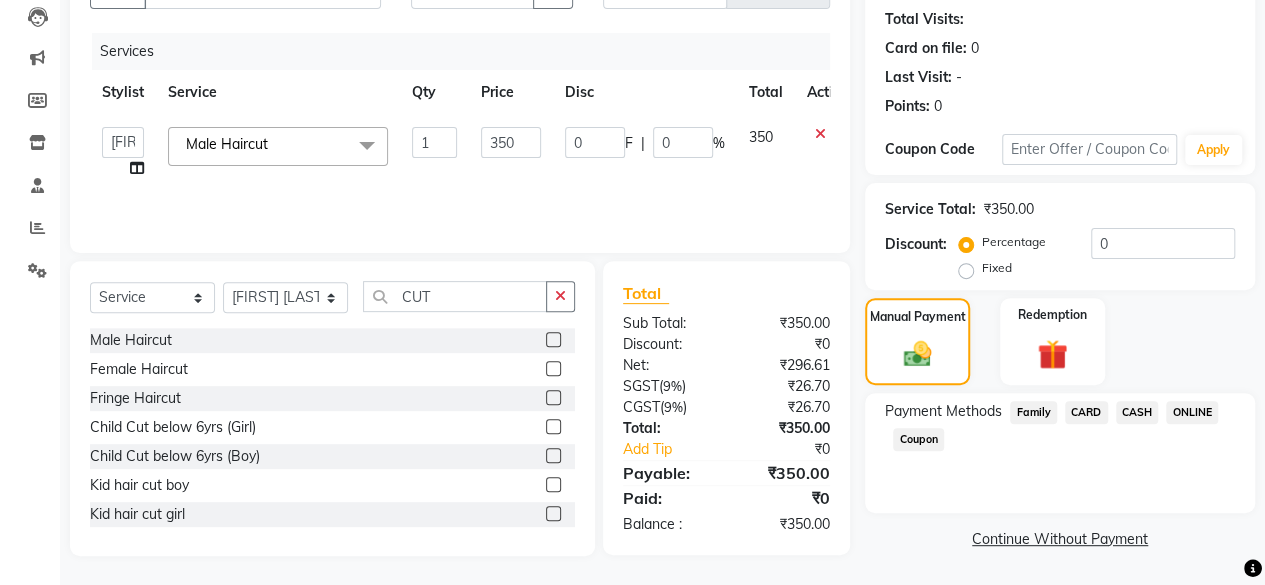 click on "CASH" 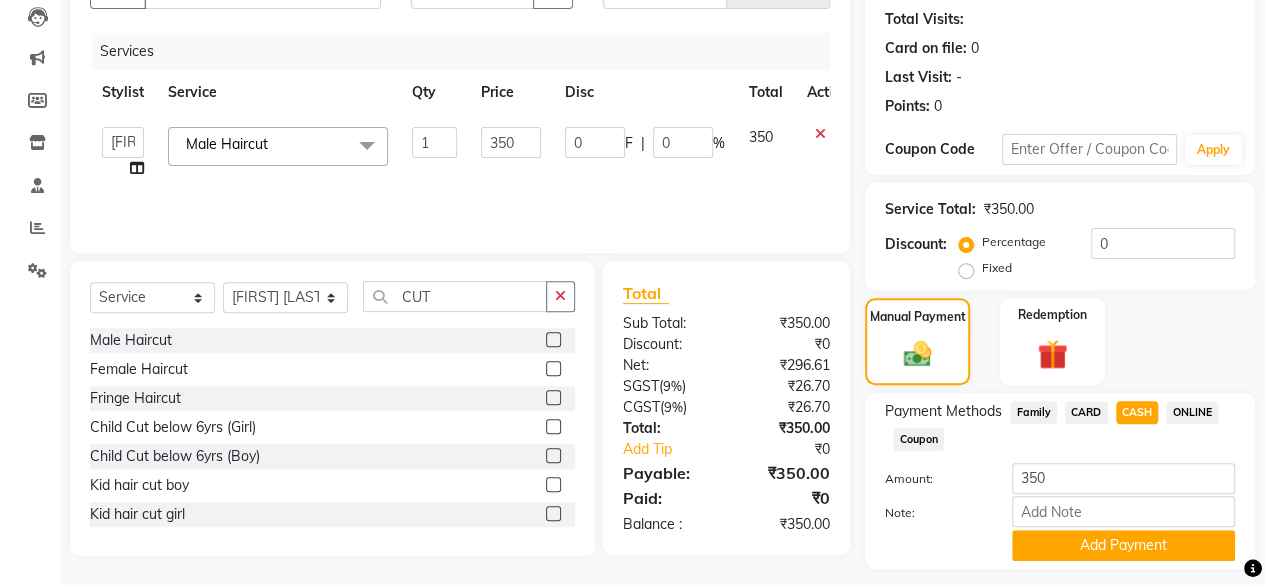 scroll, scrollTop: 268, scrollLeft: 0, axis: vertical 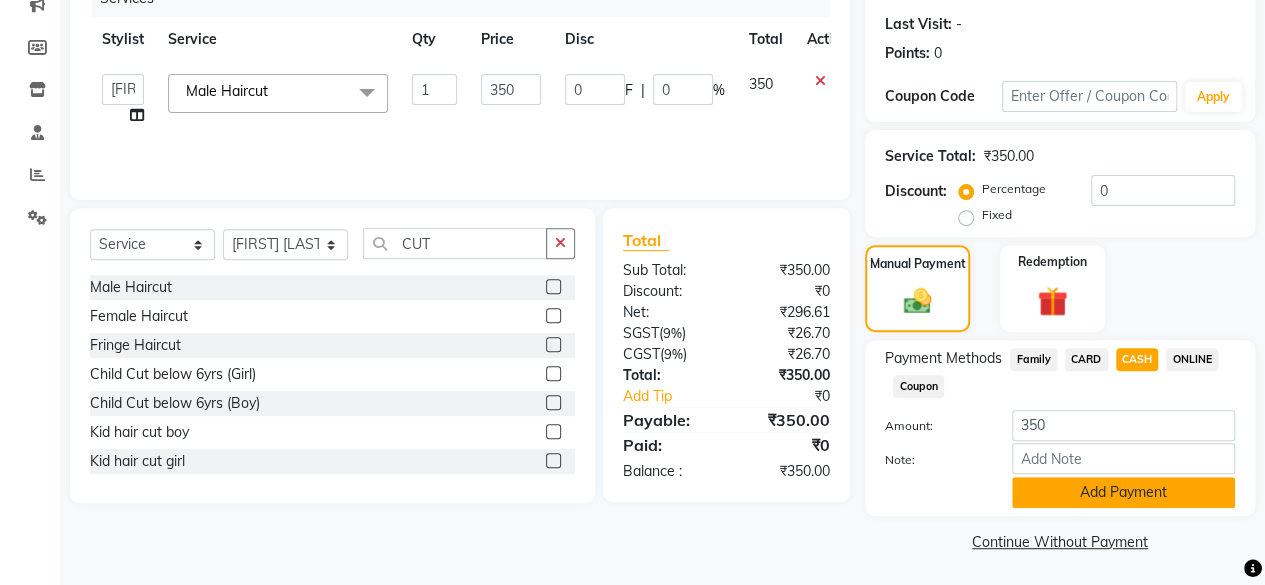click on "Add Payment" 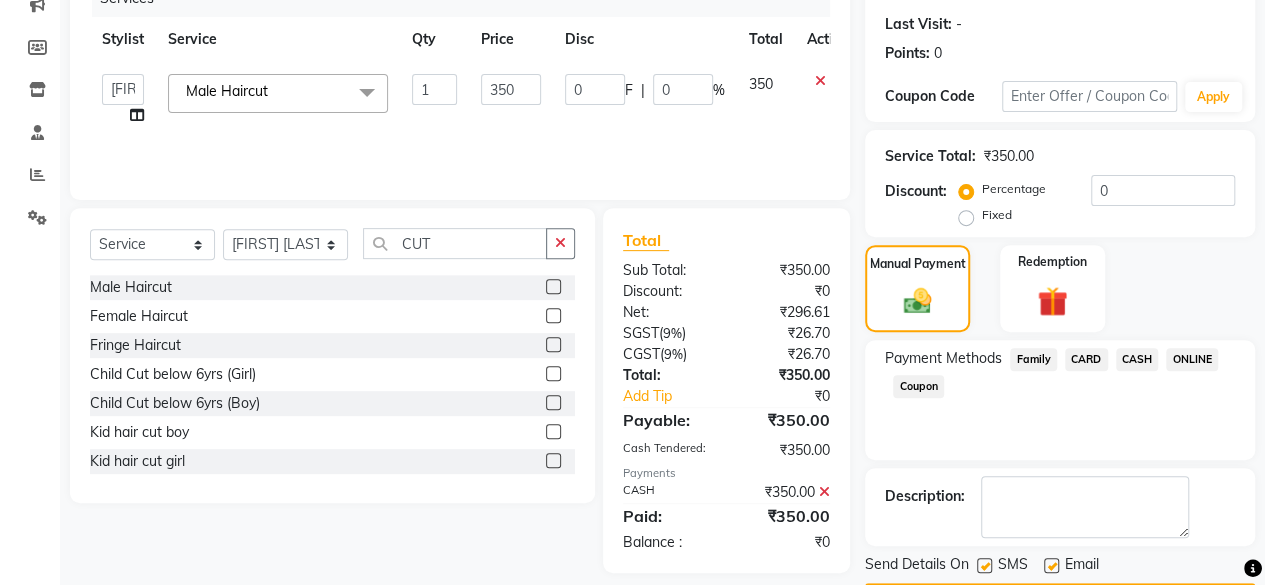scroll, scrollTop: 324, scrollLeft: 0, axis: vertical 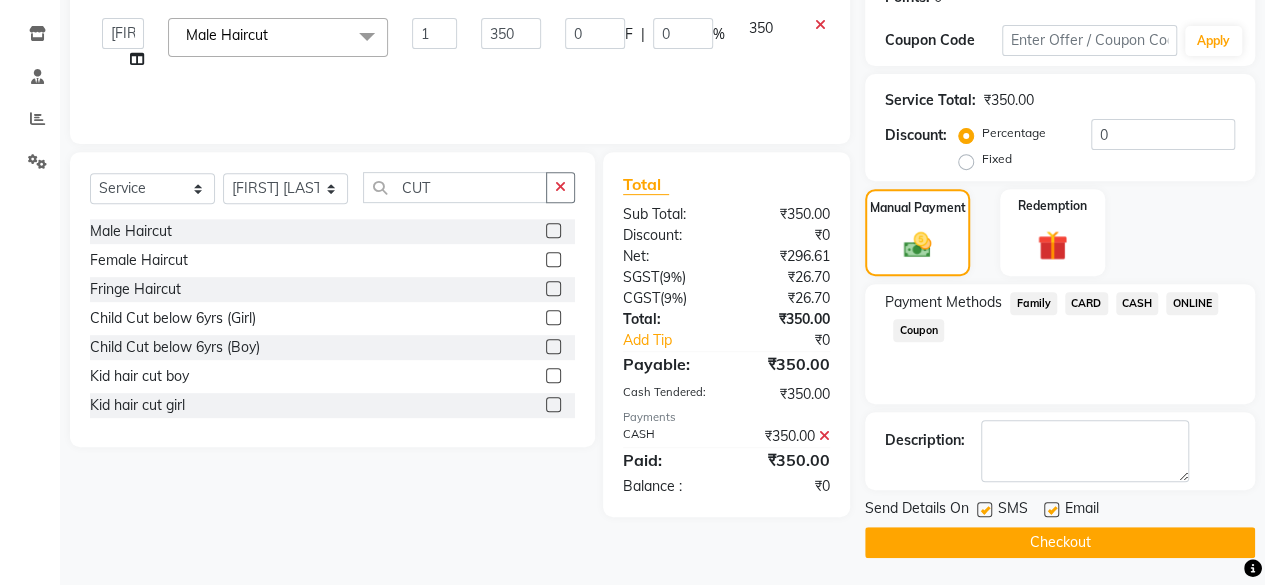 click on "Checkout" 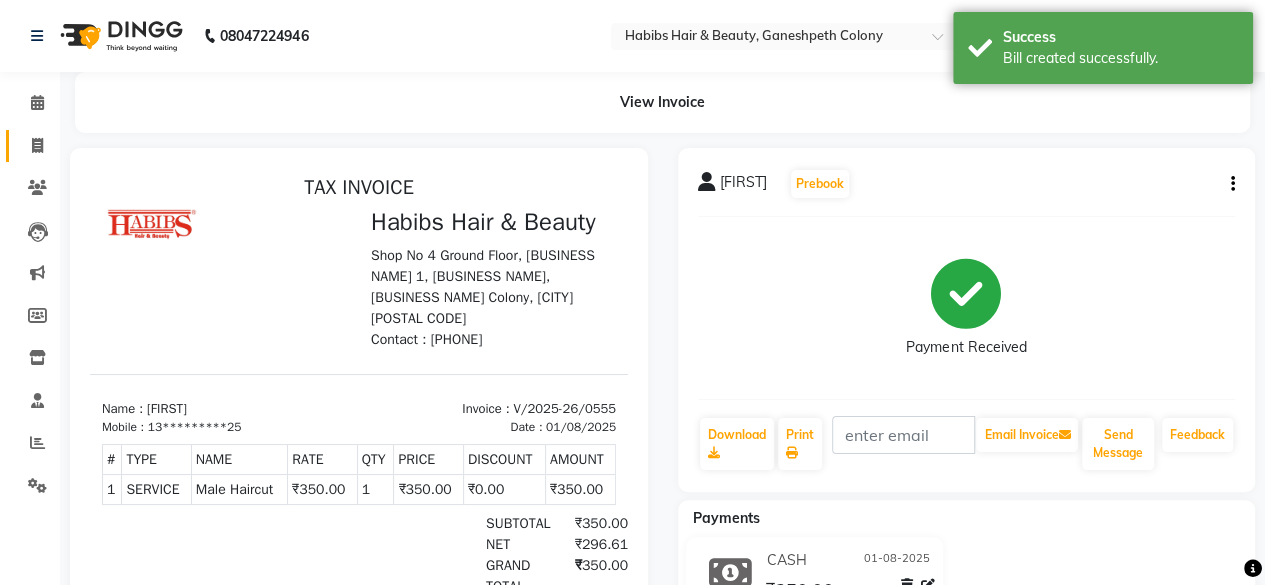 scroll, scrollTop: 0, scrollLeft: 0, axis: both 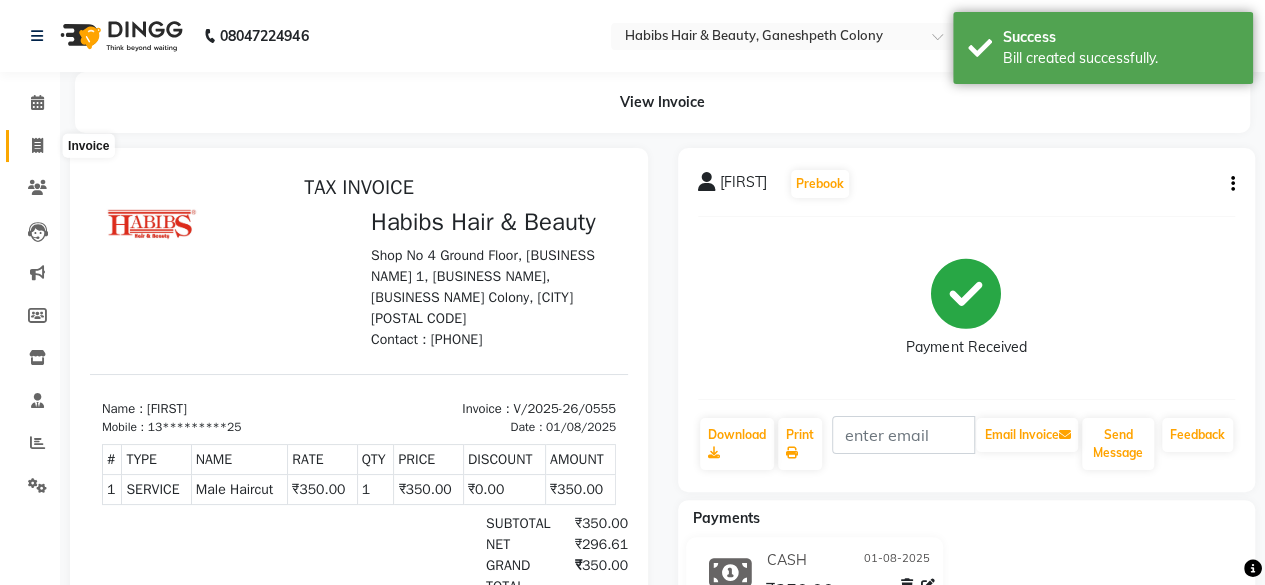 click 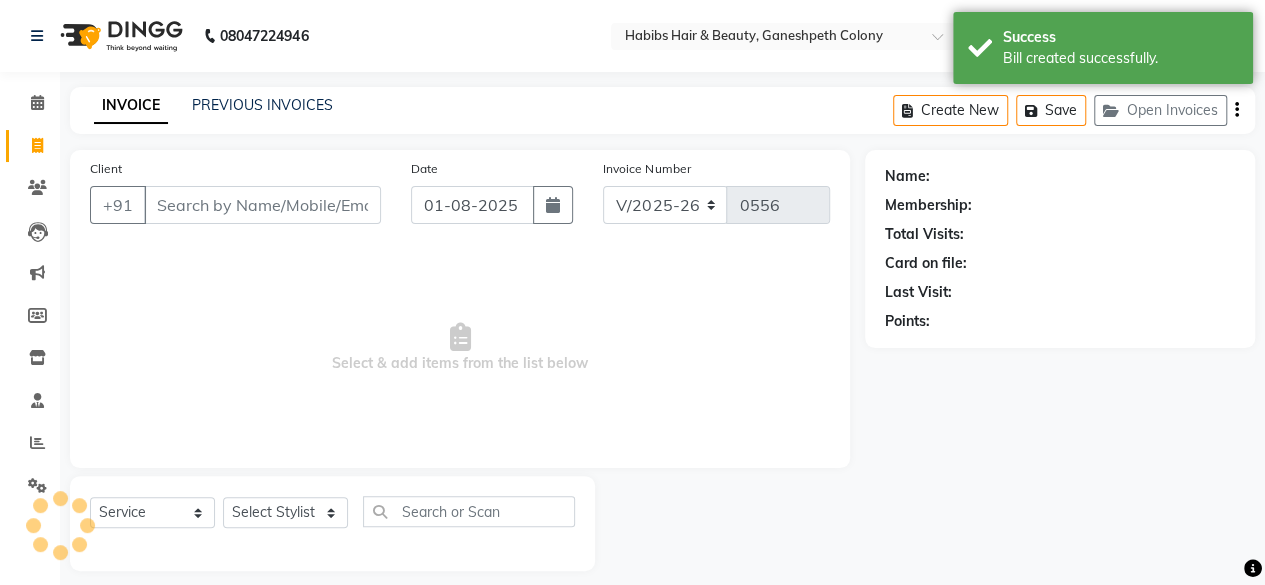 scroll, scrollTop: 15, scrollLeft: 0, axis: vertical 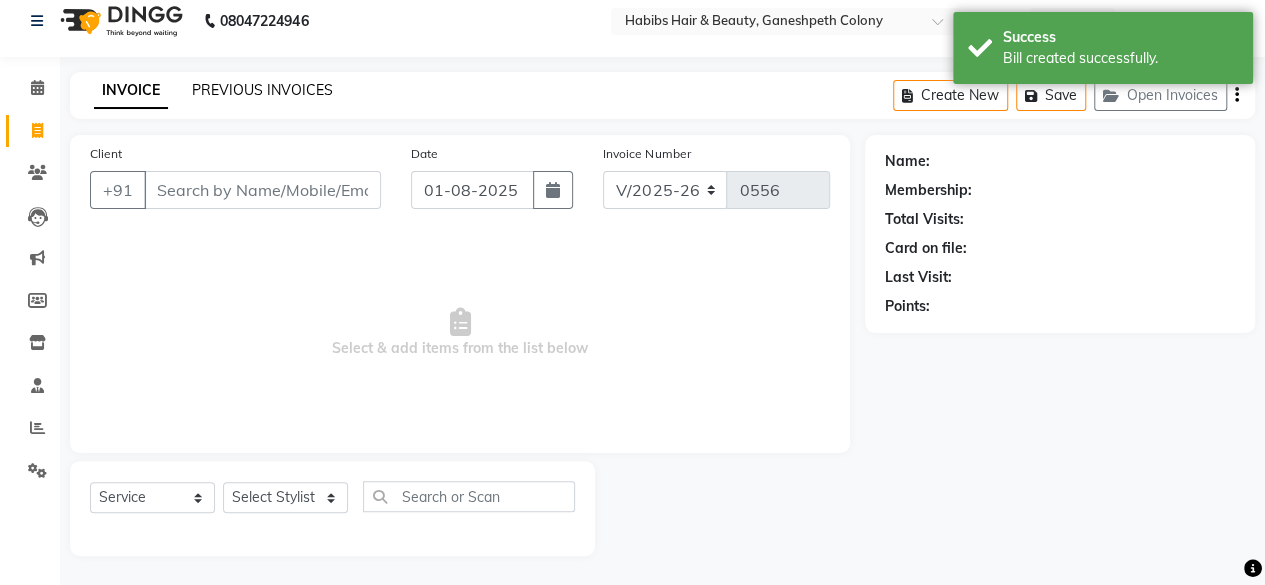 click on "PREVIOUS INVOICES" 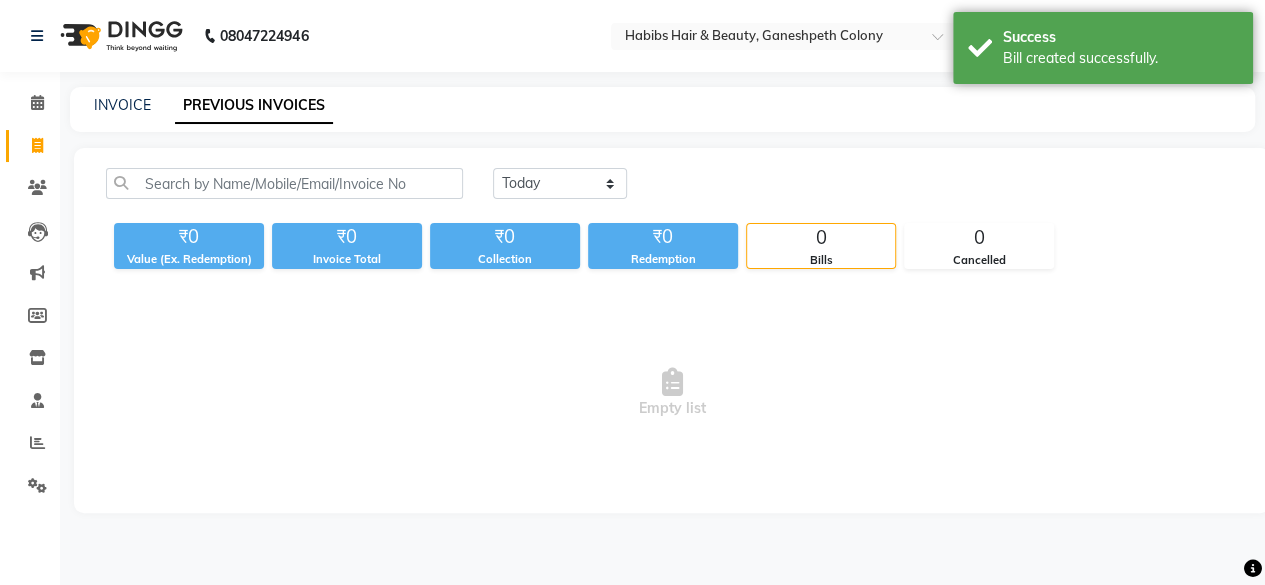 scroll, scrollTop: 0, scrollLeft: 0, axis: both 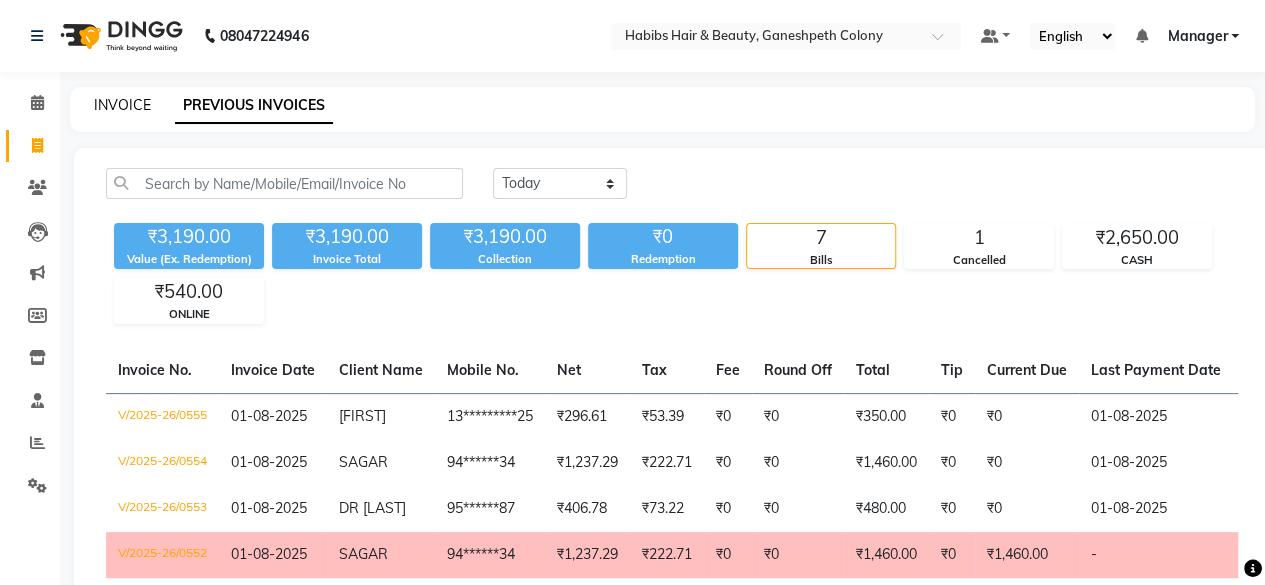 click on "INVOICE" 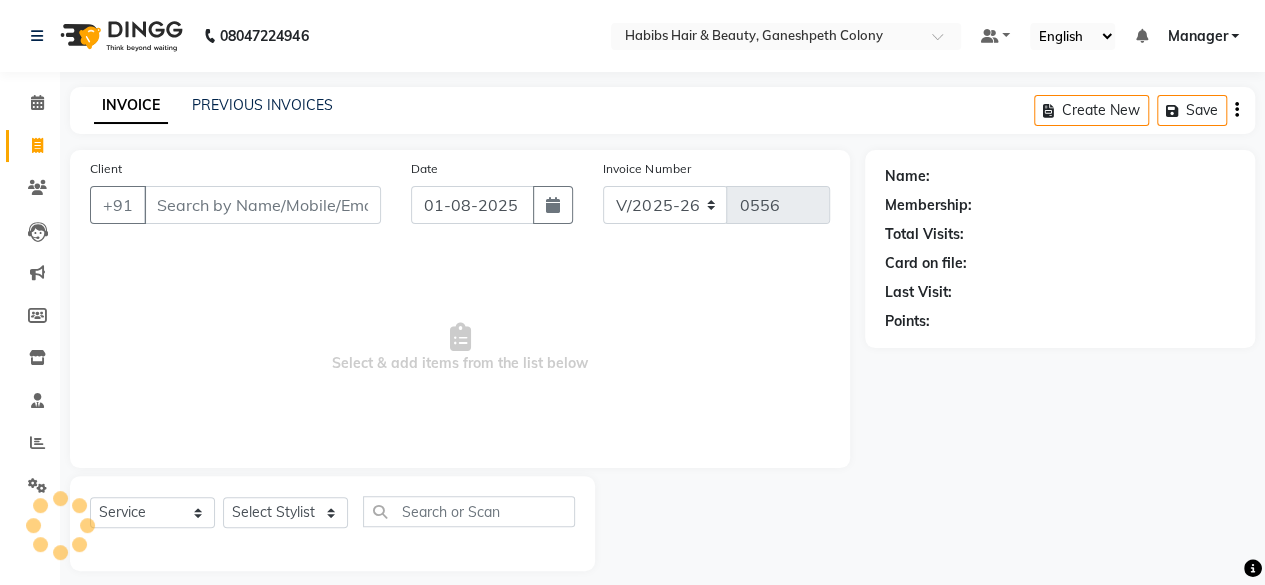 scroll, scrollTop: 15, scrollLeft: 0, axis: vertical 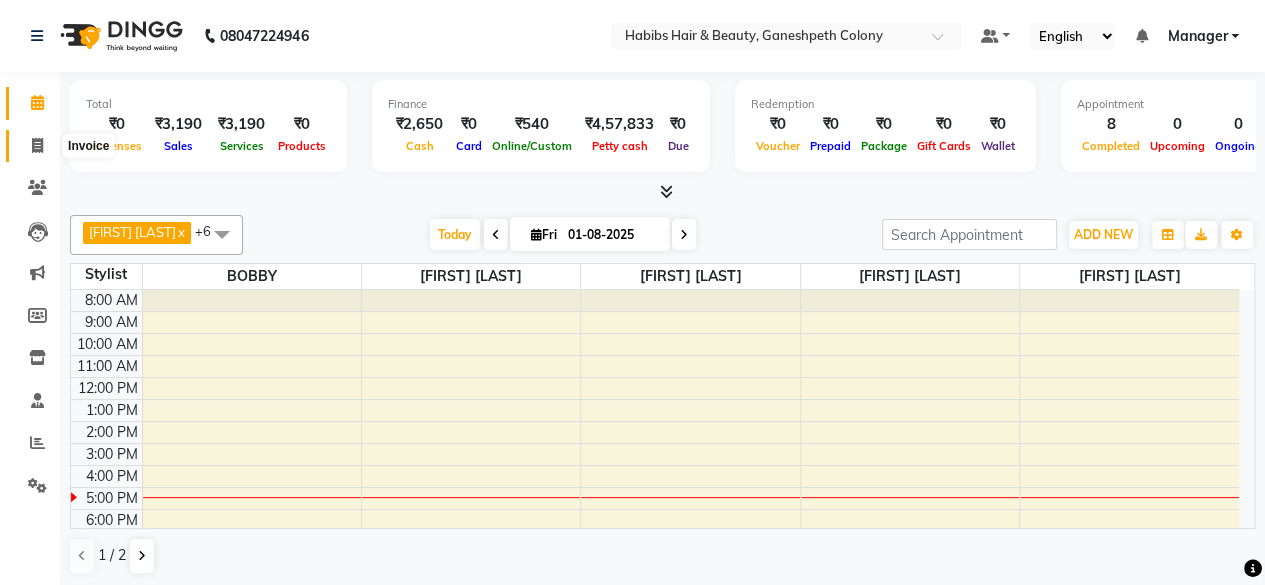 click 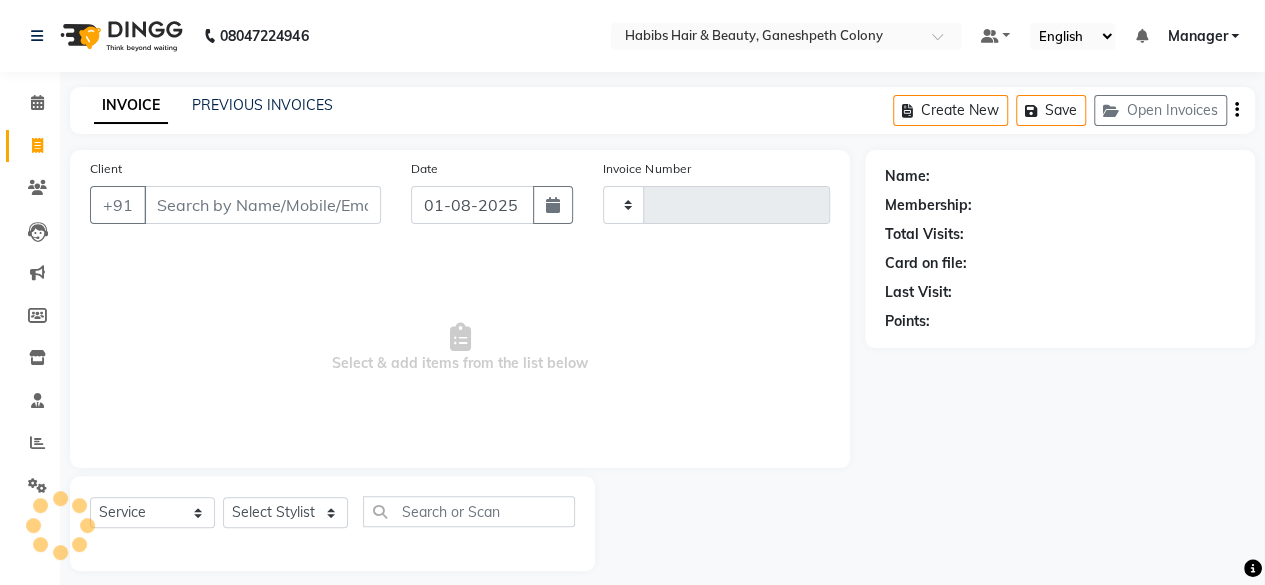 type on "0556" 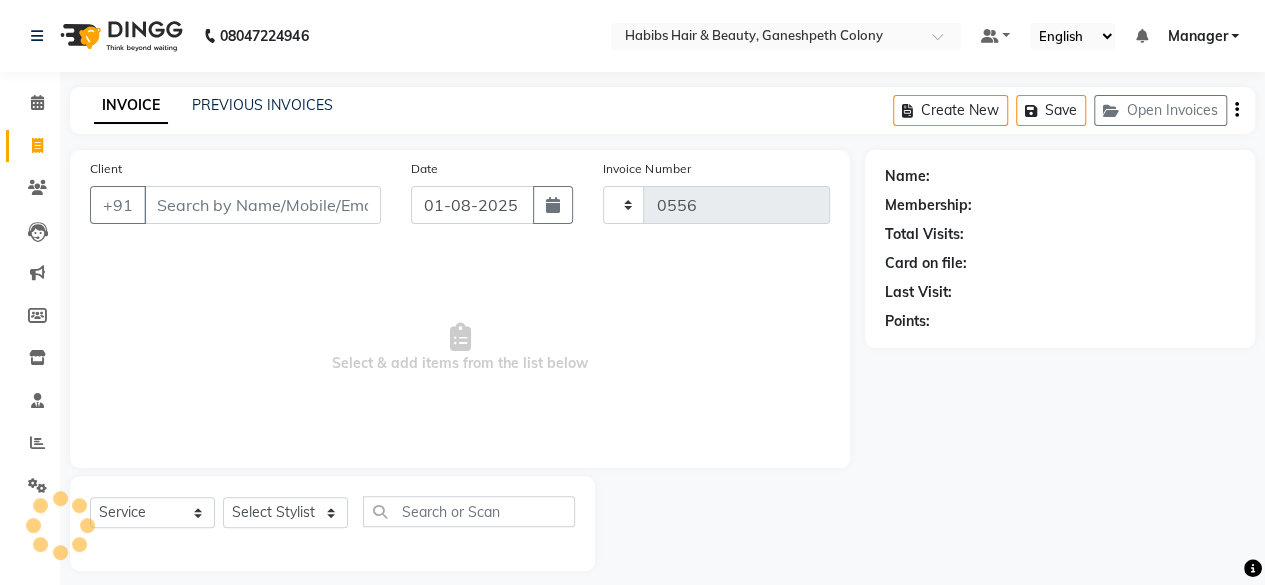select on "7148" 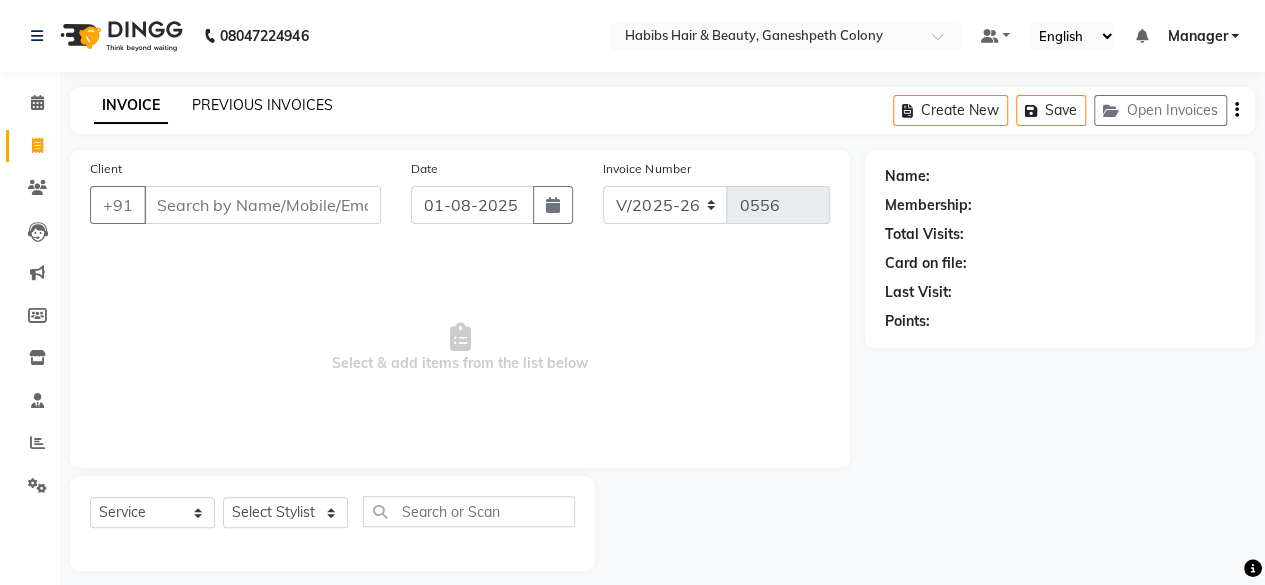 click on "PREVIOUS INVOICES" 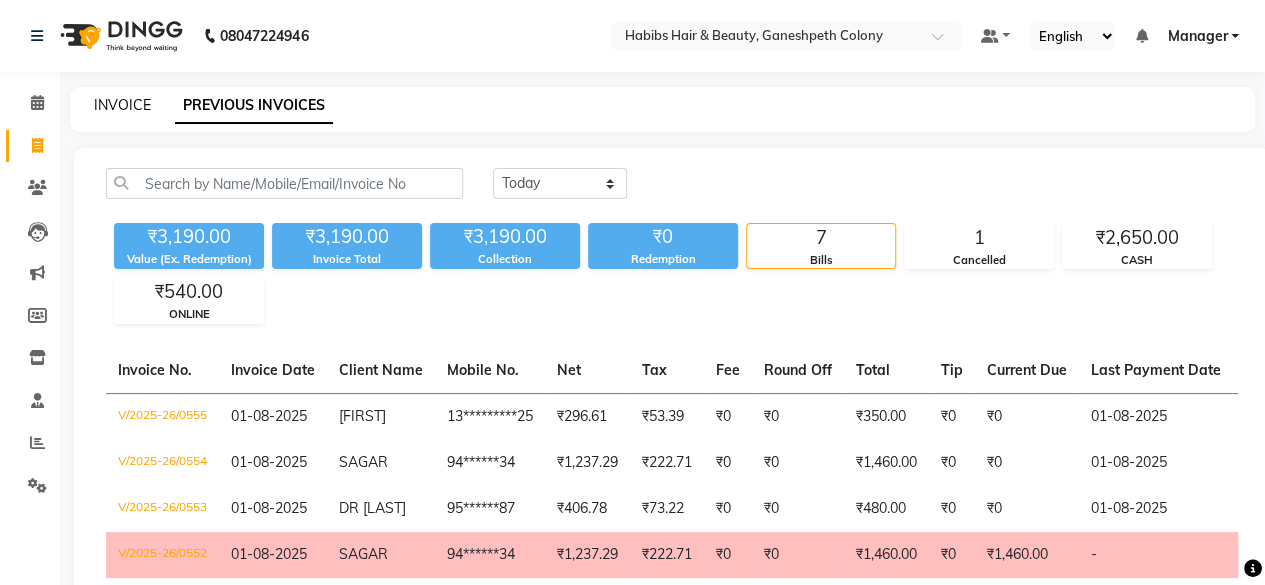 click on "INVOICE" 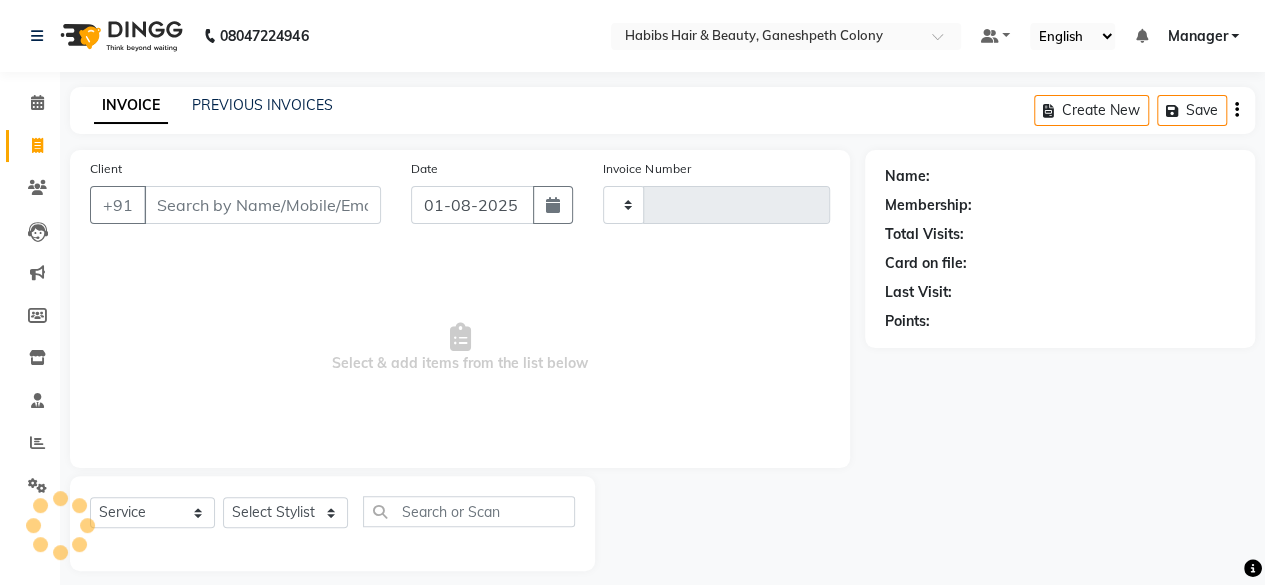 type on "0556" 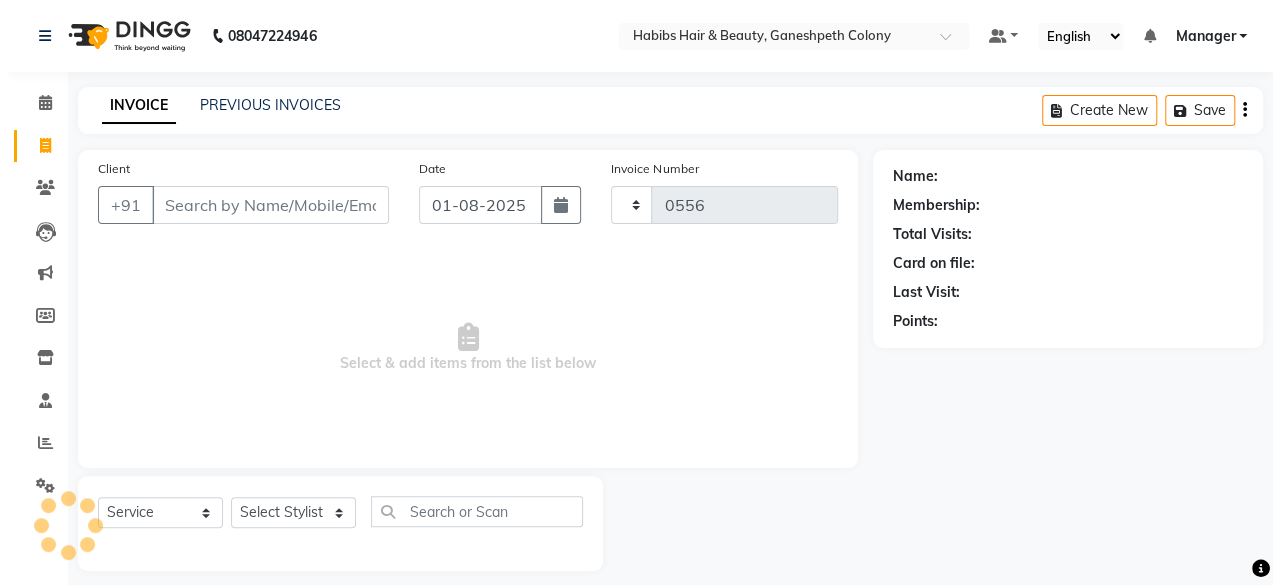 scroll, scrollTop: 15, scrollLeft: 0, axis: vertical 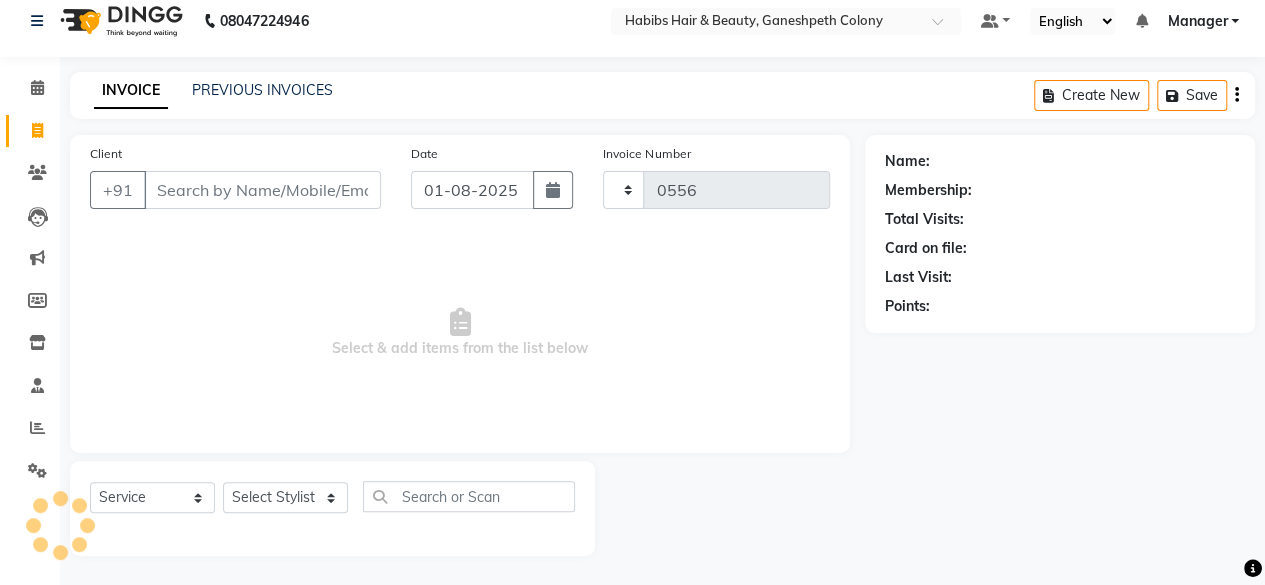 select on "7148" 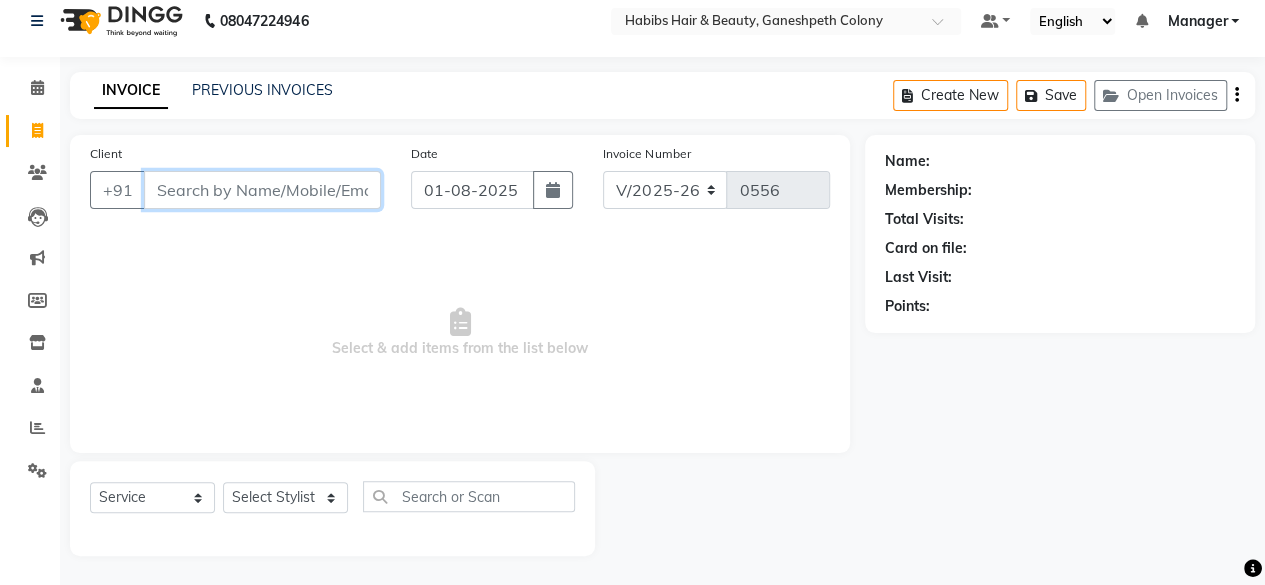click on "Client" at bounding box center (262, 190) 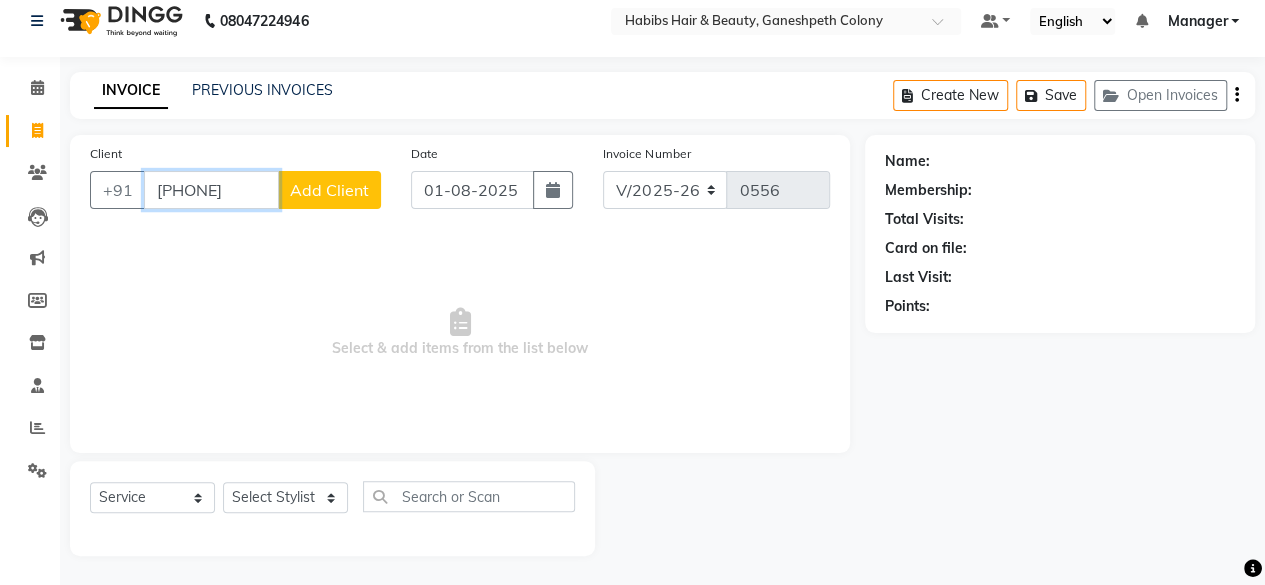 type on "[PHONE]" 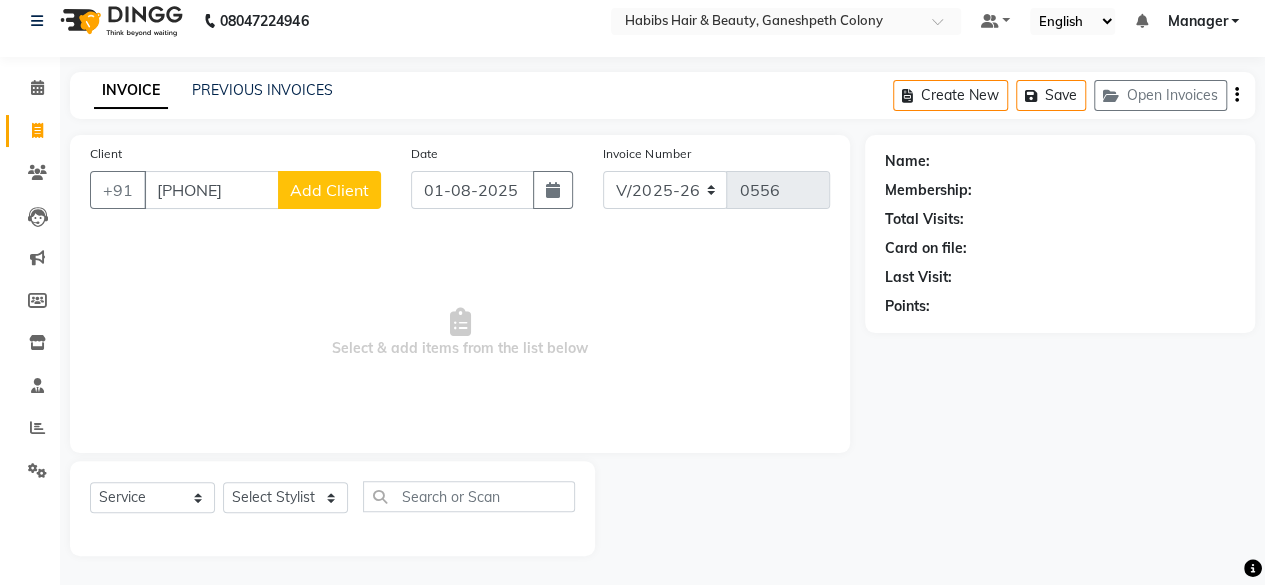 click on "Add Client" 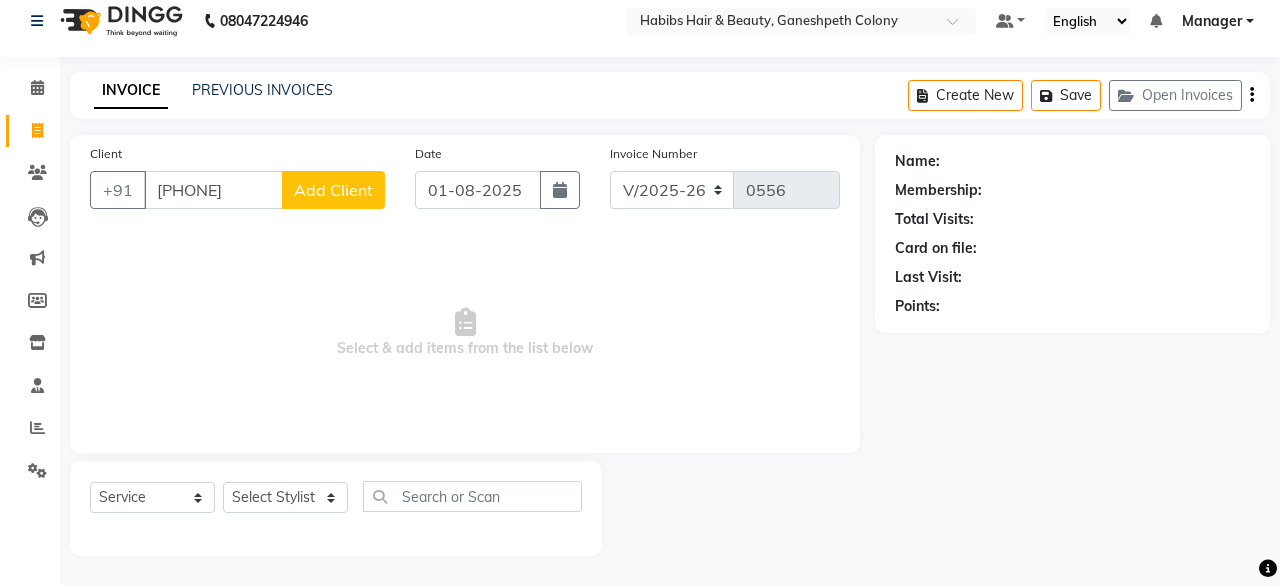 select on "22" 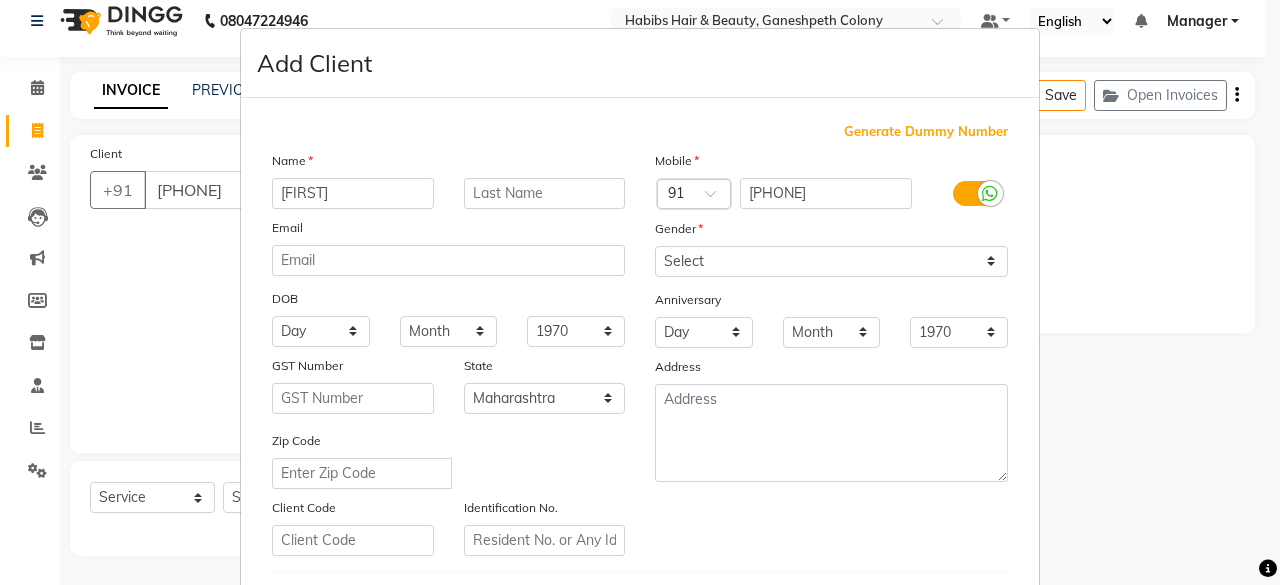 type on "[FIRST]" 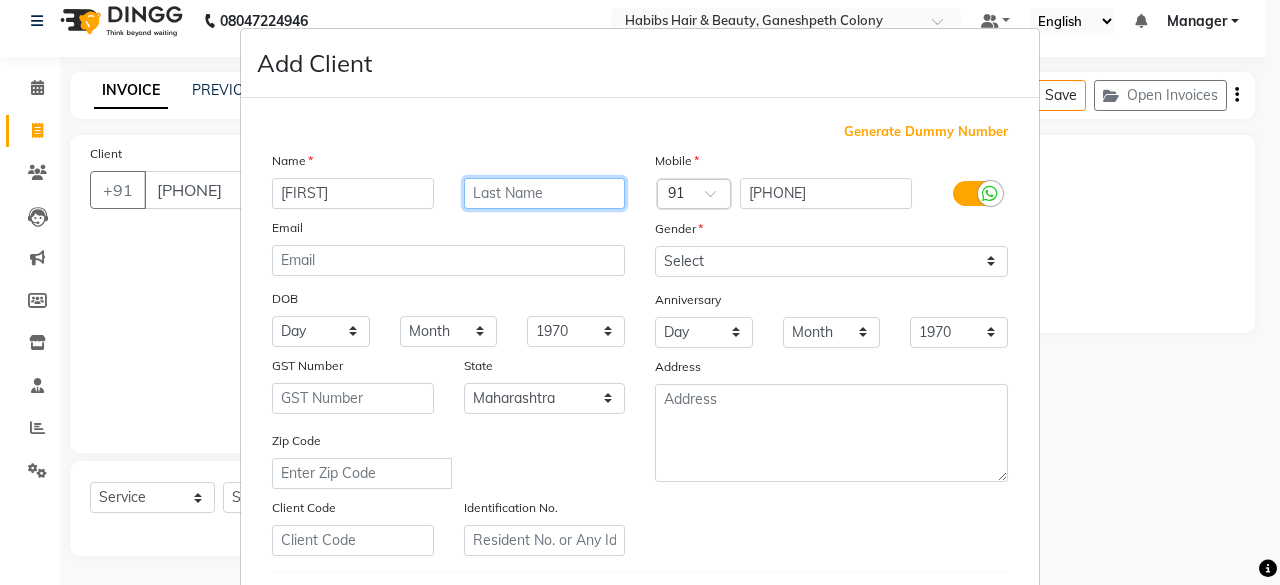 click at bounding box center [545, 193] 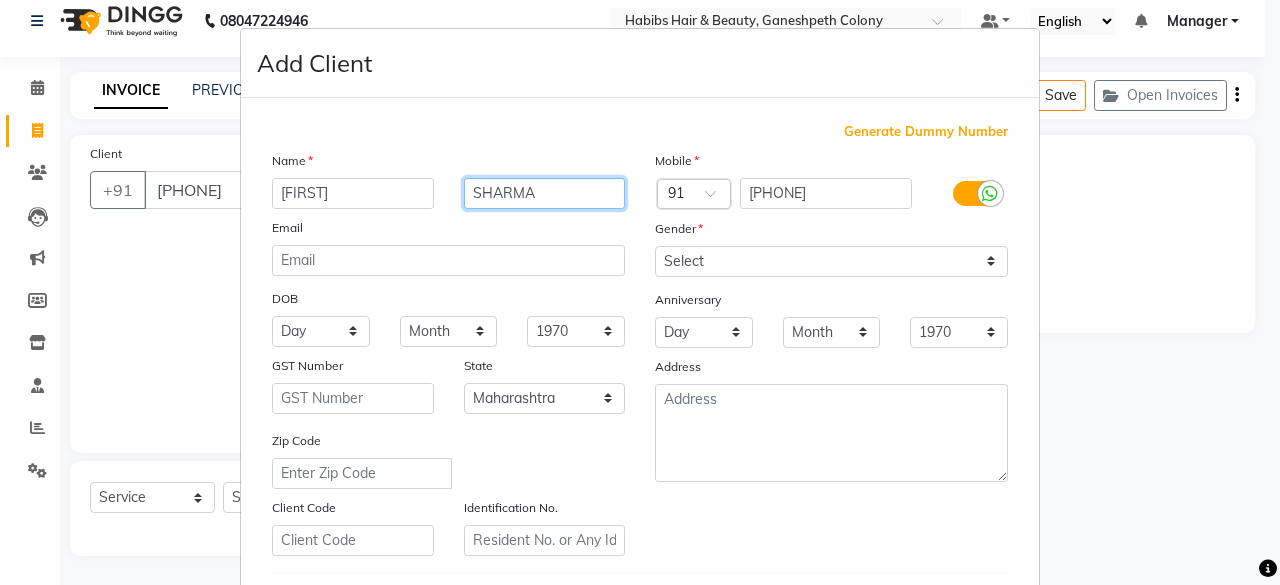 type on "SHARMA" 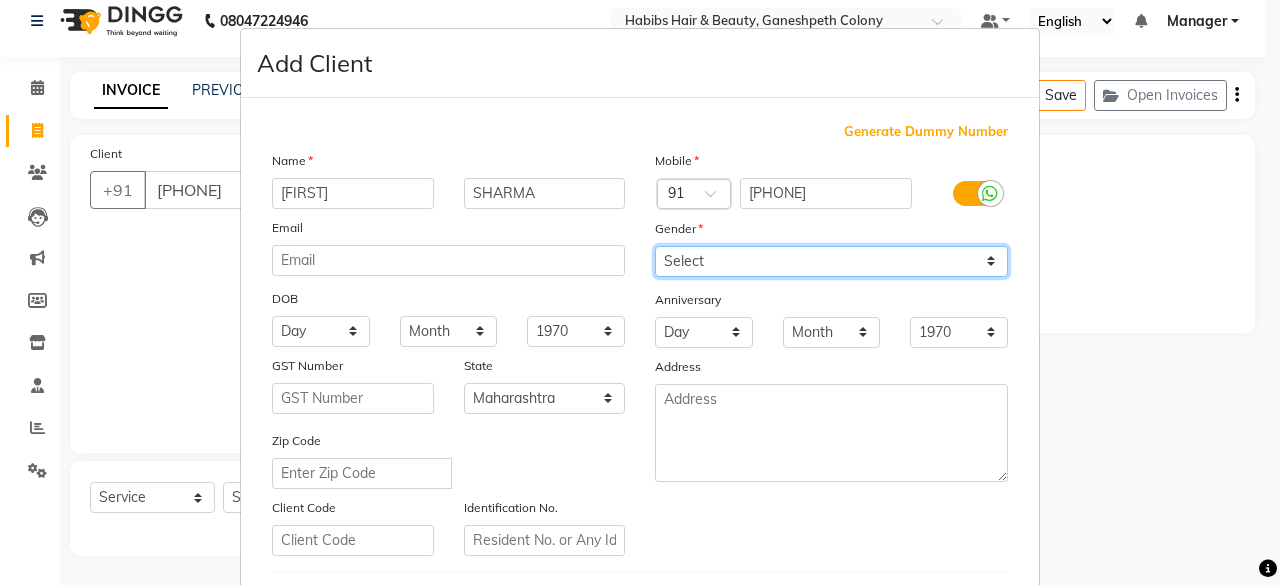click on "Select Male Female Other Prefer Not To Say" at bounding box center [831, 261] 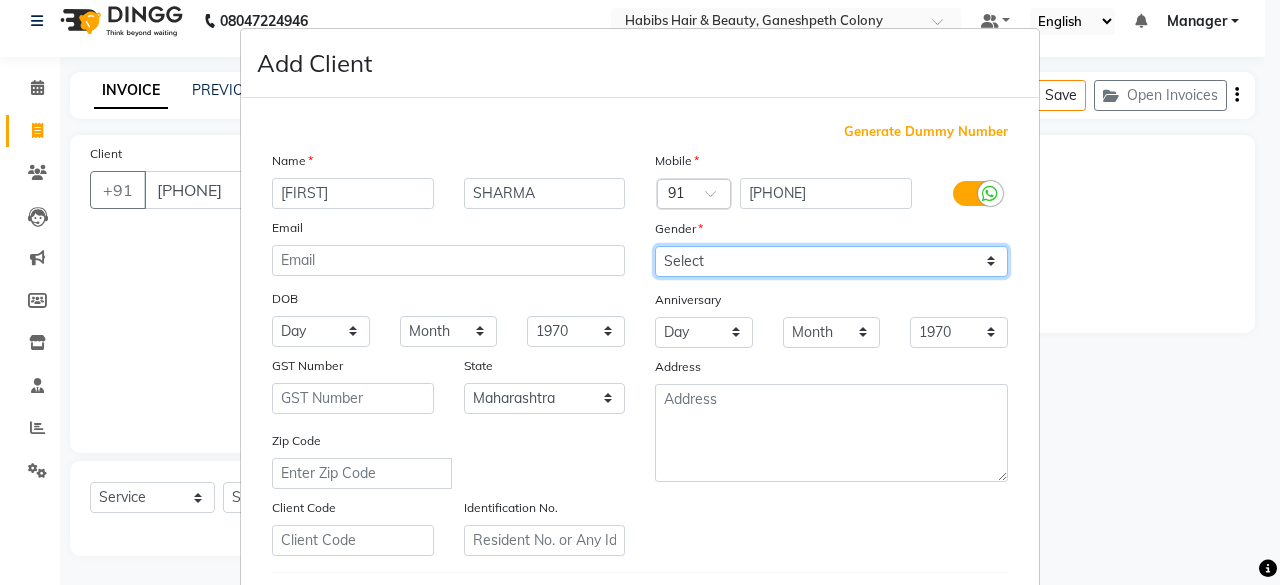 select on "male" 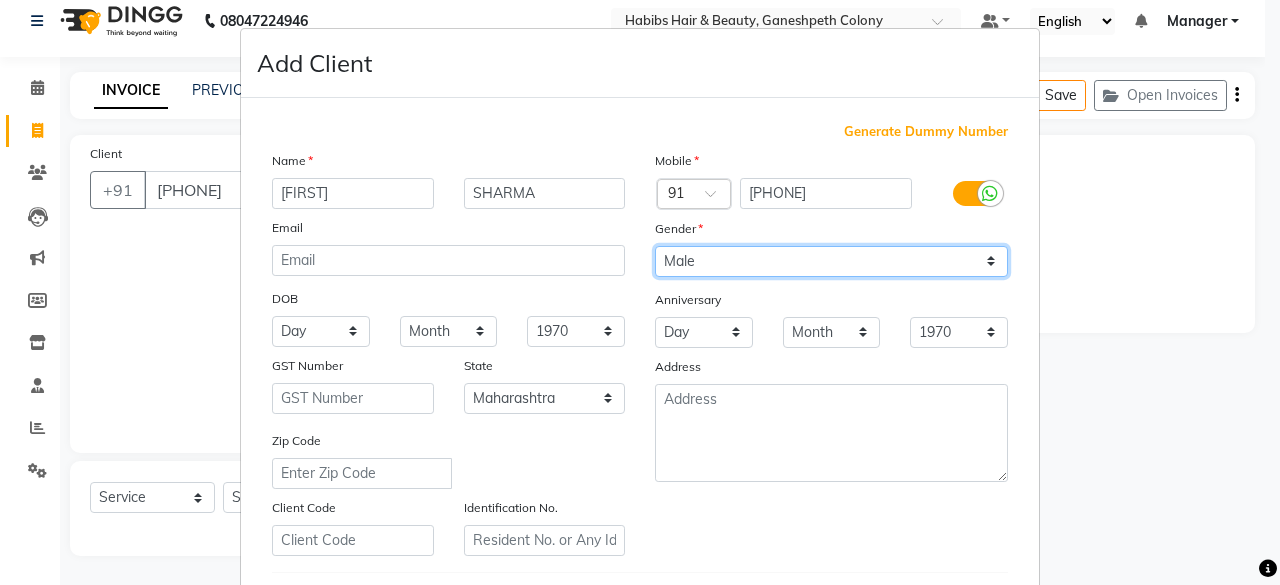 click on "Select Male Female Other Prefer Not To Say" at bounding box center [831, 261] 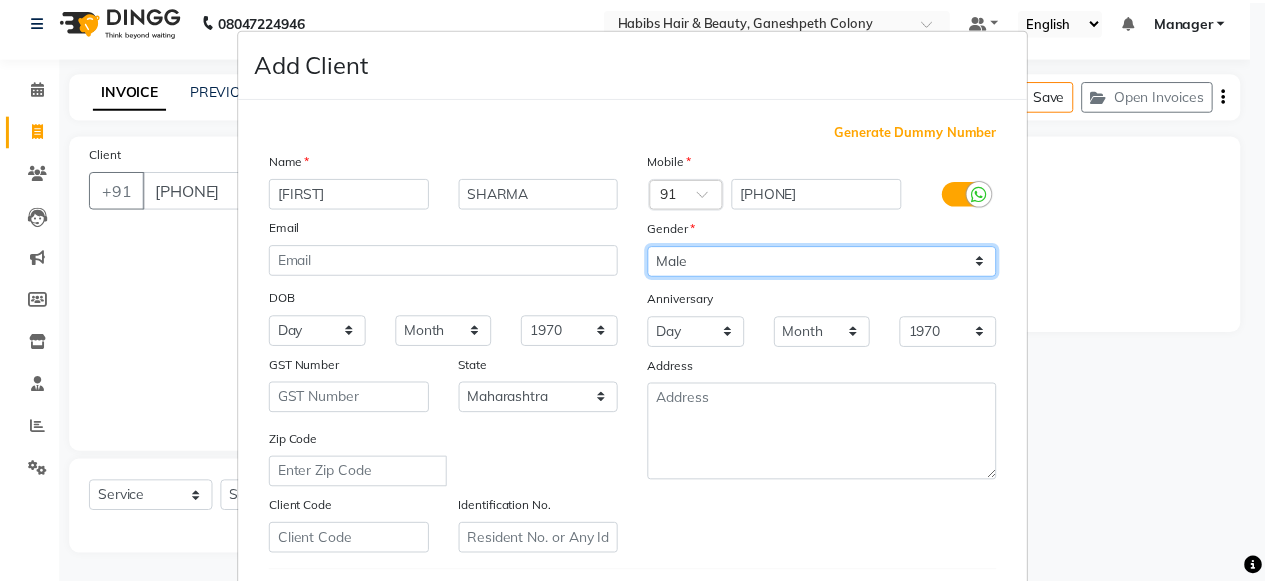 scroll, scrollTop: 334, scrollLeft: 0, axis: vertical 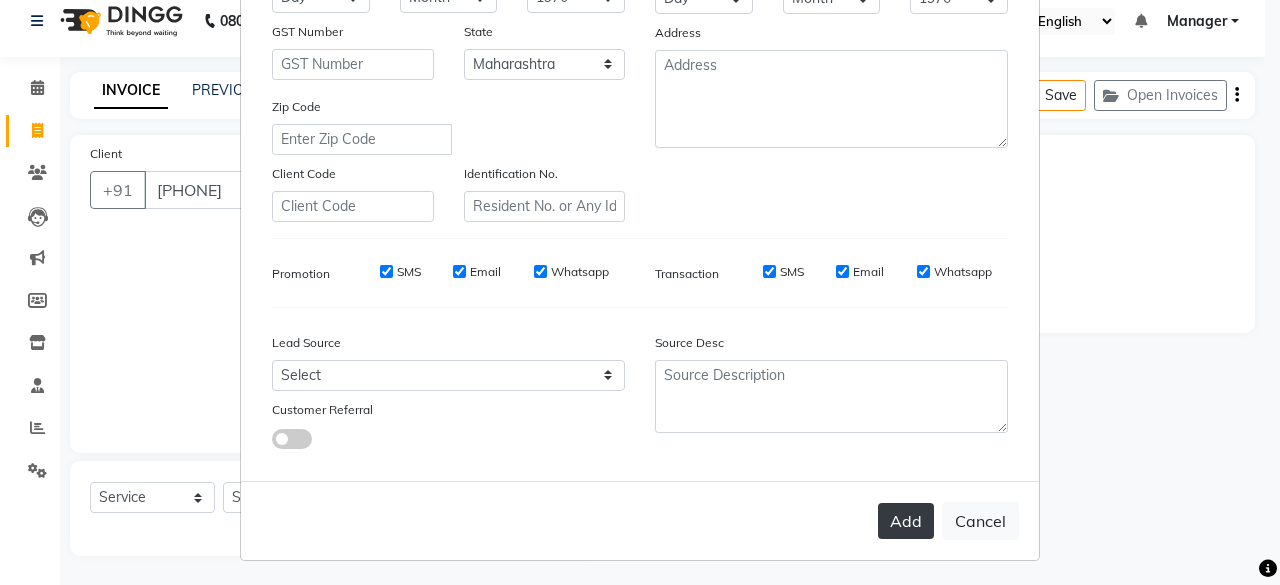 click on "Add" at bounding box center (906, 521) 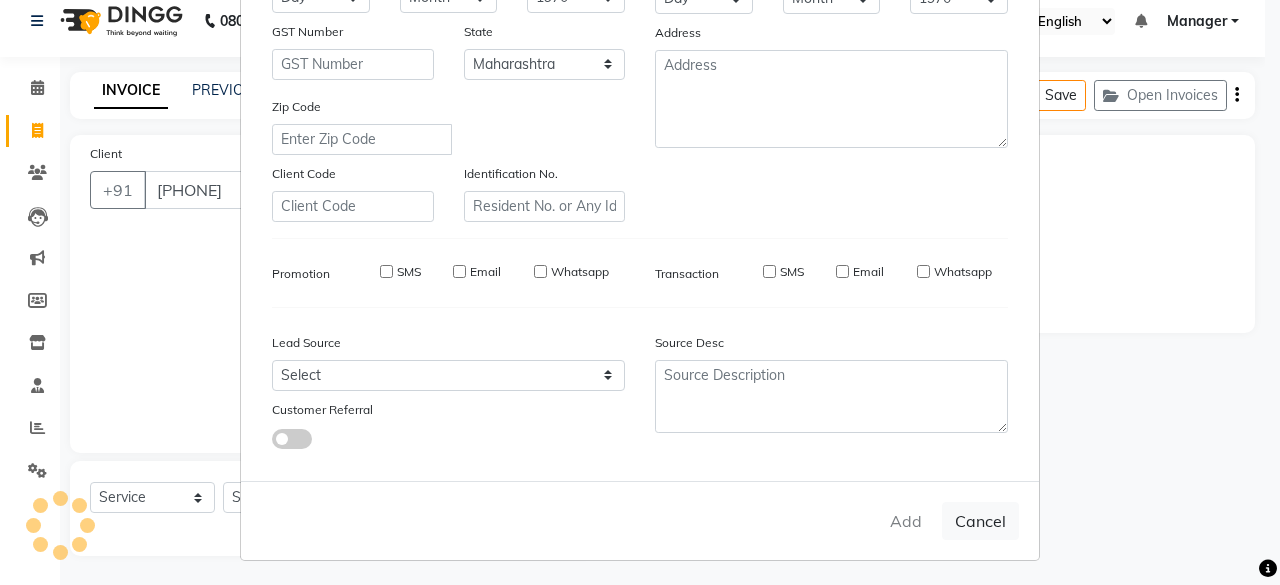 type on "[PHONE]" 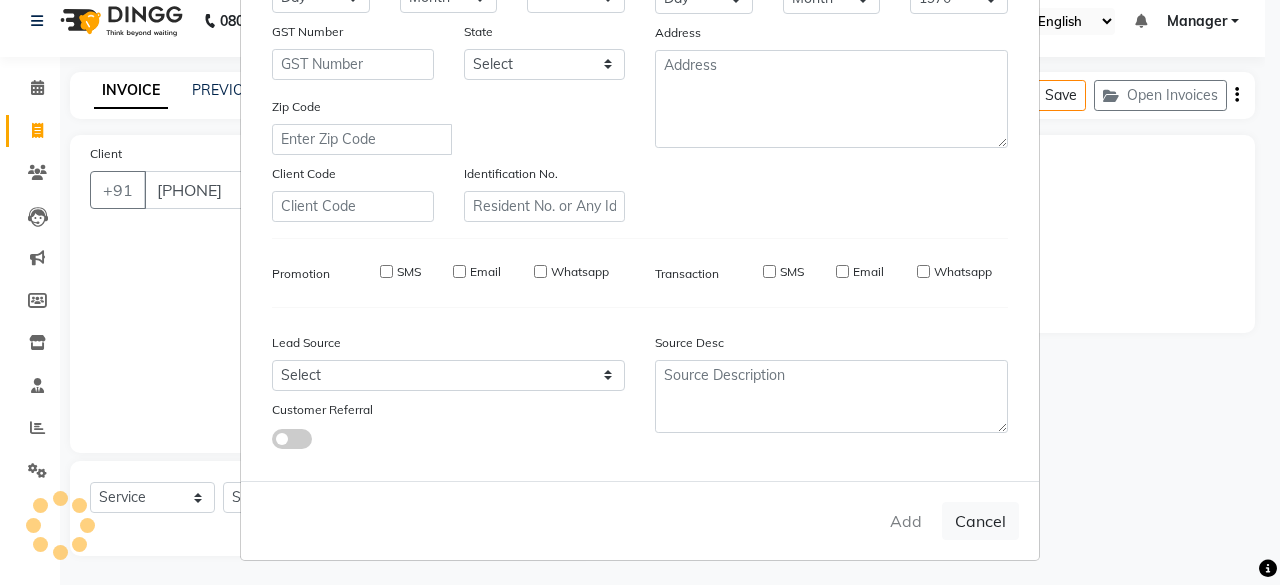 select 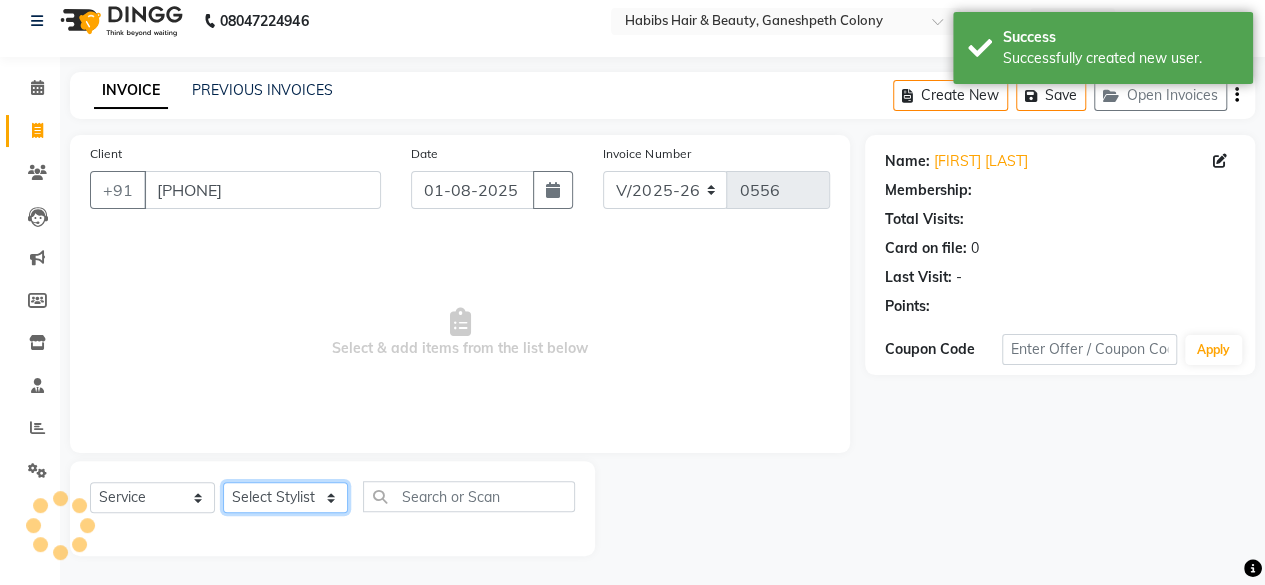 click on "Select Stylist [FIRST] [FIRST] [FIRST] [FIRST] [FIRST] [FIRST] [FIRST] [FIRST] [FIRST] [FIRST] [FIRST]" 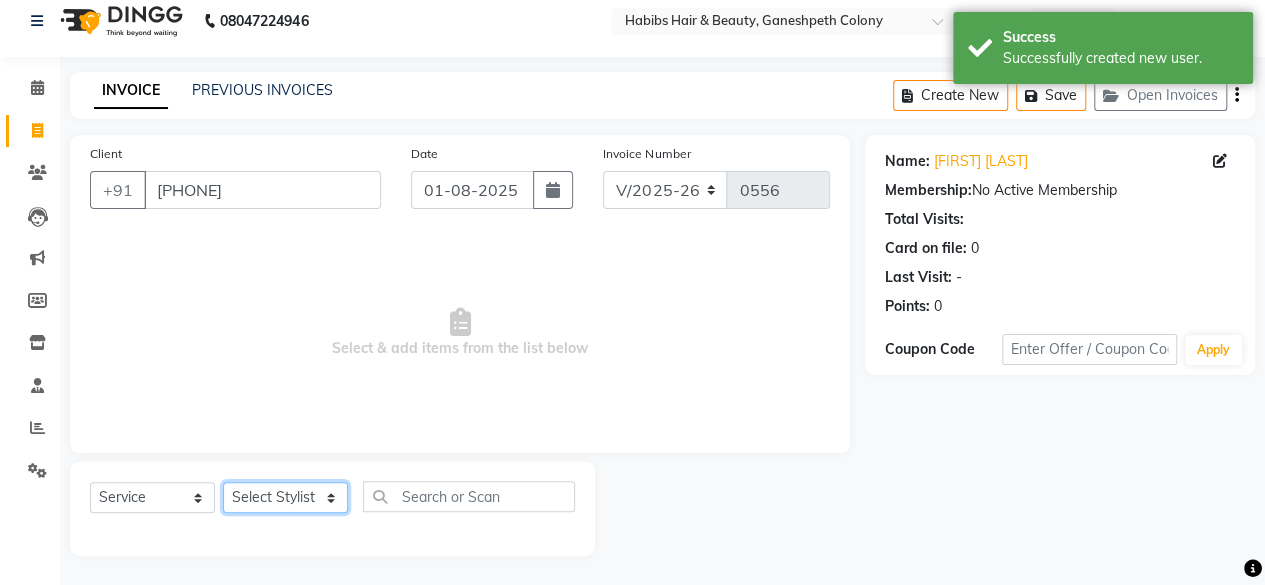 select on "59968" 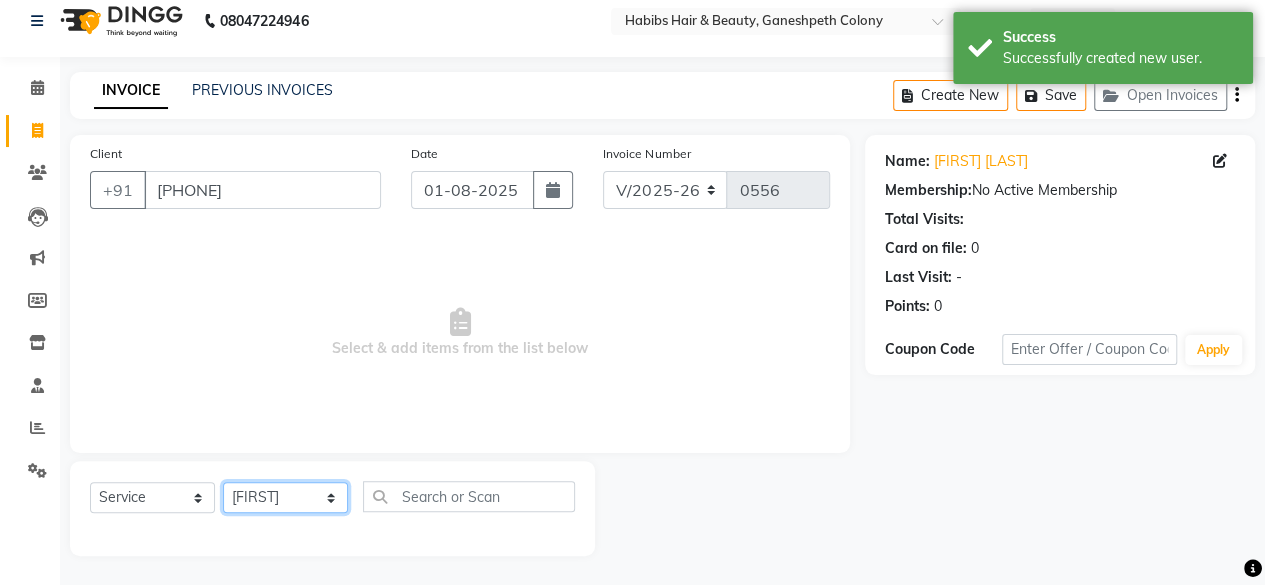 click on "Select Stylist [FIRST] [FIRST] [FIRST] [FIRST] [FIRST] [FIRST] [FIRST] [FIRST] [FIRST] [FIRST] [FIRST]" 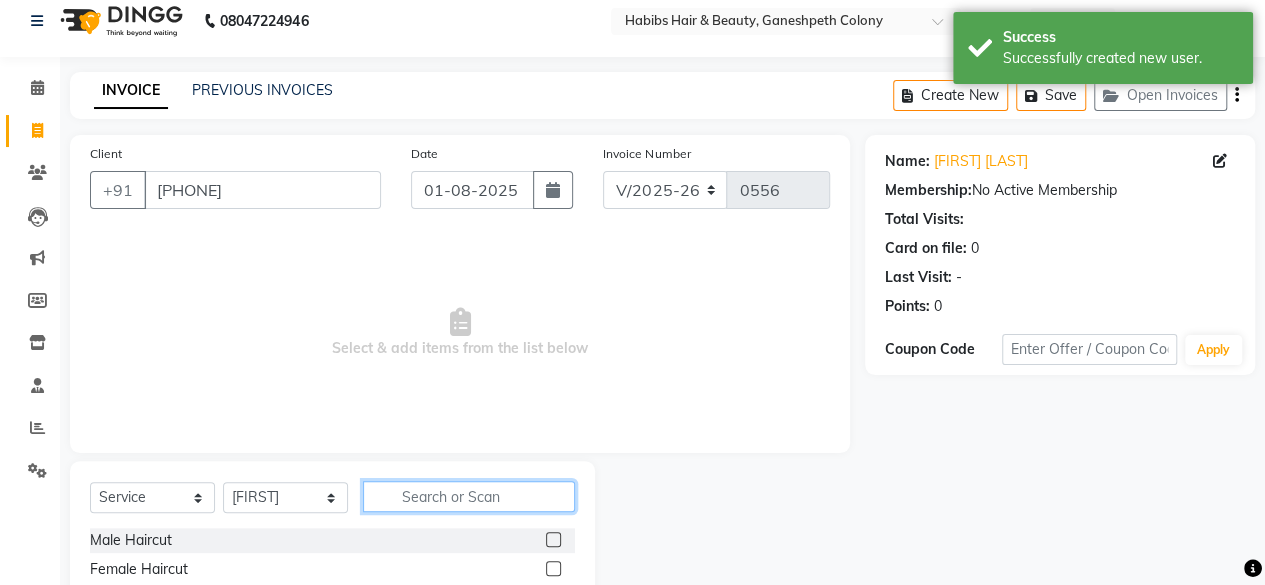 click 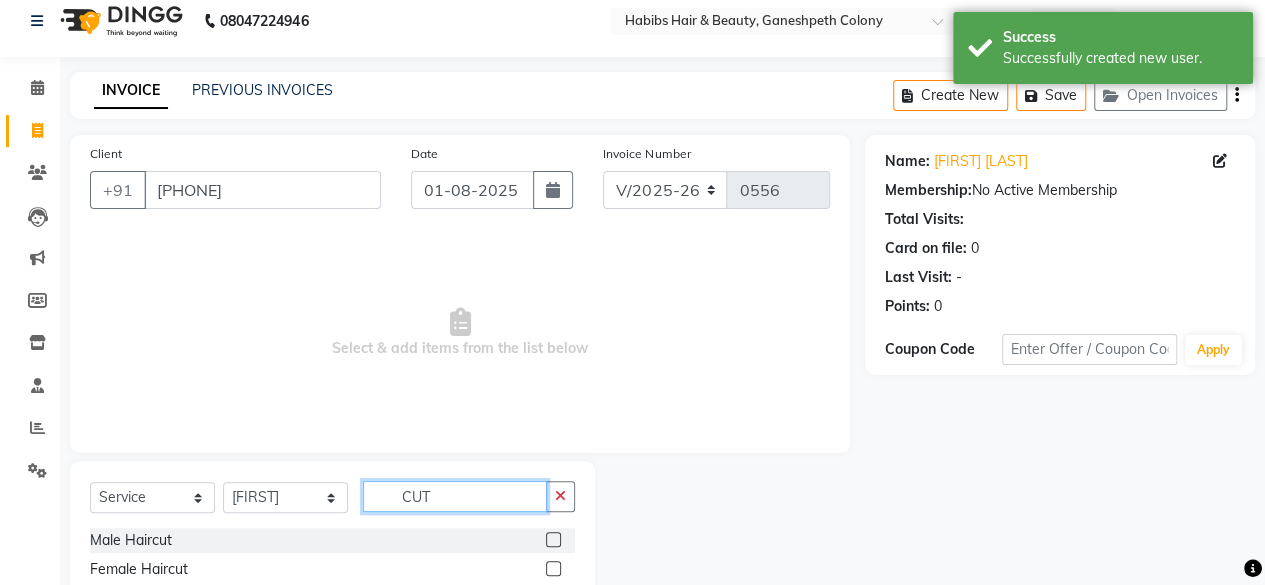 type on "CUT" 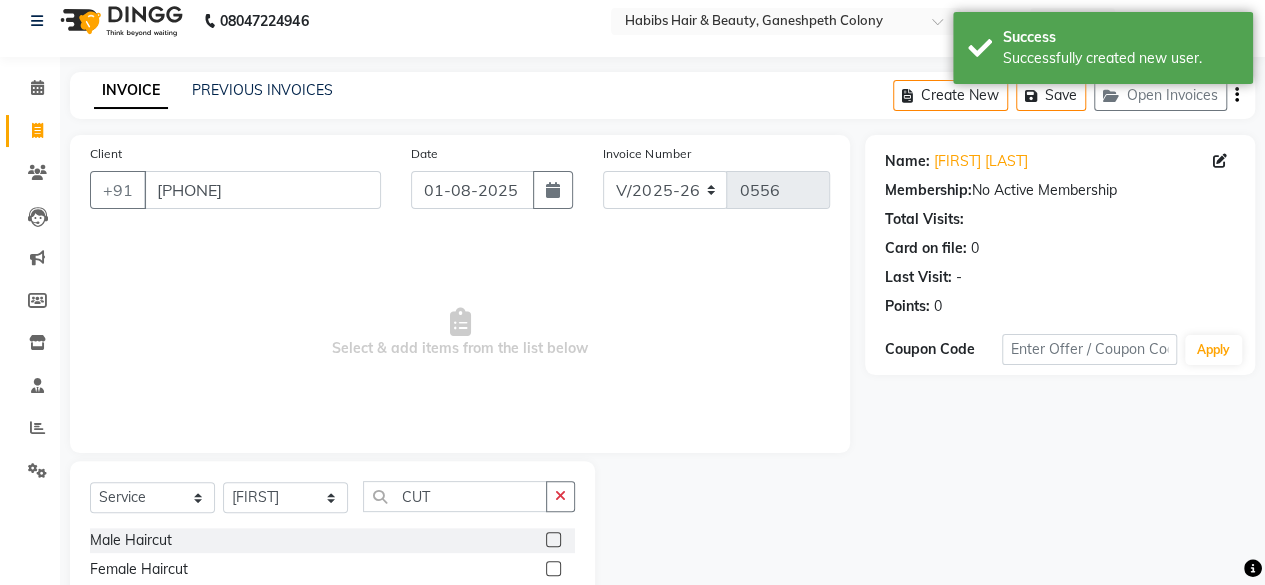 click 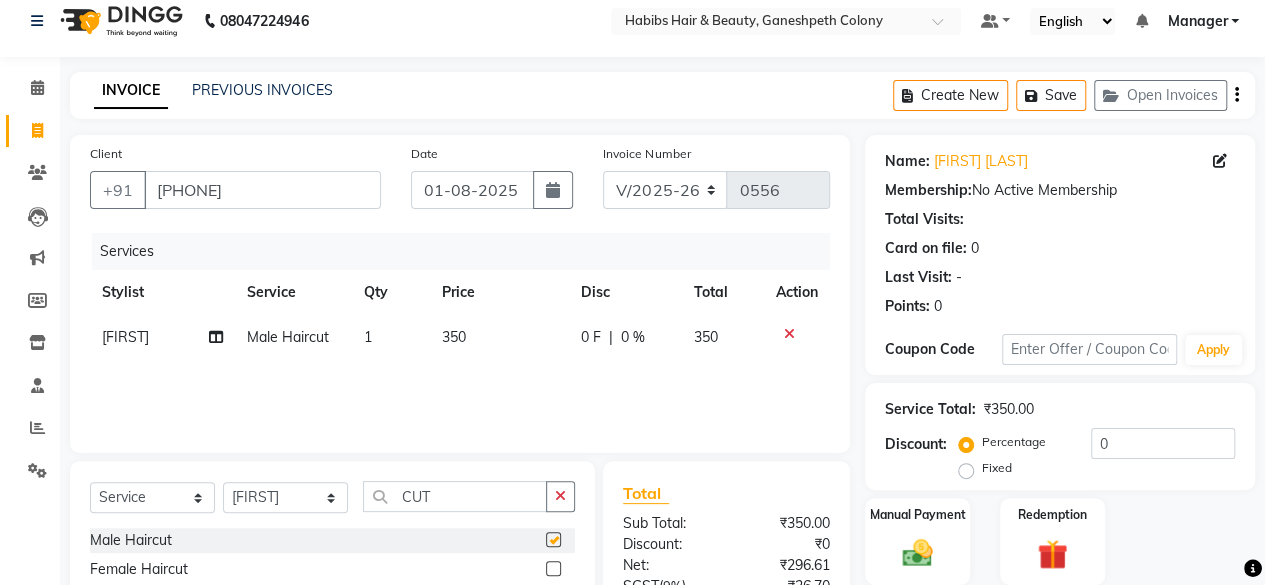 checkbox on "false" 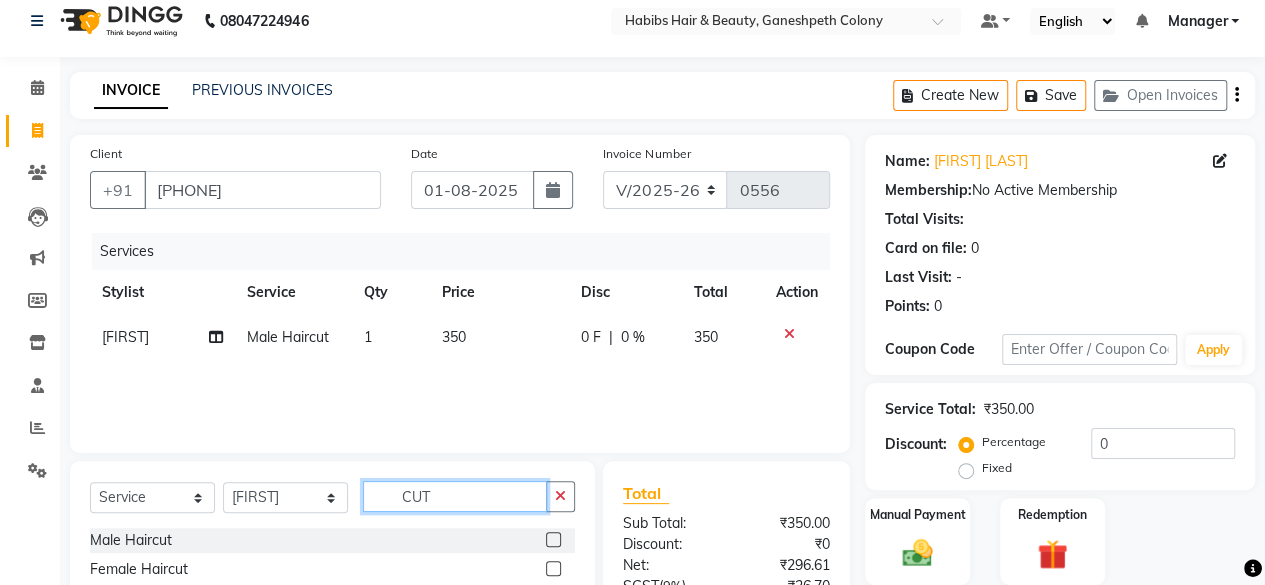 click on "CUT" 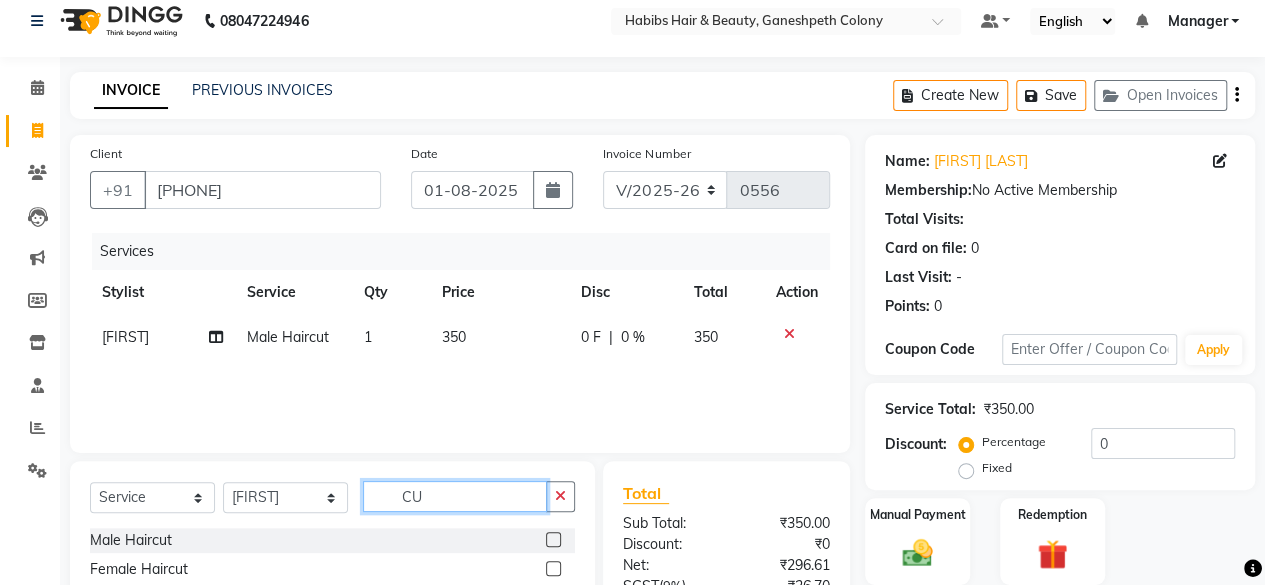 type on "C" 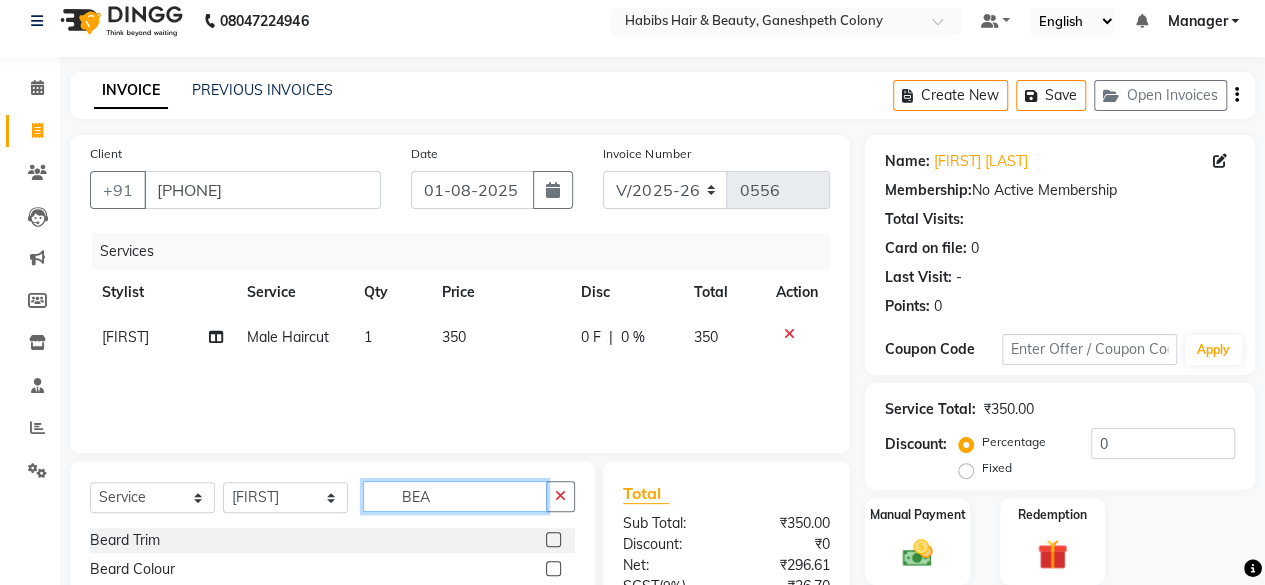 type on "BEA" 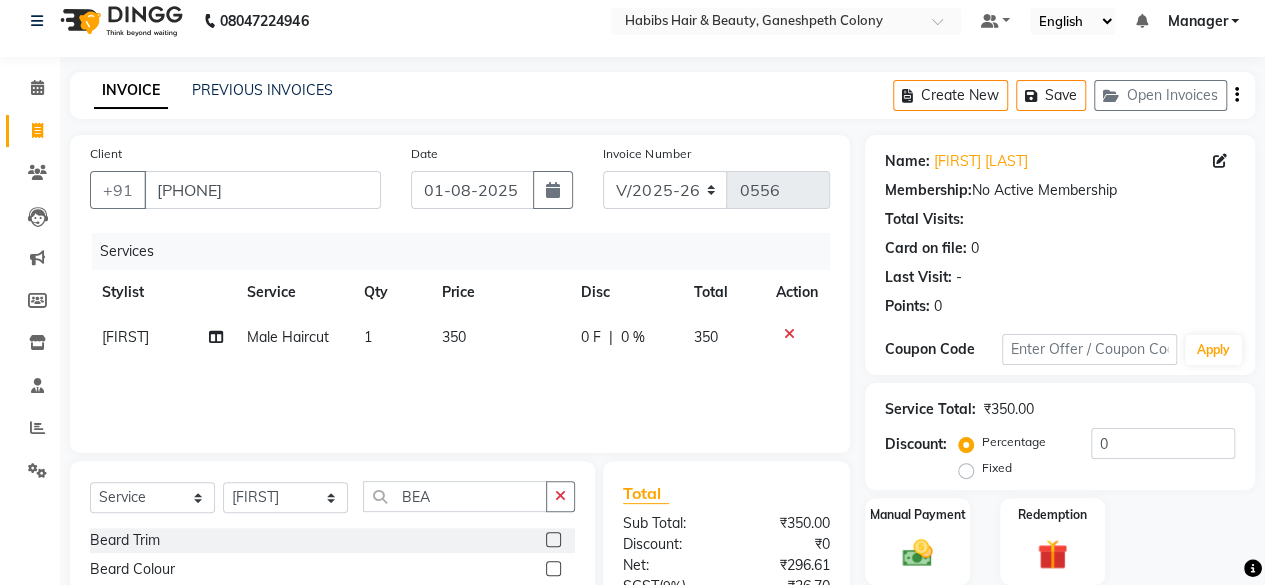 click 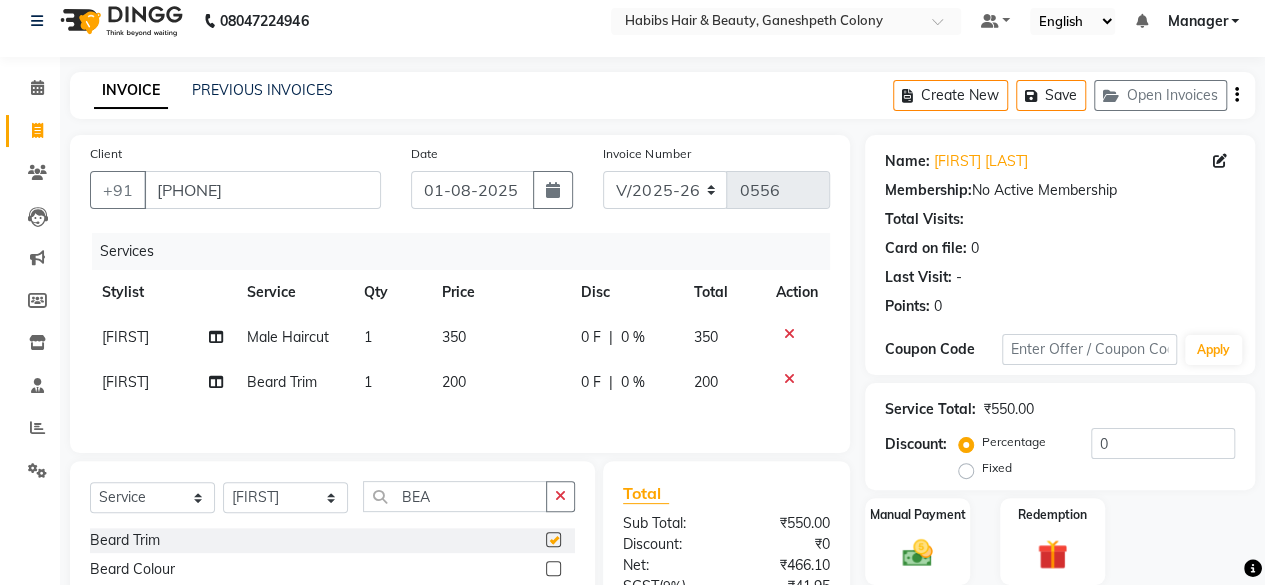 checkbox on "false" 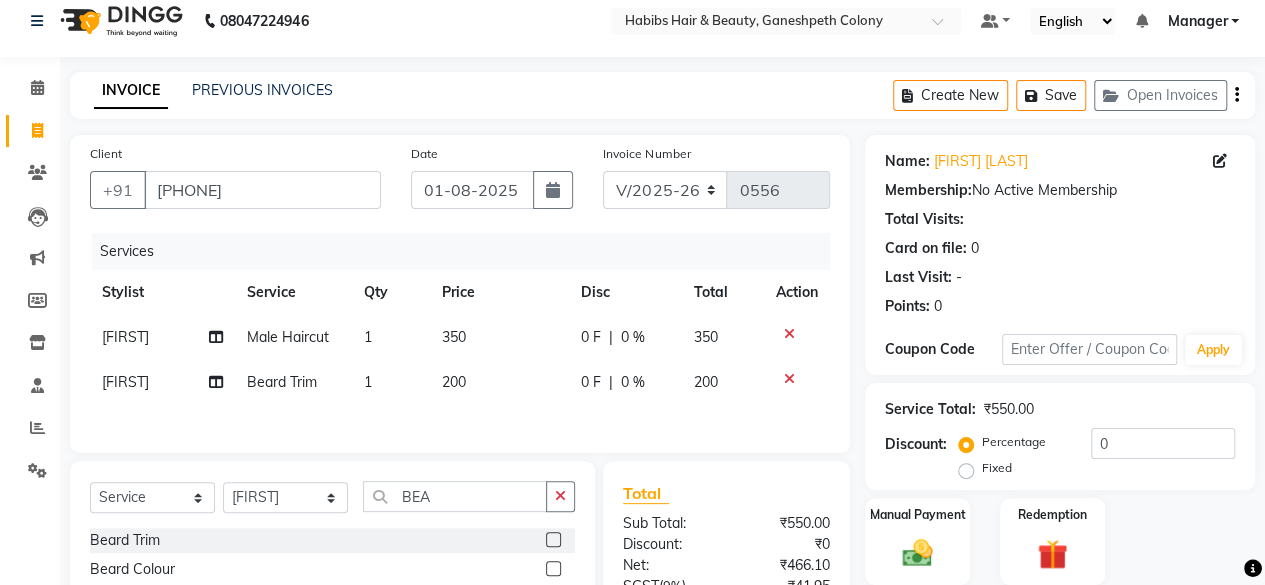 click on "350" 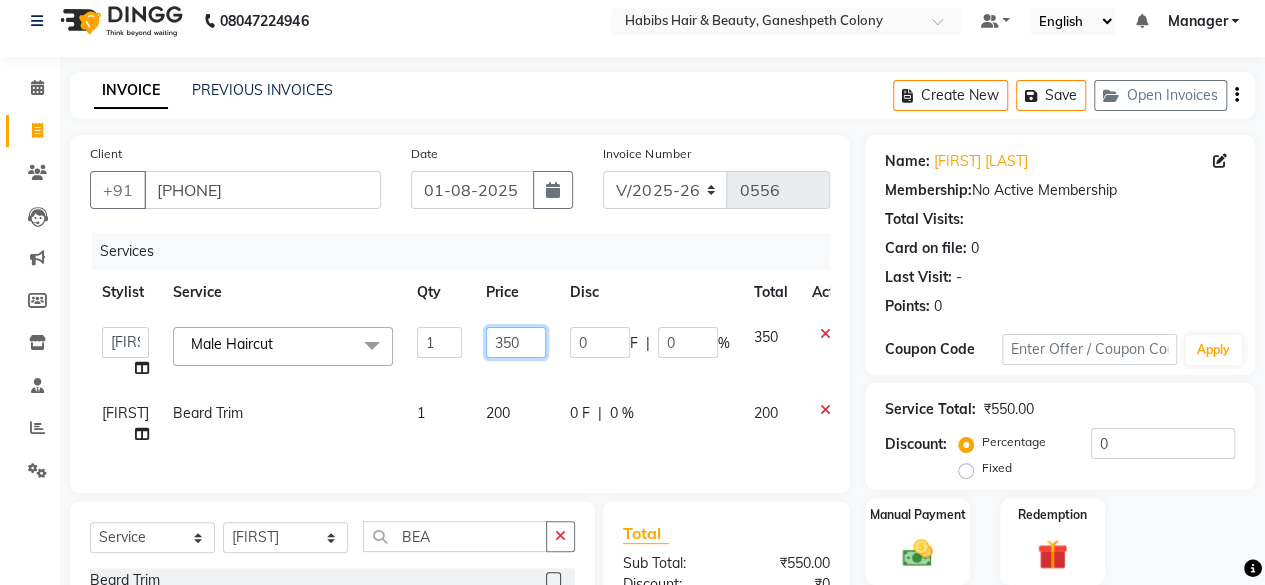 click on "350" 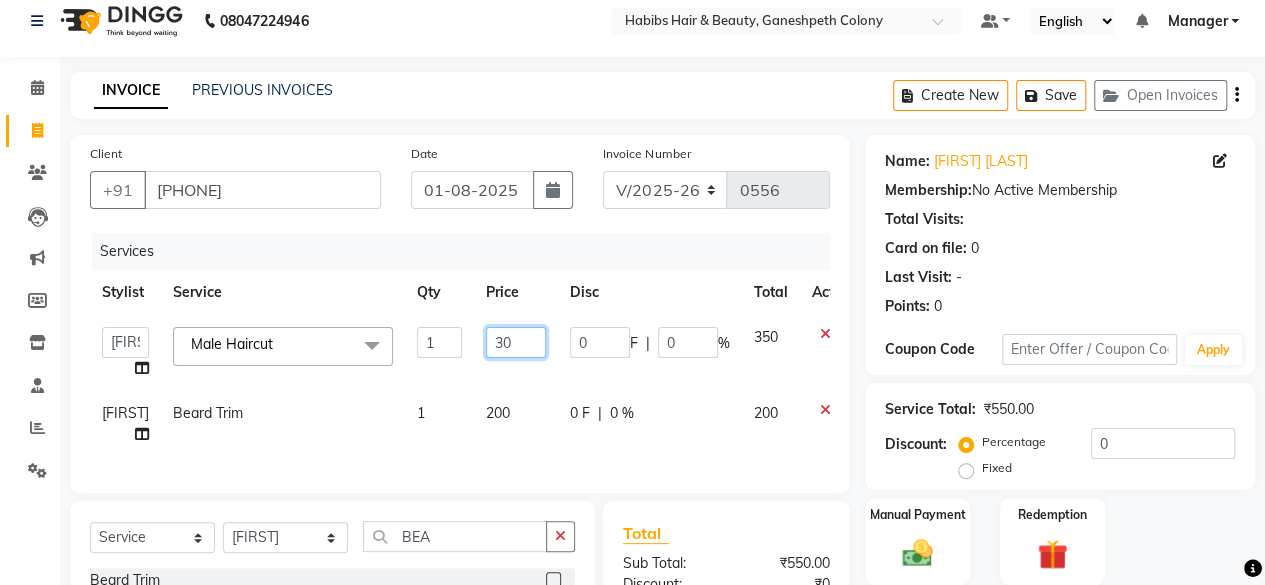 type on "300" 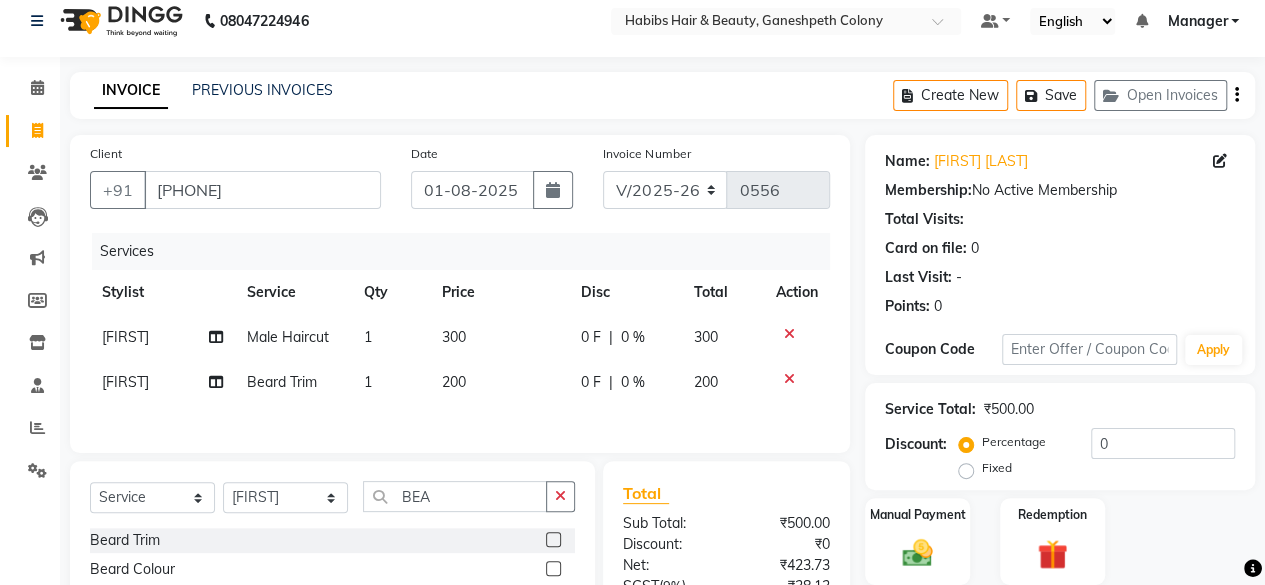 click on "[FIRST] Male Haircut 1 300 0 F | 0 % 300" 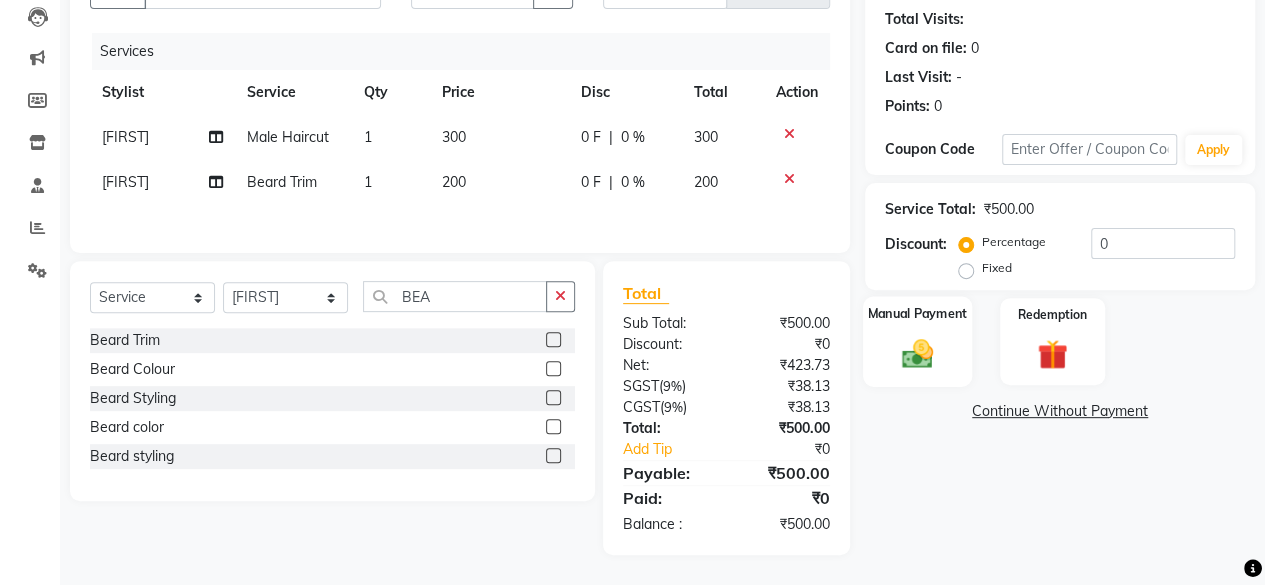 click on "Manual Payment" 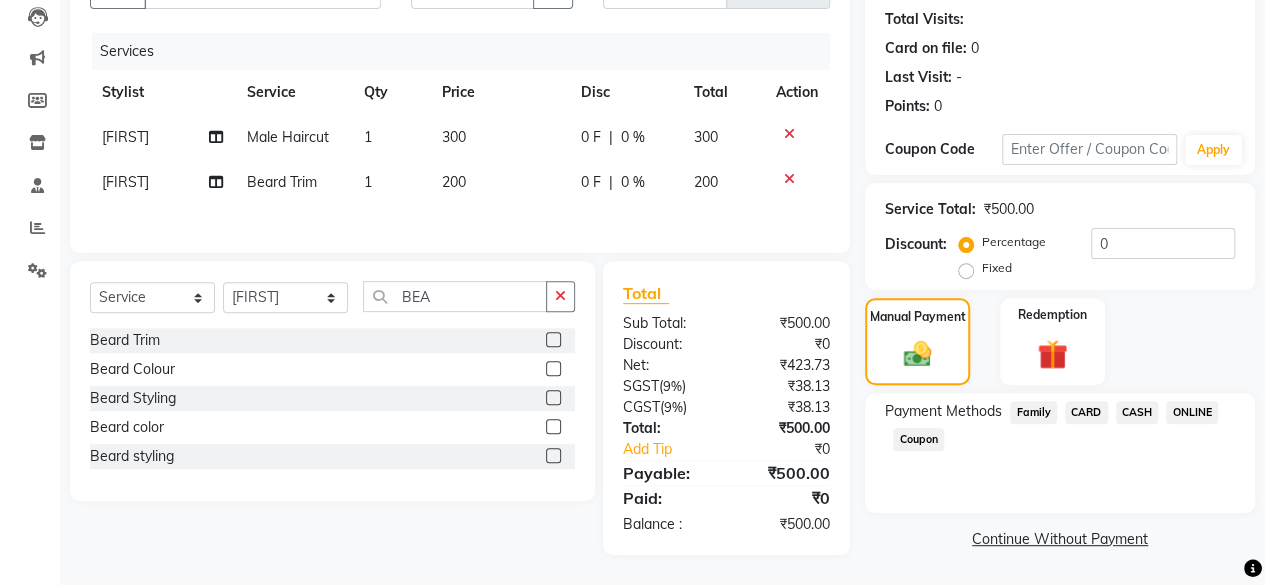 click on "CASH" 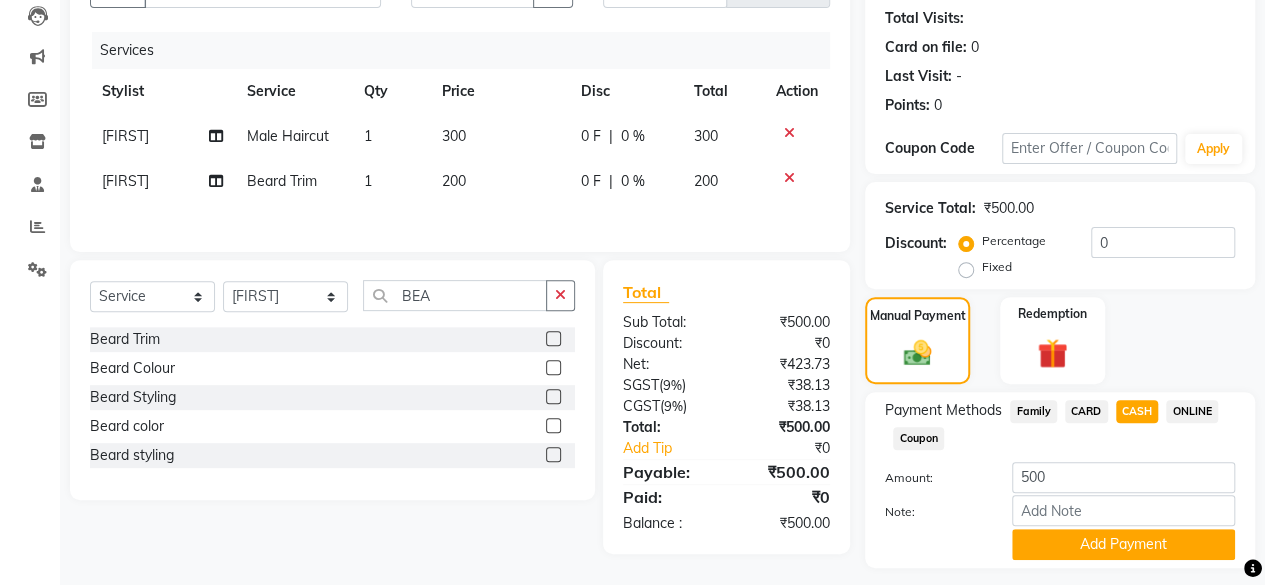 scroll, scrollTop: 268, scrollLeft: 0, axis: vertical 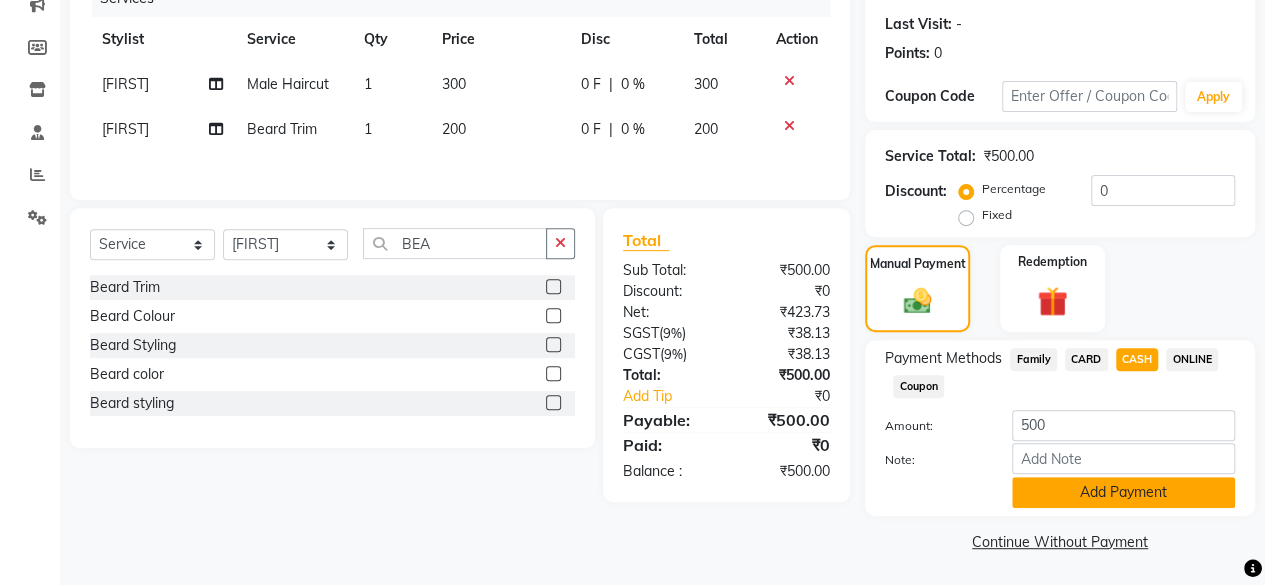 click on "Add Payment" 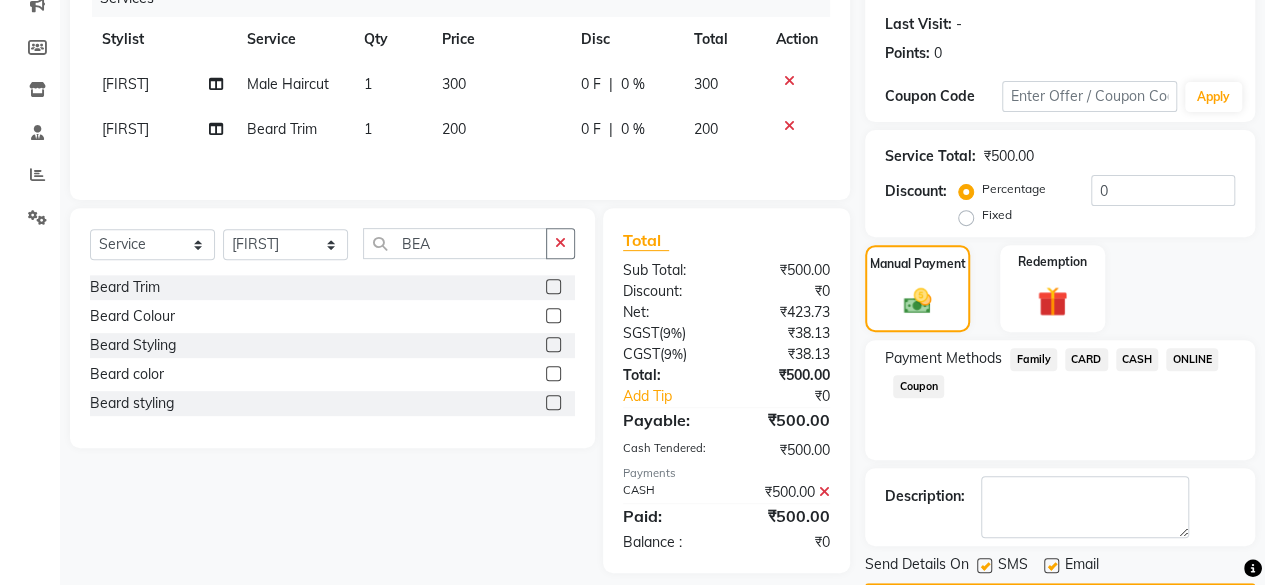 scroll, scrollTop: 324, scrollLeft: 0, axis: vertical 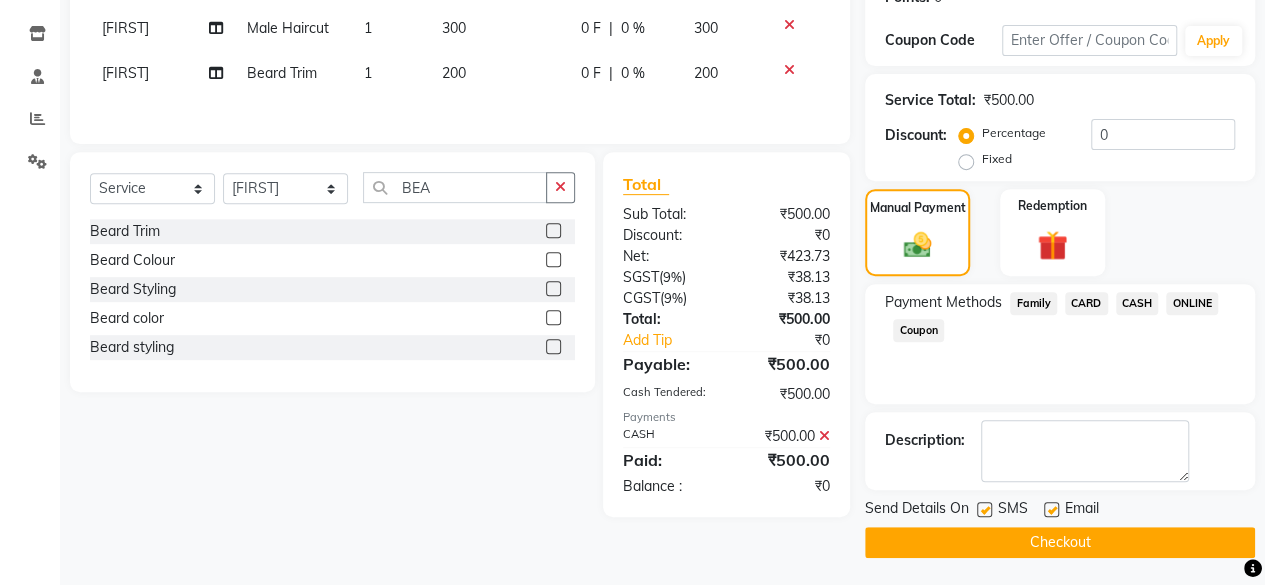 click on "Checkout" 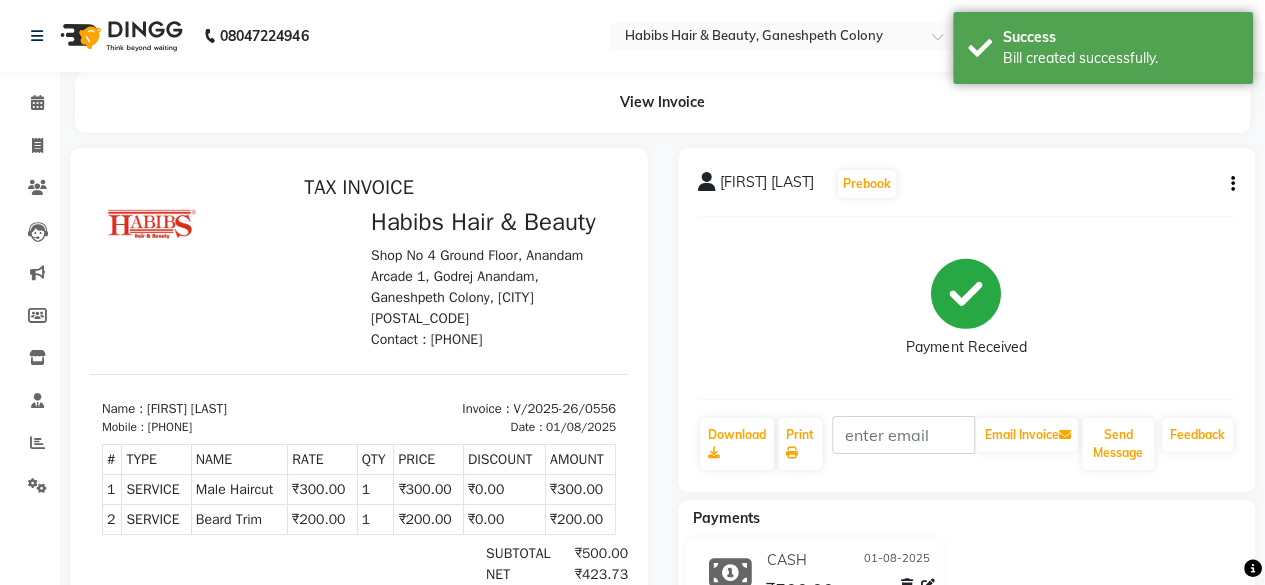 scroll, scrollTop: 0, scrollLeft: 0, axis: both 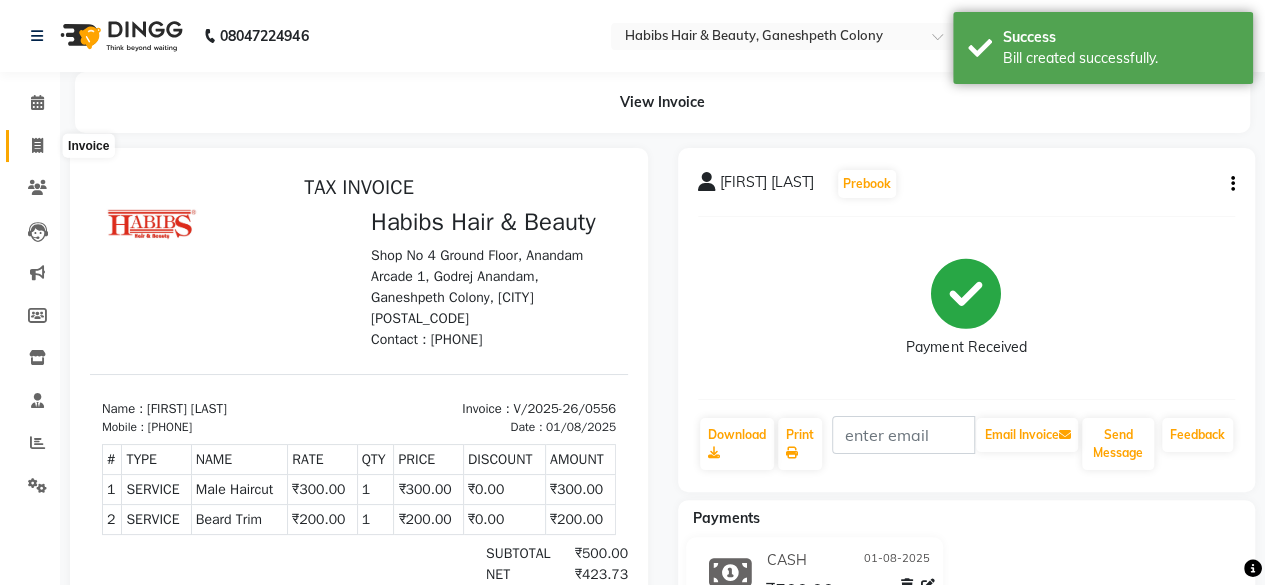 click 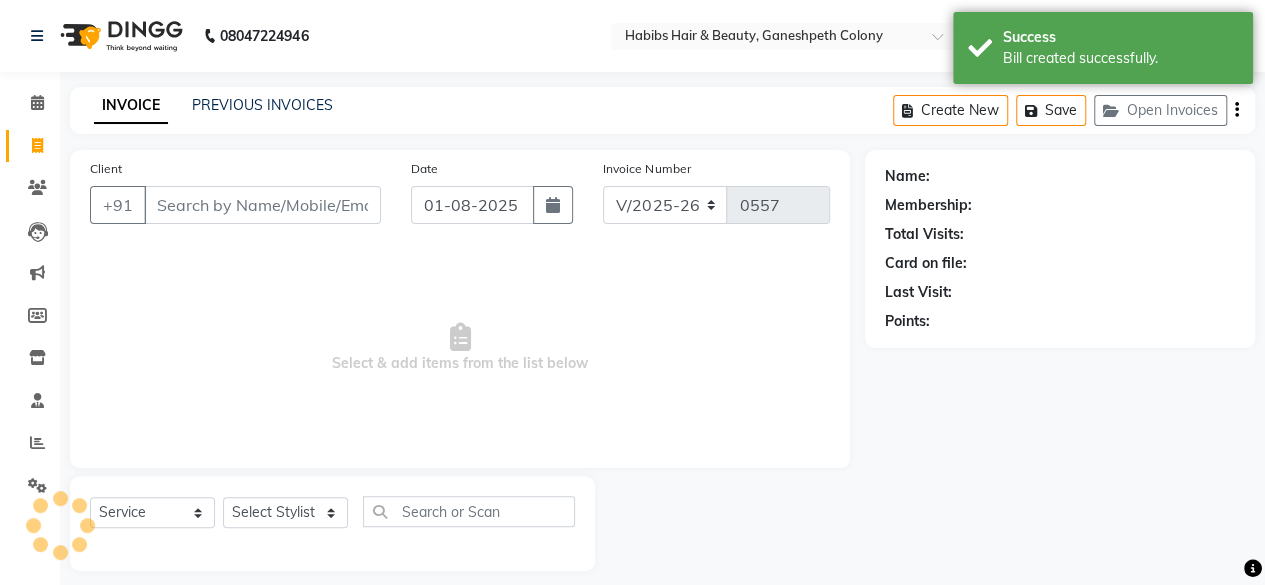 scroll, scrollTop: 15, scrollLeft: 0, axis: vertical 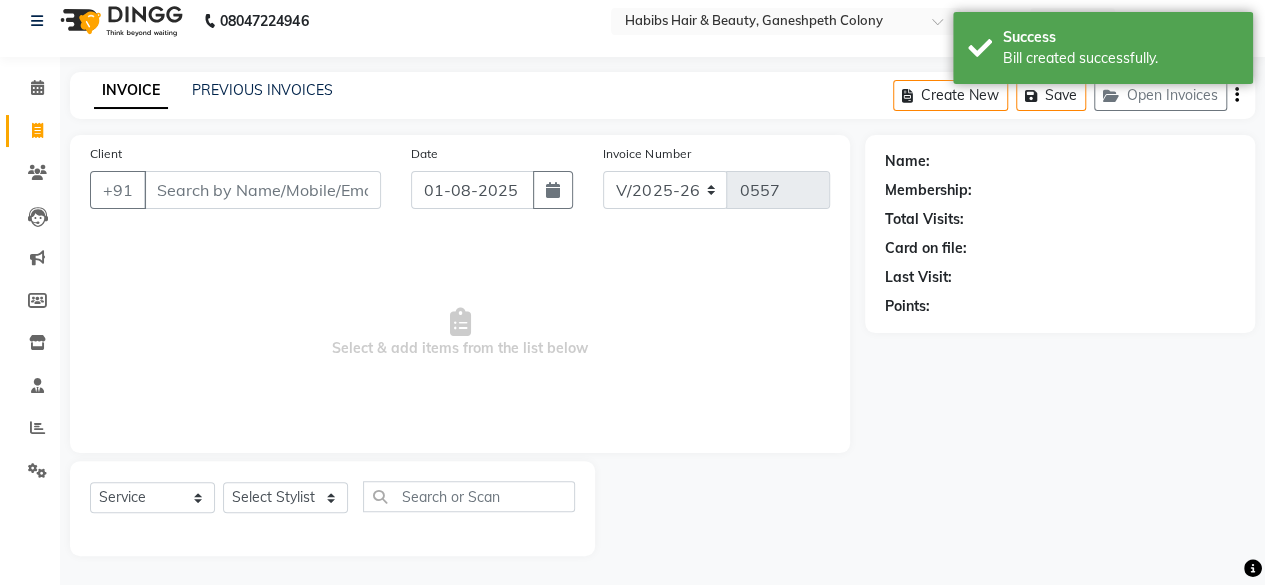 click on "INVOICE PREVIOUS INVOICES Create New   Save   Open Invoices" 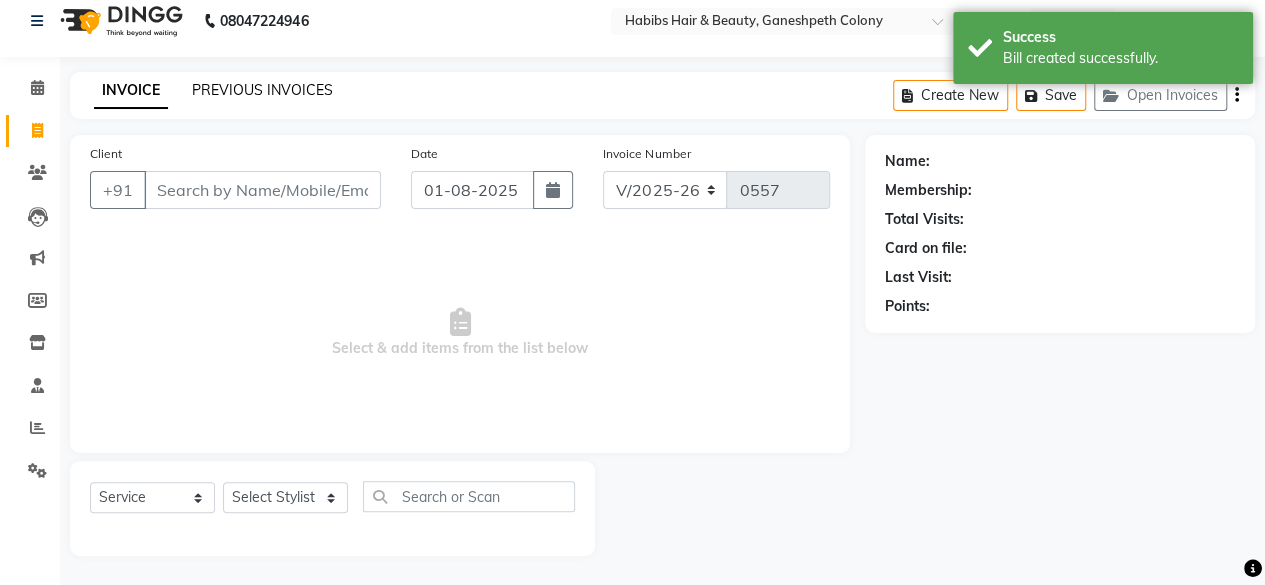 click on "PREVIOUS INVOICES" 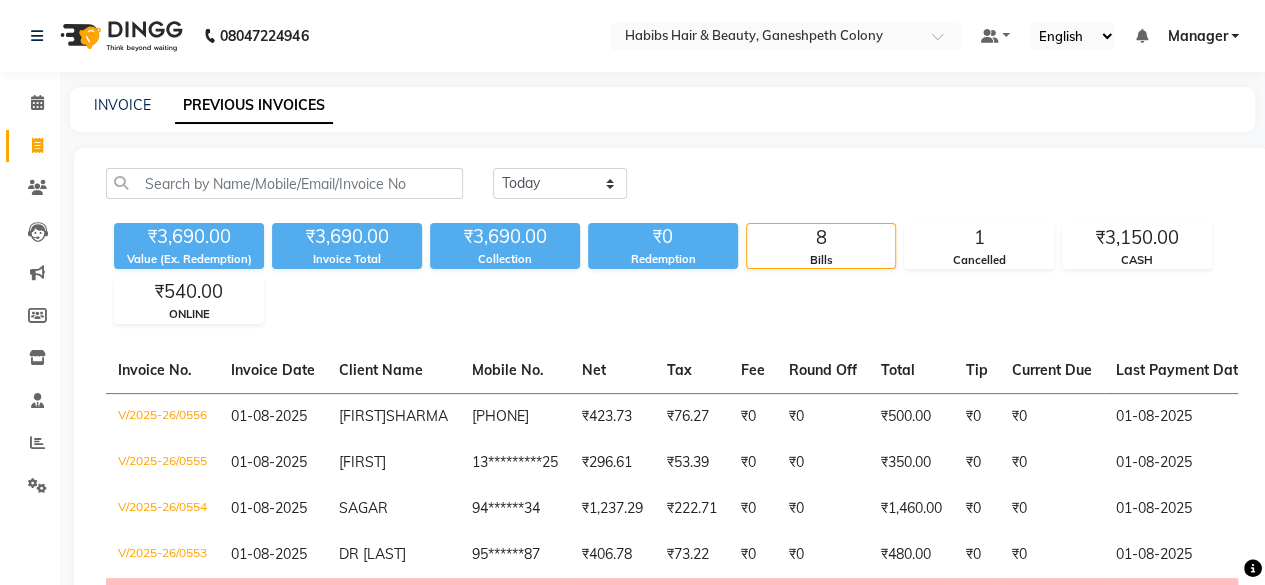 click on "INVOICE" 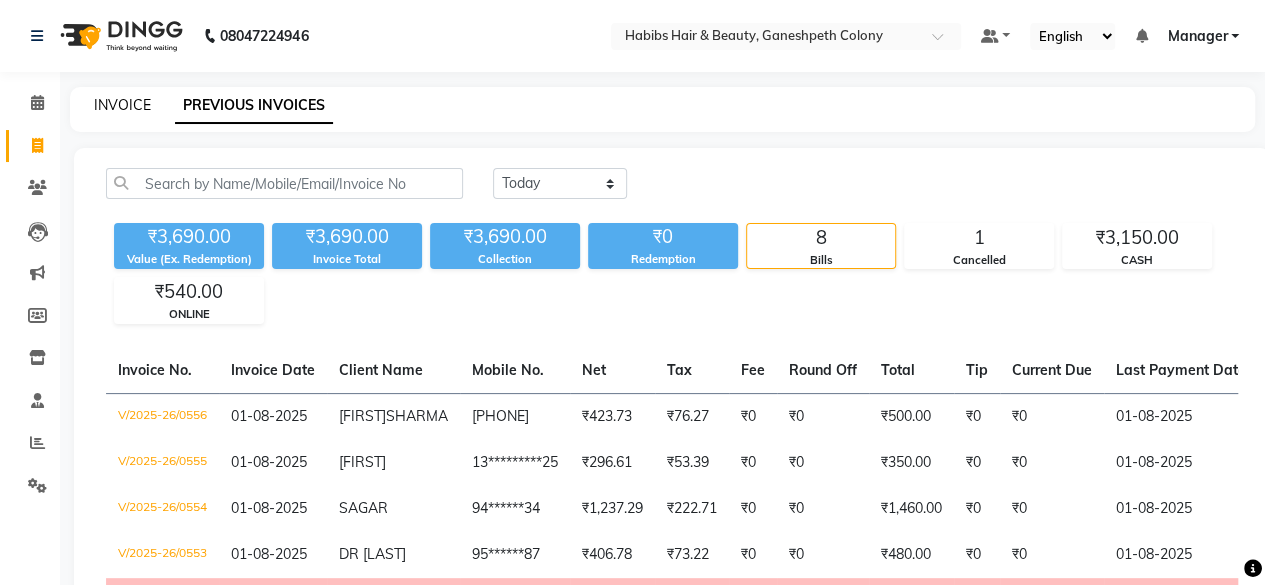 click on "INVOICE" 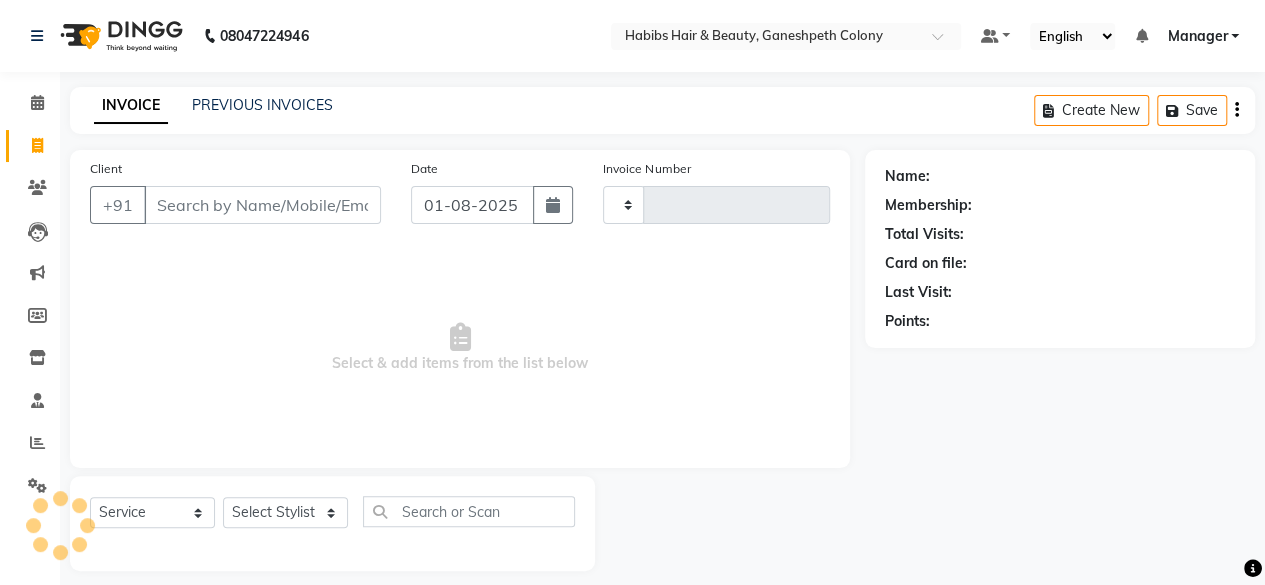 scroll, scrollTop: 15, scrollLeft: 0, axis: vertical 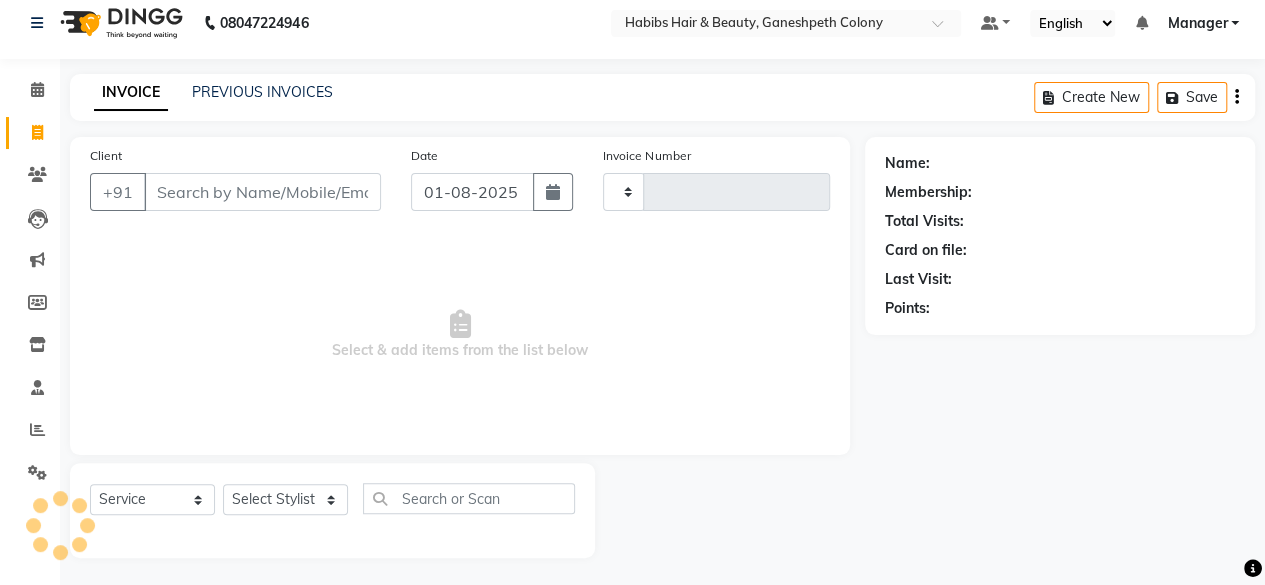 type on "0557" 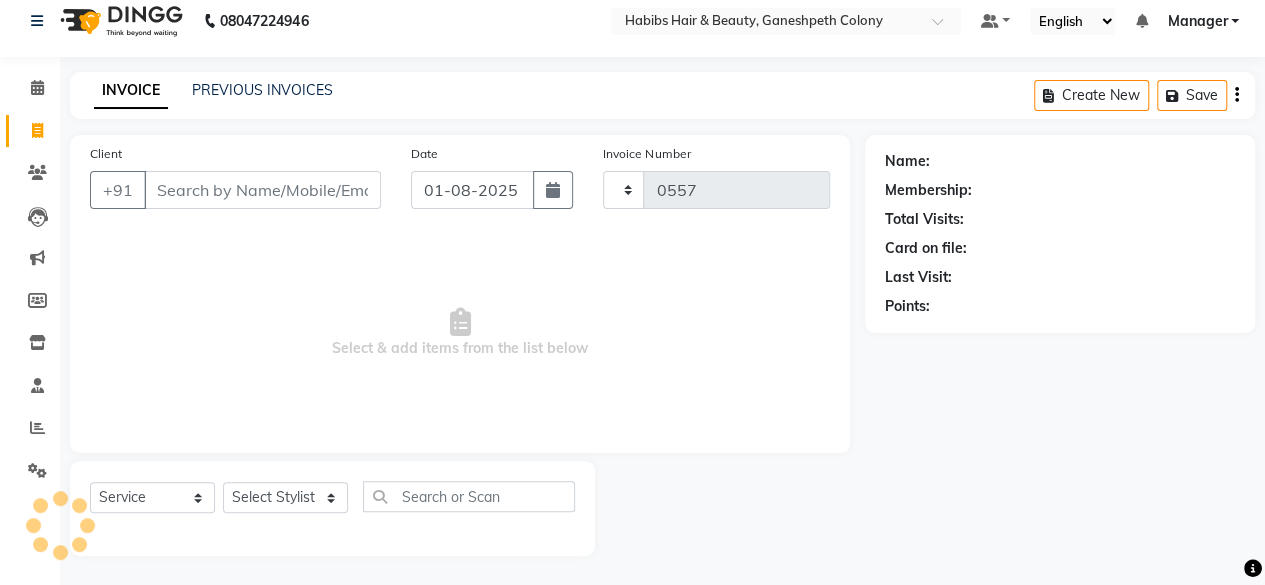select on "7148" 